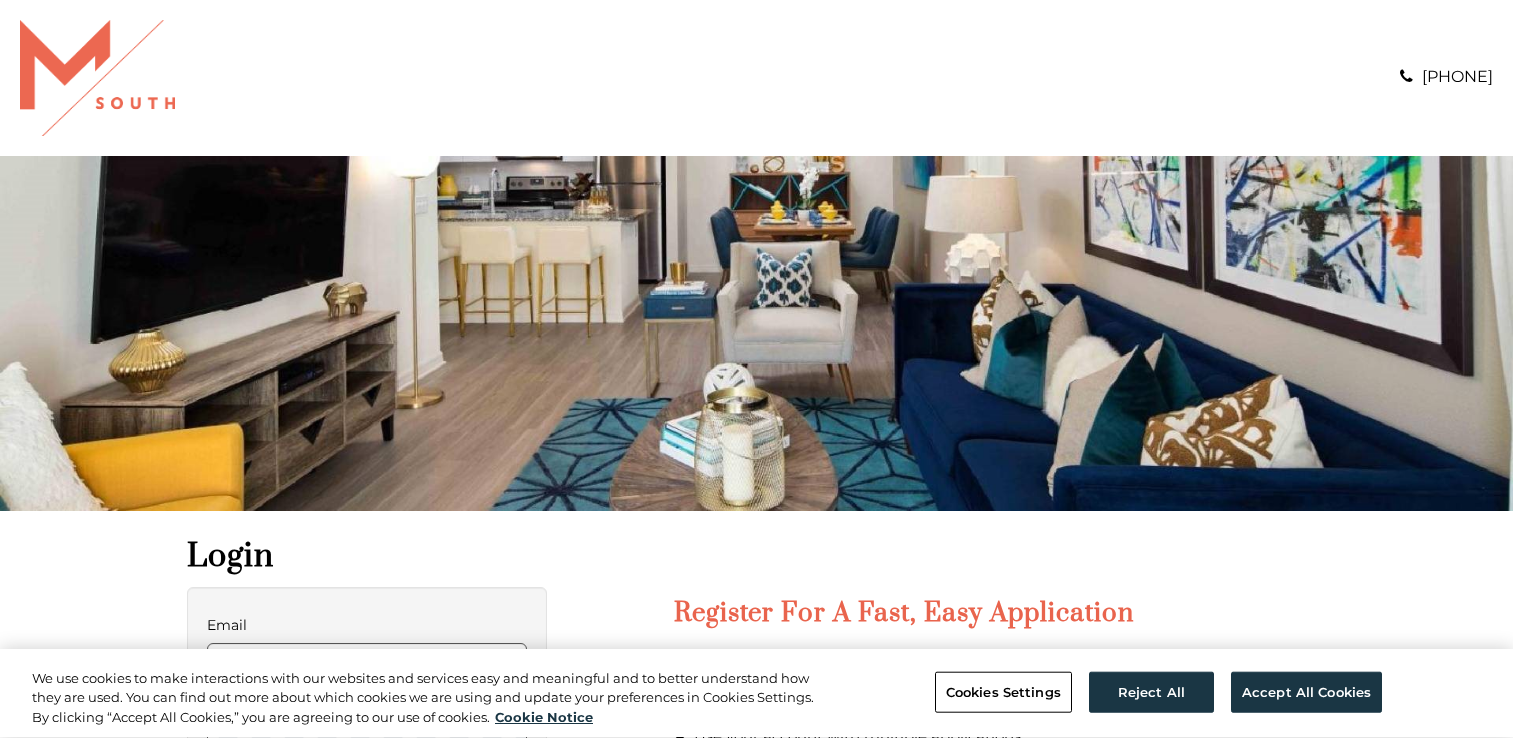 scroll, scrollTop: 0, scrollLeft: 0, axis: both 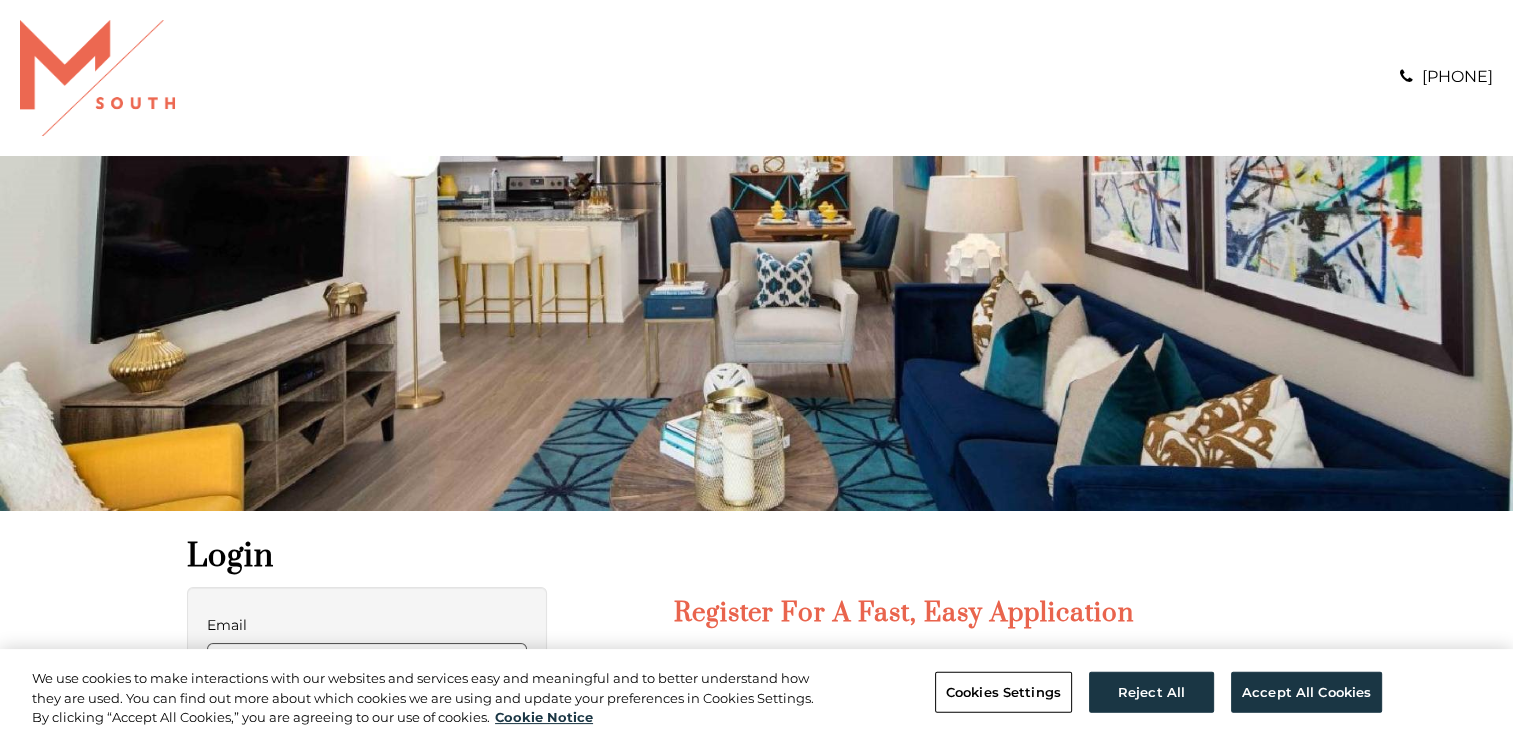 type on "**********" 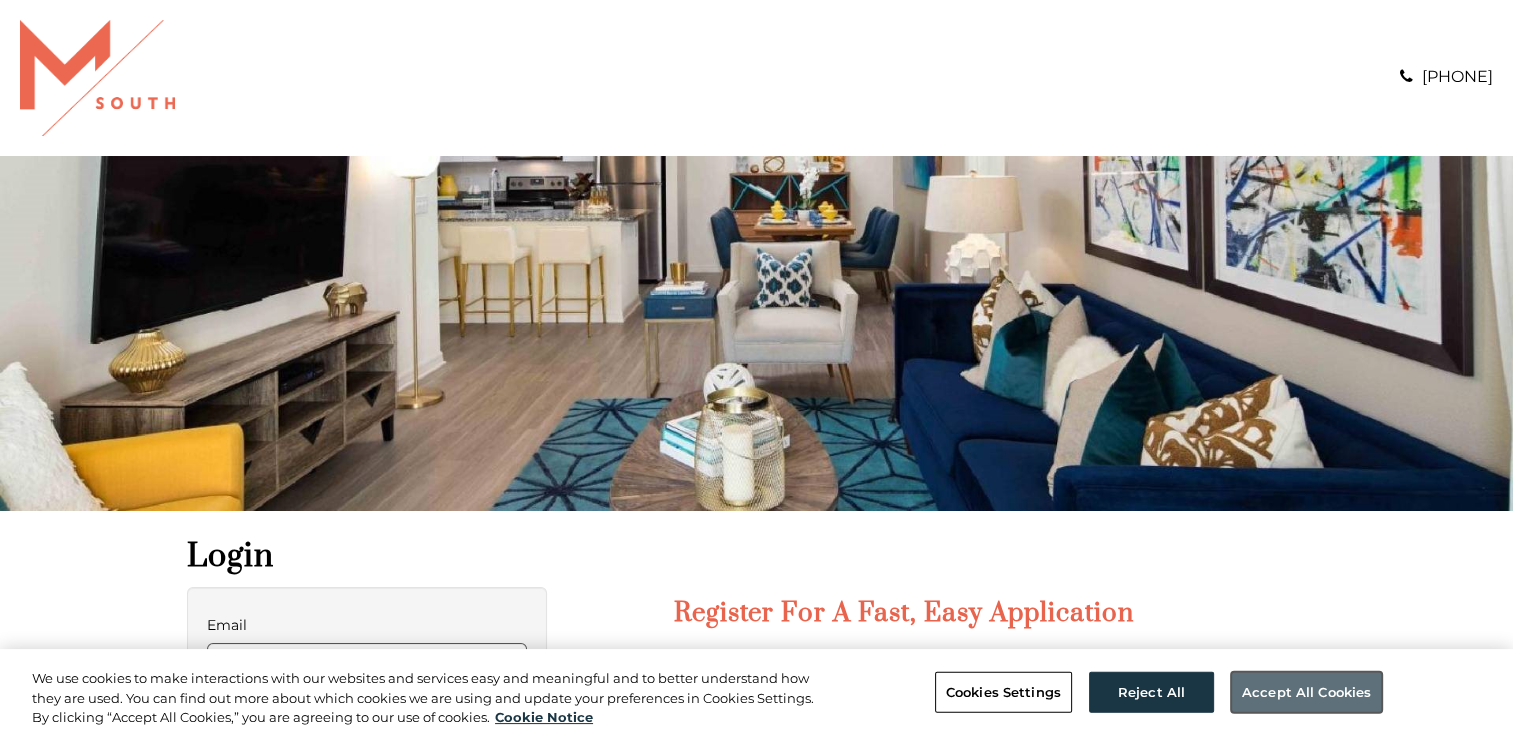 click on "Accept All Cookies" at bounding box center [1306, 692] 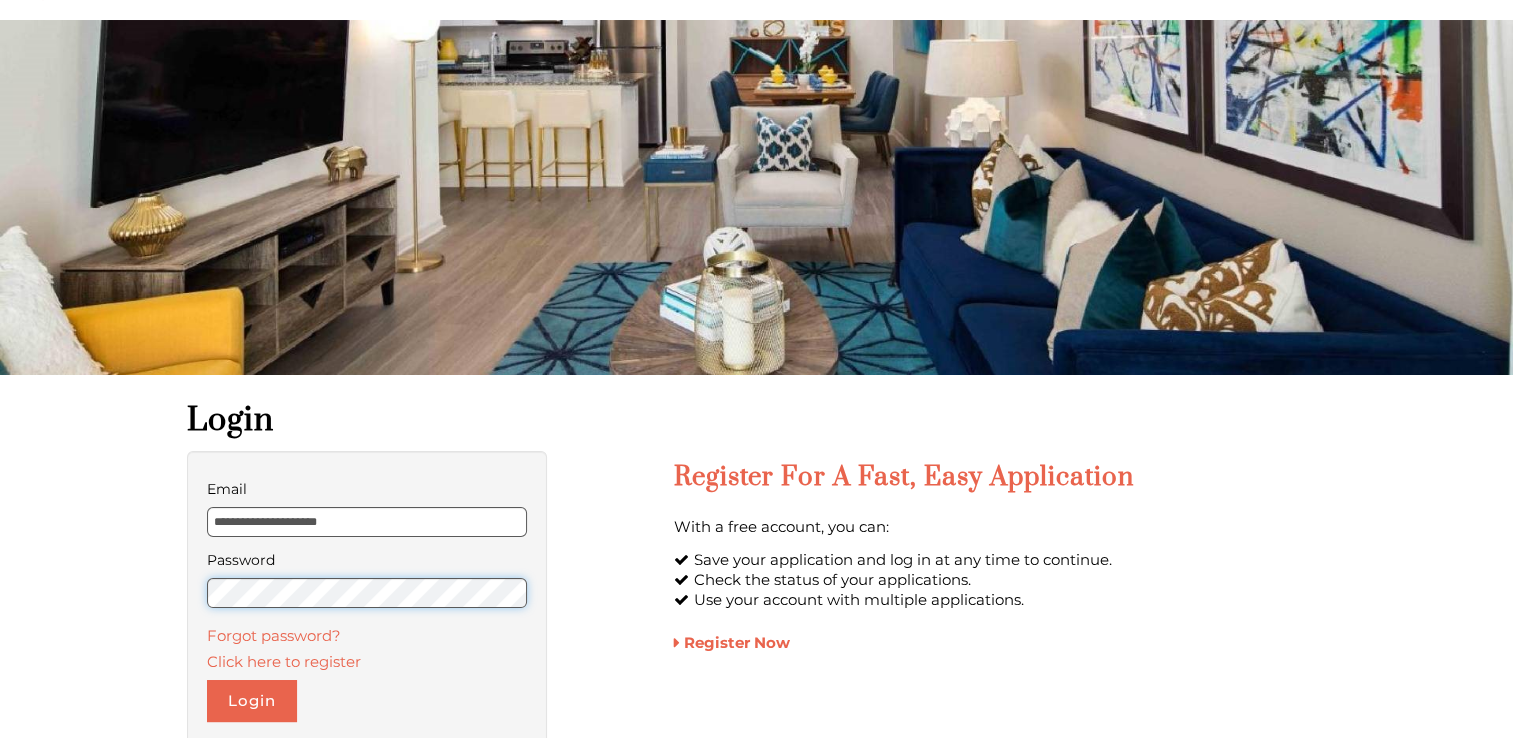 scroll, scrollTop: 282, scrollLeft: 0, axis: vertical 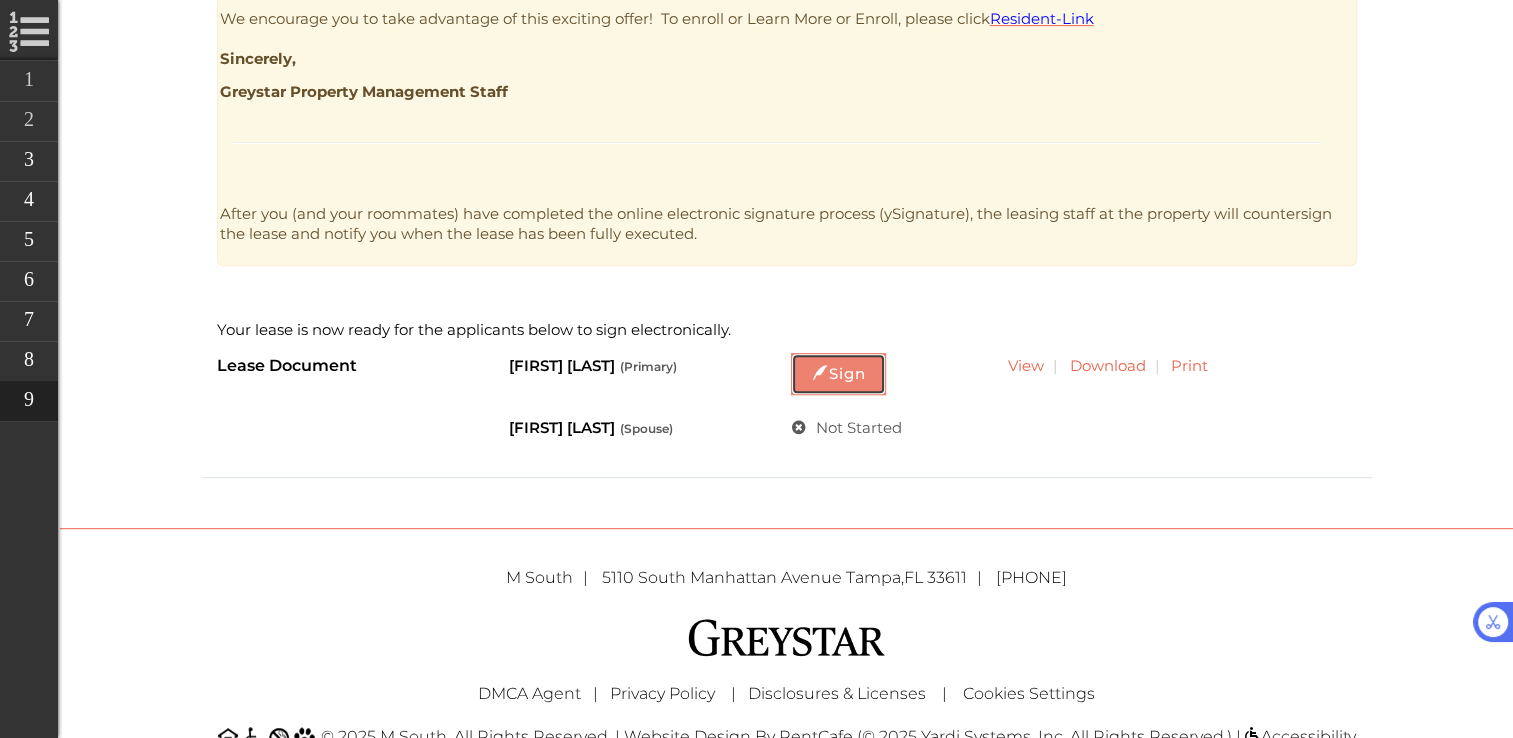click on "Sign" at bounding box center [838, 374] 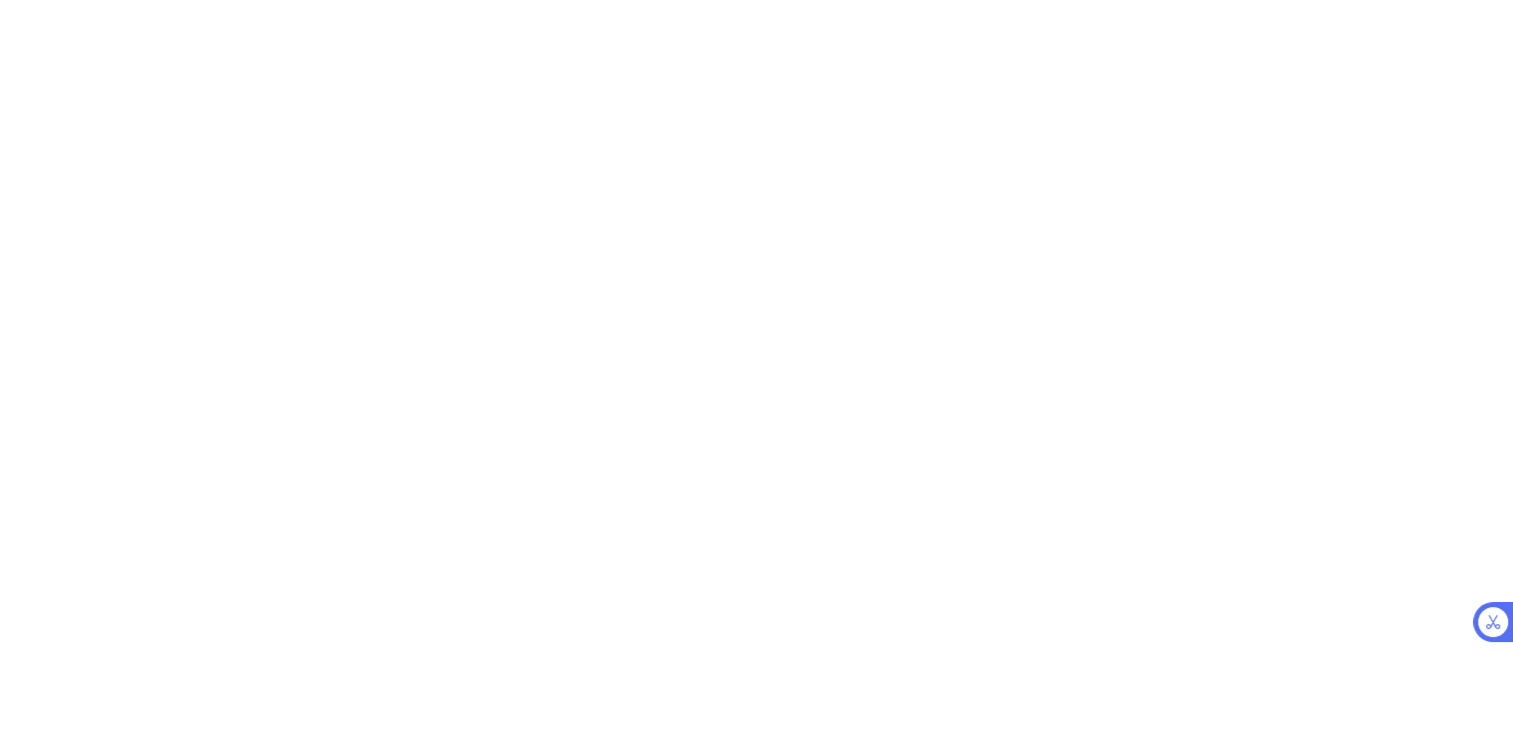 scroll, scrollTop: 0, scrollLeft: 0, axis: both 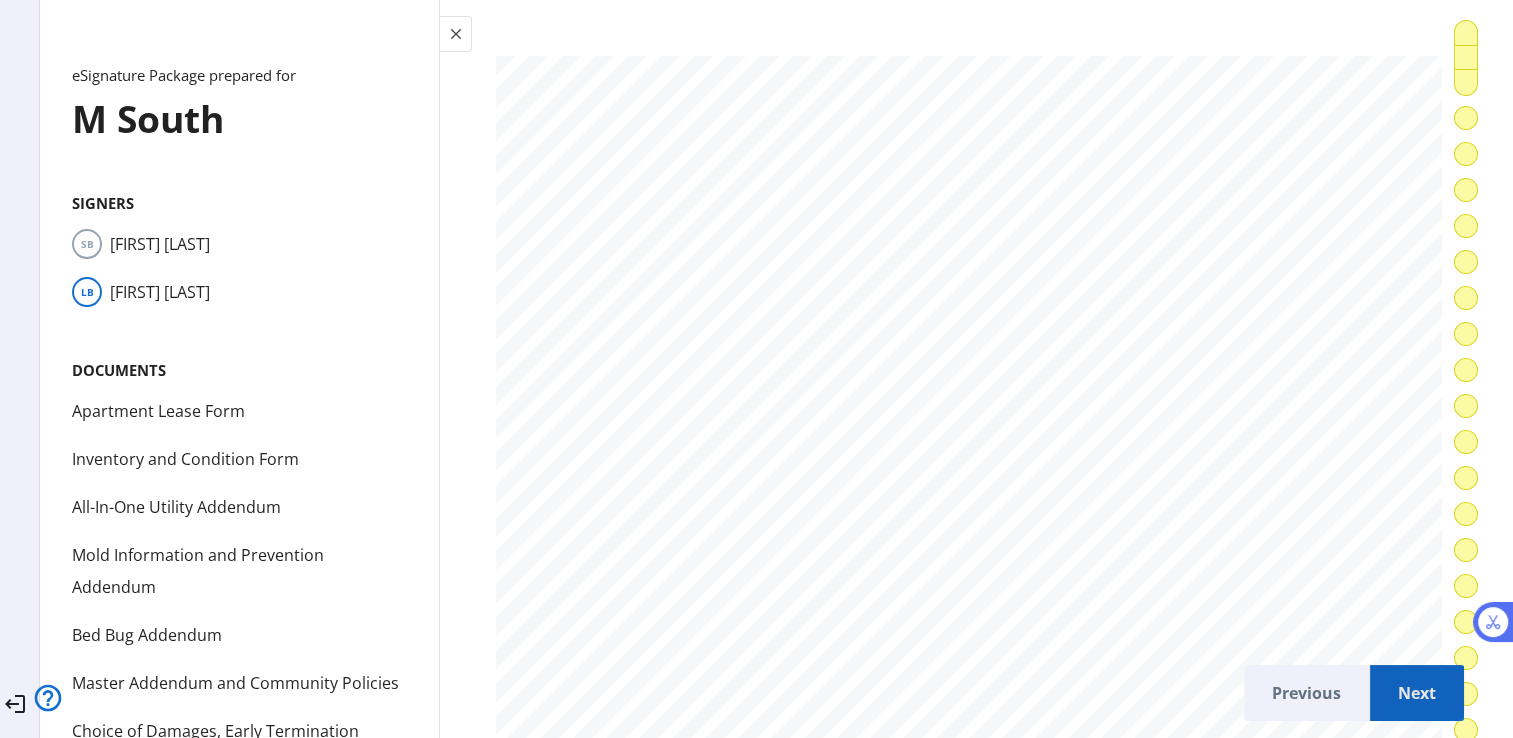 click on "Next" at bounding box center (1417, 693) 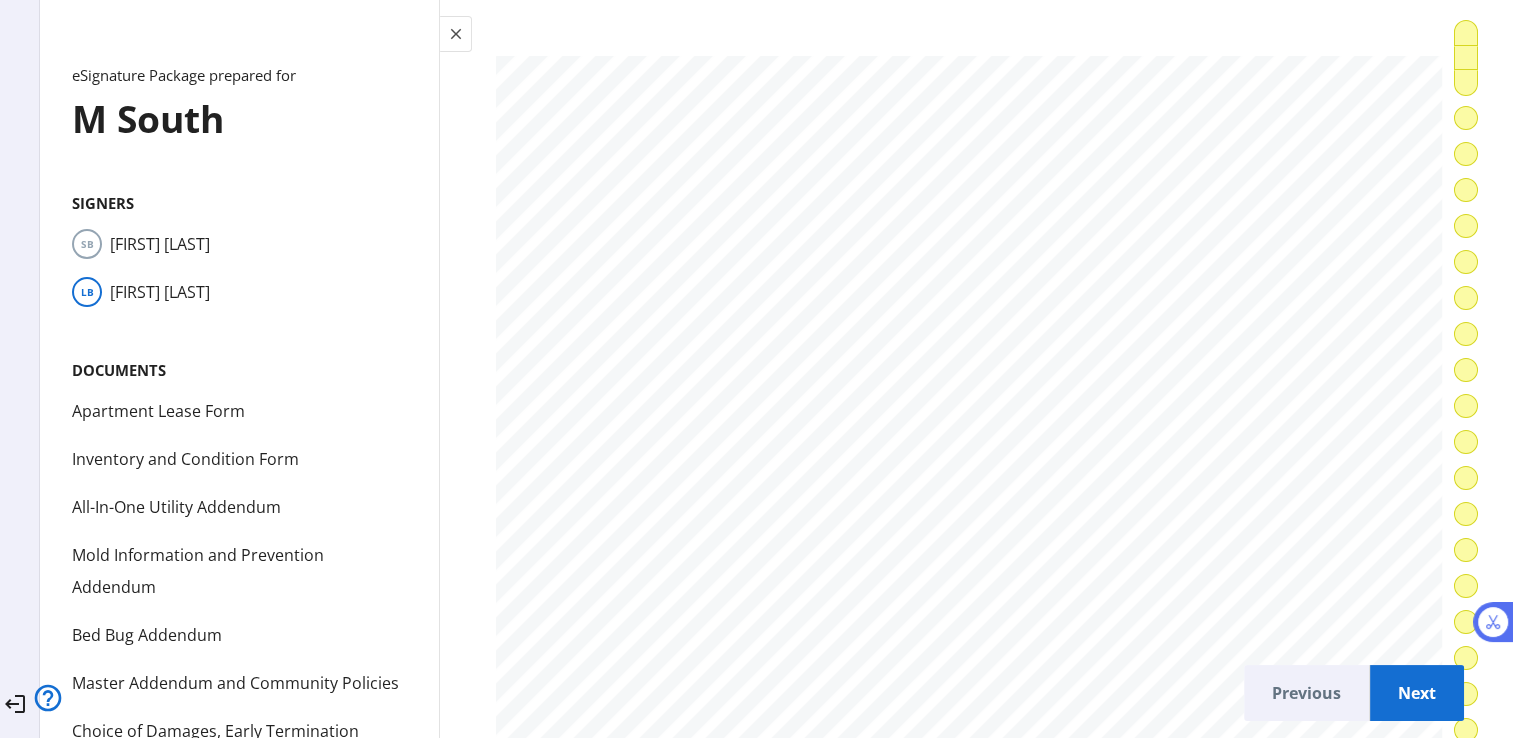 scroll, scrollTop: 1332, scrollLeft: 0, axis: vertical 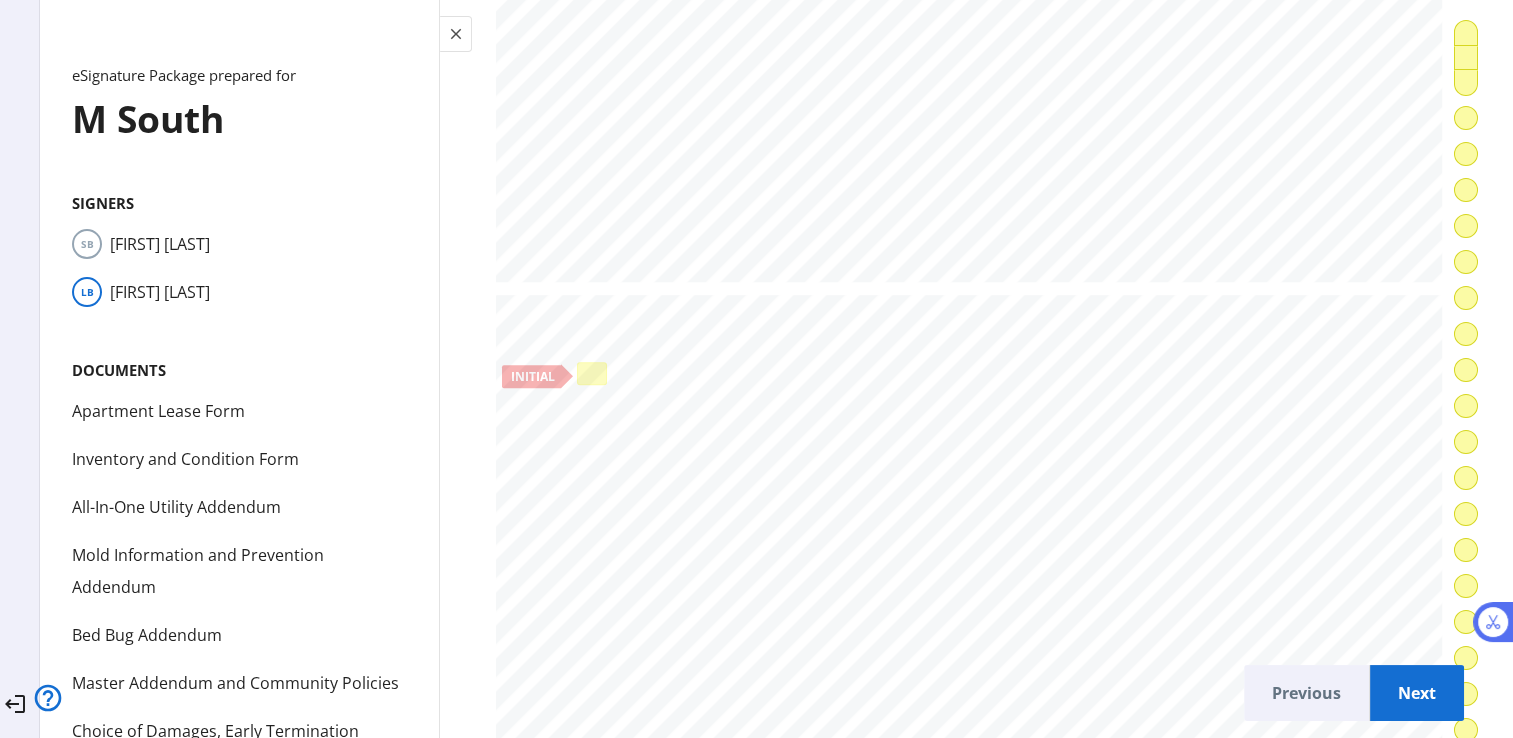 click at bounding box center (591, 374) 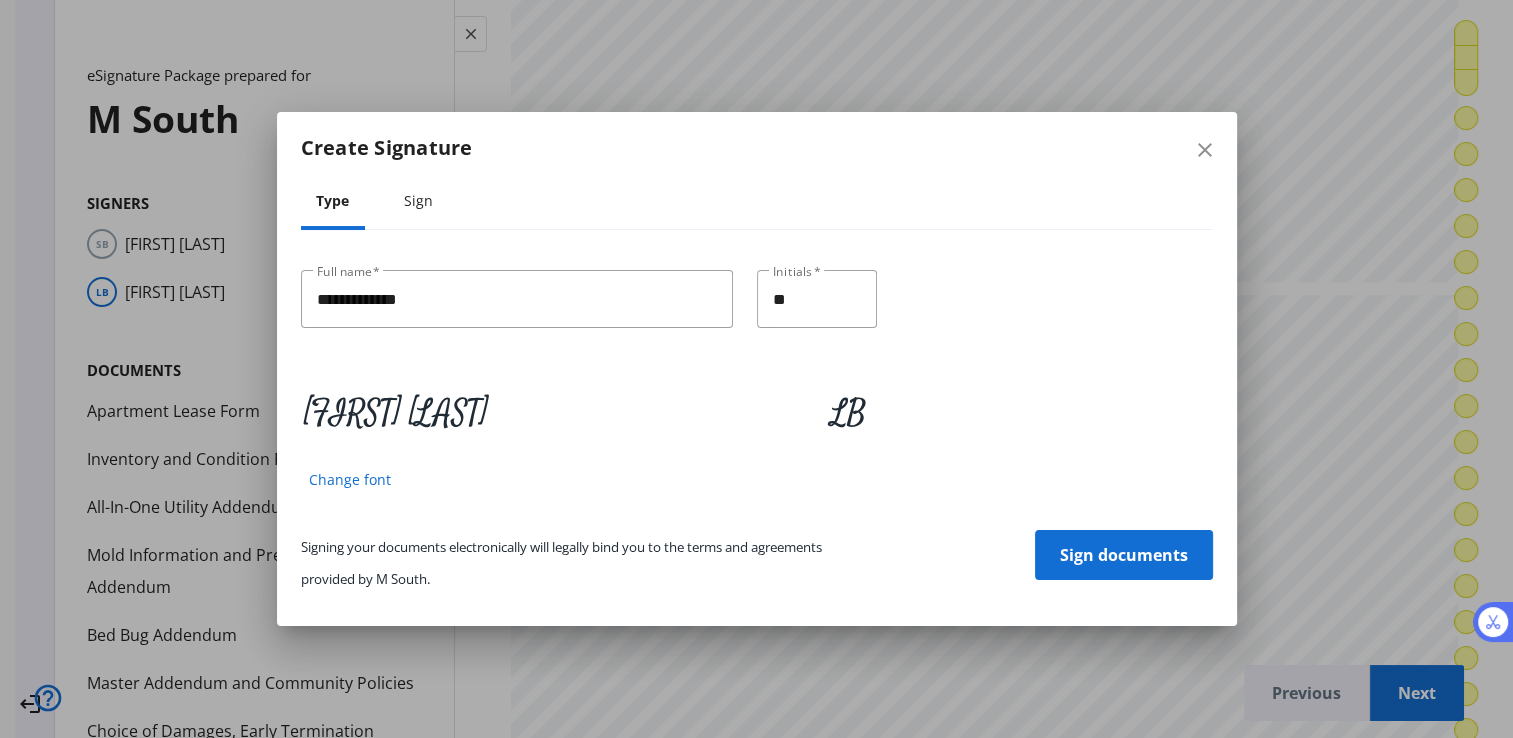 click on "Sign documents" at bounding box center [1124, 555] 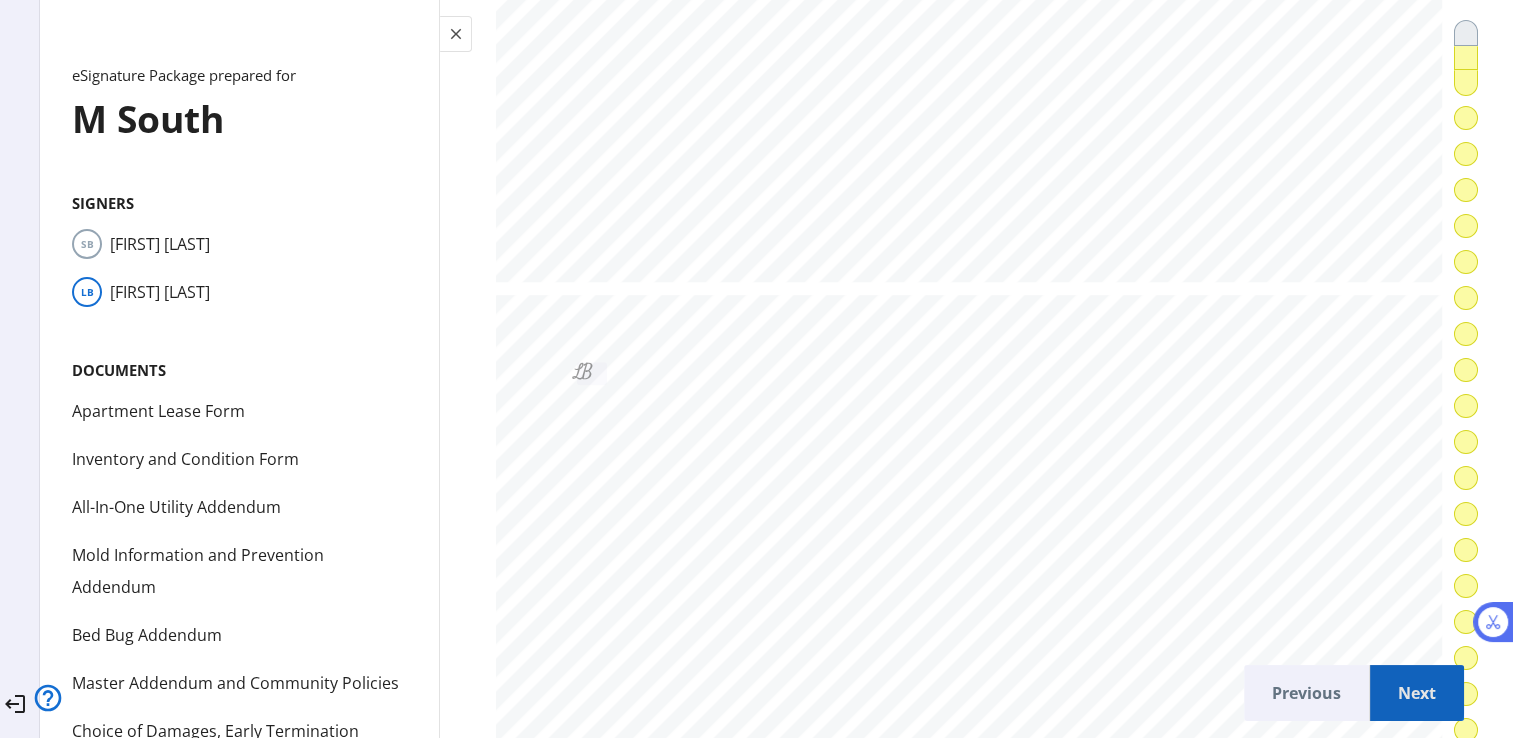 click on "Next" at bounding box center (1417, 693) 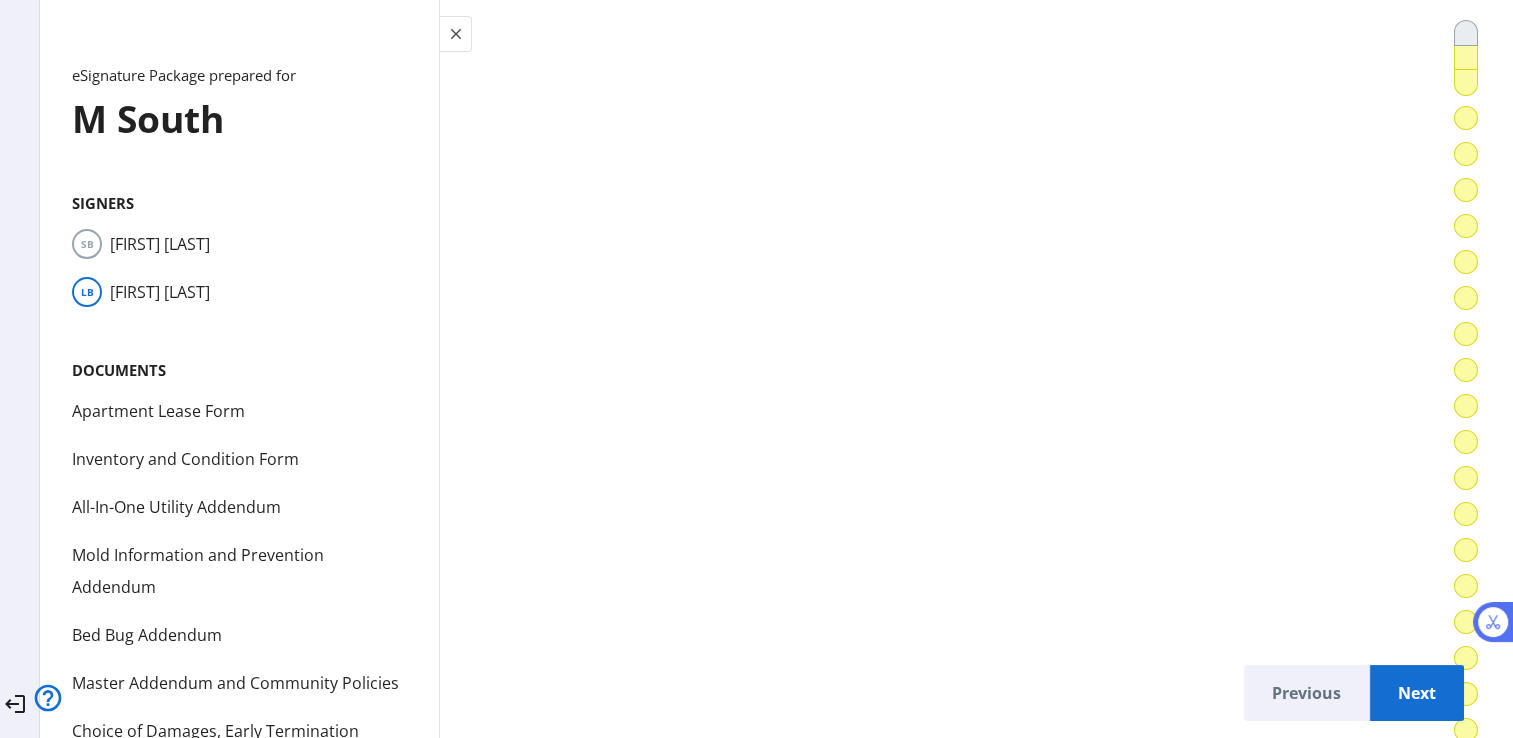 scroll, scrollTop: 13378, scrollLeft: 0, axis: vertical 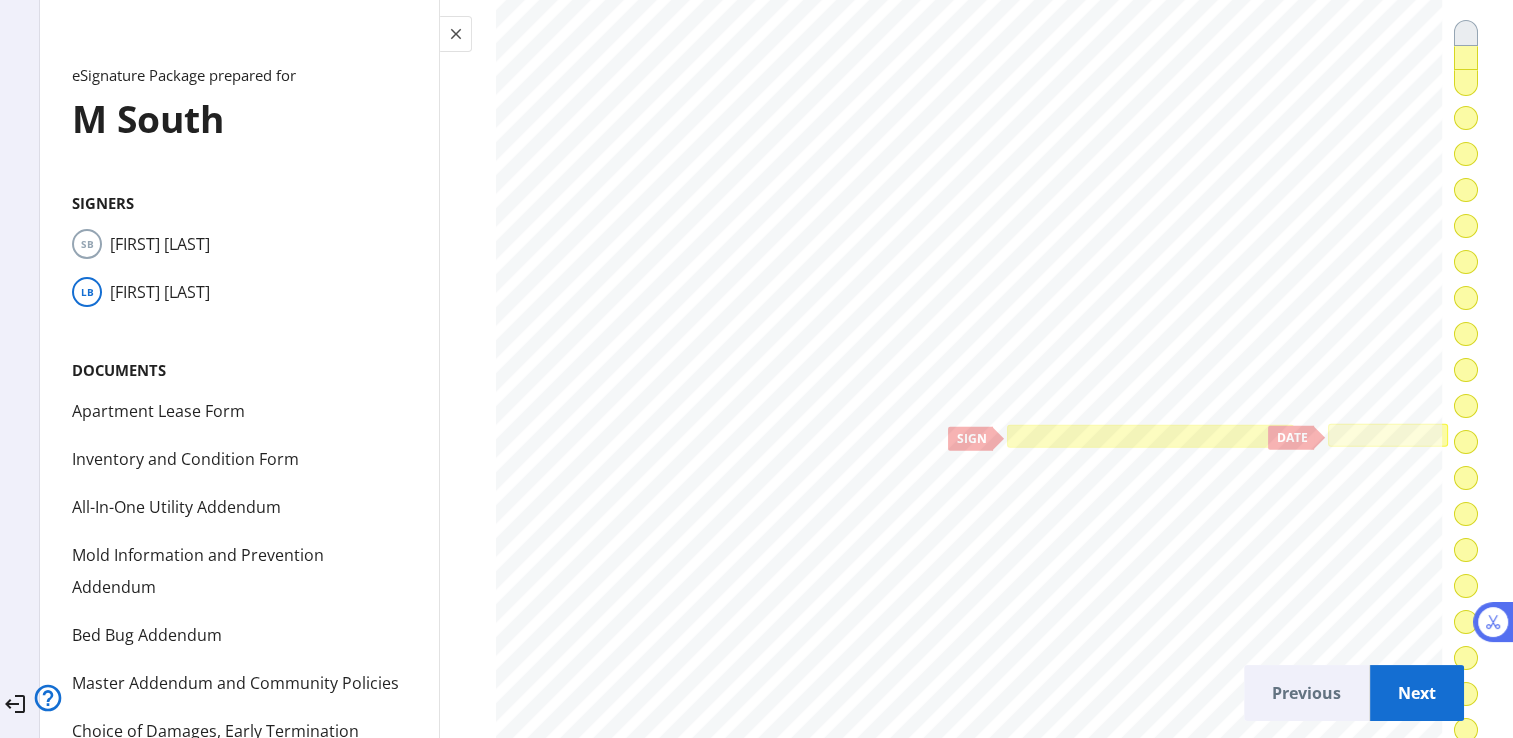 click at bounding box center [1151, 436] 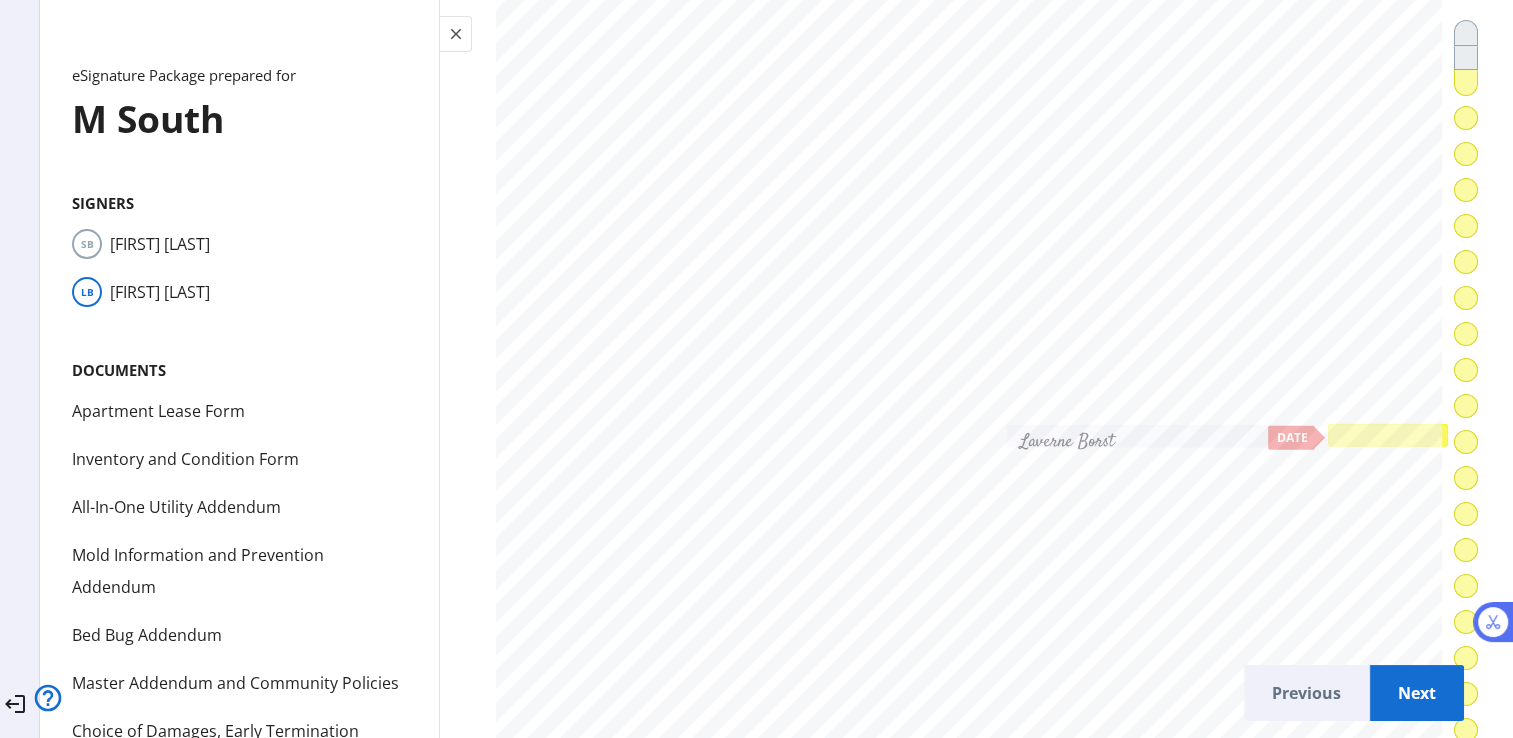 click at bounding box center (1388, 435) 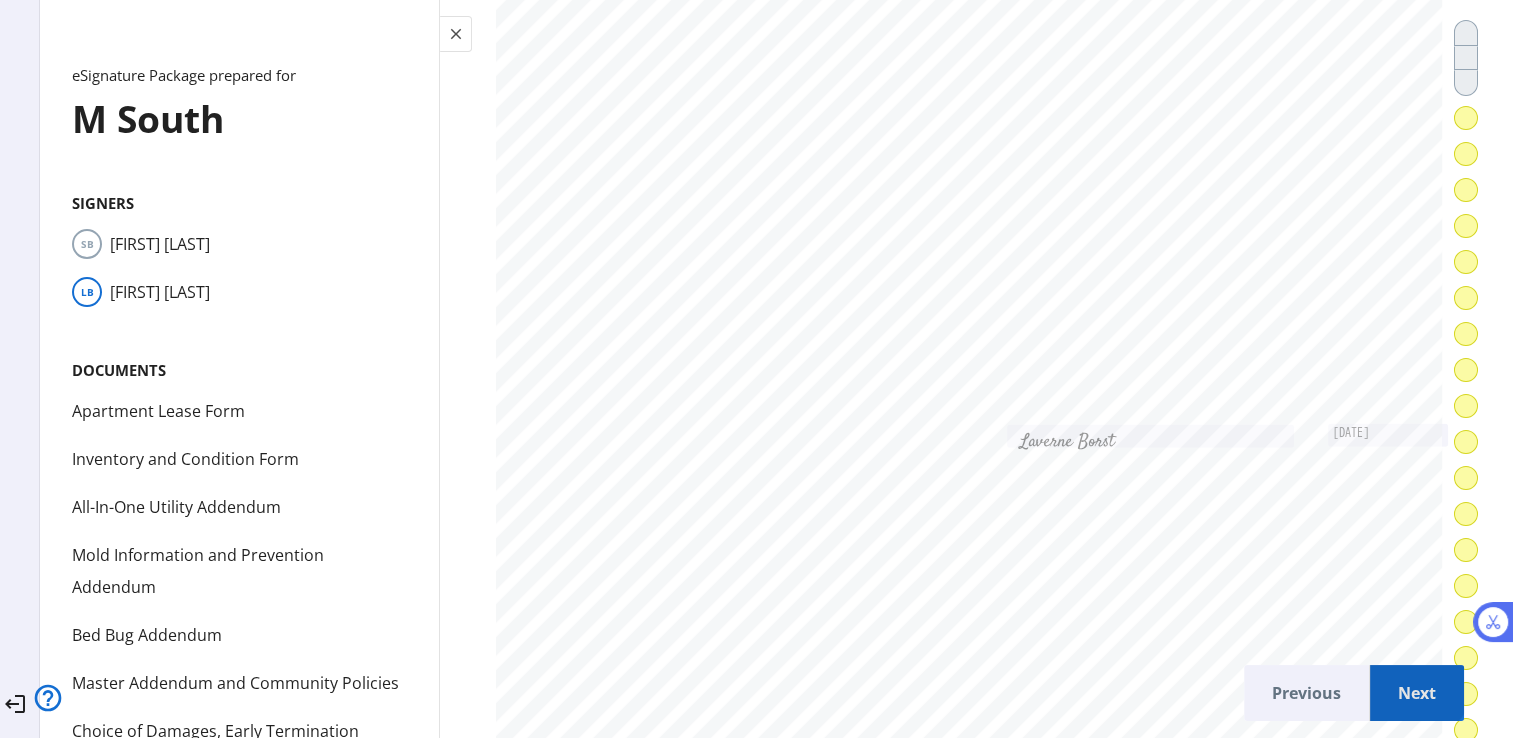 click on "Next" at bounding box center (1417, 693) 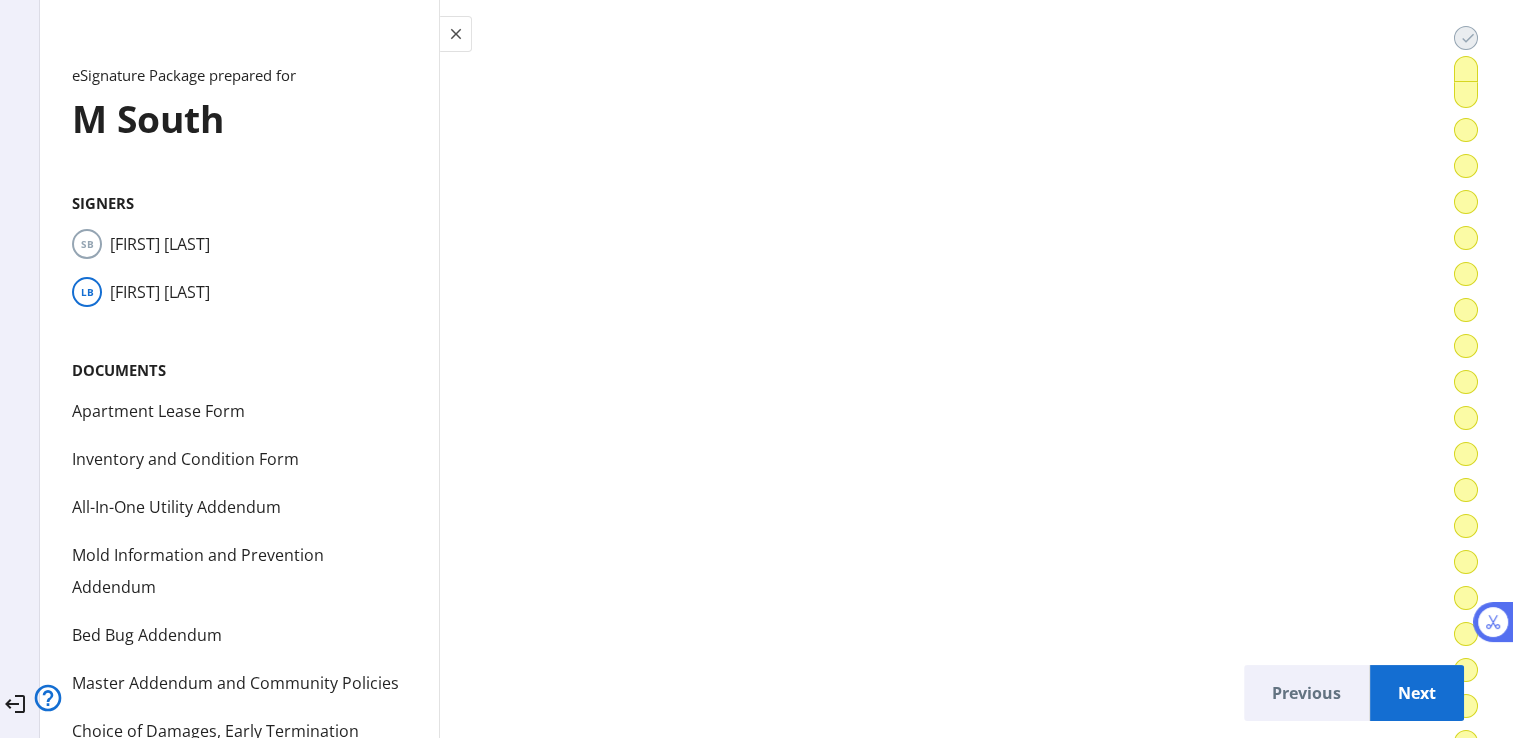 scroll, scrollTop: 19027, scrollLeft: 0, axis: vertical 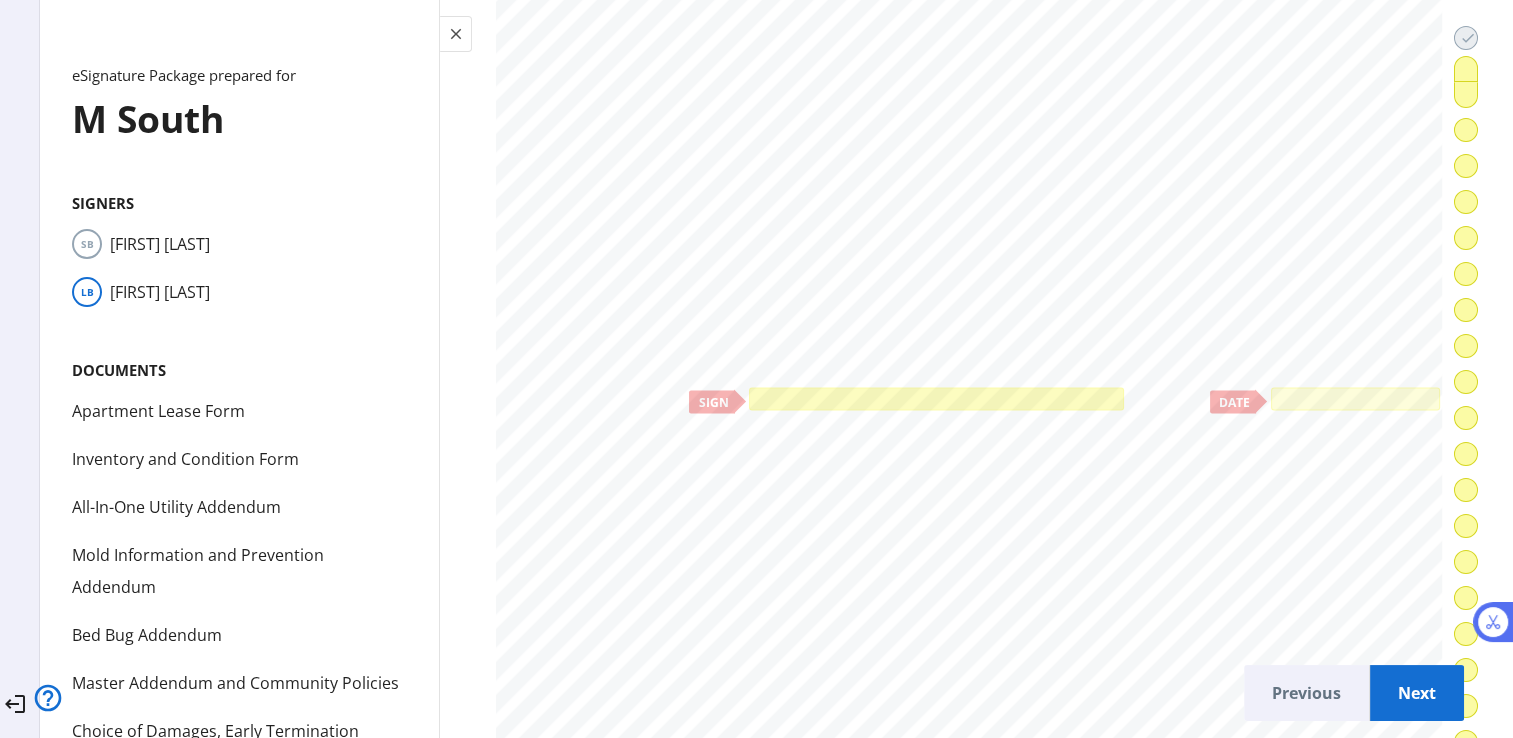 click at bounding box center [936, 400] 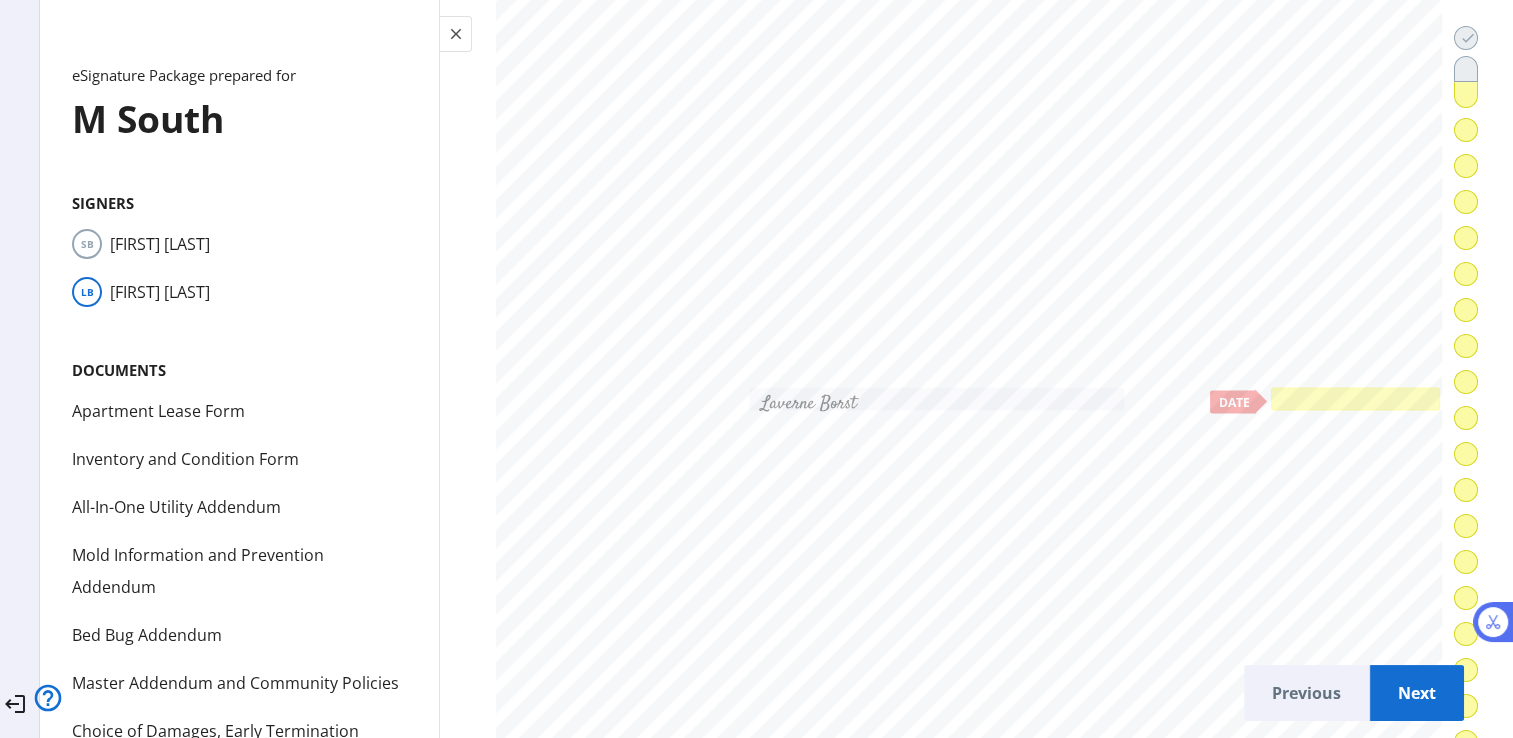 click at bounding box center [1355, 400] 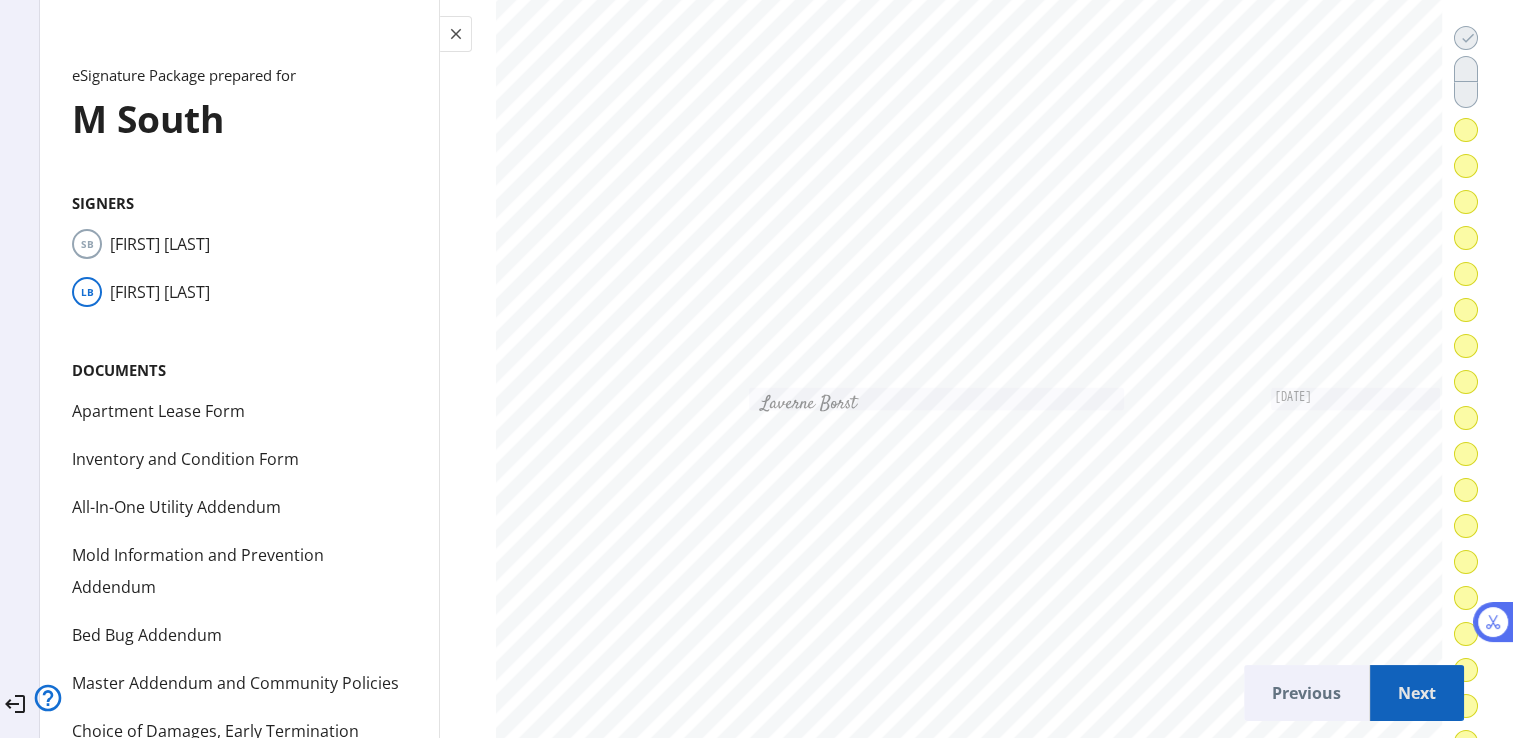 click on "Next" at bounding box center [1417, 693] 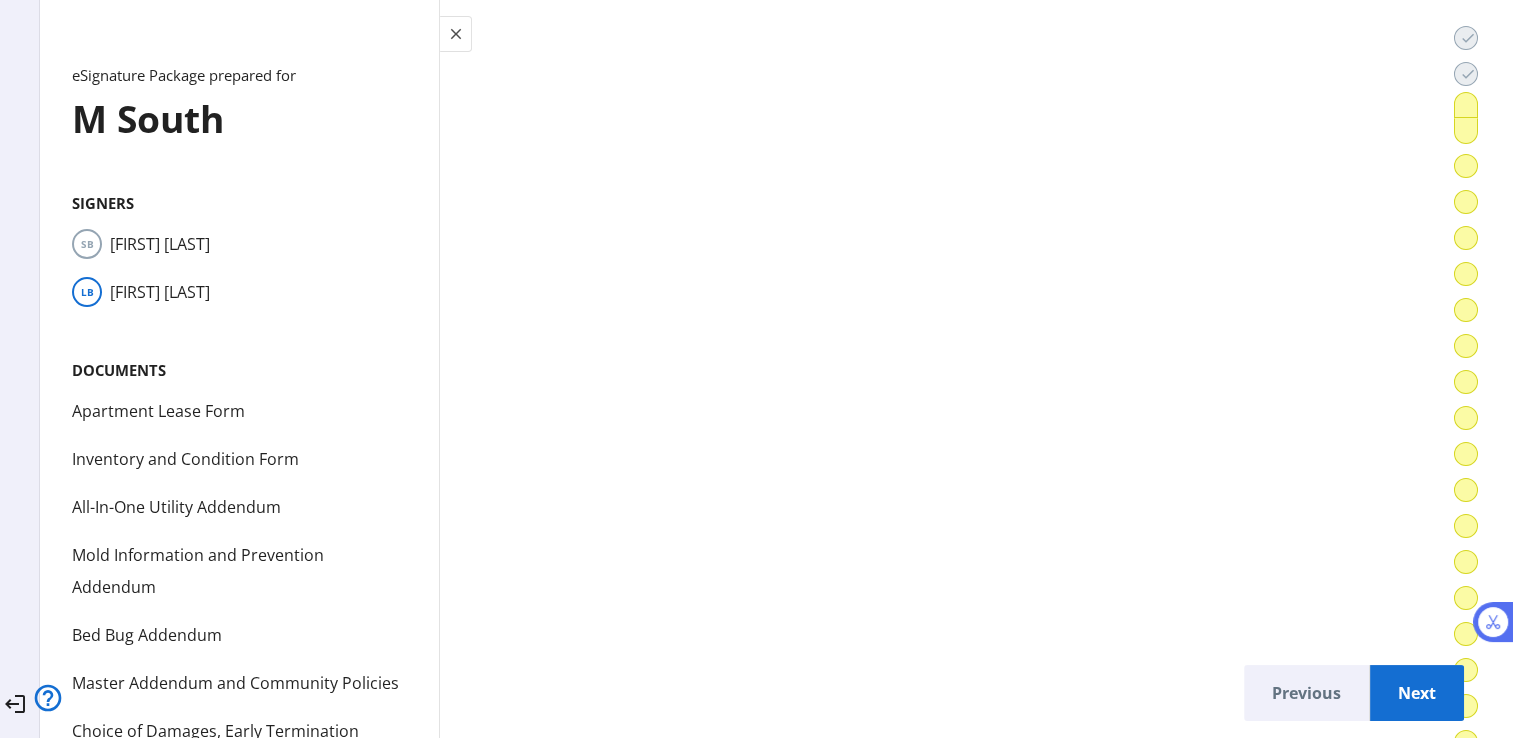 scroll, scrollTop: 23462, scrollLeft: 0, axis: vertical 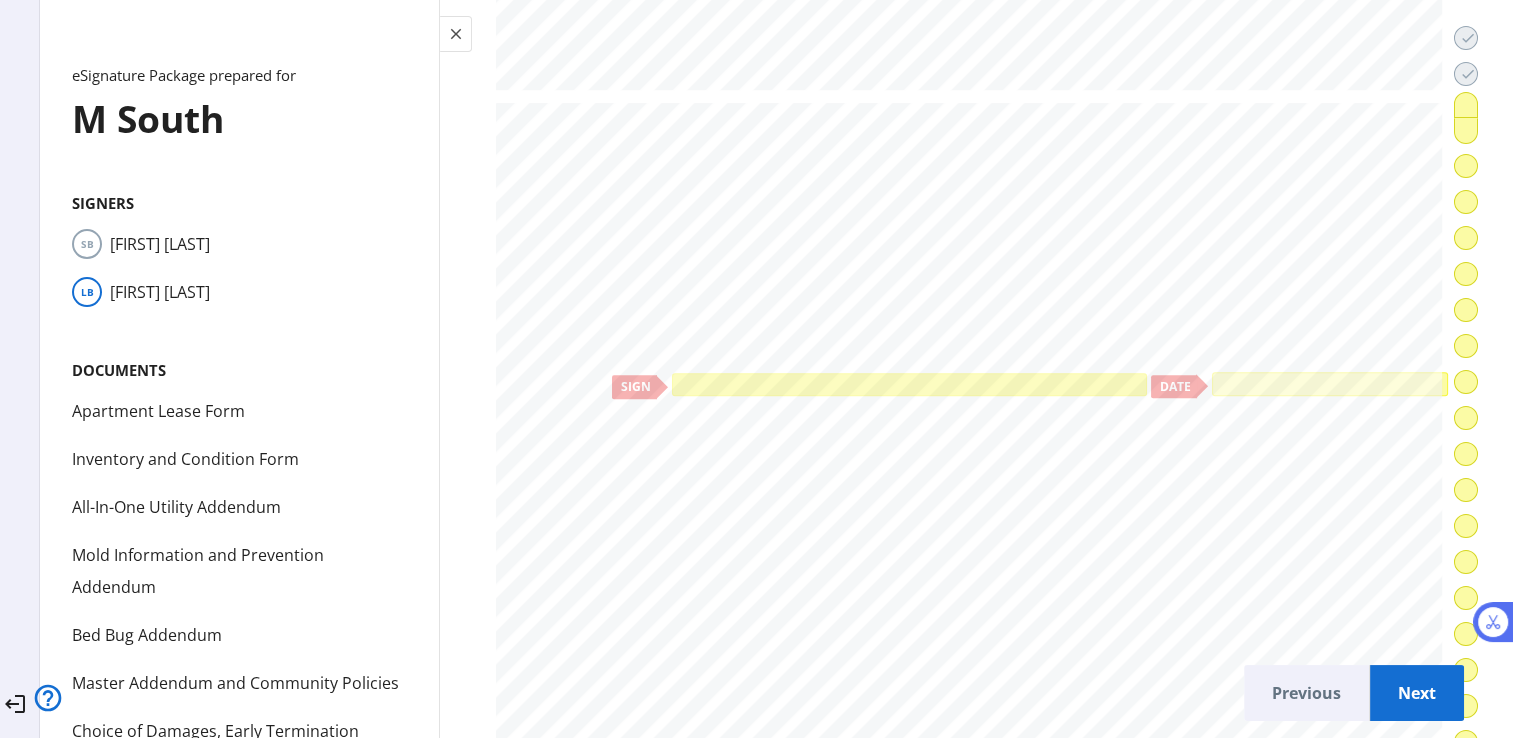 click at bounding box center (909, 384) 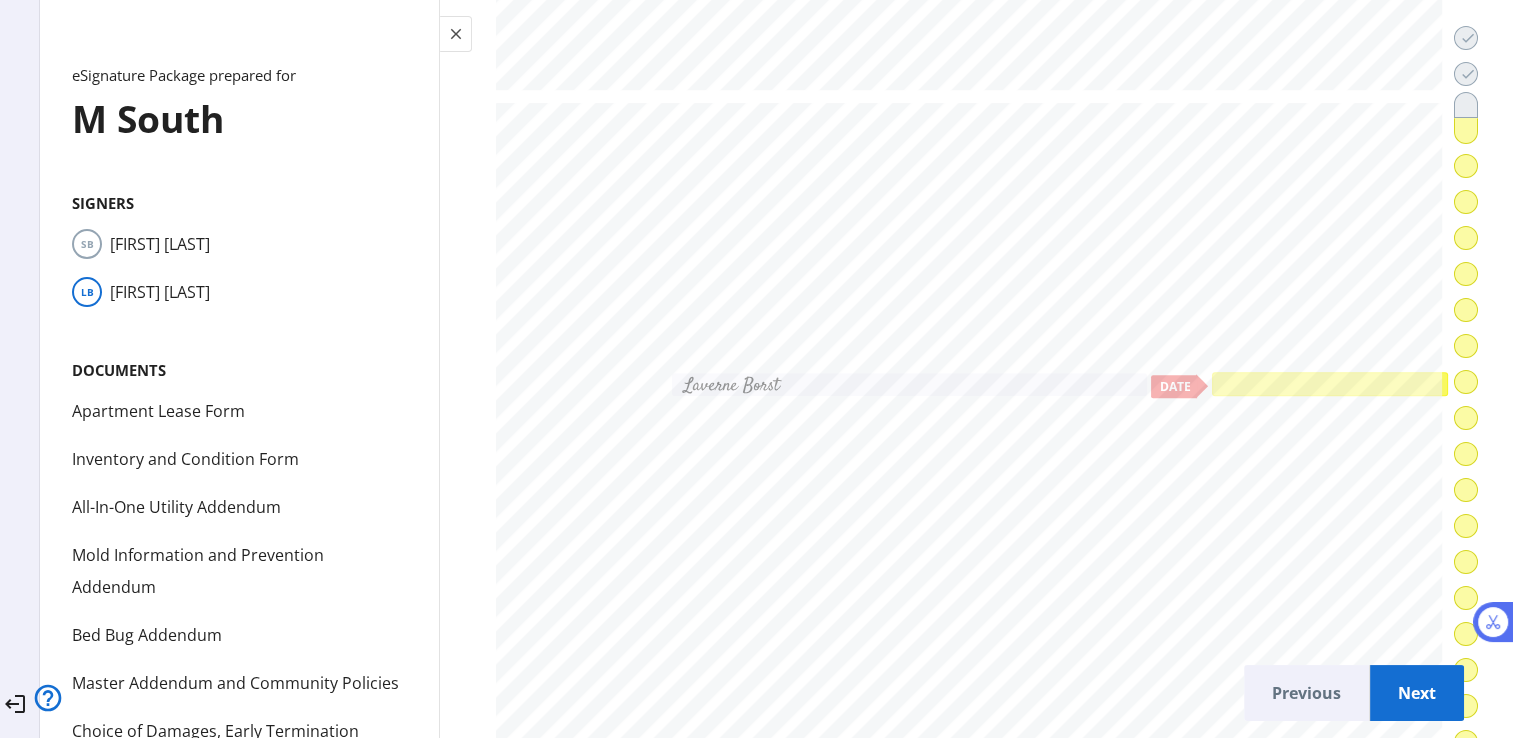 click at bounding box center (1330, 384) 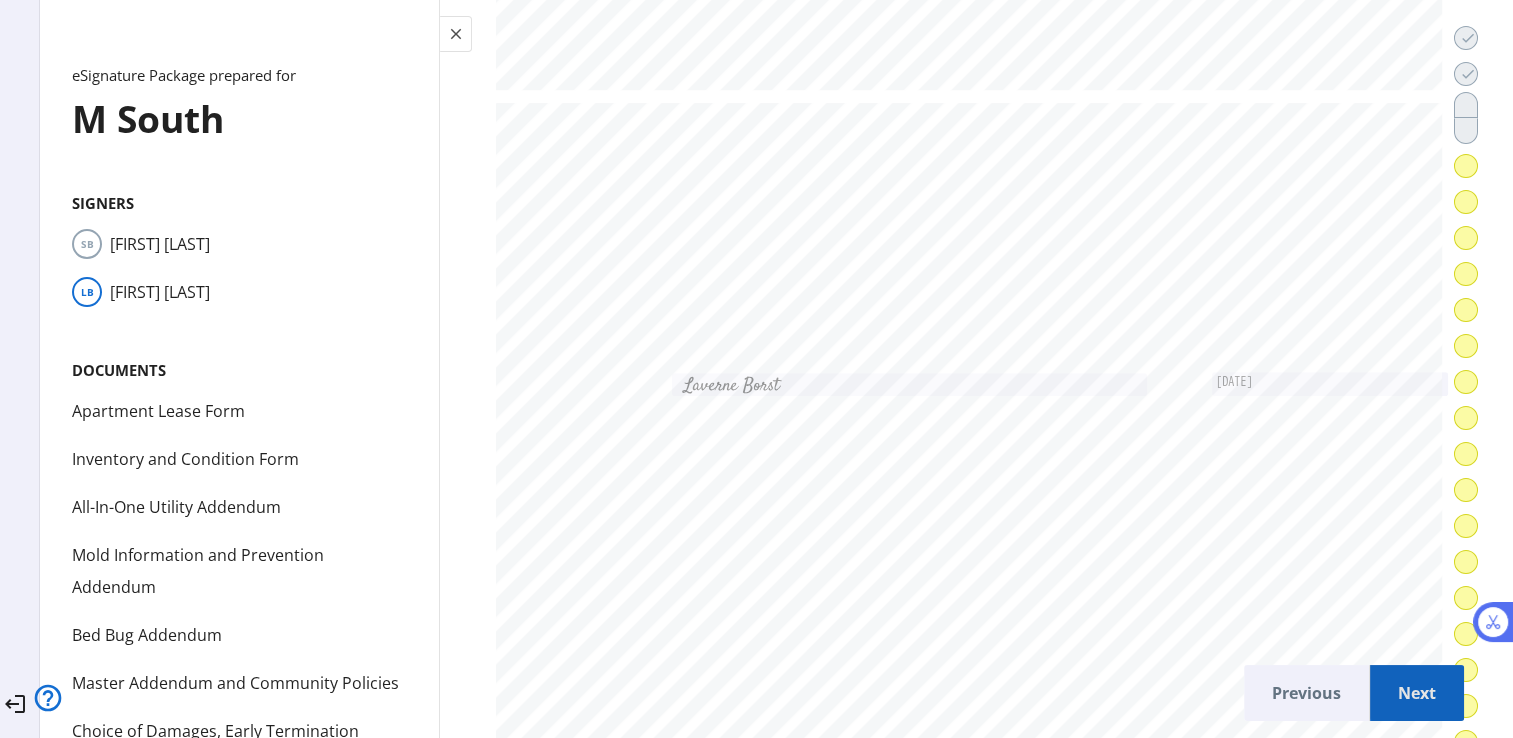 click on "Next" at bounding box center (1417, 693) 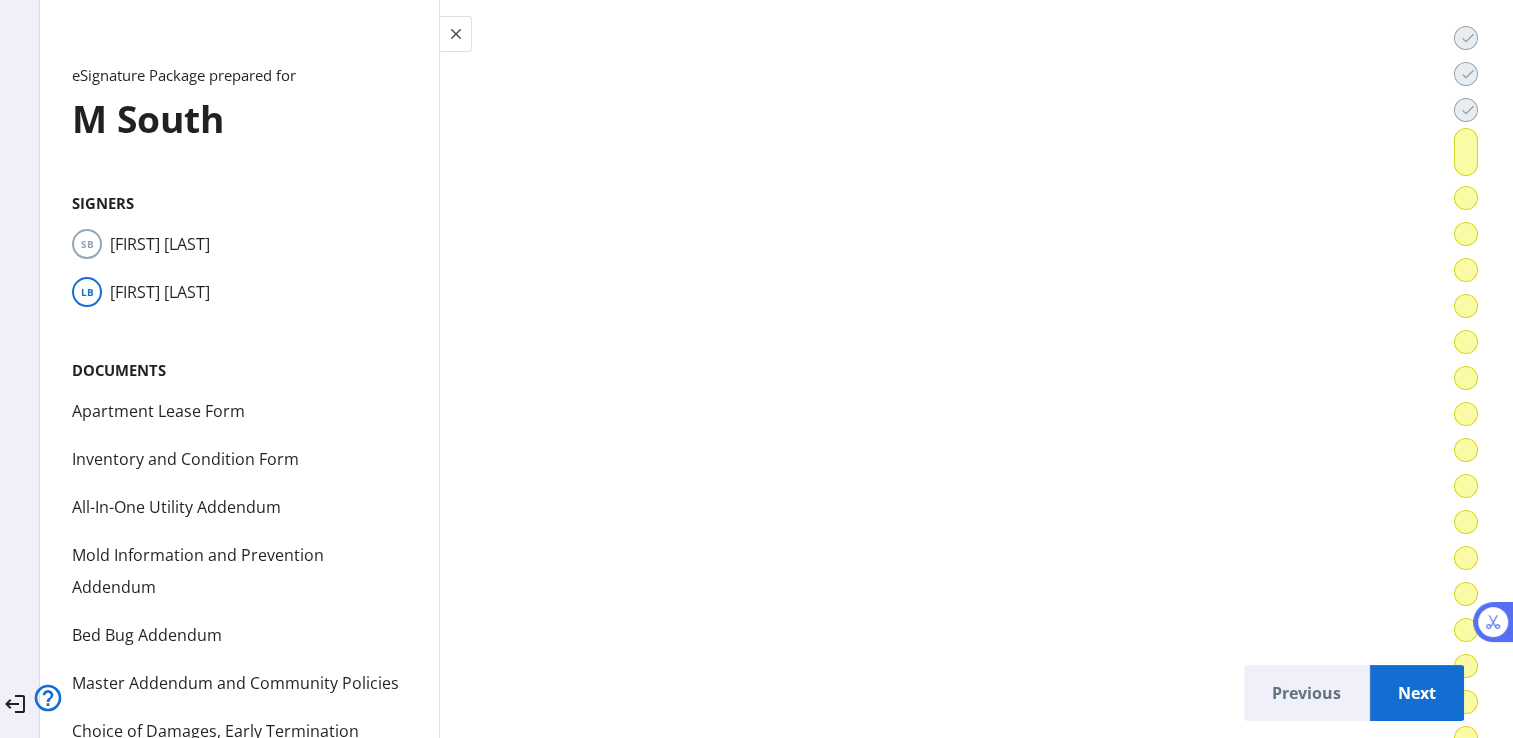 scroll, scrollTop: 27223, scrollLeft: 0, axis: vertical 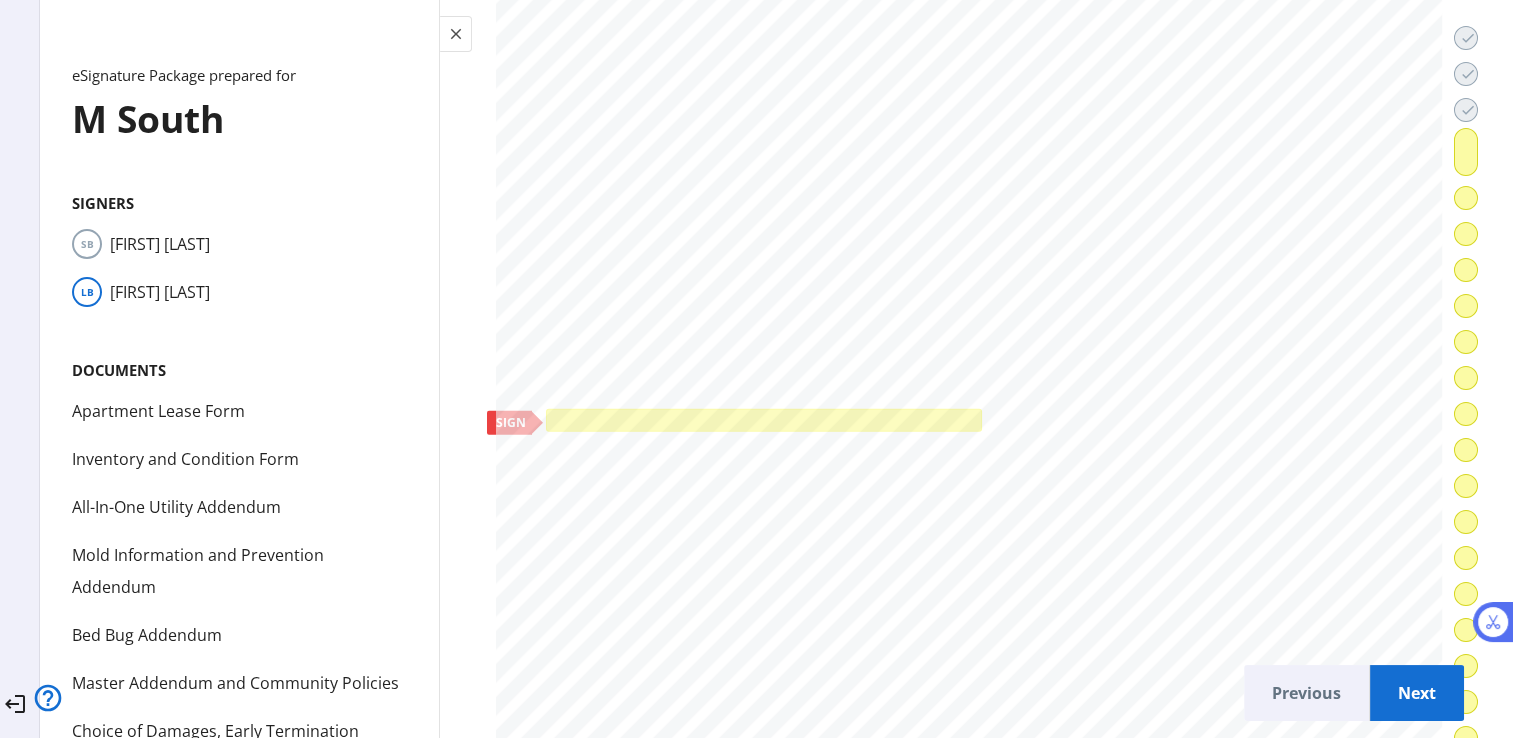 click at bounding box center [764, 420] 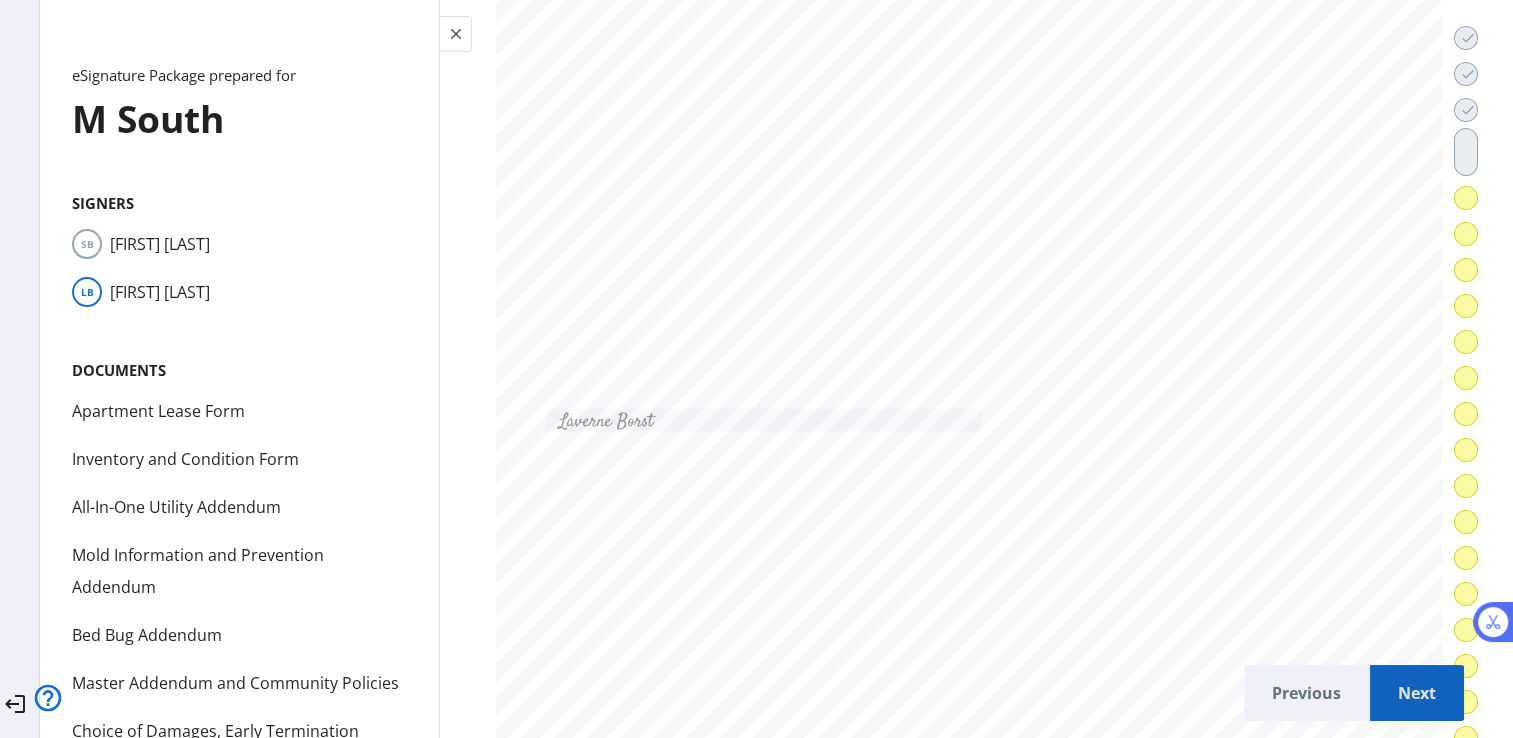 click on "Next" at bounding box center [1417, 693] 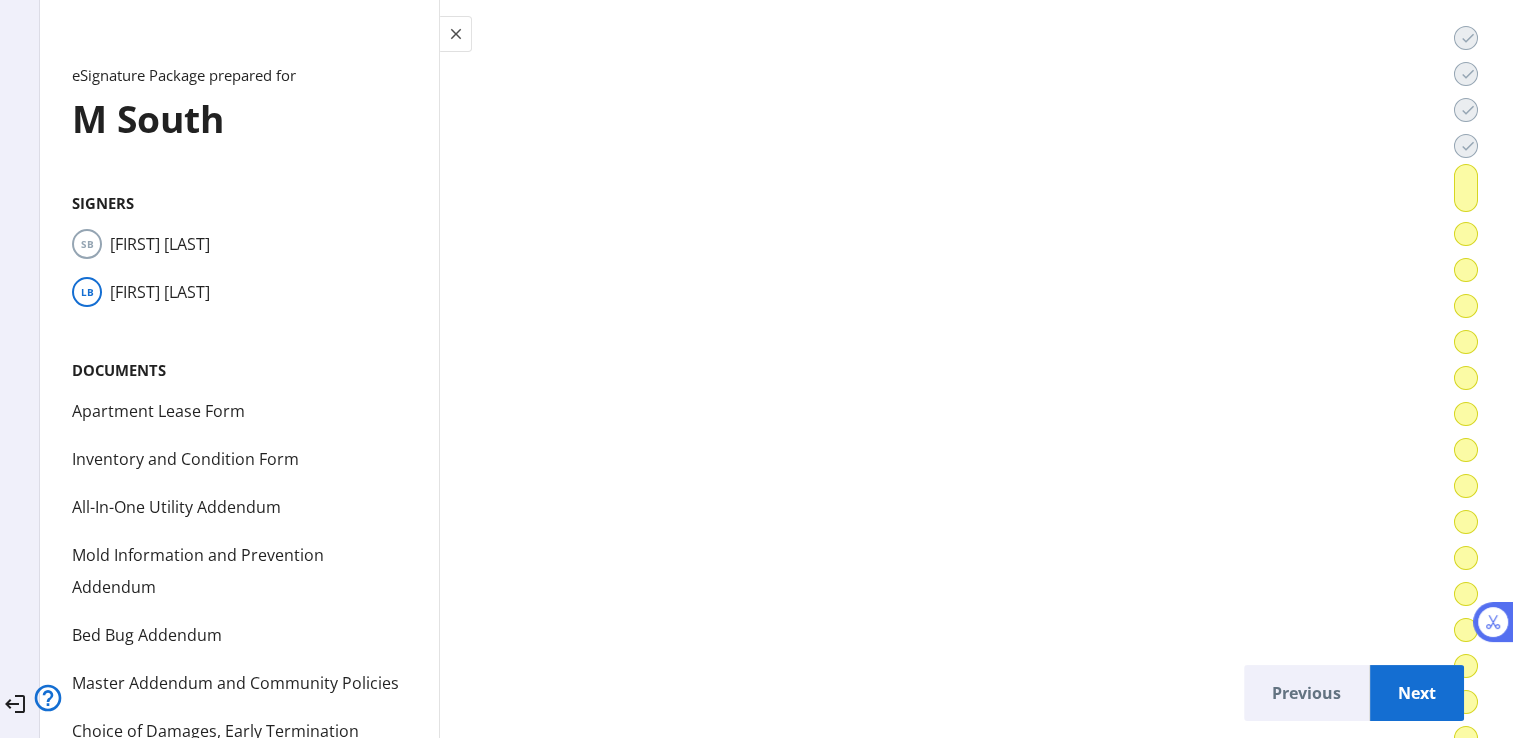 scroll, scrollTop: 30806, scrollLeft: 0, axis: vertical 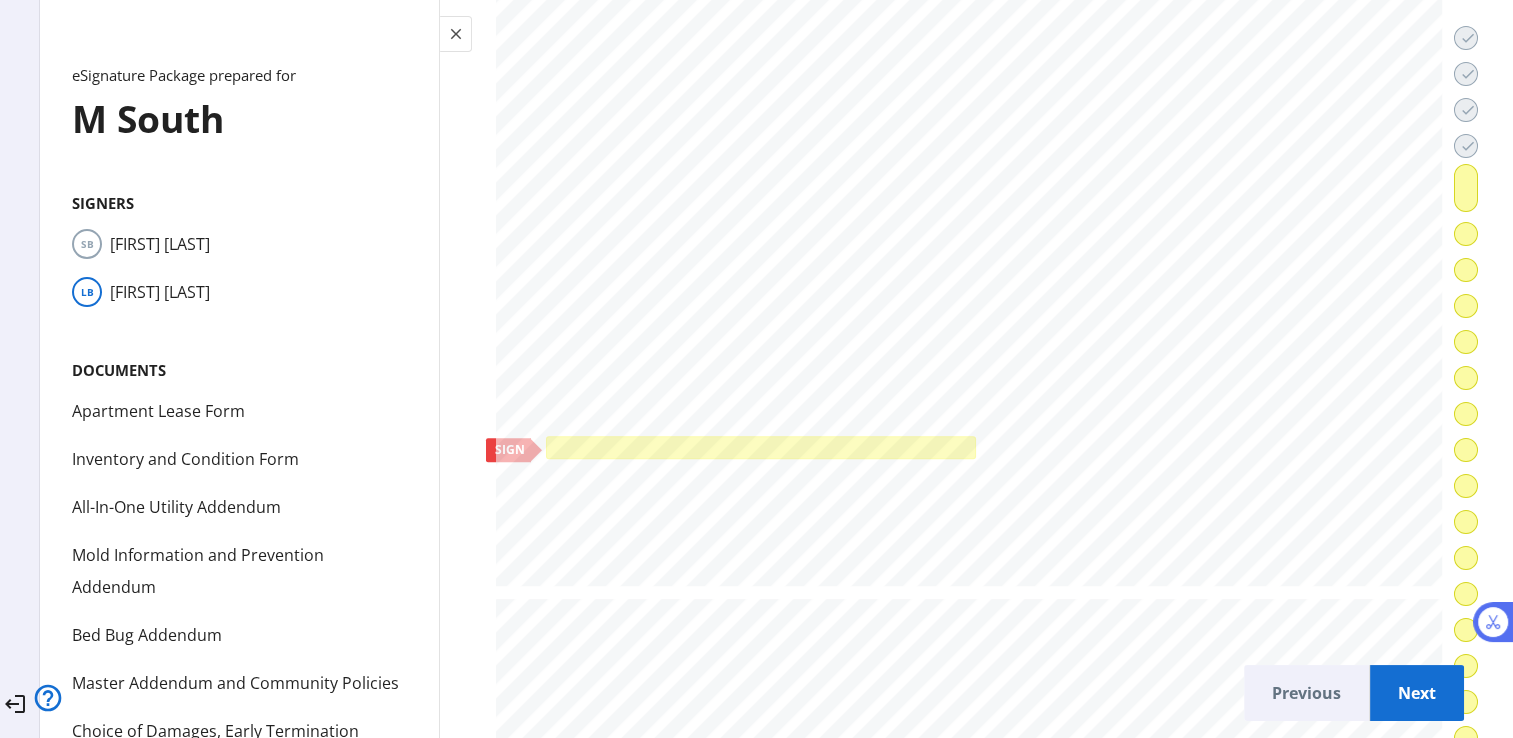 click at bounding box center (760, 447) 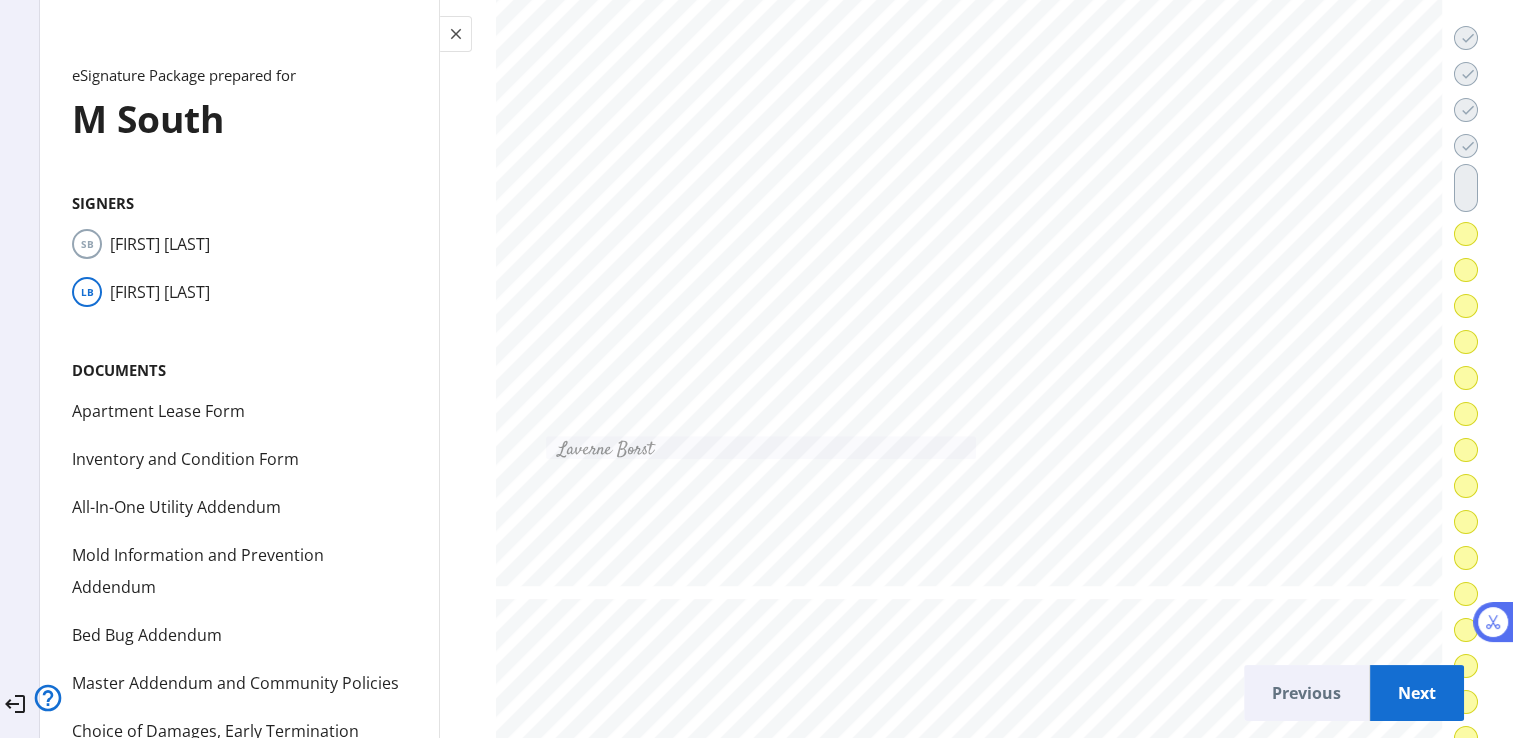 click on "Next" at bounding box center (1417, 693) 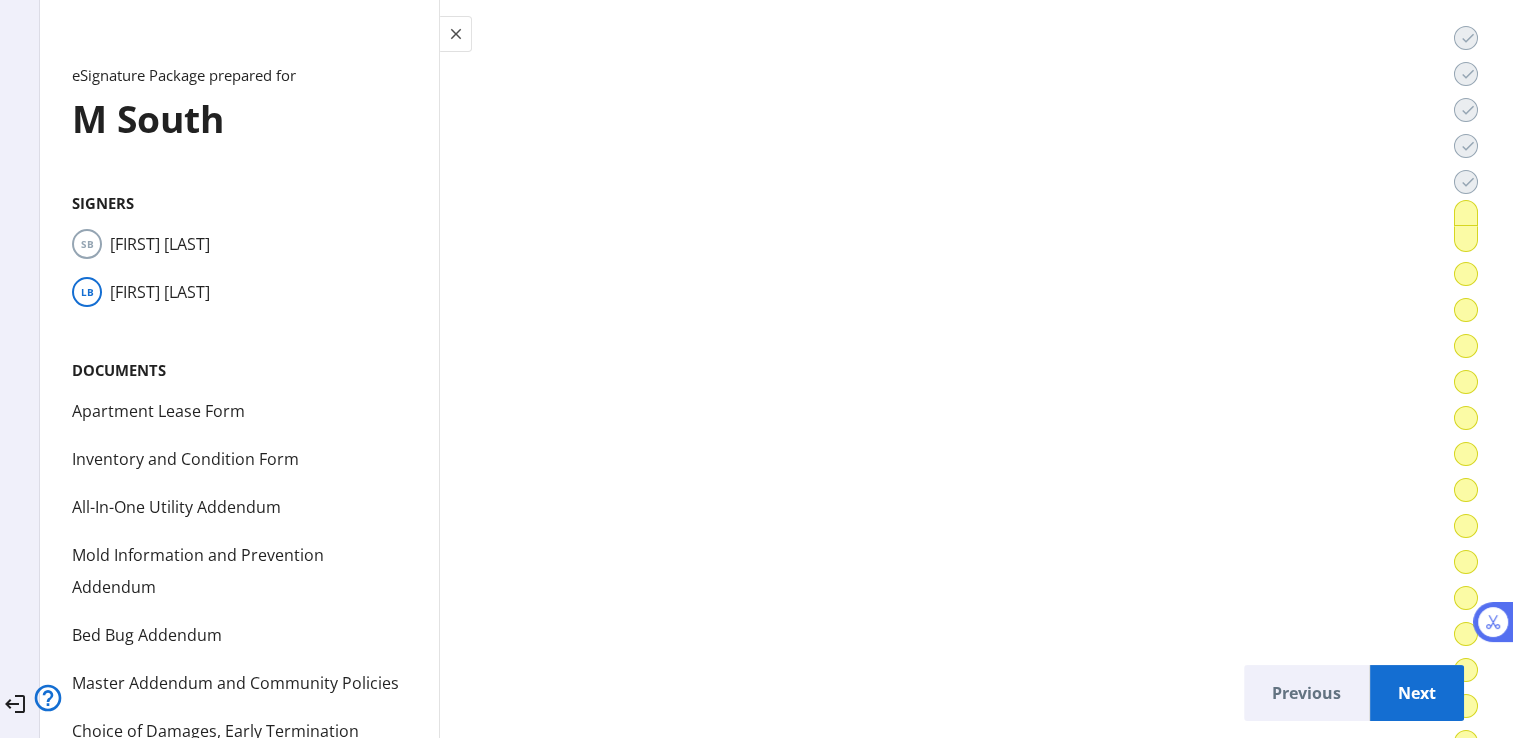 scroll, scrollTop: 43254, scrollLeft: 0, axis: vertical 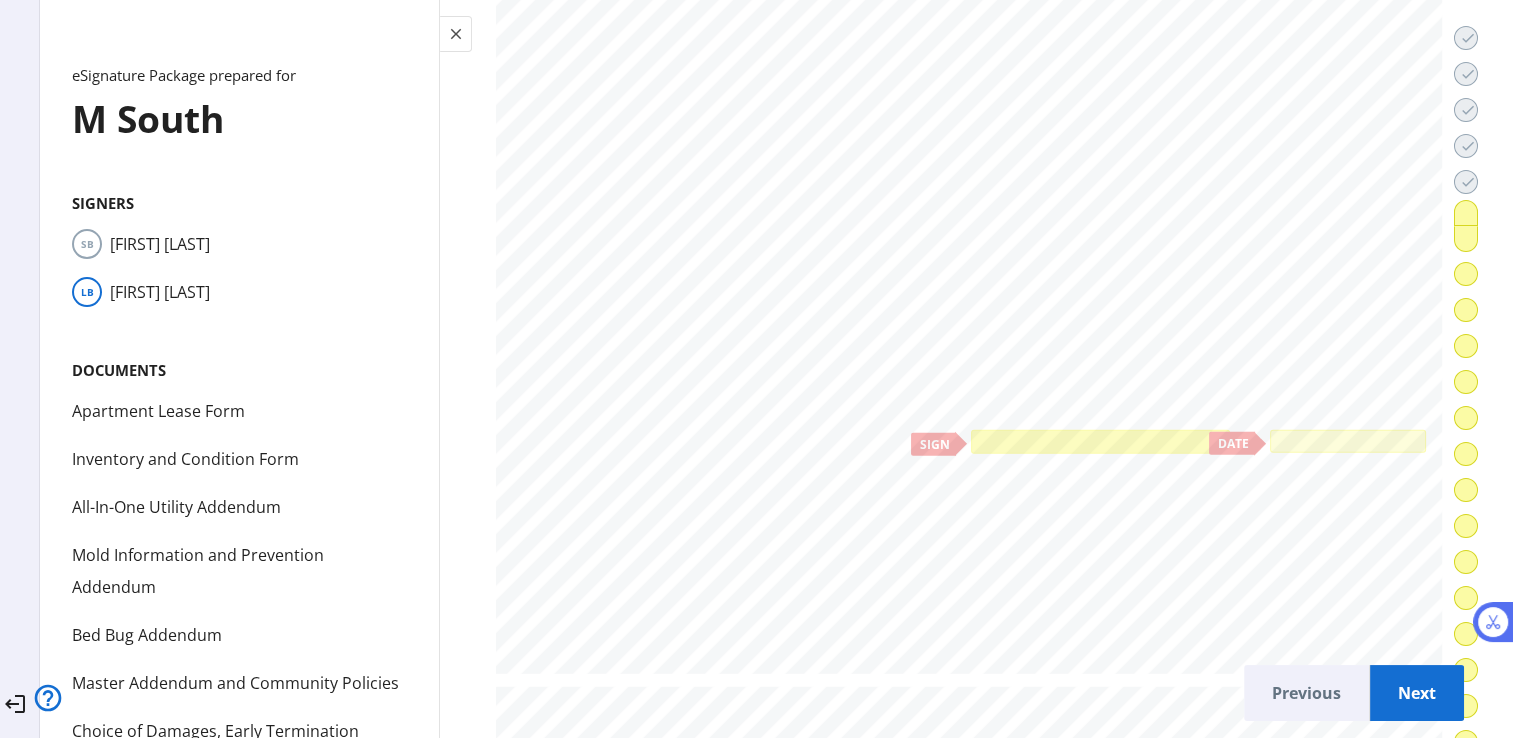 click at bounding box center (1100, 442) 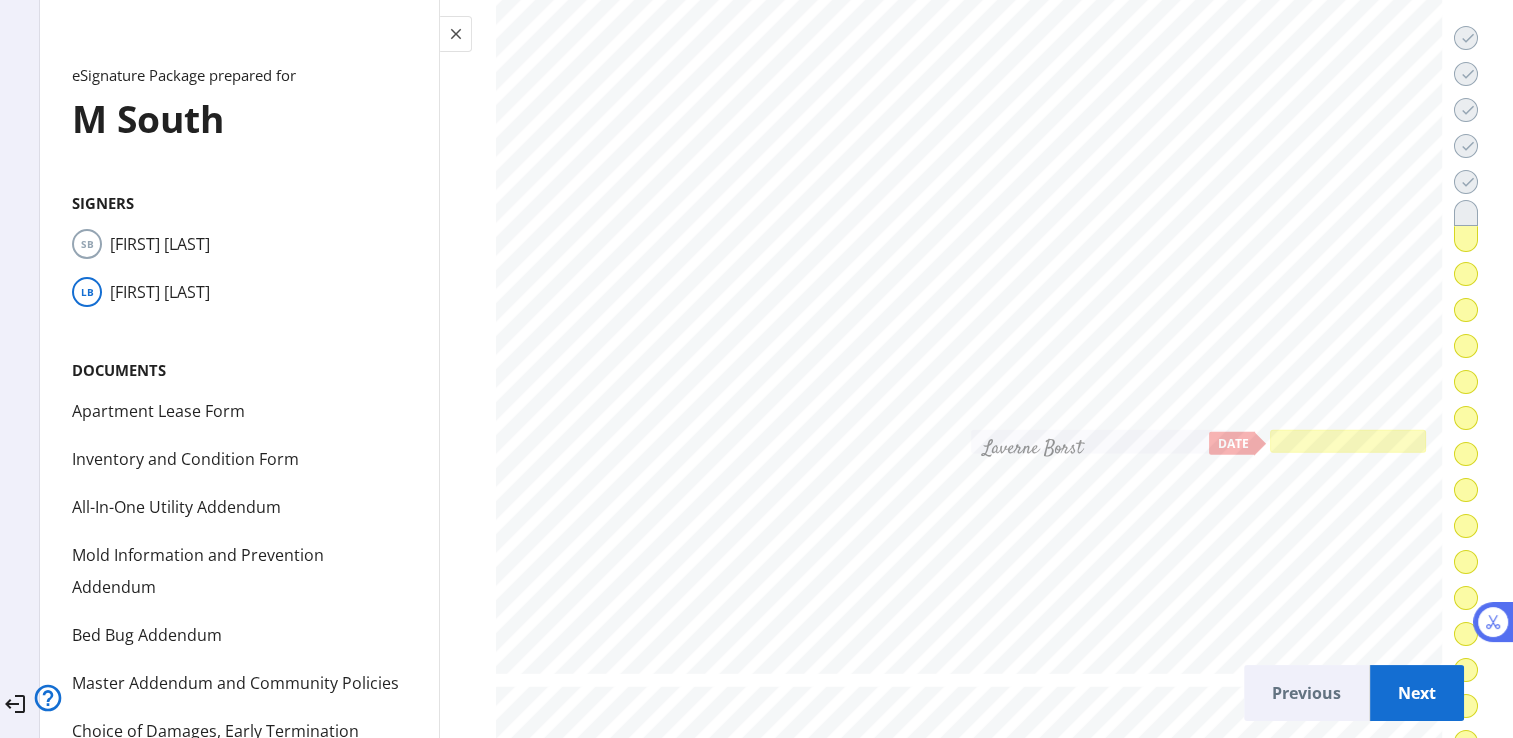 click at bounding box center [1347, 441] 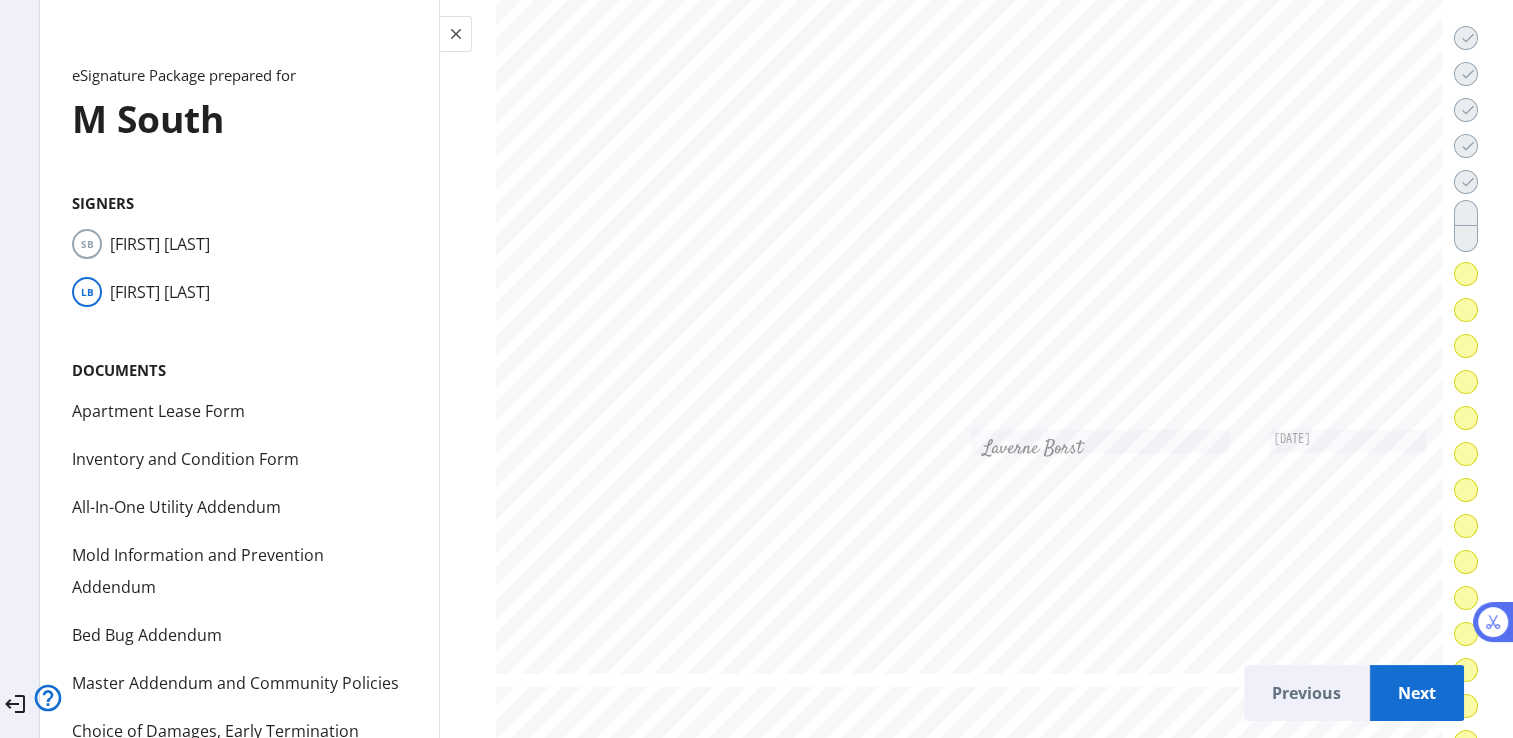 click on "Next" at bounding box center (1417, 693) 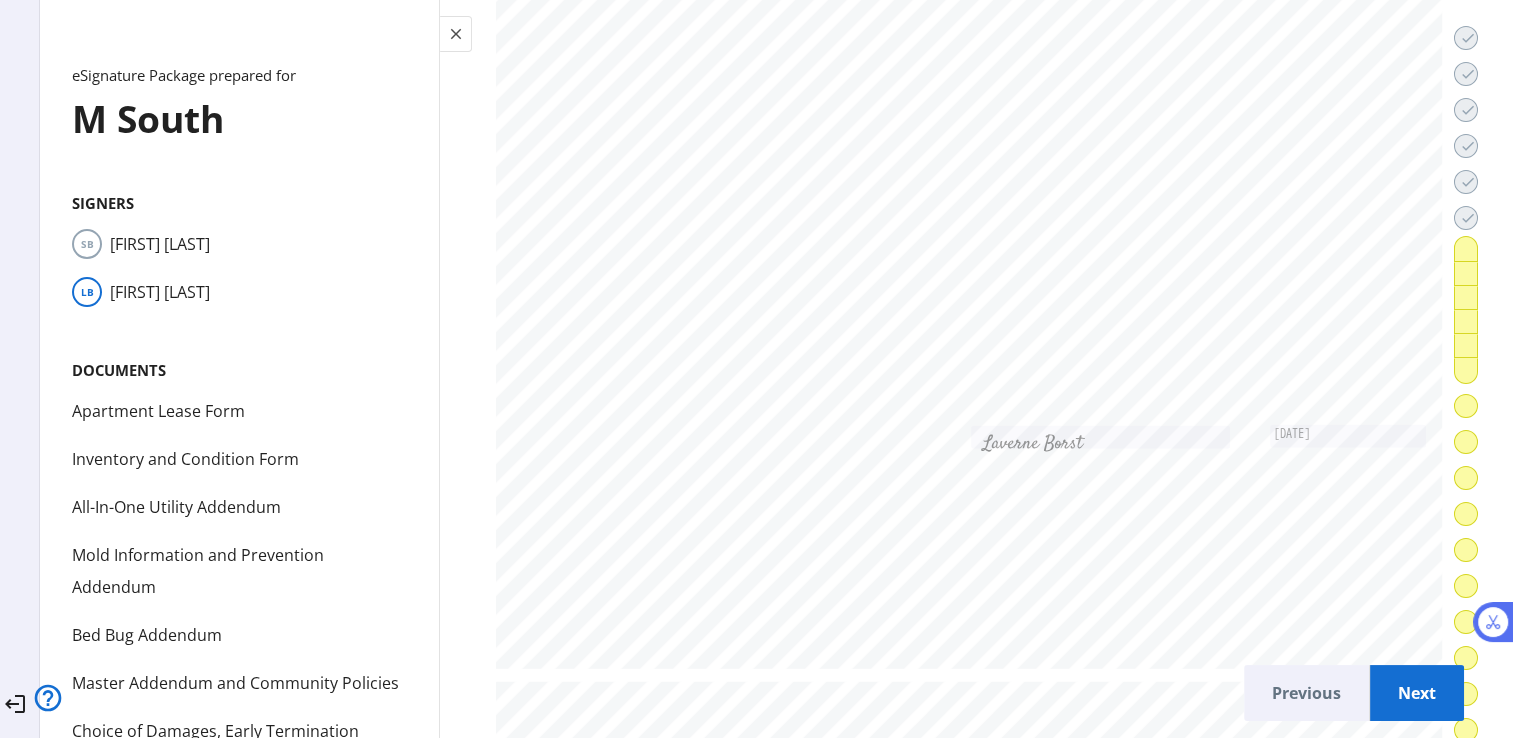 scroll, scrollTop: 44328, scrollLeft: 0, axis: vertical 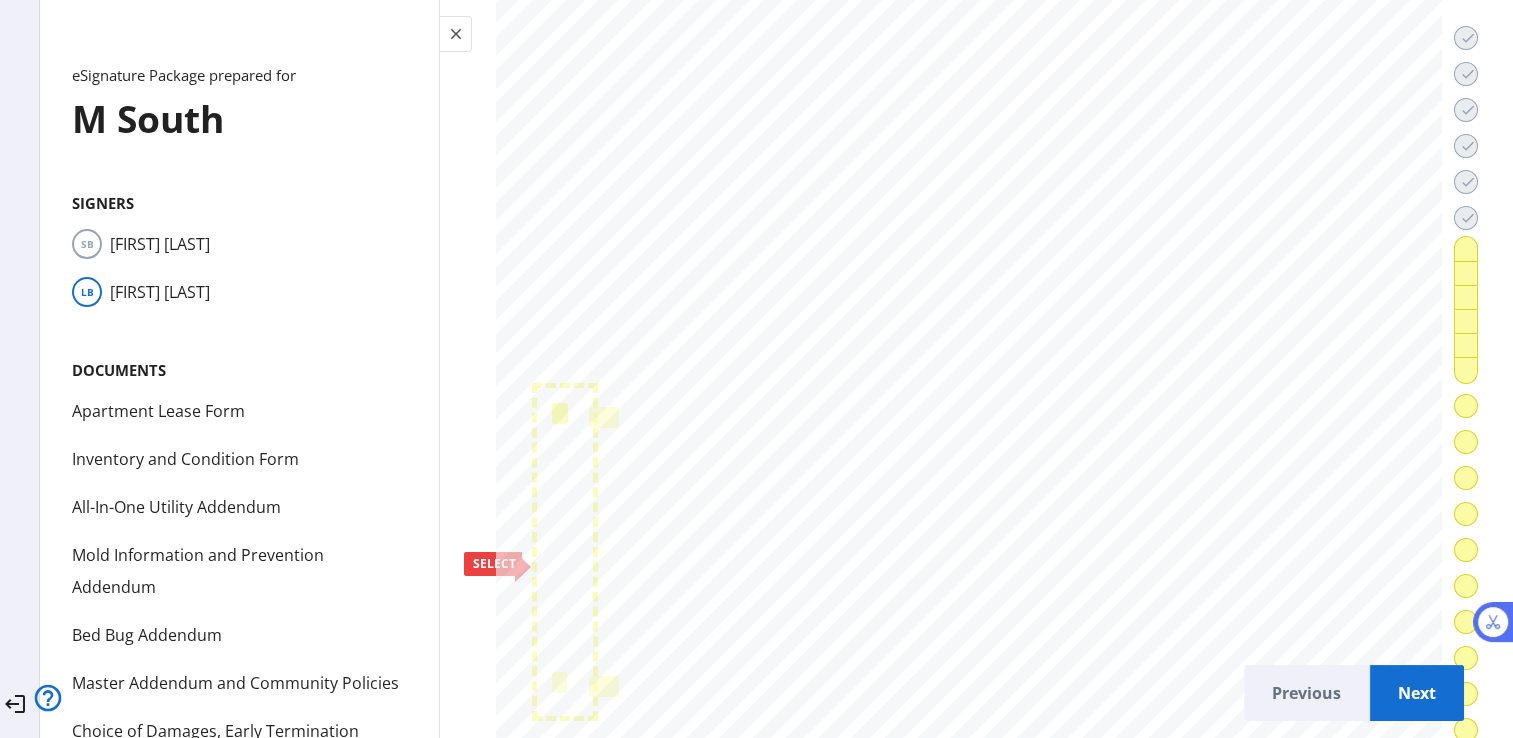 click at bounding box center (559, 413) 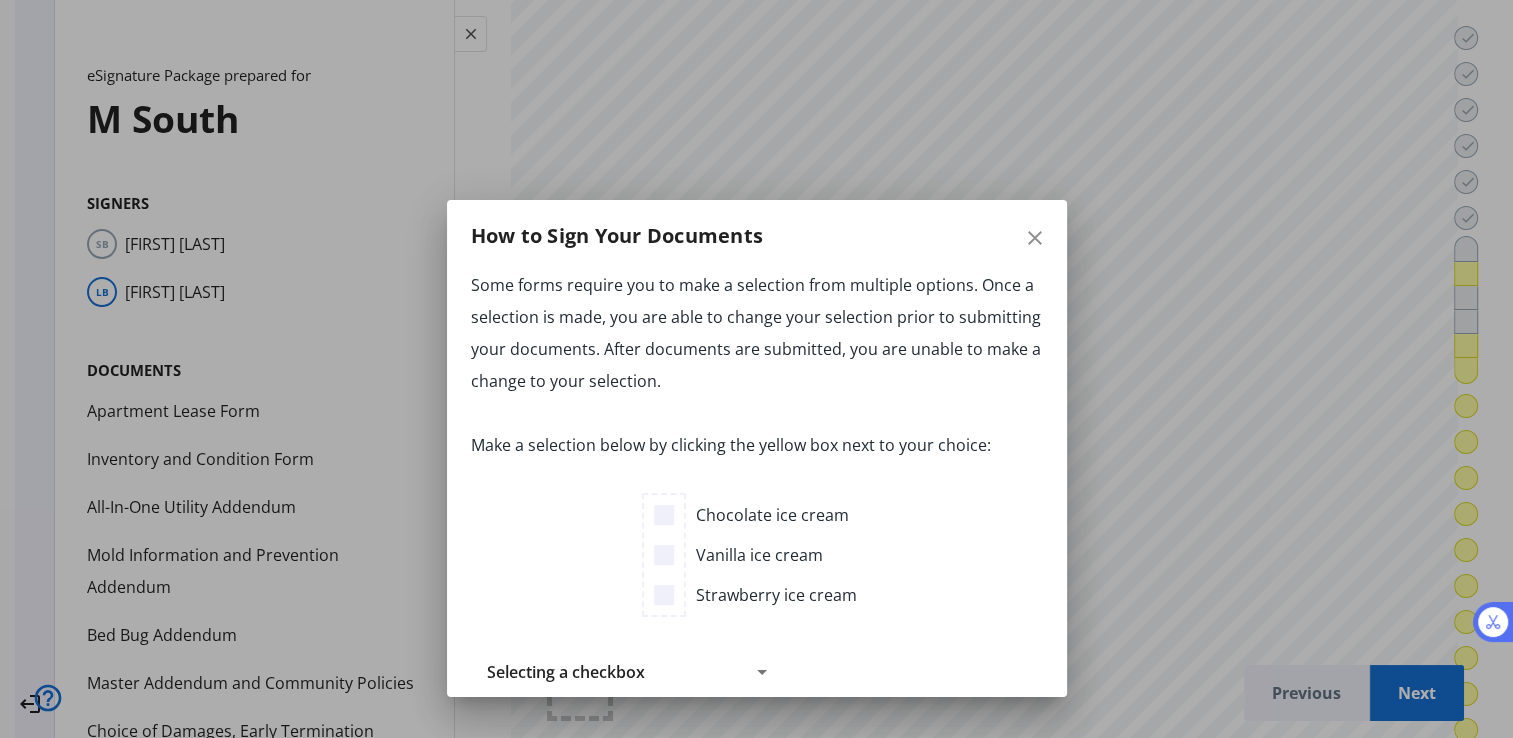click 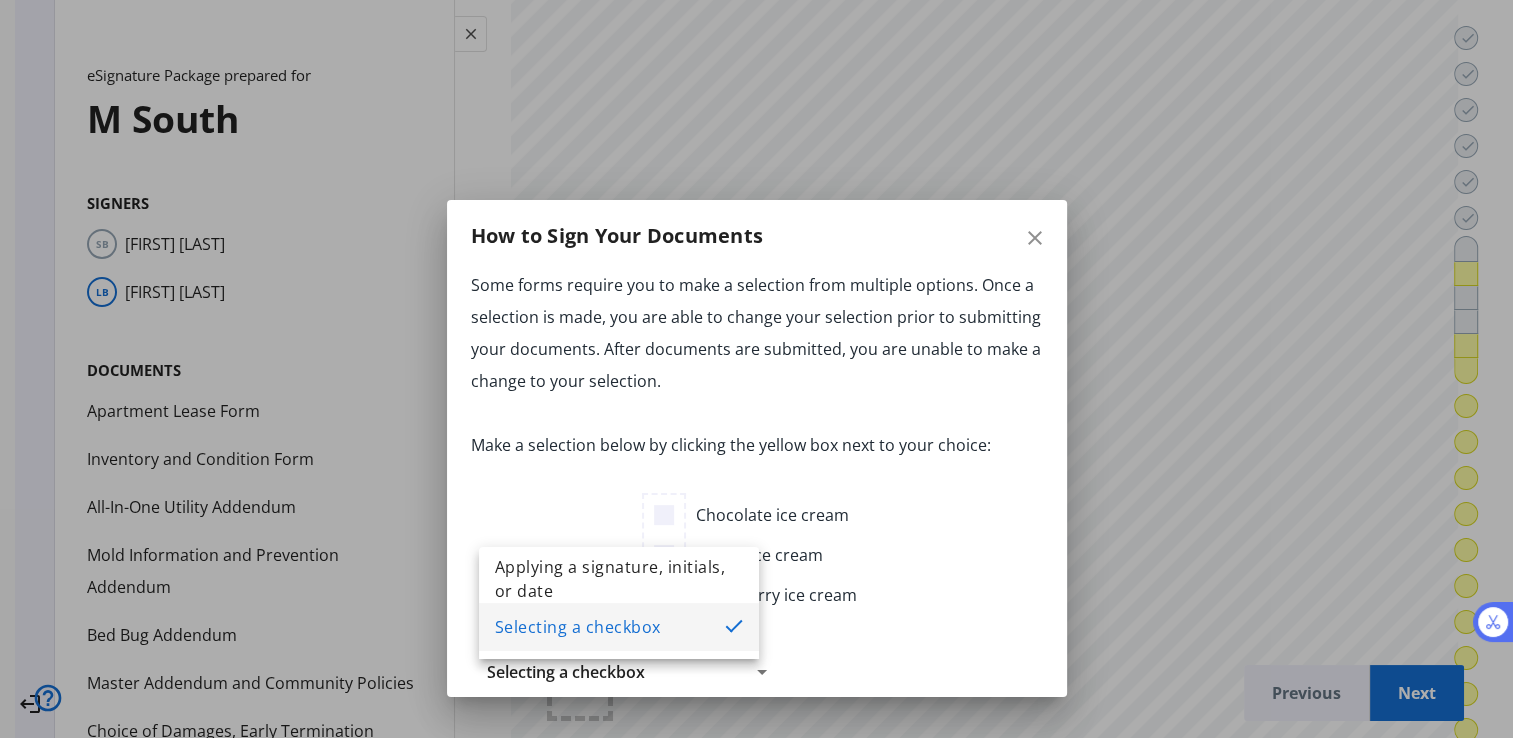 click at bounding box center (756, 369) 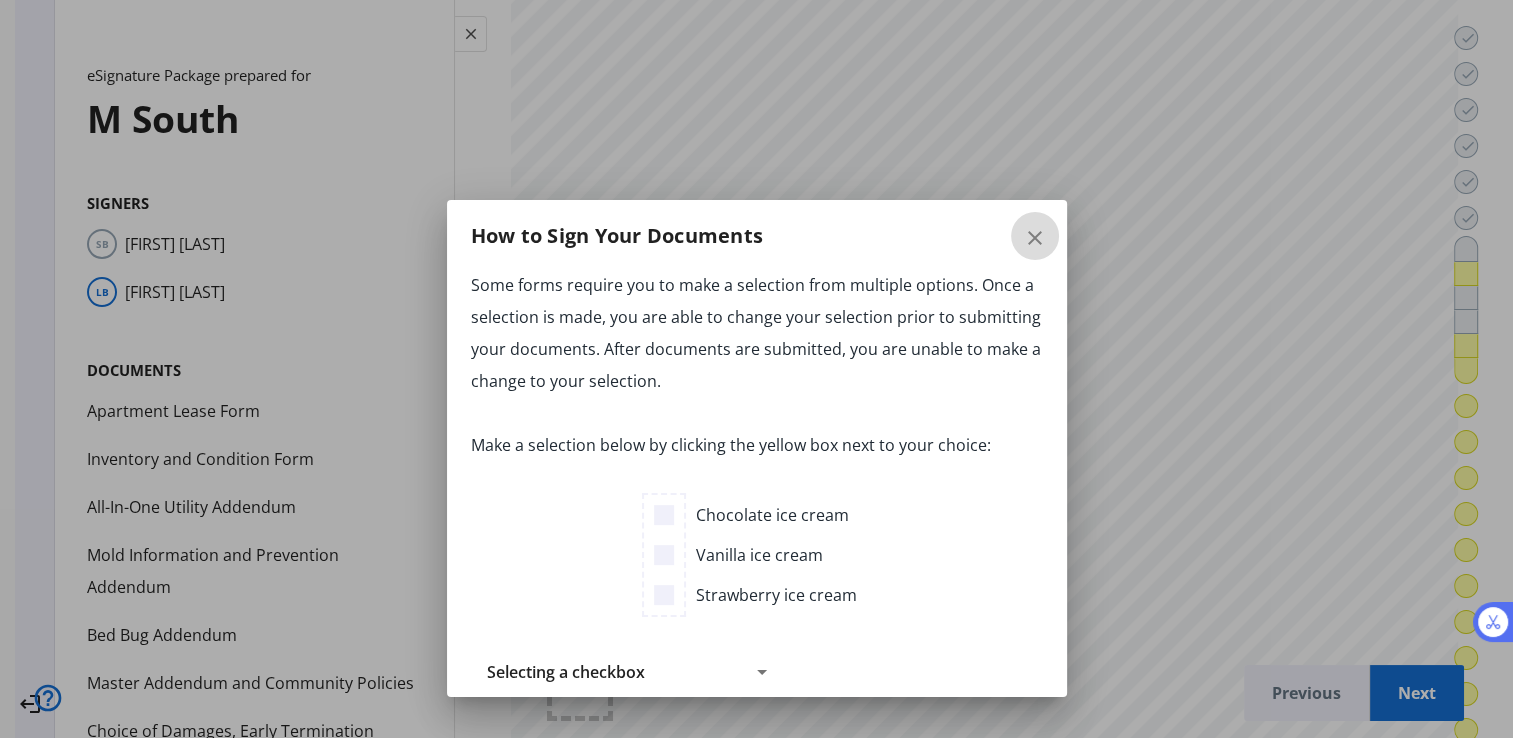 click on "close" at bounding box center [1035, 238] 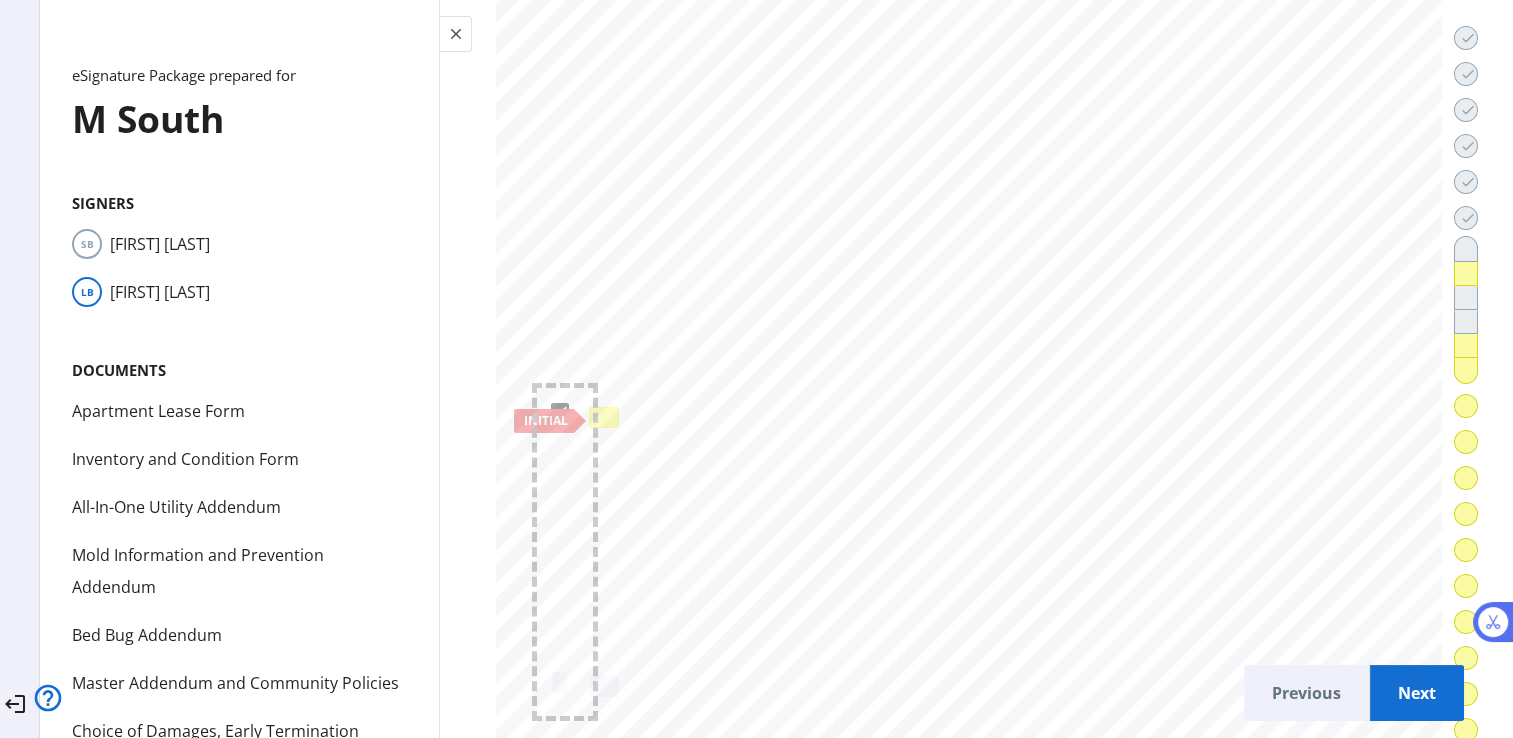 click at bounding box center (603, 418) 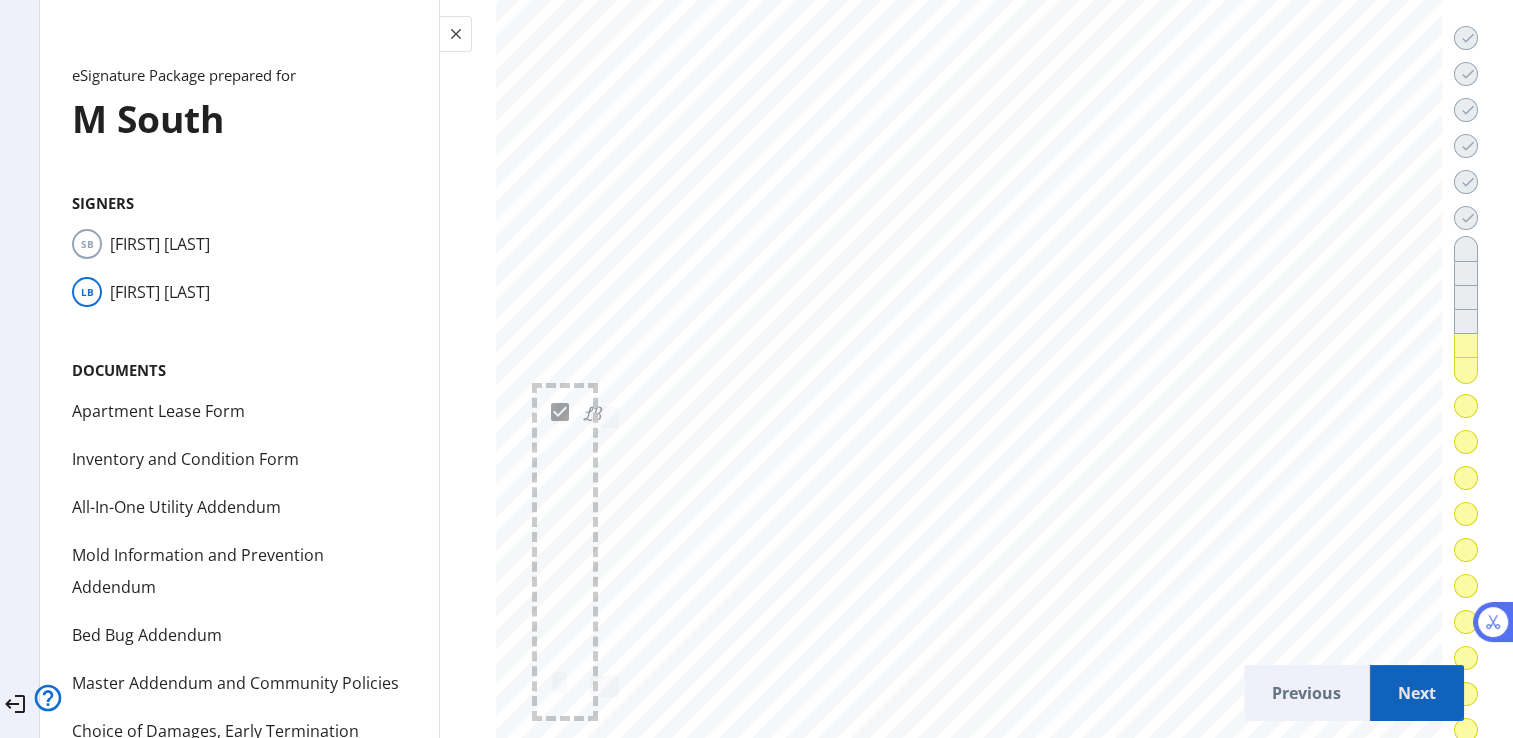 click on "Next" at bounding box center (1417, 693) 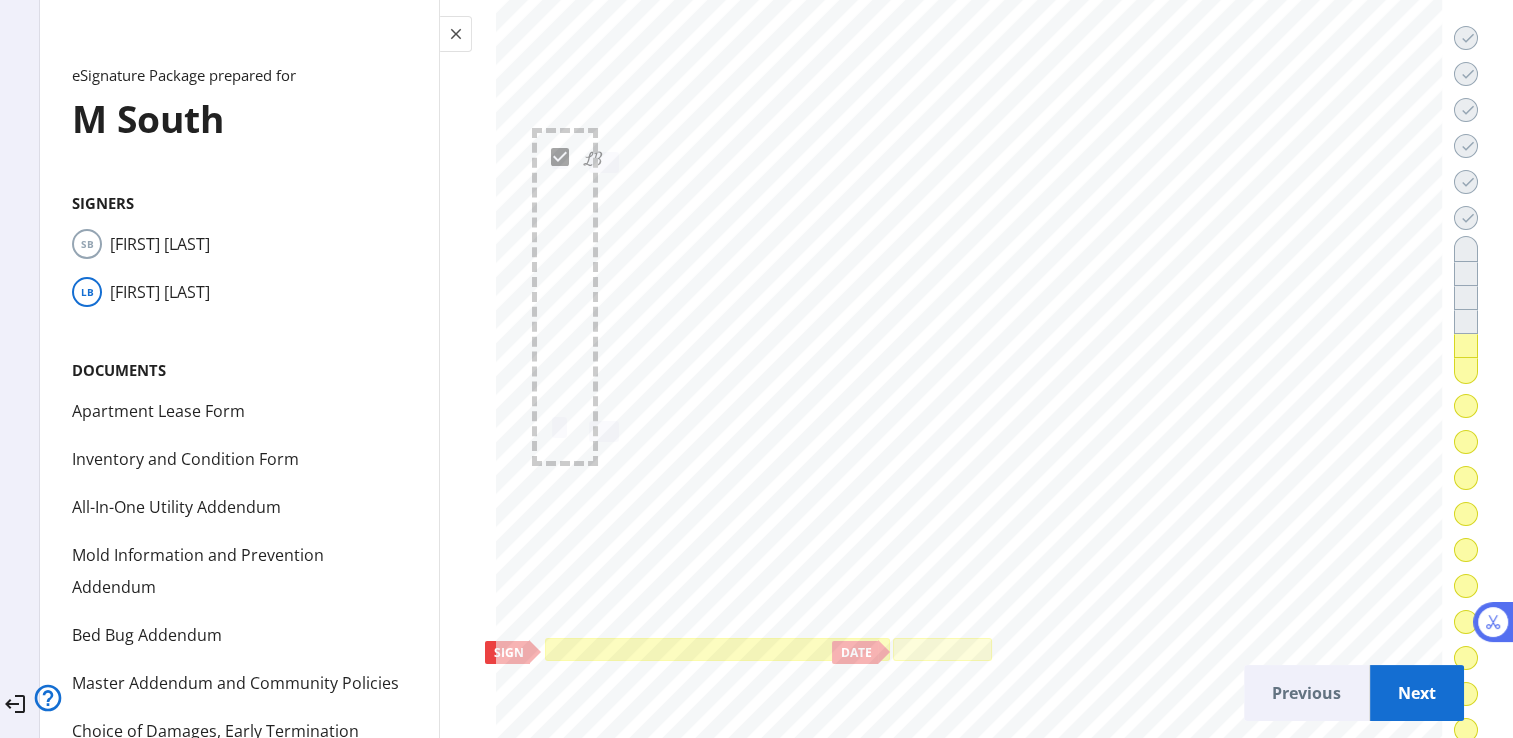 click at bounding box center [717, 650] 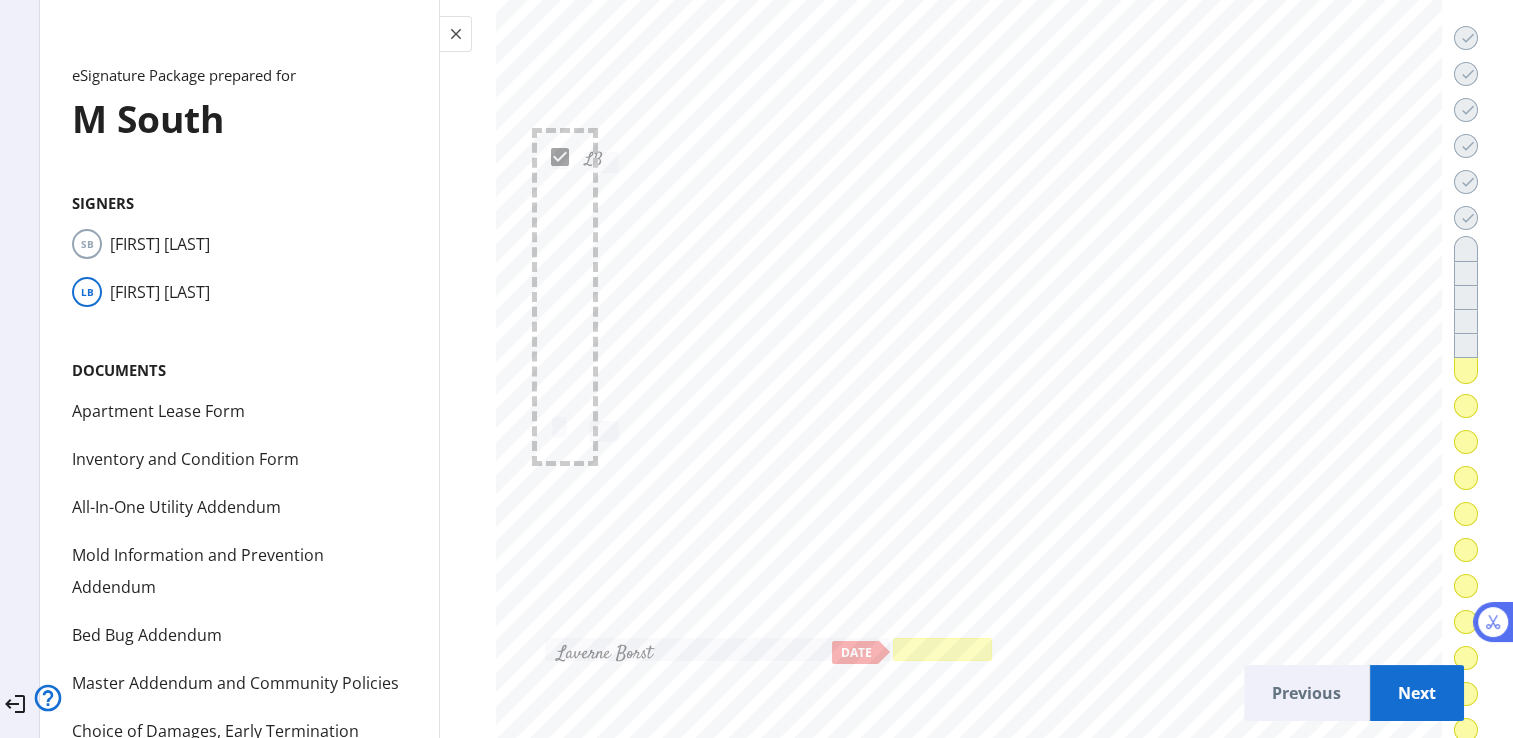 click at bounding box center (942, 650) 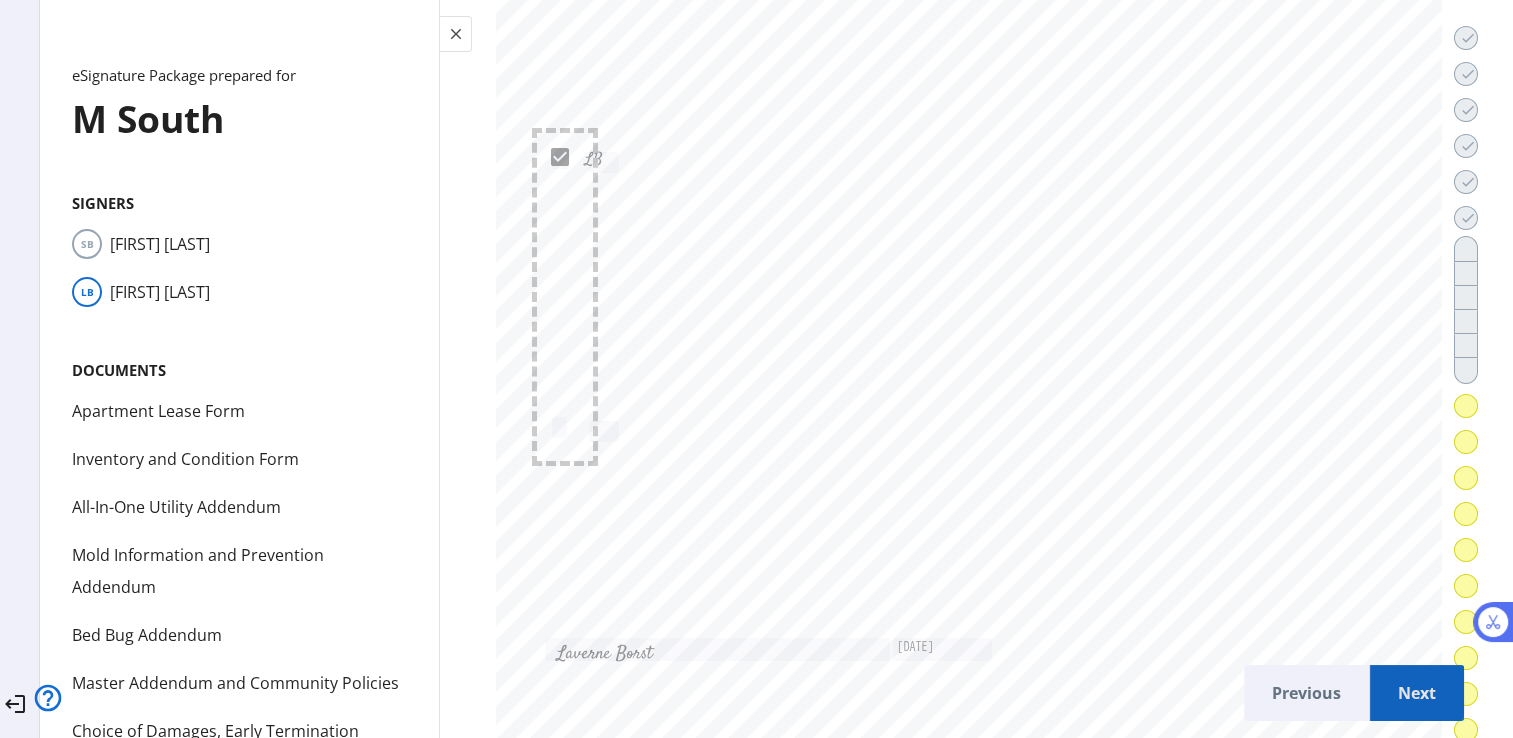 click on "Next" at bounding box center (1417, 693) 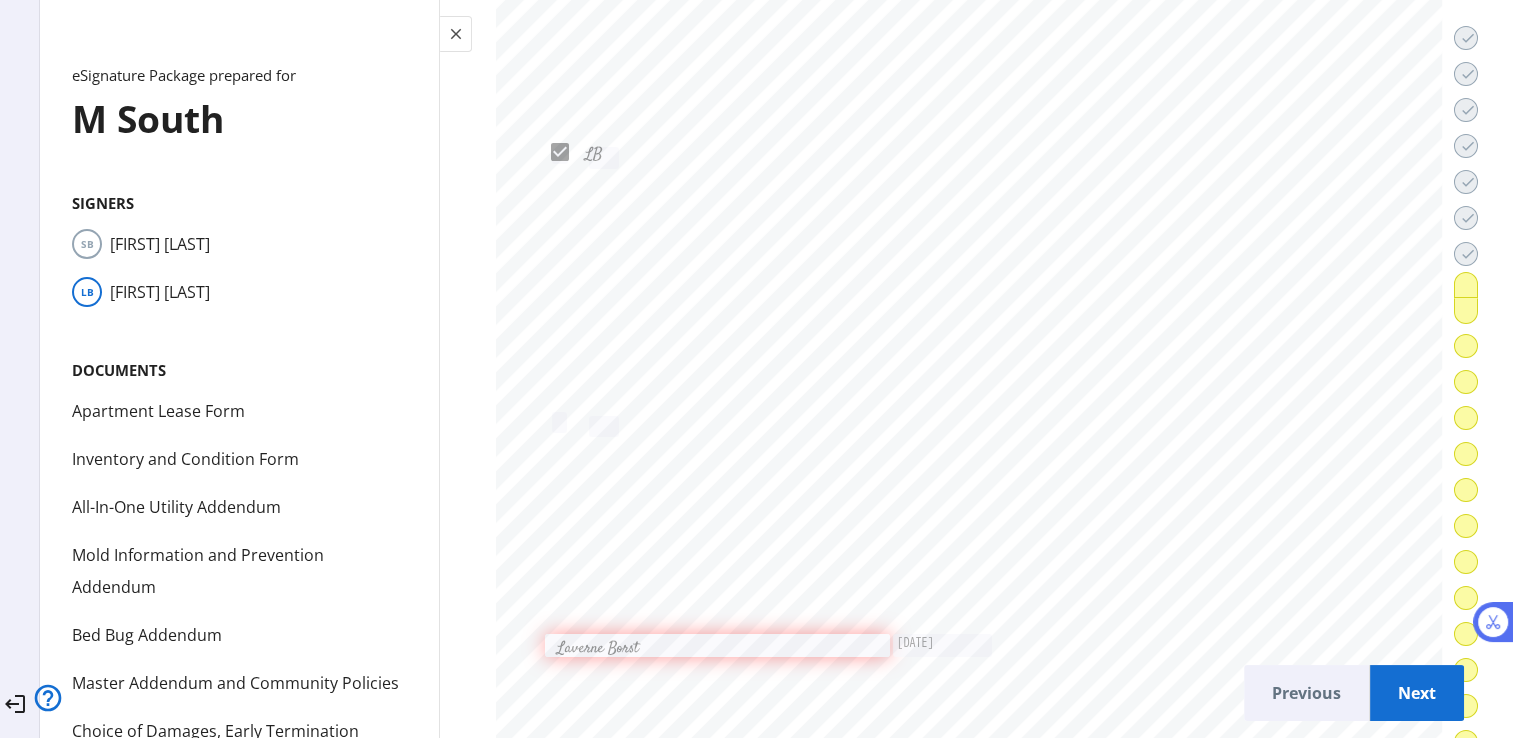 scroll, scrollTop: 46422, scrollLeft: 0, axis: vertical 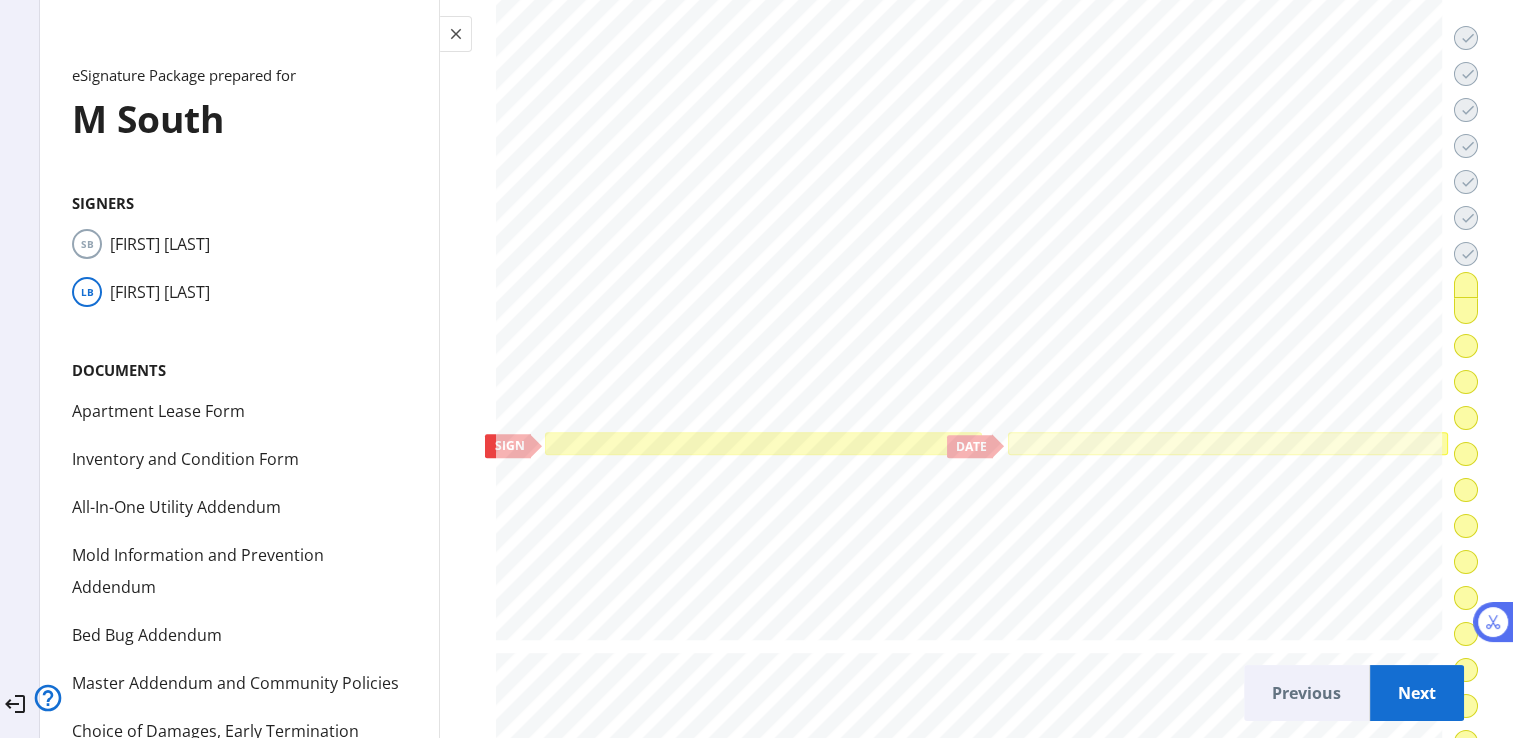 click at bounding box center [763, 444] 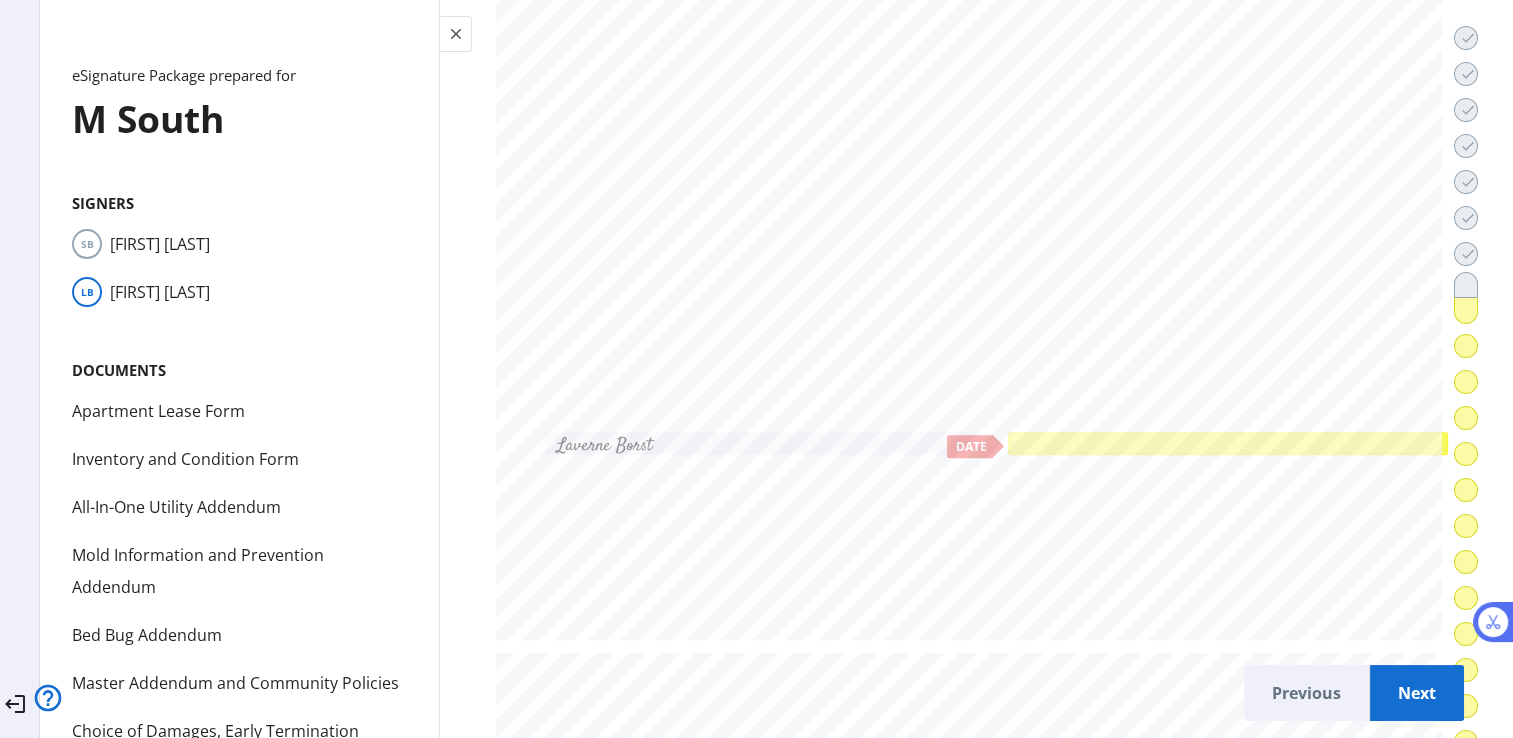 click at bounding box center [1228, 444] 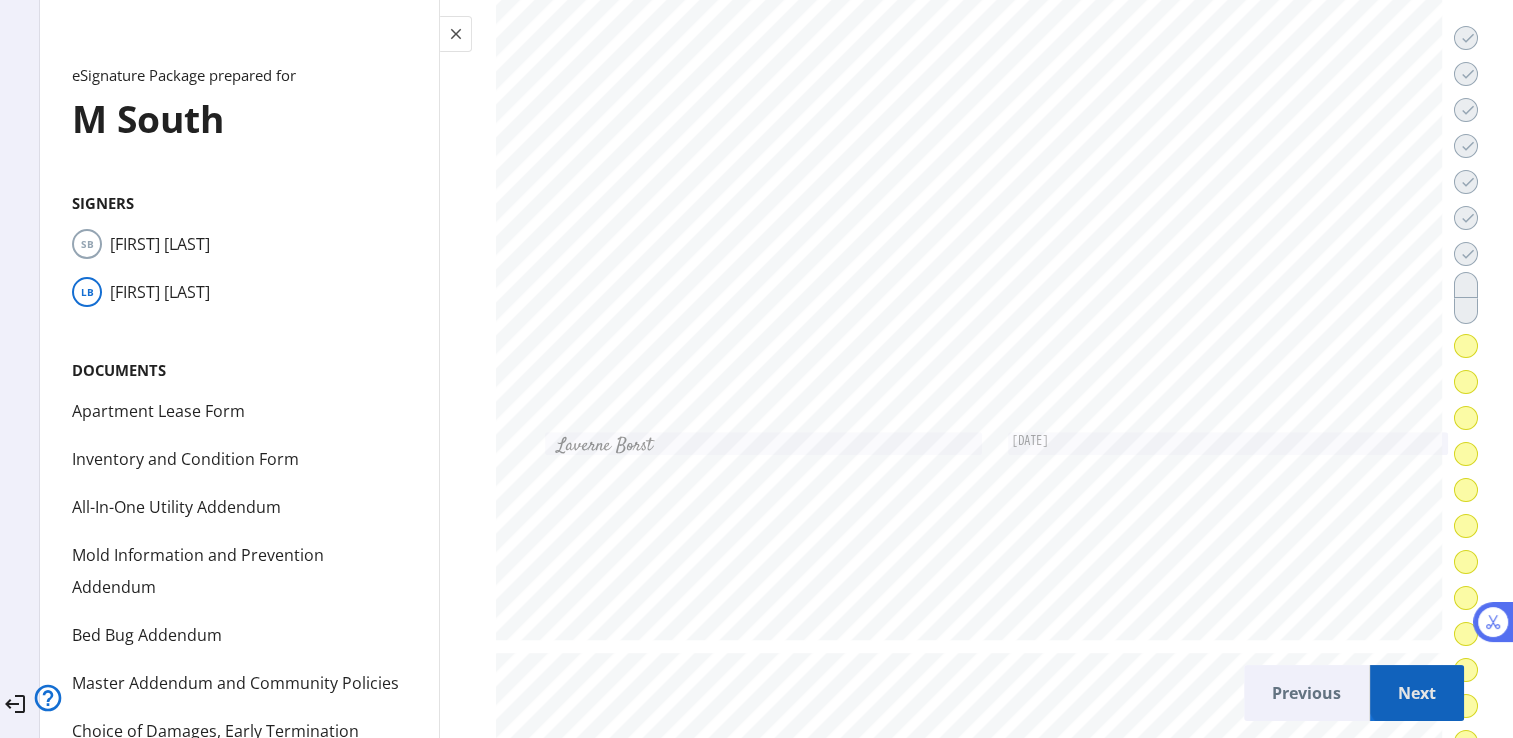 click on "Next" at bounding box center [1417, 693] 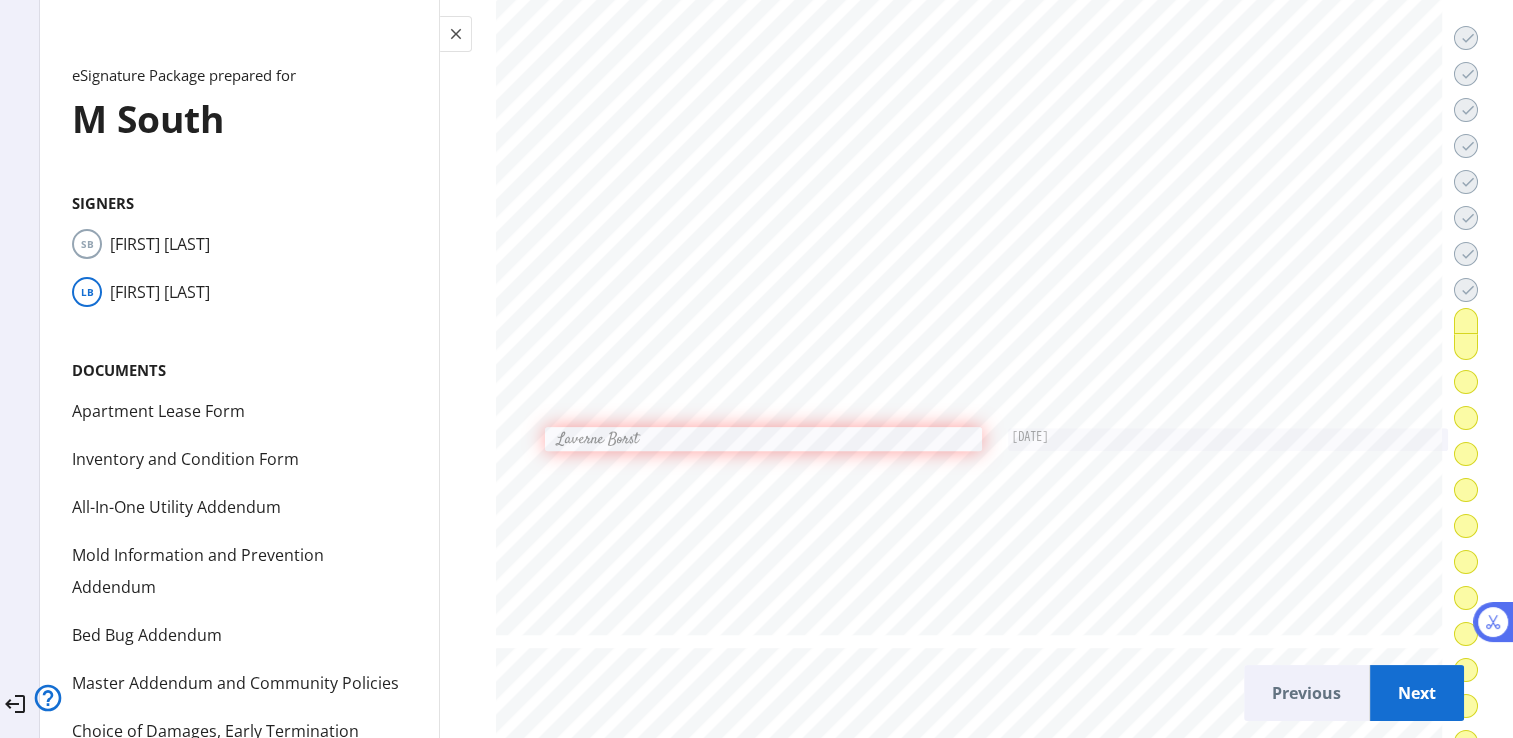 scroll, scrollTop: 47954, scrollLeft: 0, axis: vertical 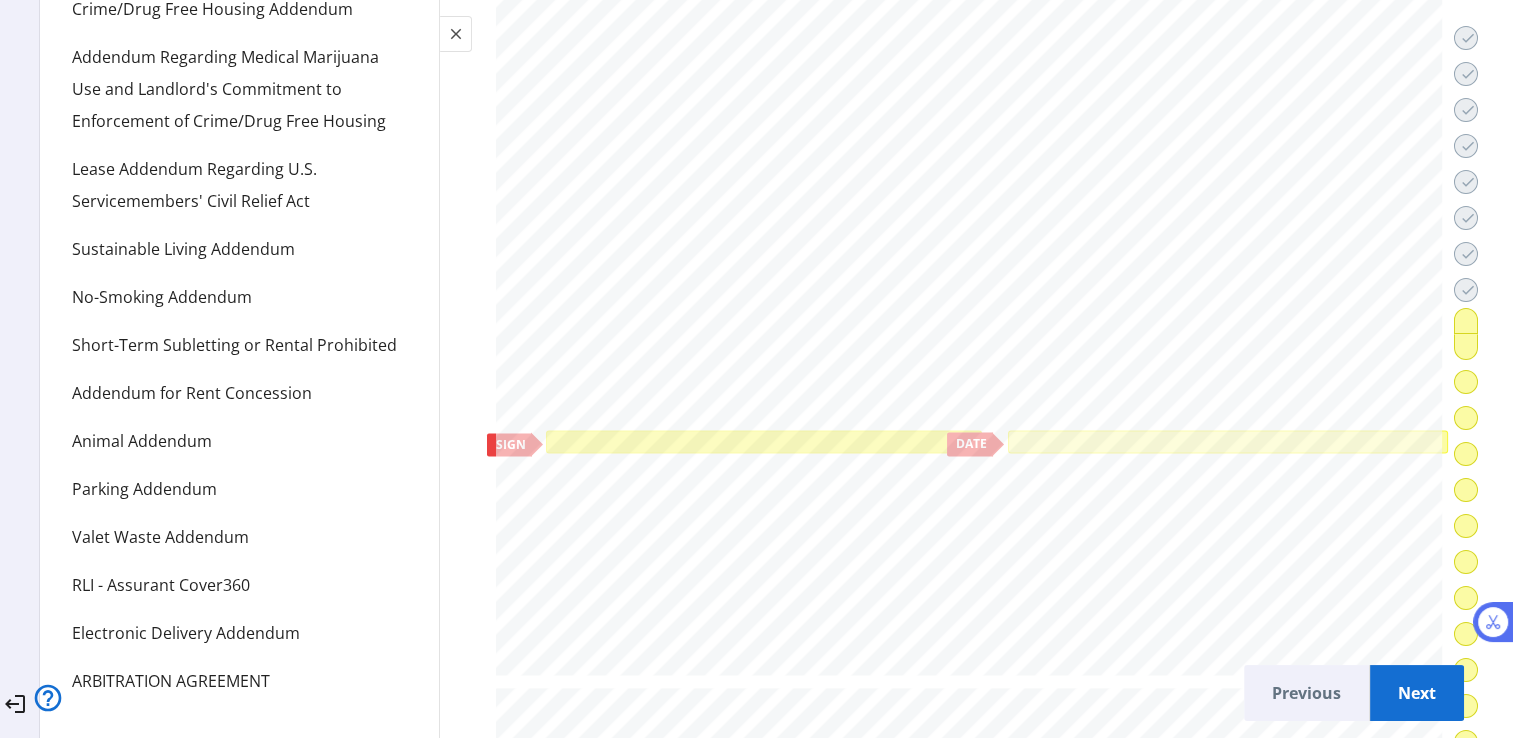 click at bounding box center [763, 442] 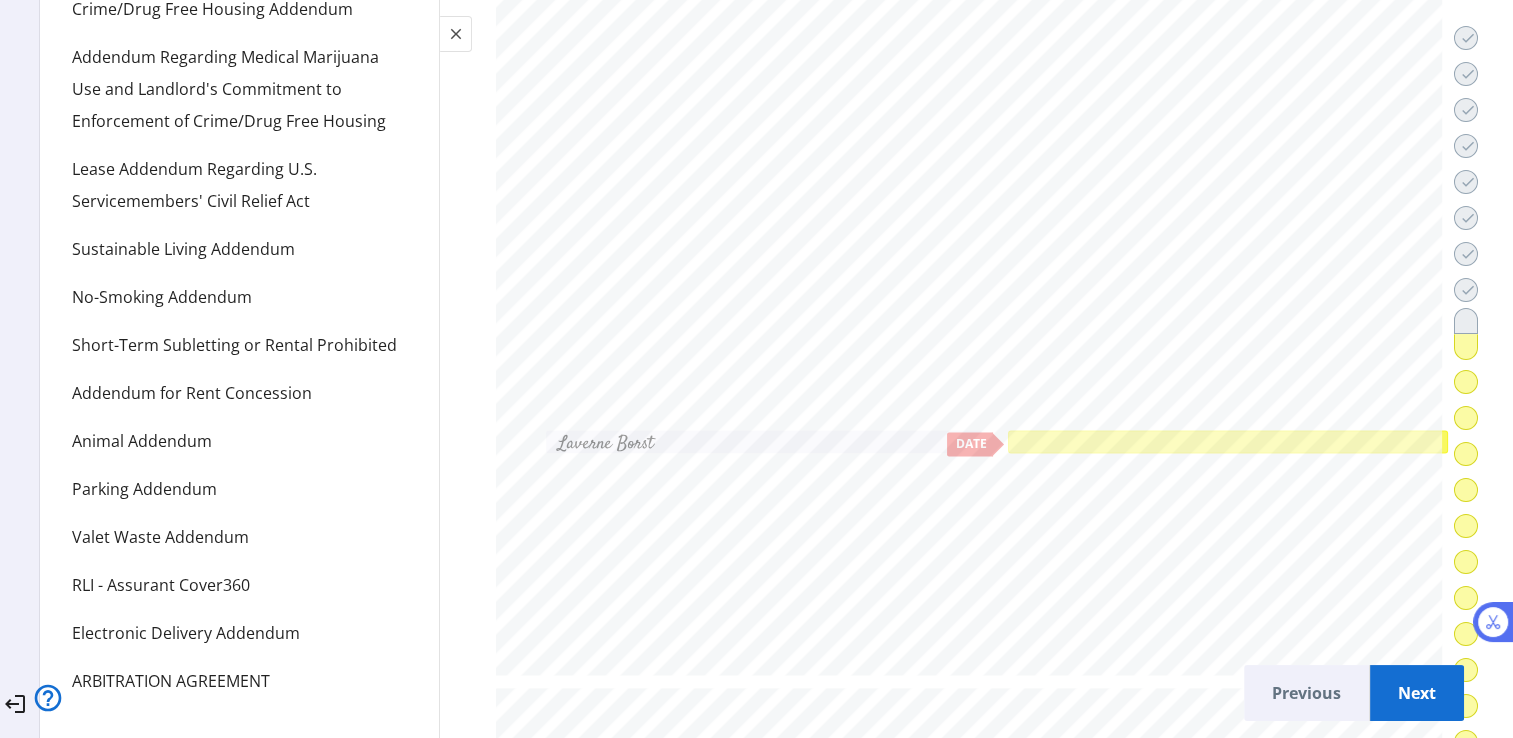 click at bounding box center [1228, 441] 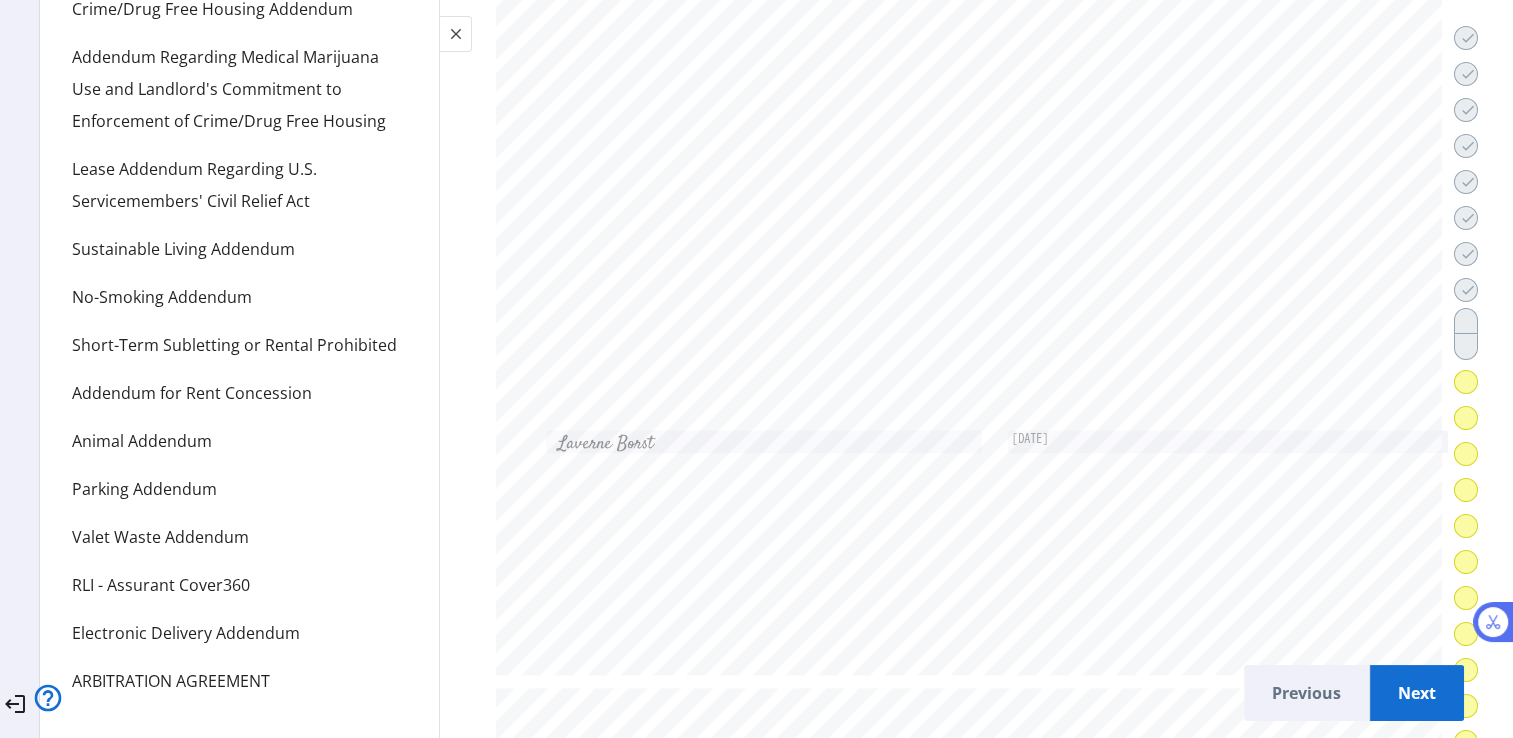 click on "Next" at bounding box center (1417, 693) 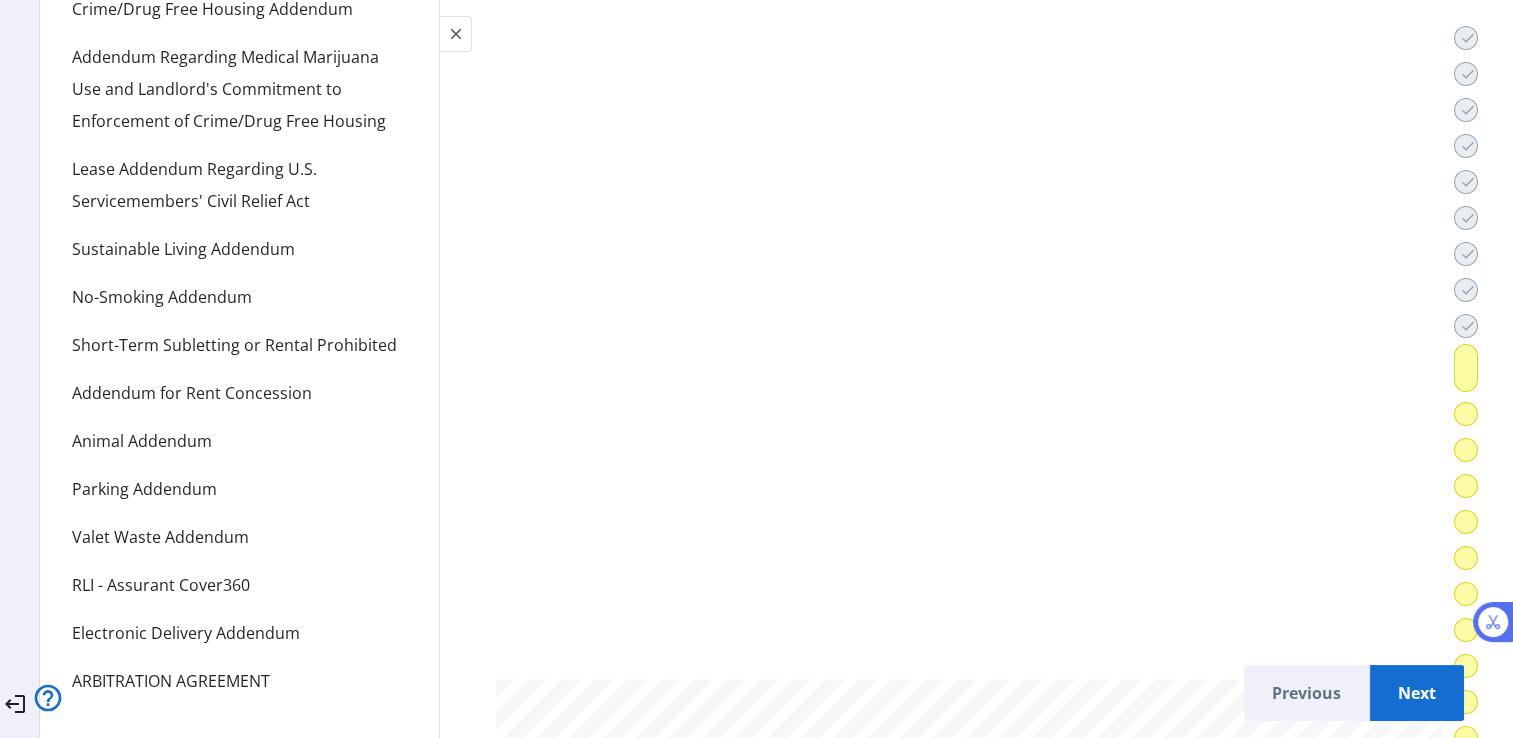 scroll, scrollTop: 50407, scrollLeft: 0, axis: vertical 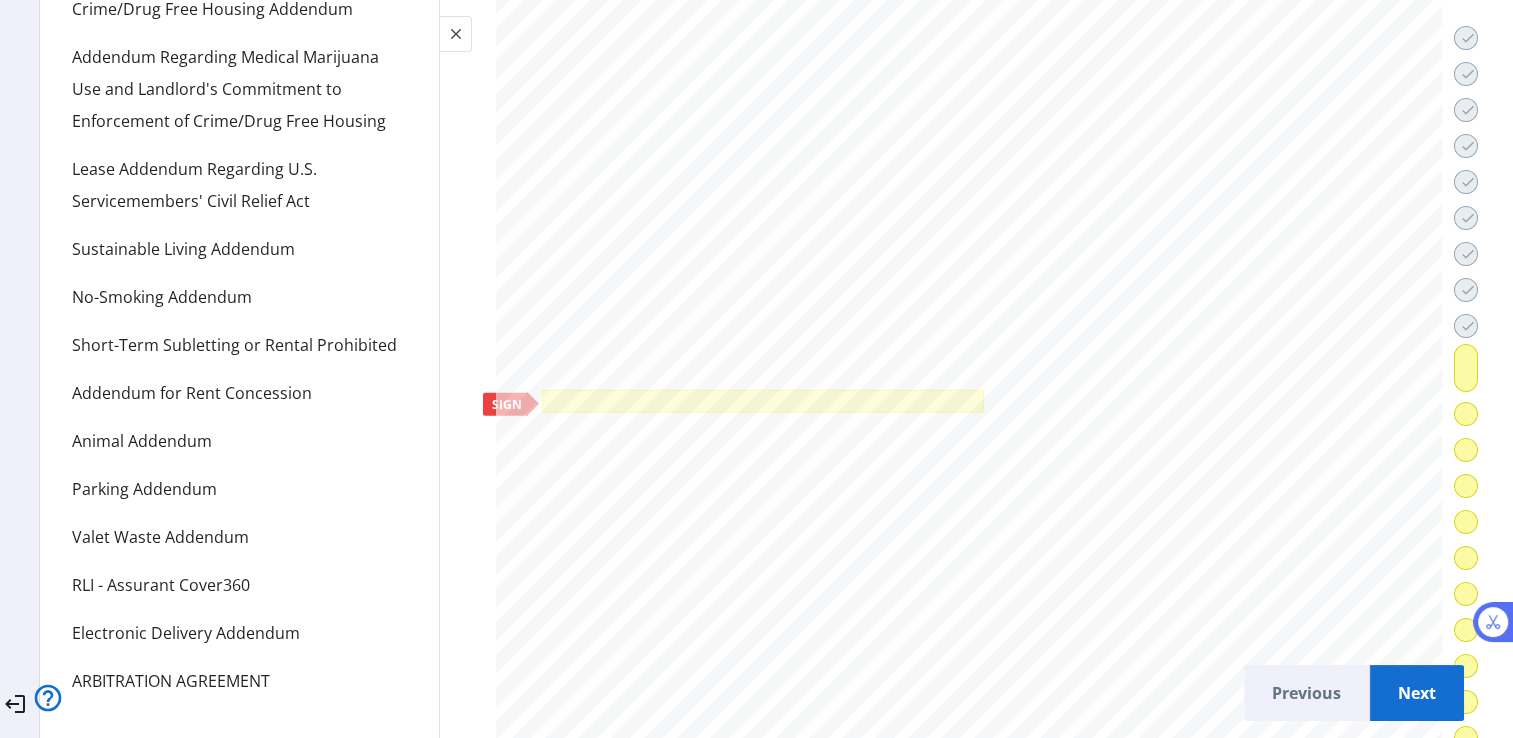 click on "Lease Addendum Regarding U.S. Servicemembers' Civil Relief Act" 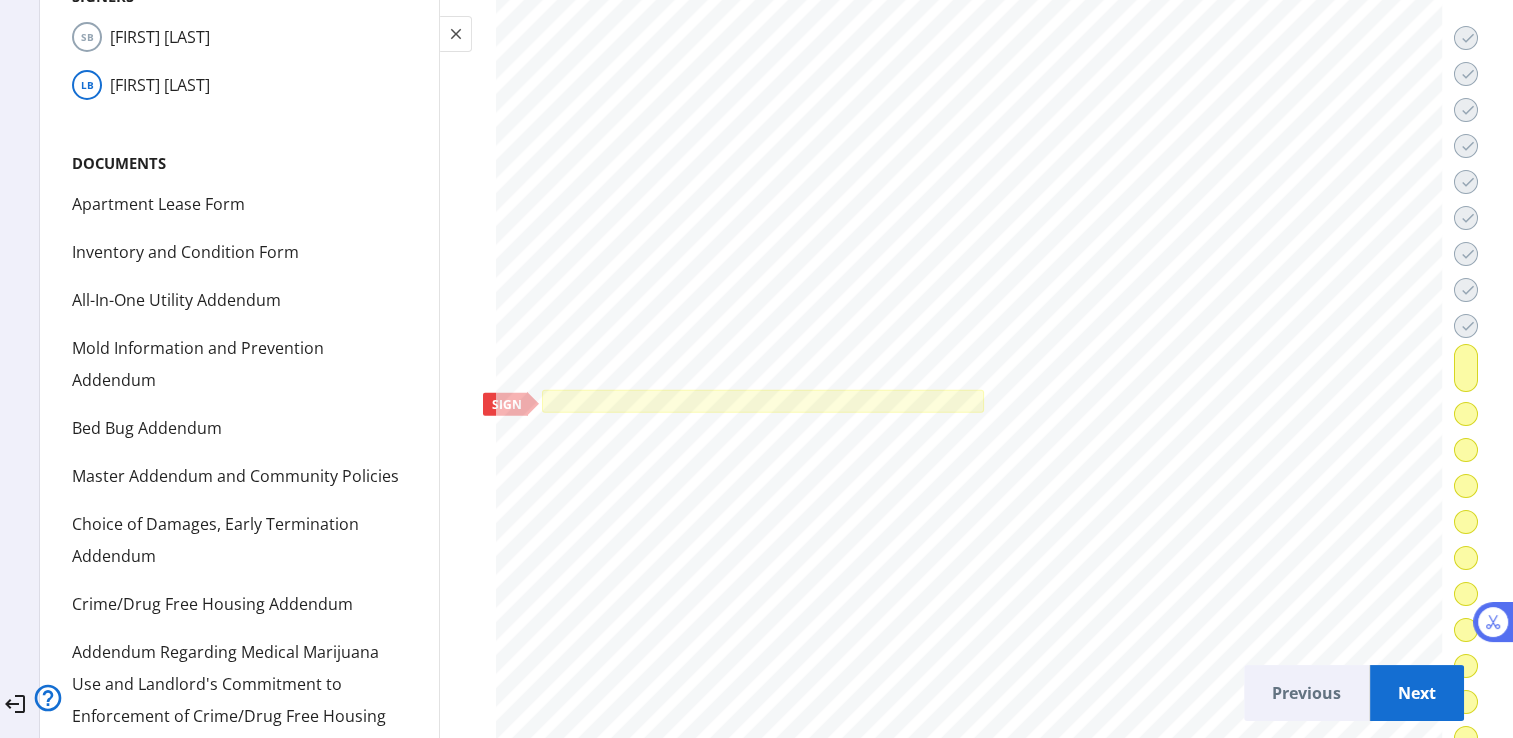 scroll, scrollTop: 0, scrollLeft: 0, axis: both 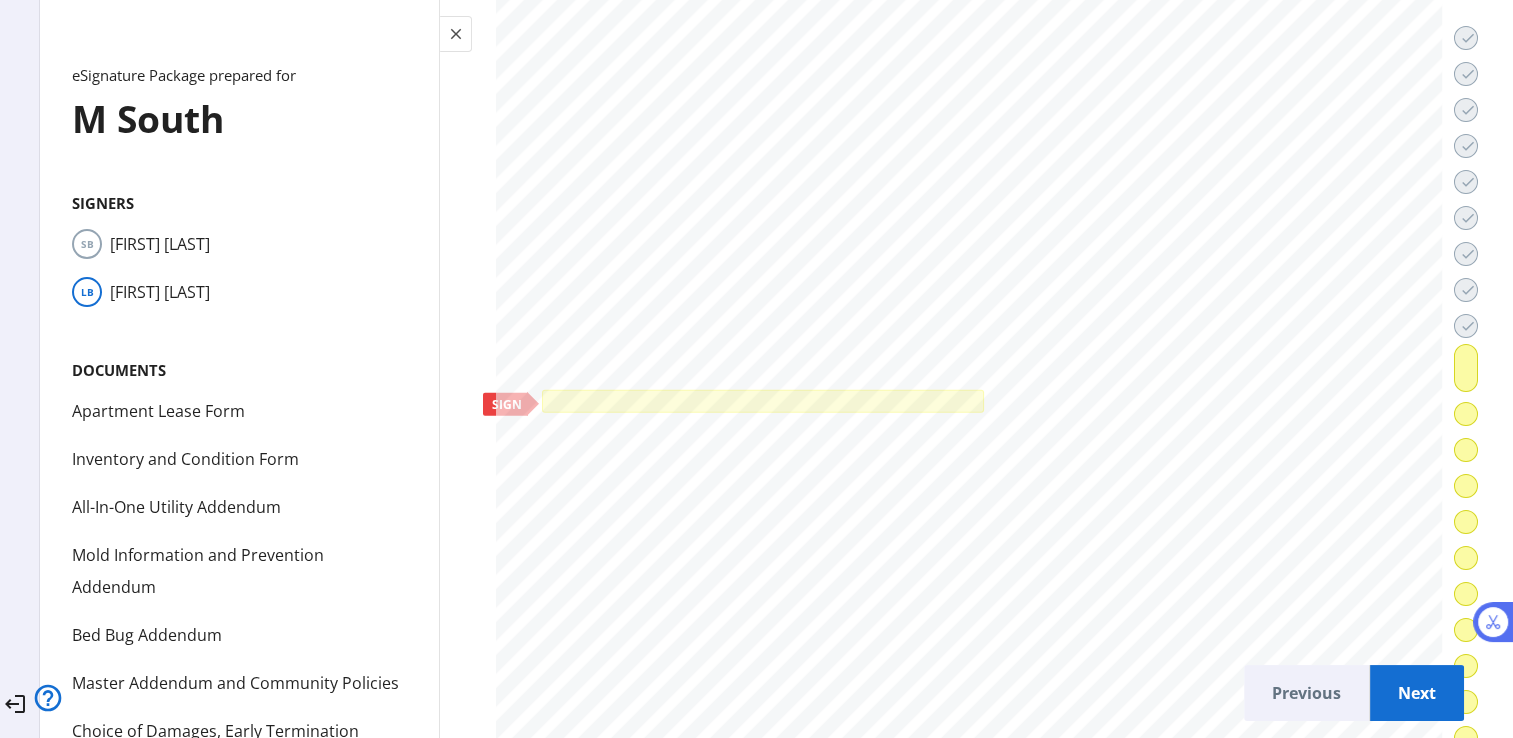 click on "Previous" at bounding box center (1306, 693) 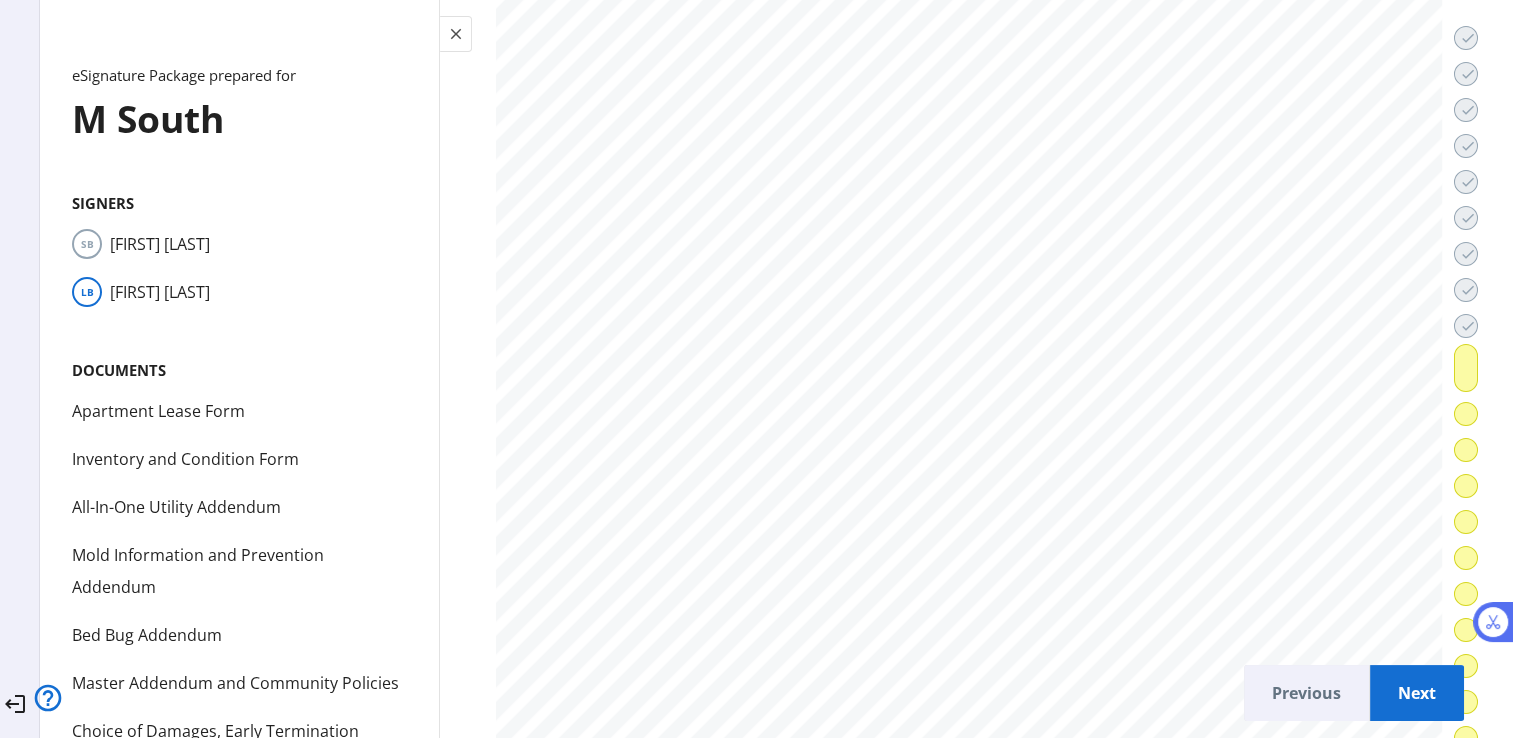 scroll, scrollTop: 48754, scrollLeft: 0, axis: vertical 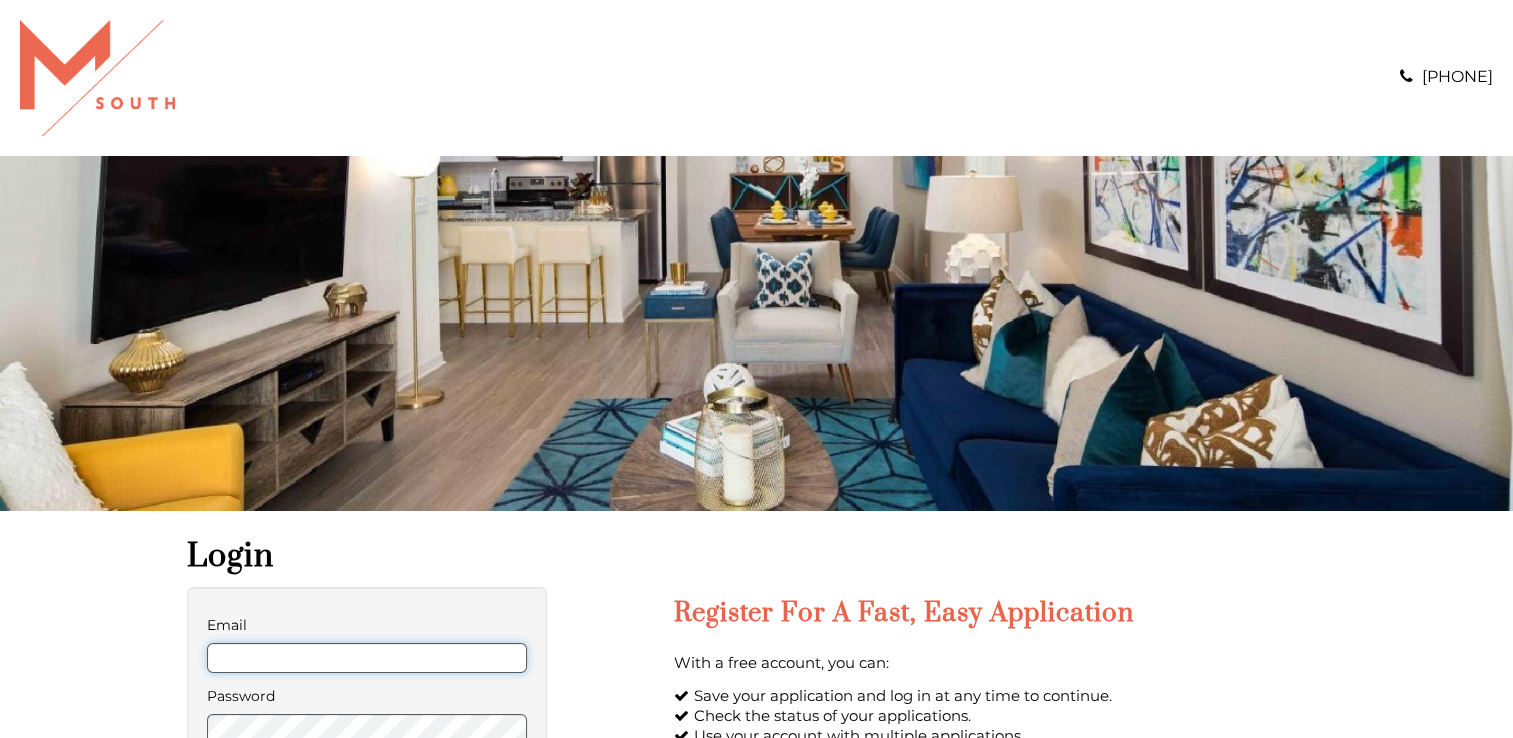 type on "**********" 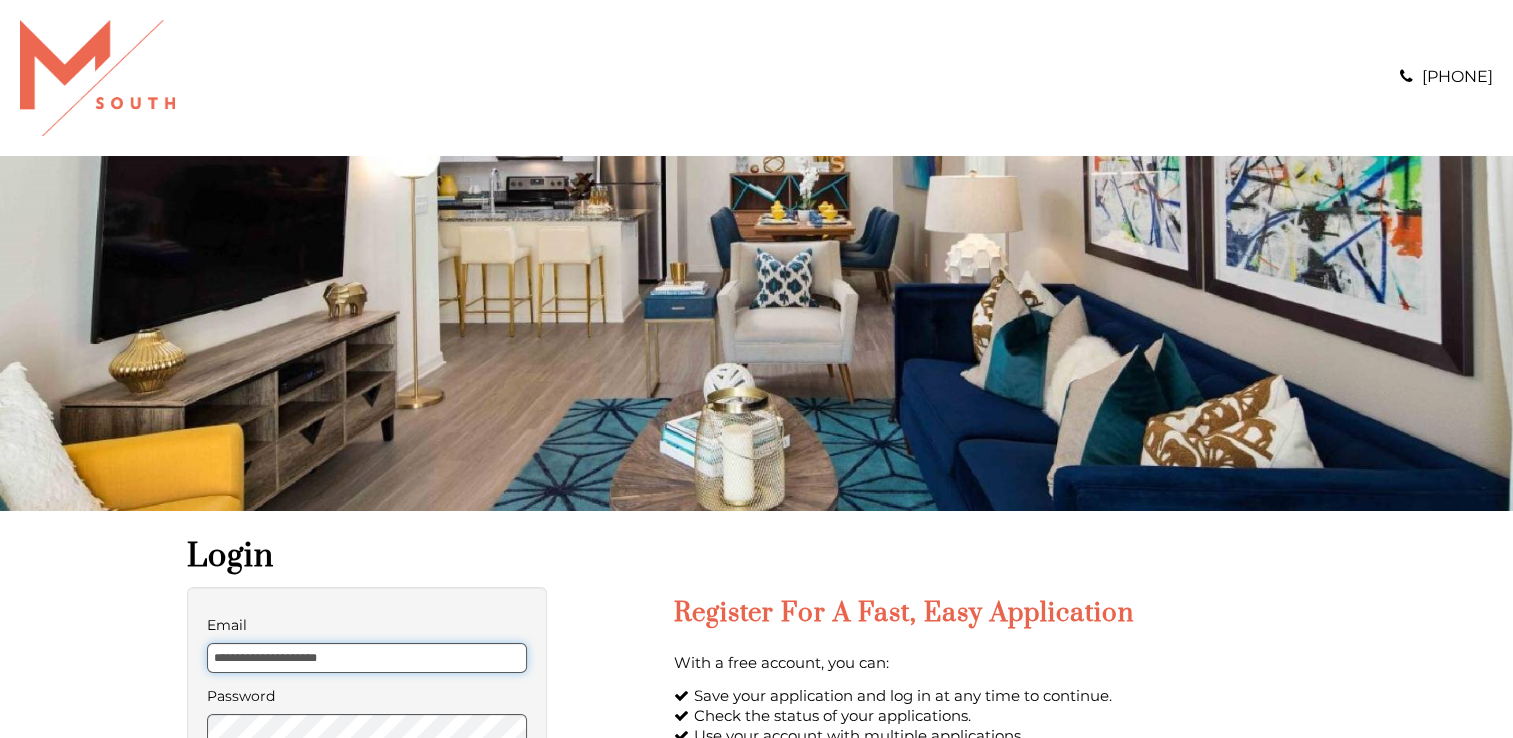 click on "**********" at bounding box center (757, 752) 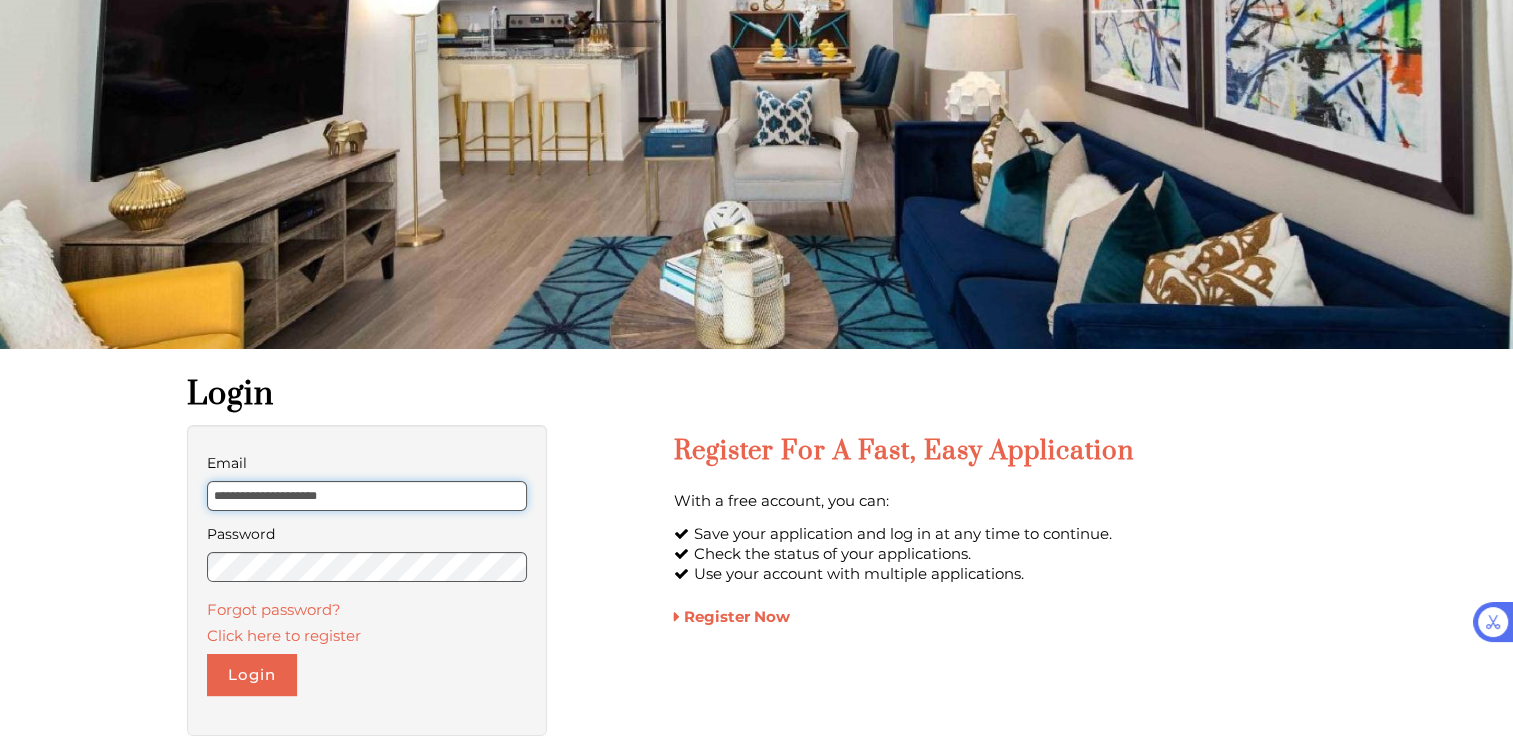 scroll, scrollTop: 220, scrollLeft: 0, axis: vertical 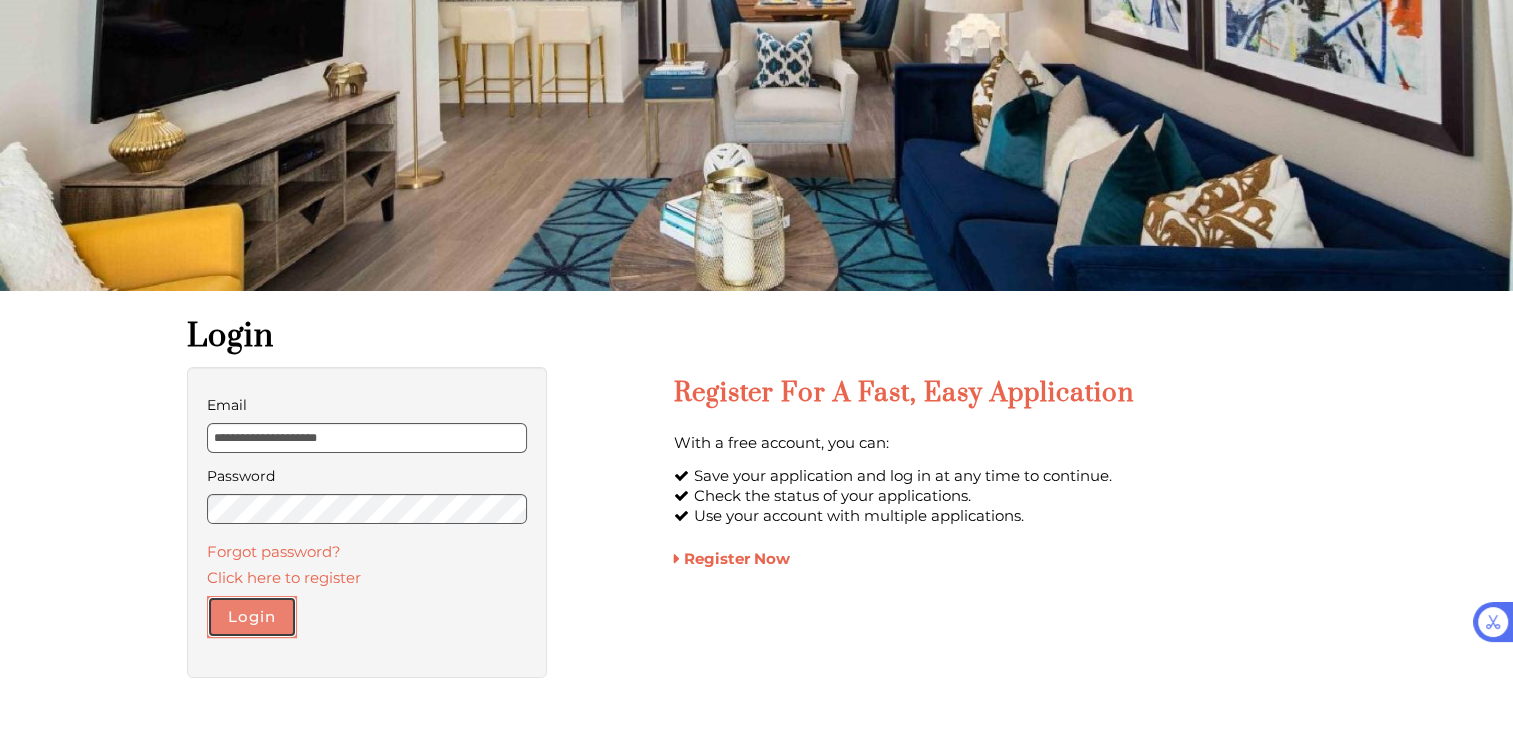 click on "Login" at bounding box center (252, 617) 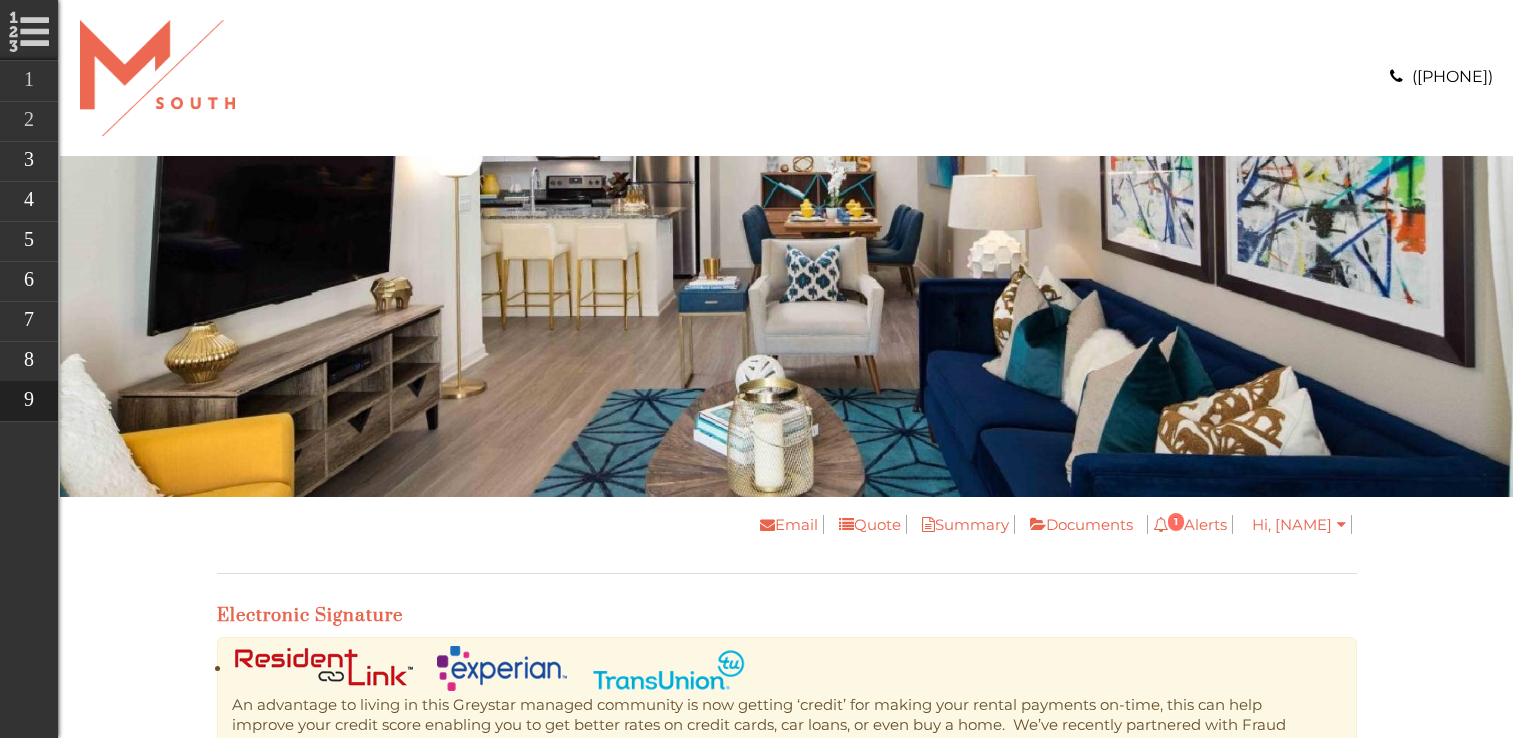 scroll, scrollTop: 0, scrollLeft: 0, axis: both 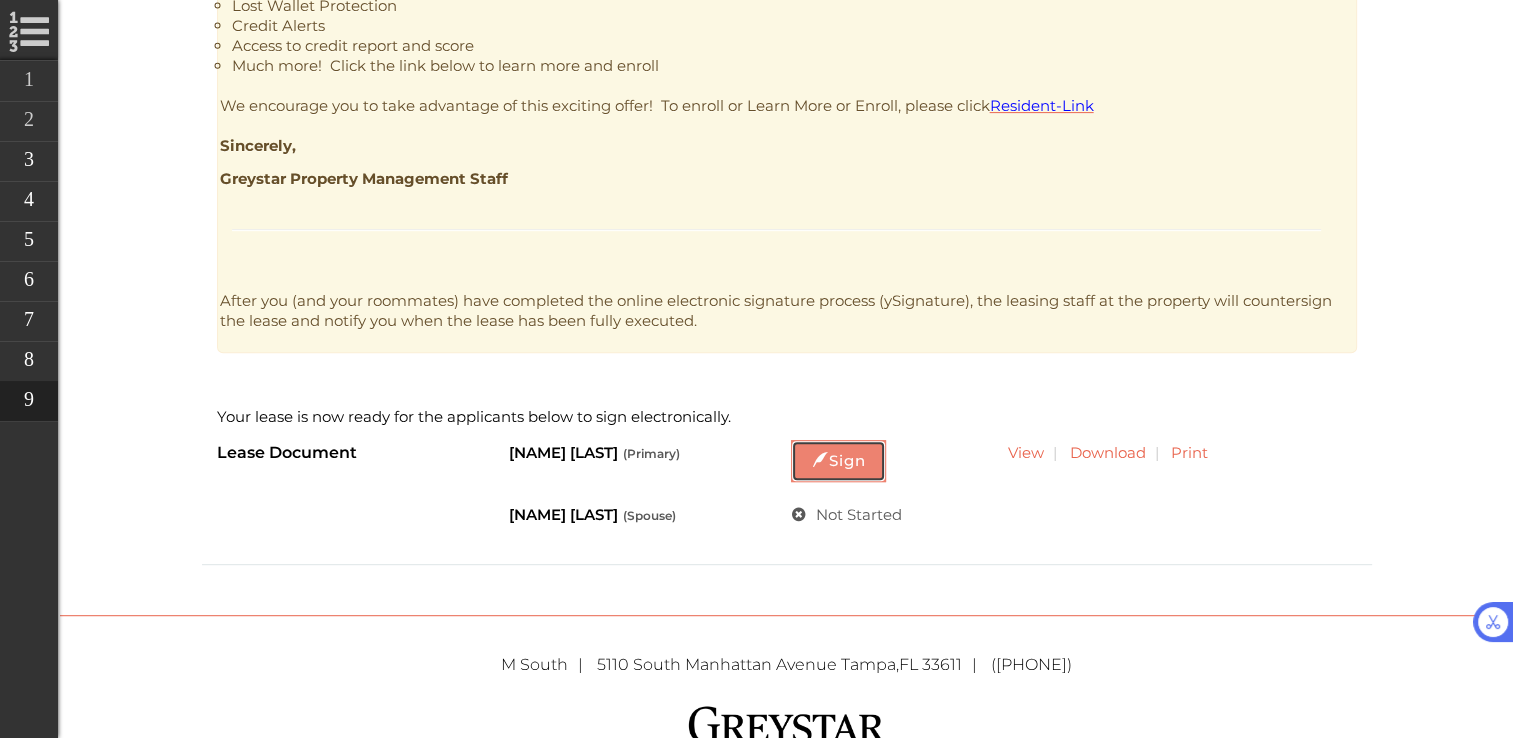click on "Sign" at bounding box center (838, 461) 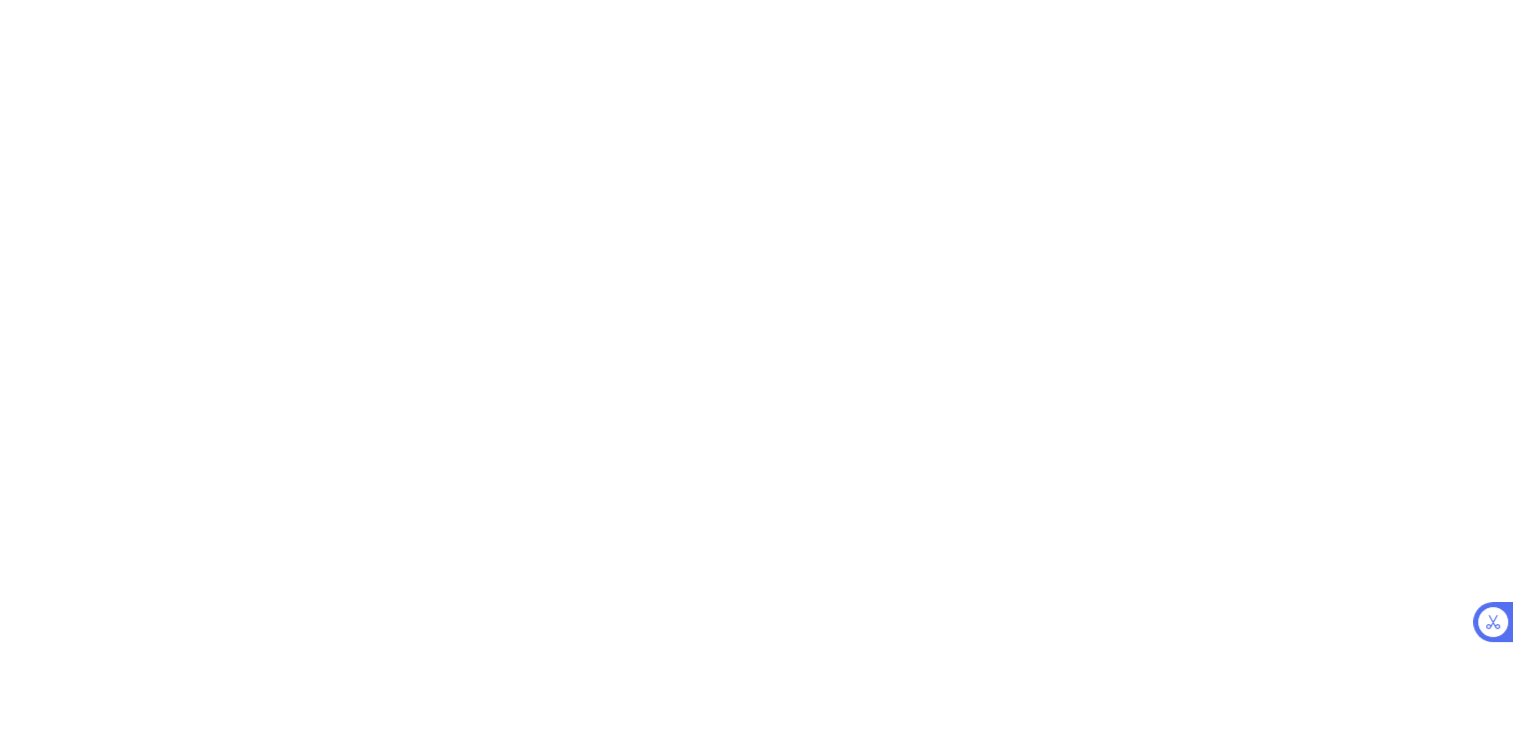 scroll, scrollTop: 0, scrollLeft: 0, axis: both 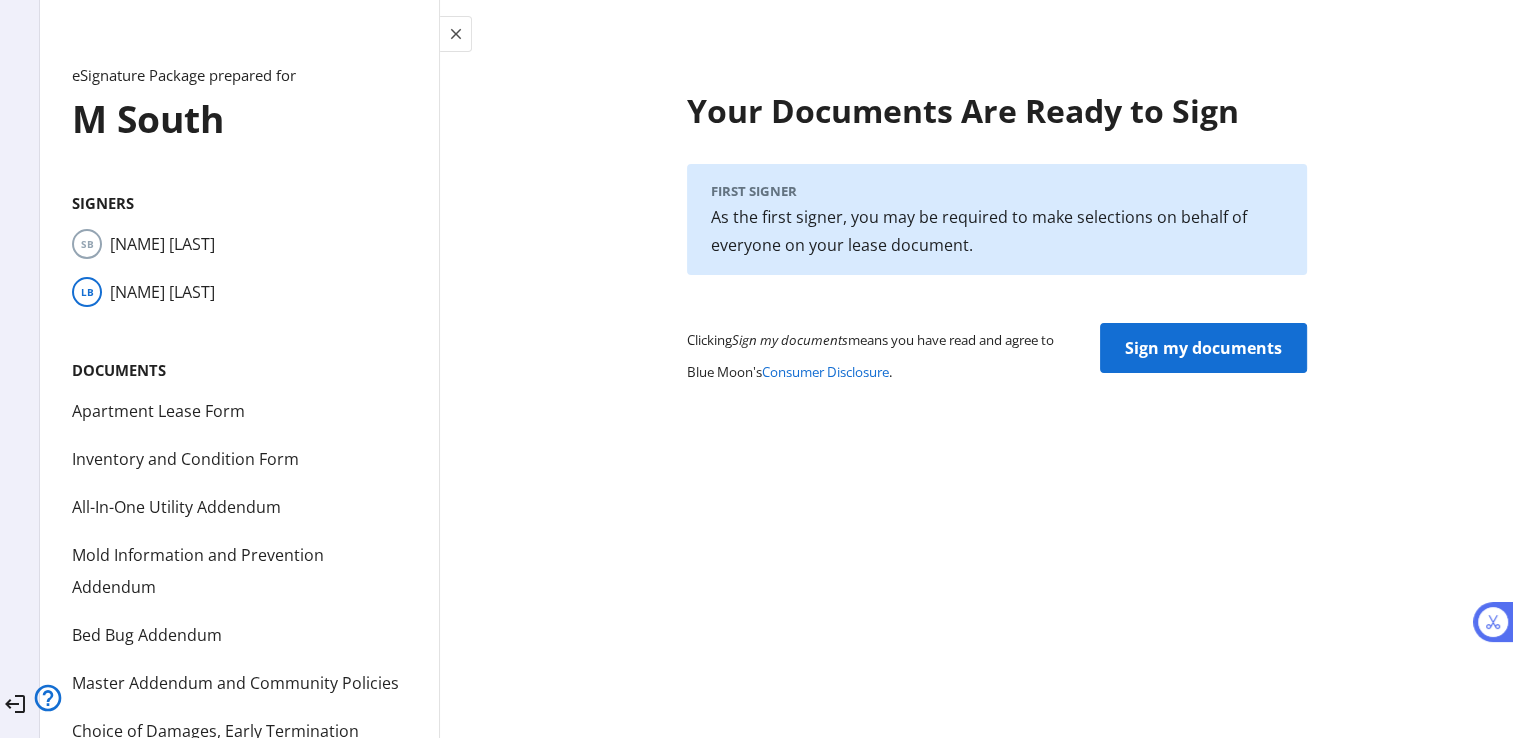 click on "Sign my documents" 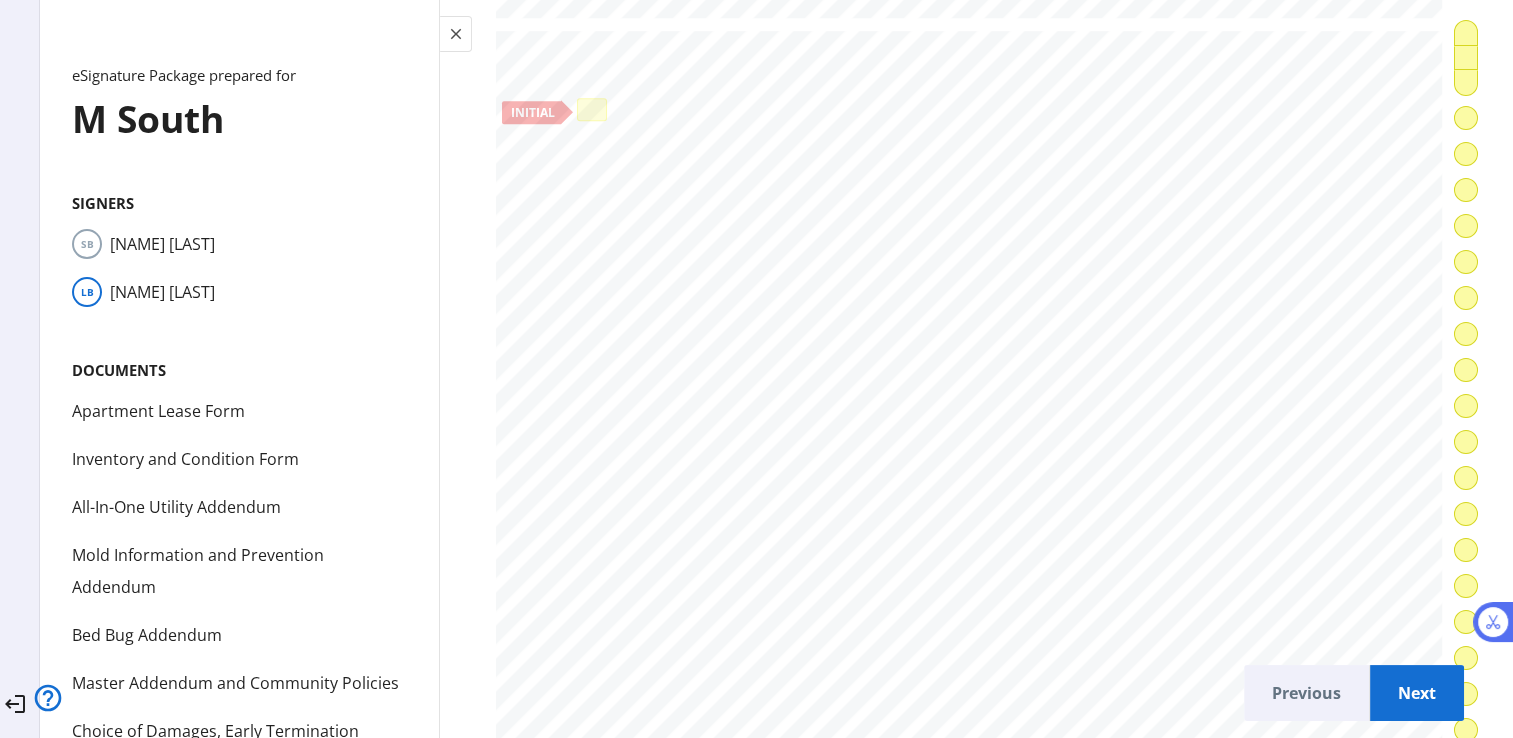 scroll, scrollTop: 1600, scrollLeft: 0, axis: vertical 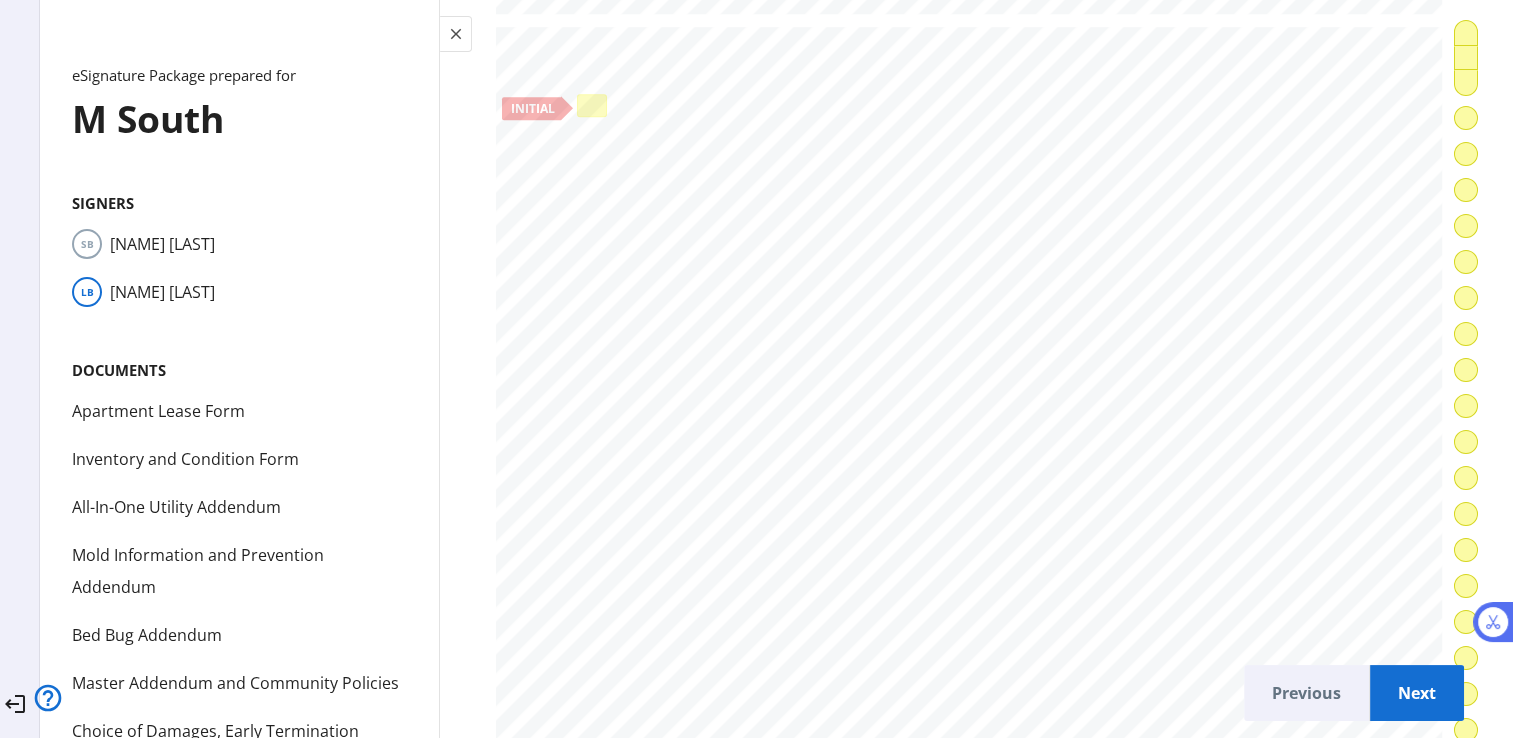 click at bounding box center (591, 106) 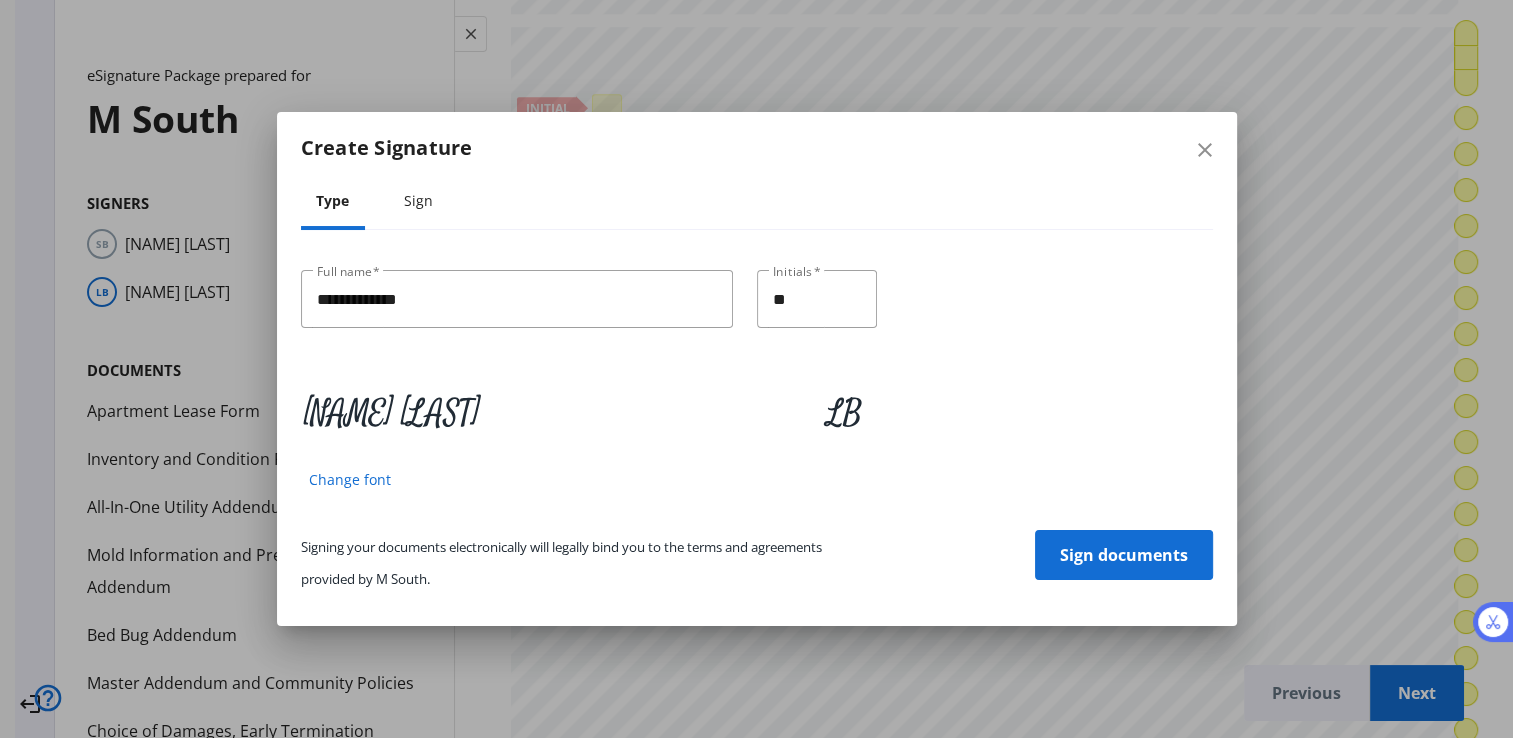 click on "Sign documents" at bounding box center (1124, 555) 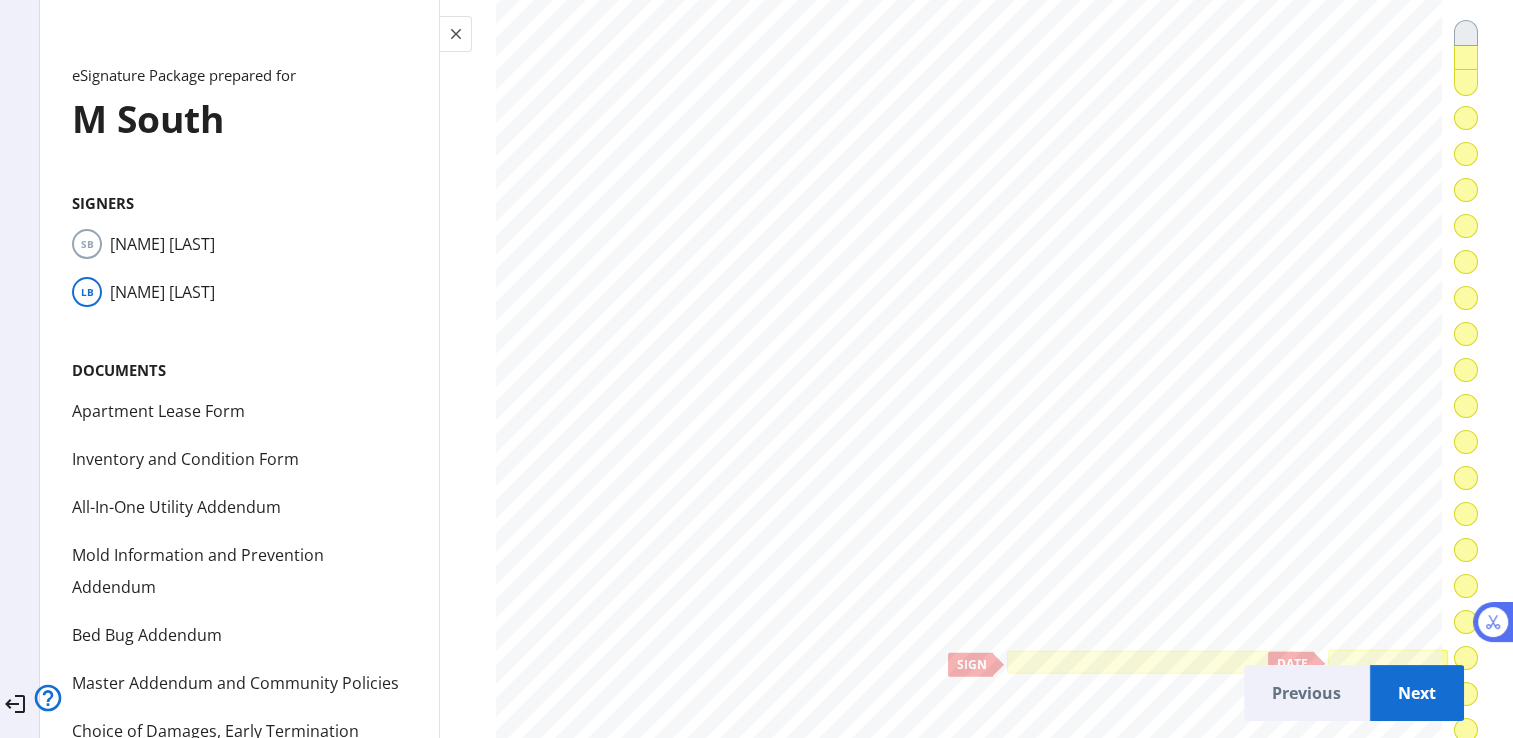 scroll, scrollTop: 13440, scrollLeft: 0, axis: vertical 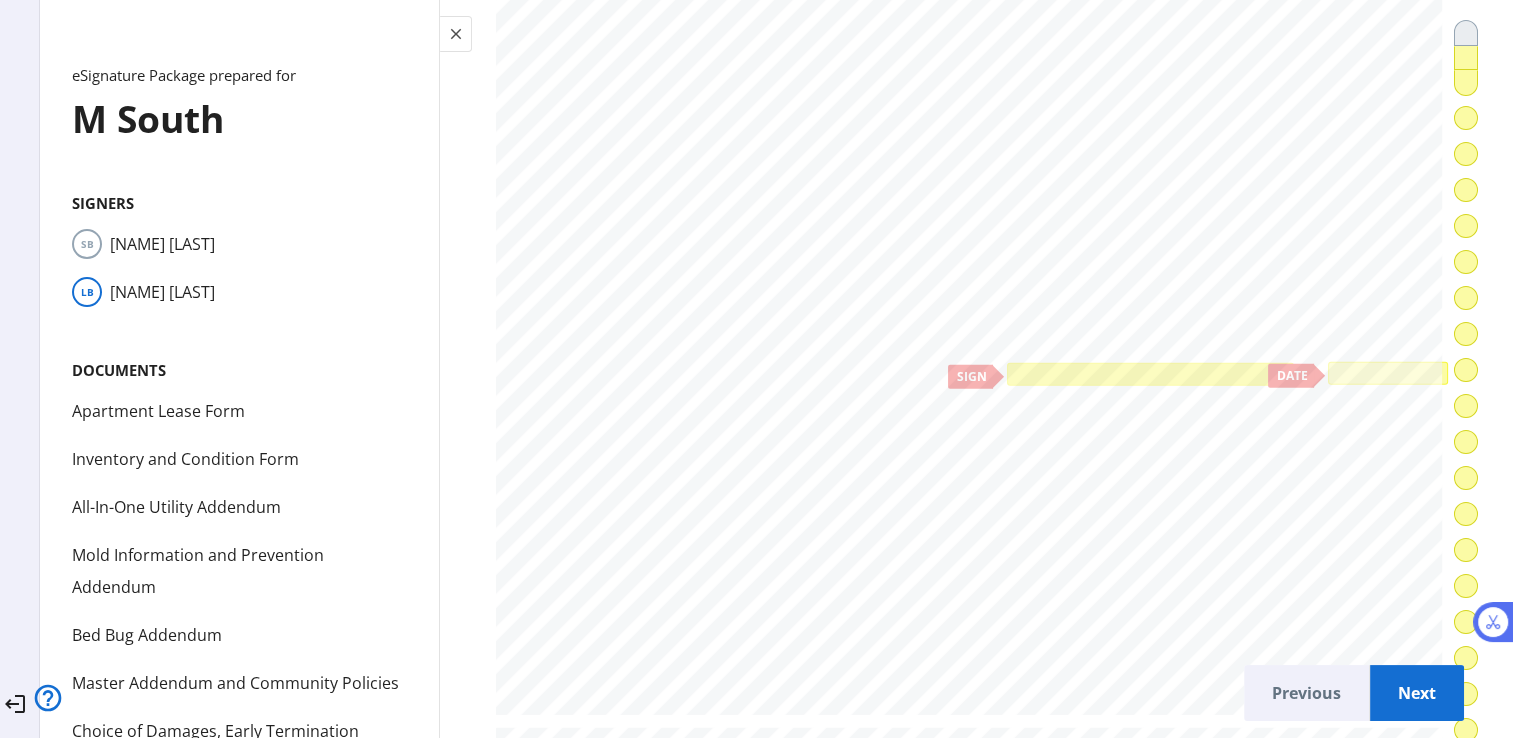 click at bounding box center [1151, 374] 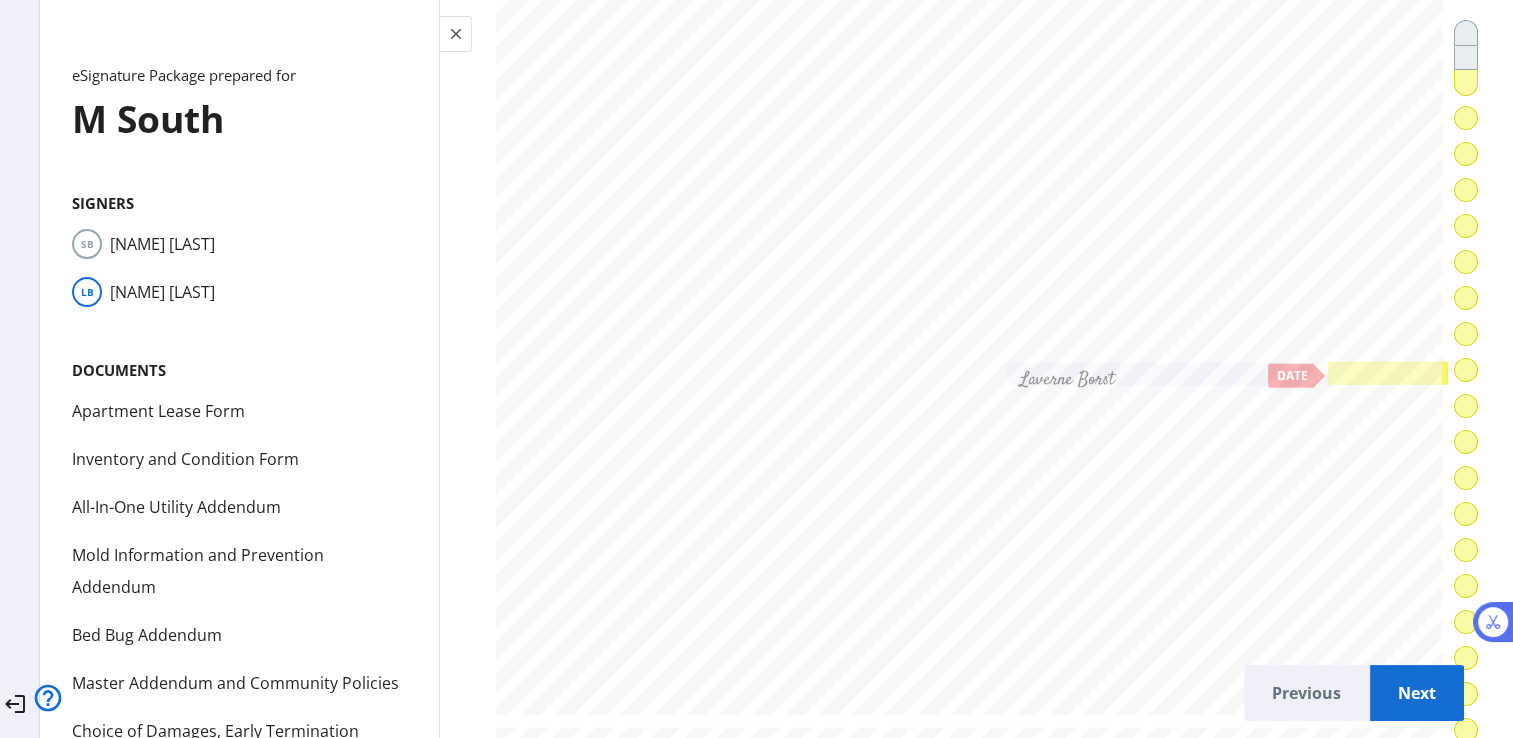click 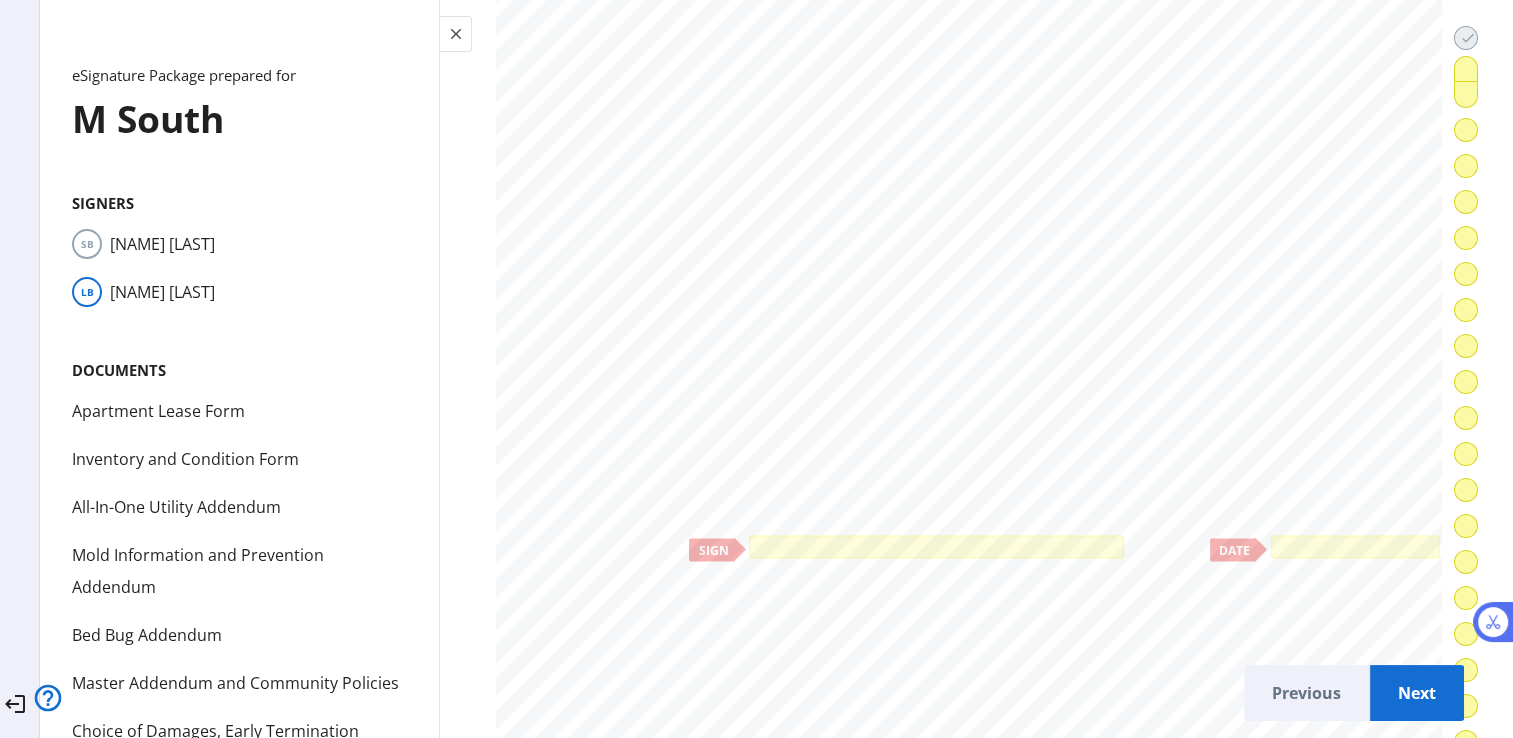 scroll, scrollTop: 18920, scrollLeft: 0, axis: vertical 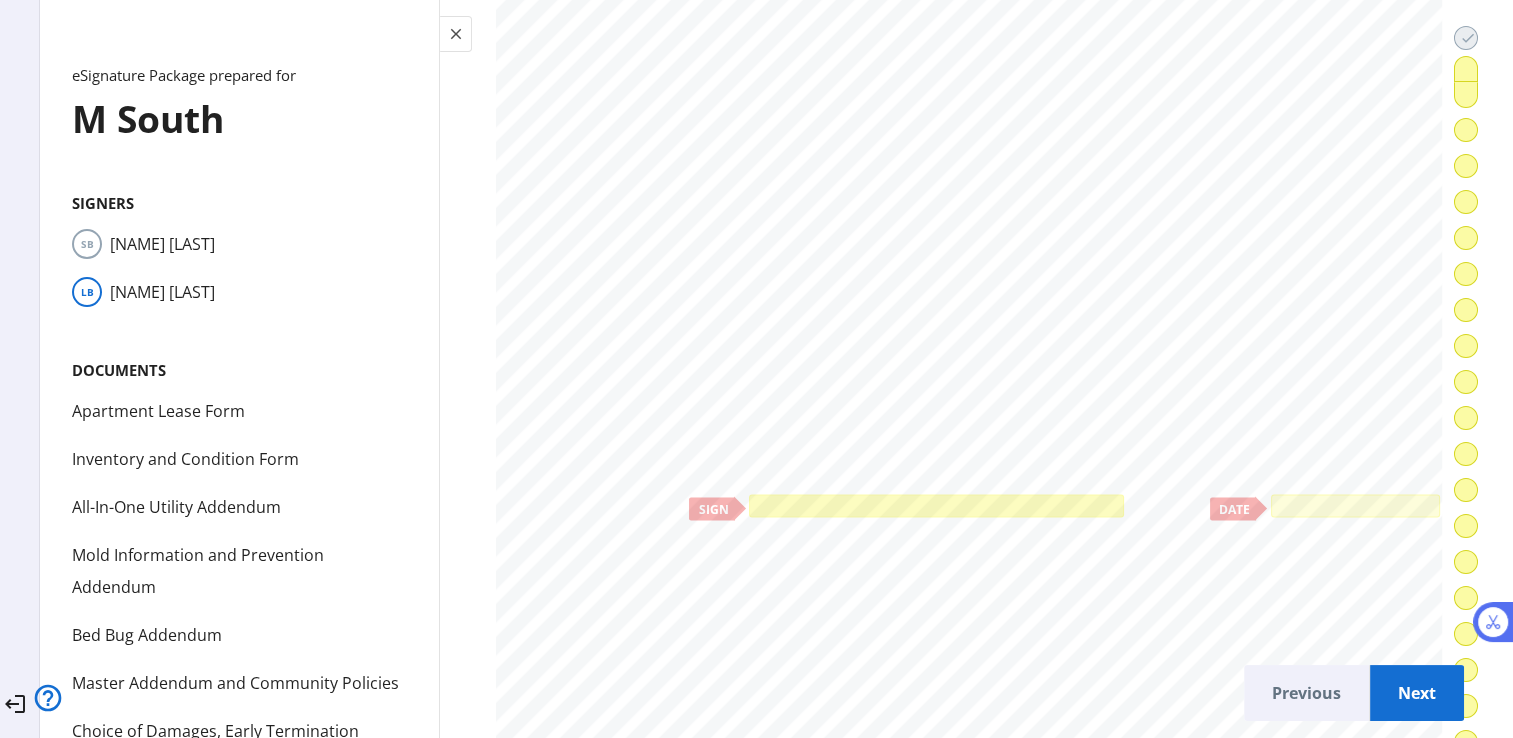 click at bounding box center [936, 507] 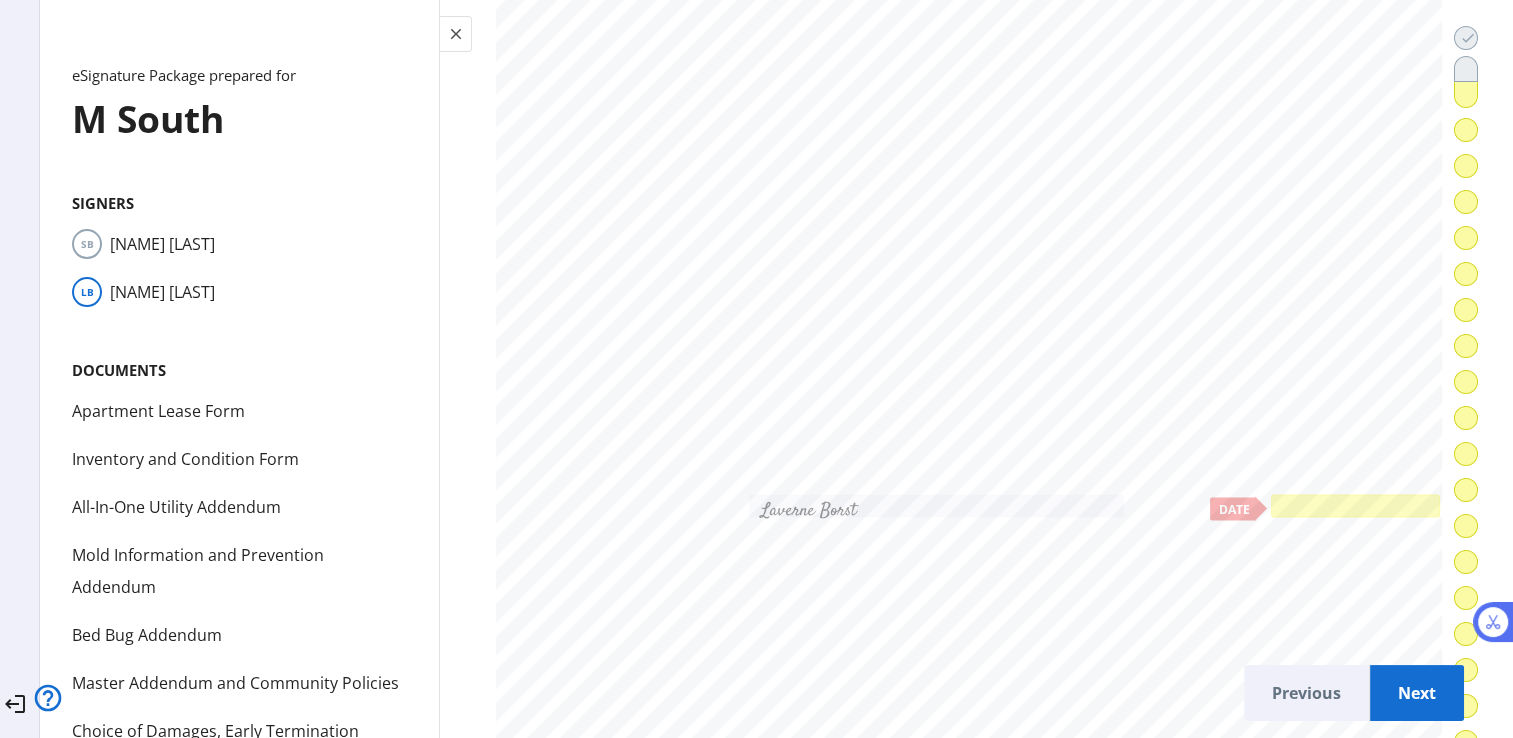 click at bounding box center (1355, 507) 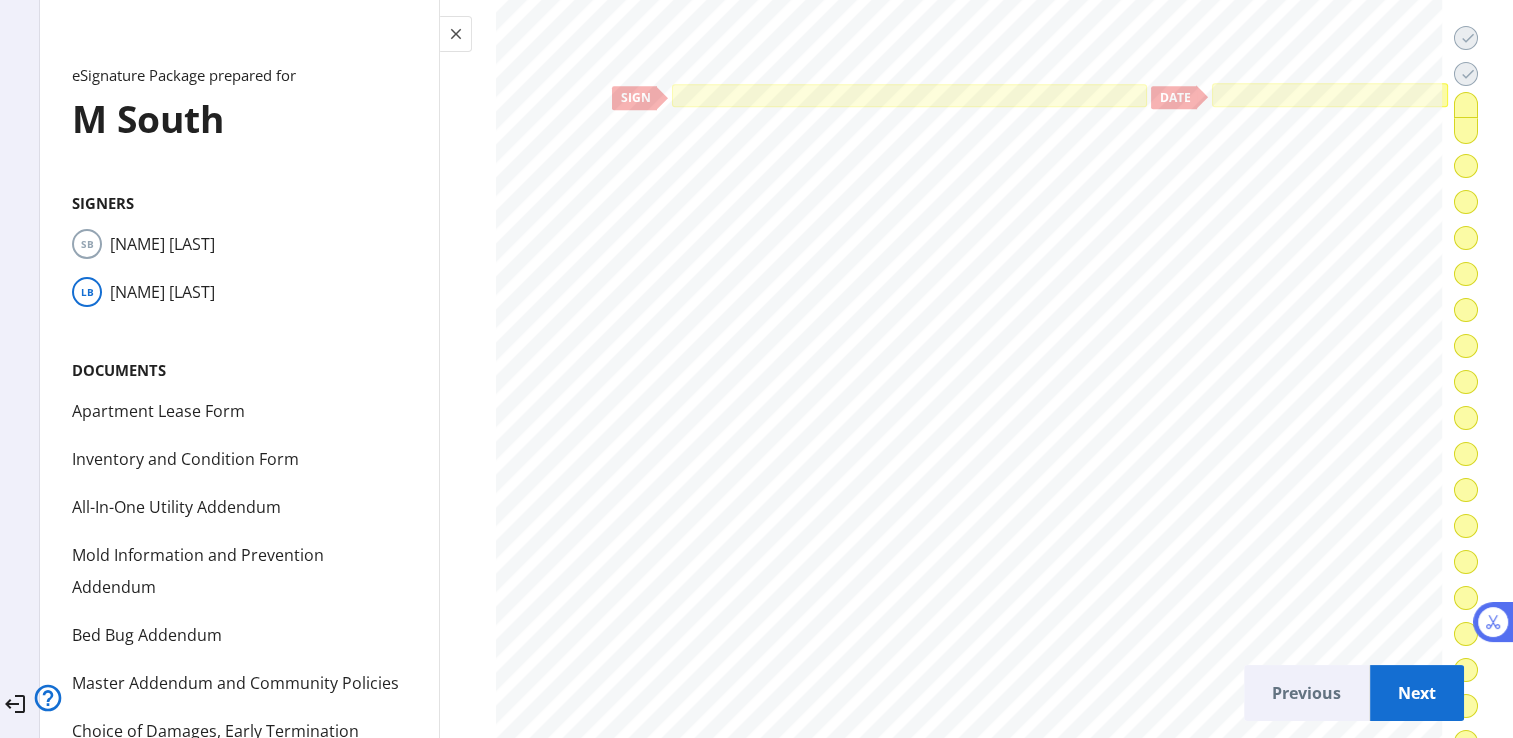 scroll, scrollTop: 23720, scrollLeft: 0, axis: vertical 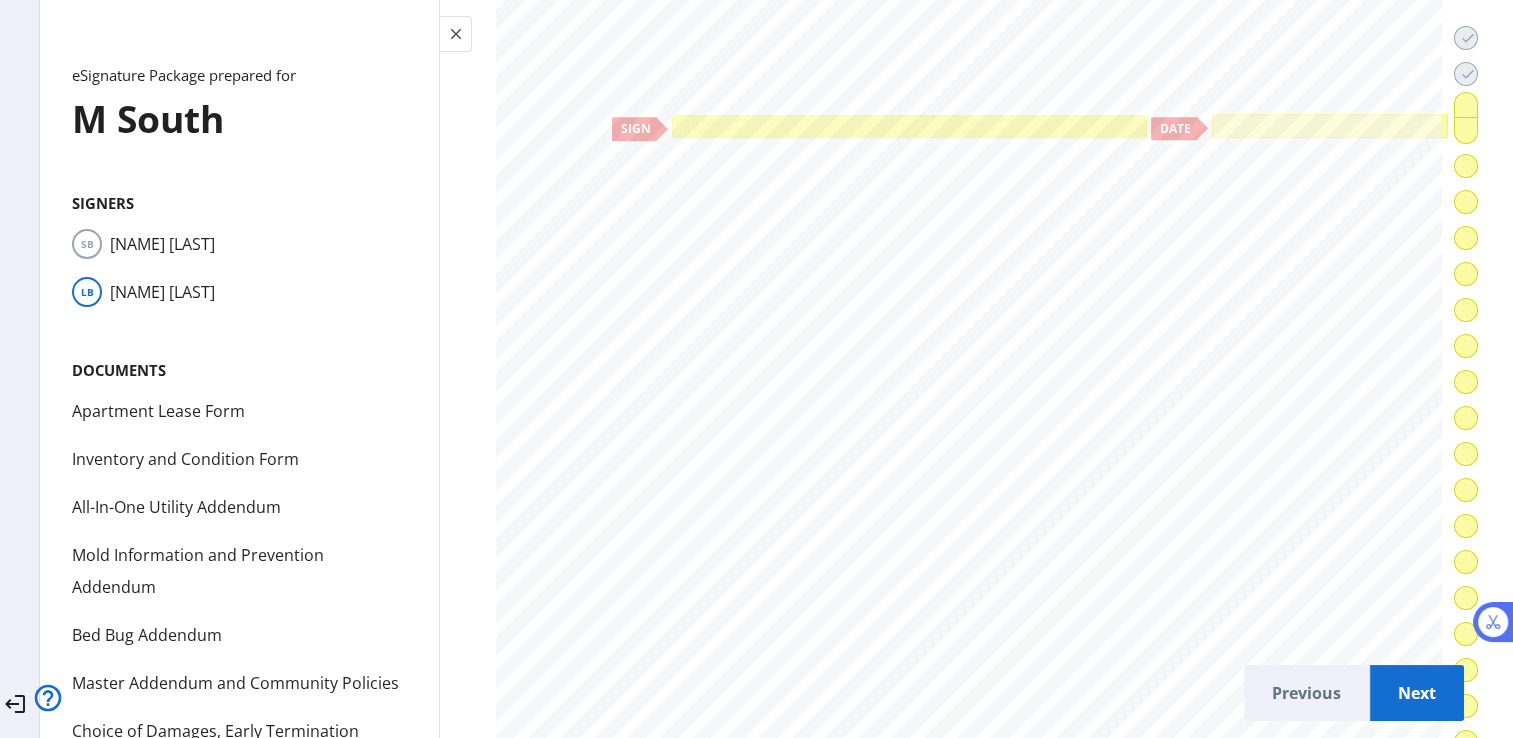 click at bounding box center (909, 126) 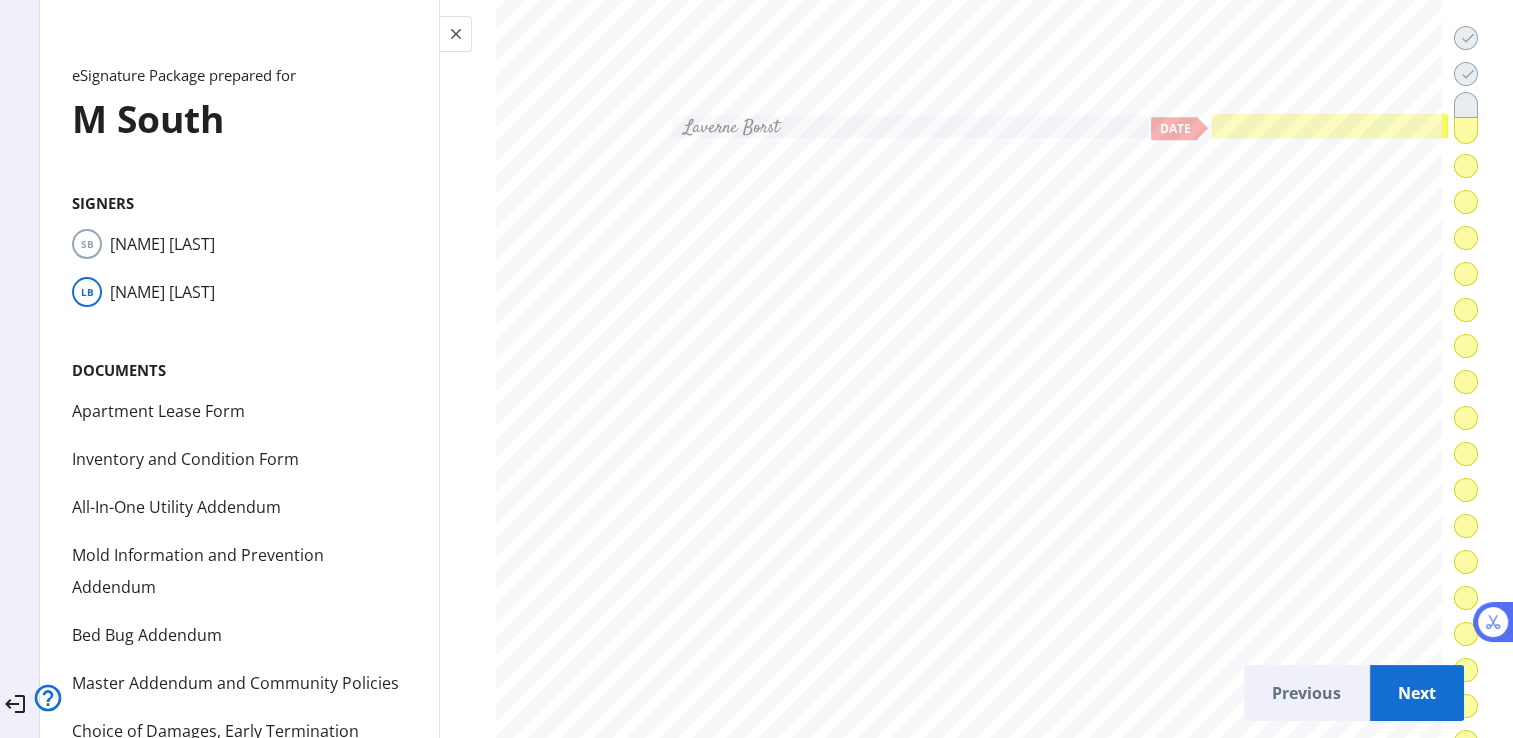click at bounding box center [1330, 126] 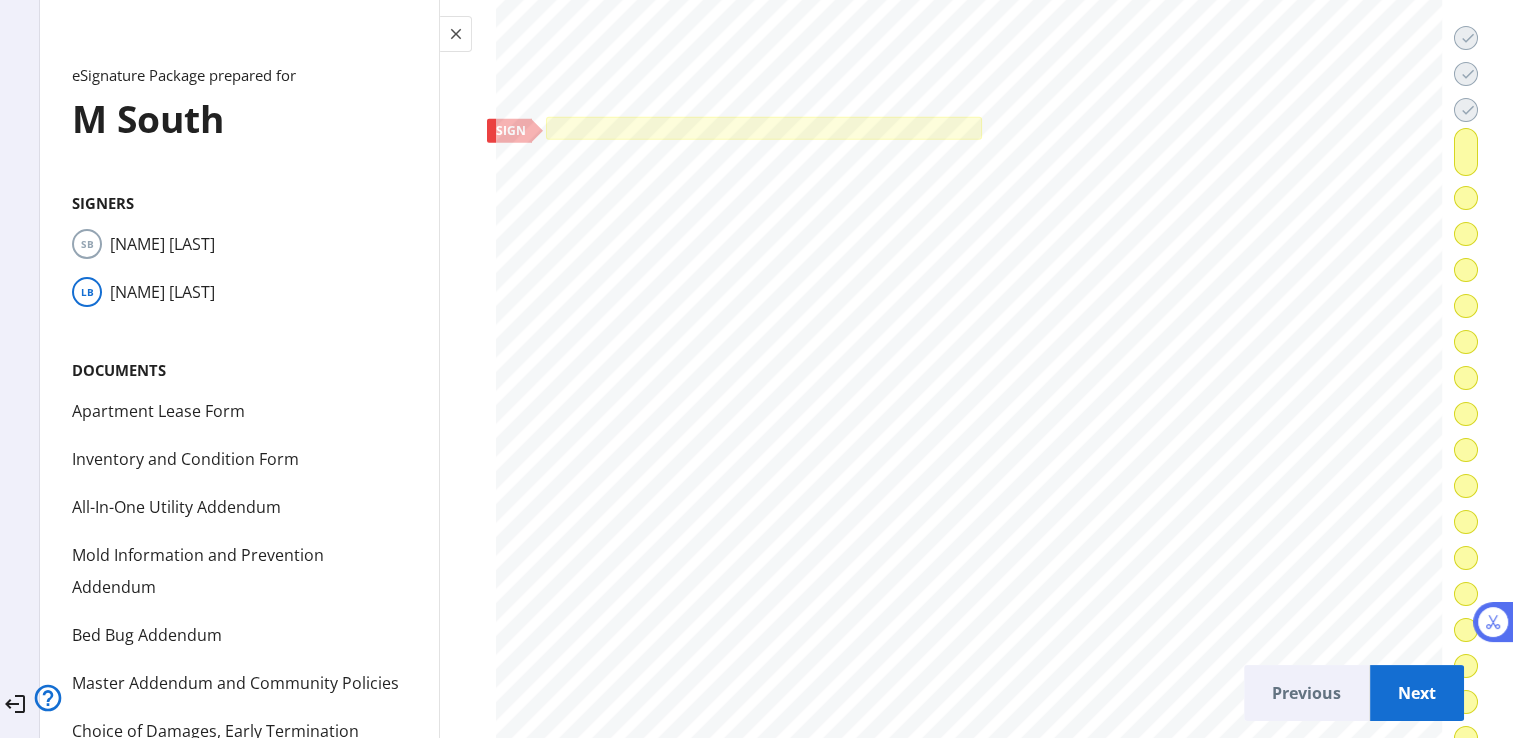 scroll, scrollTop: 27520, scrollLeft: 0, axis: vertical 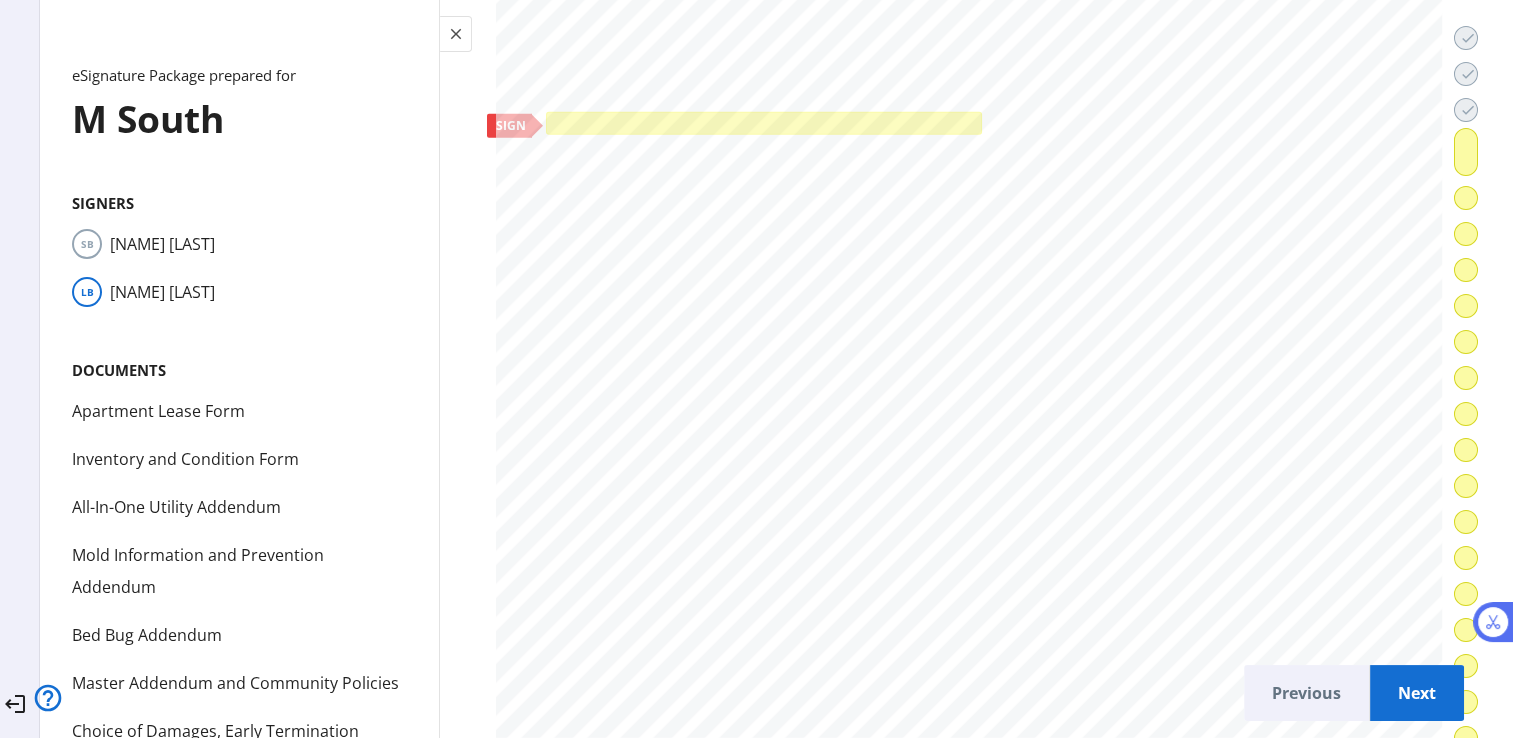 click at bounding box center (764, 123) 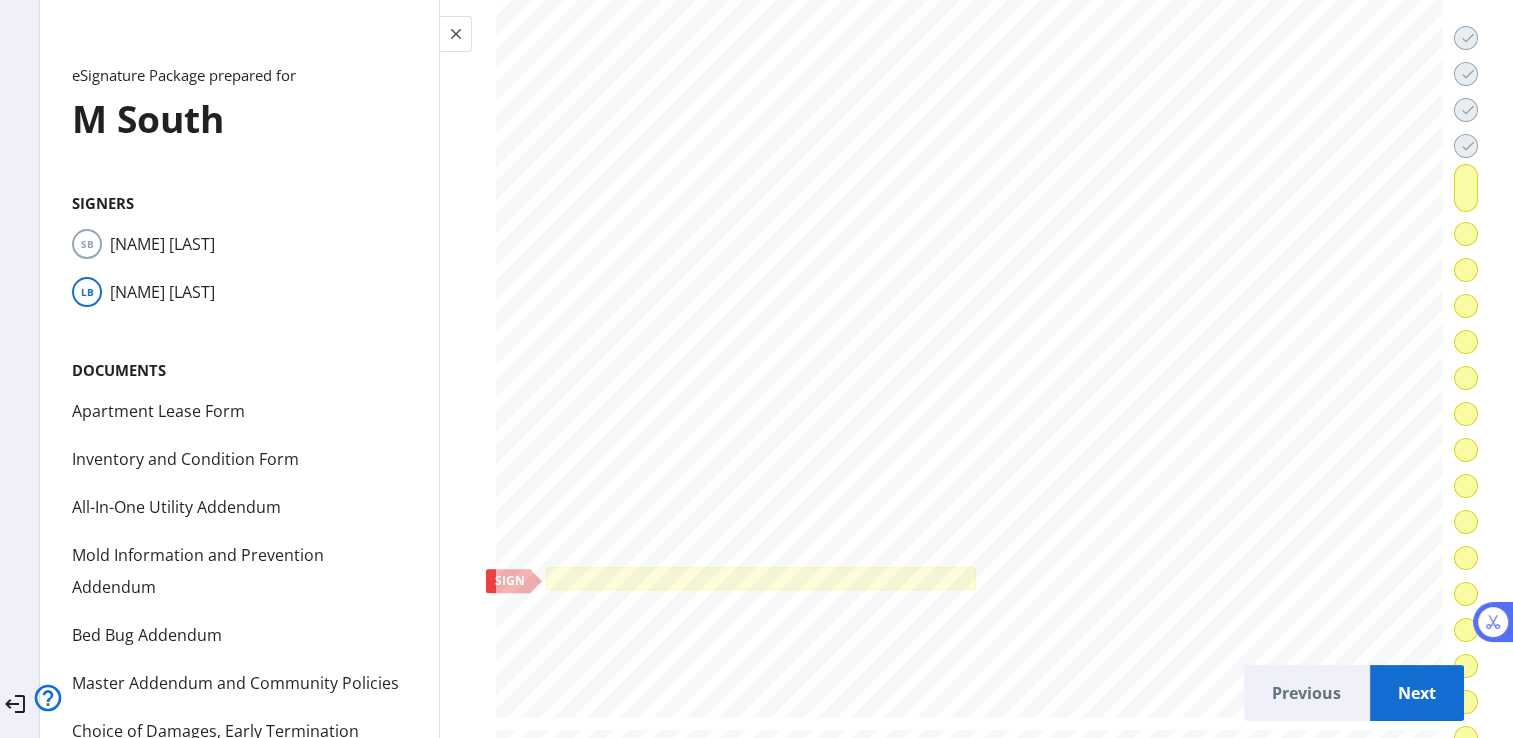 scroll, scrollTop: 30680, scrollLeft: 0, axis: vertical 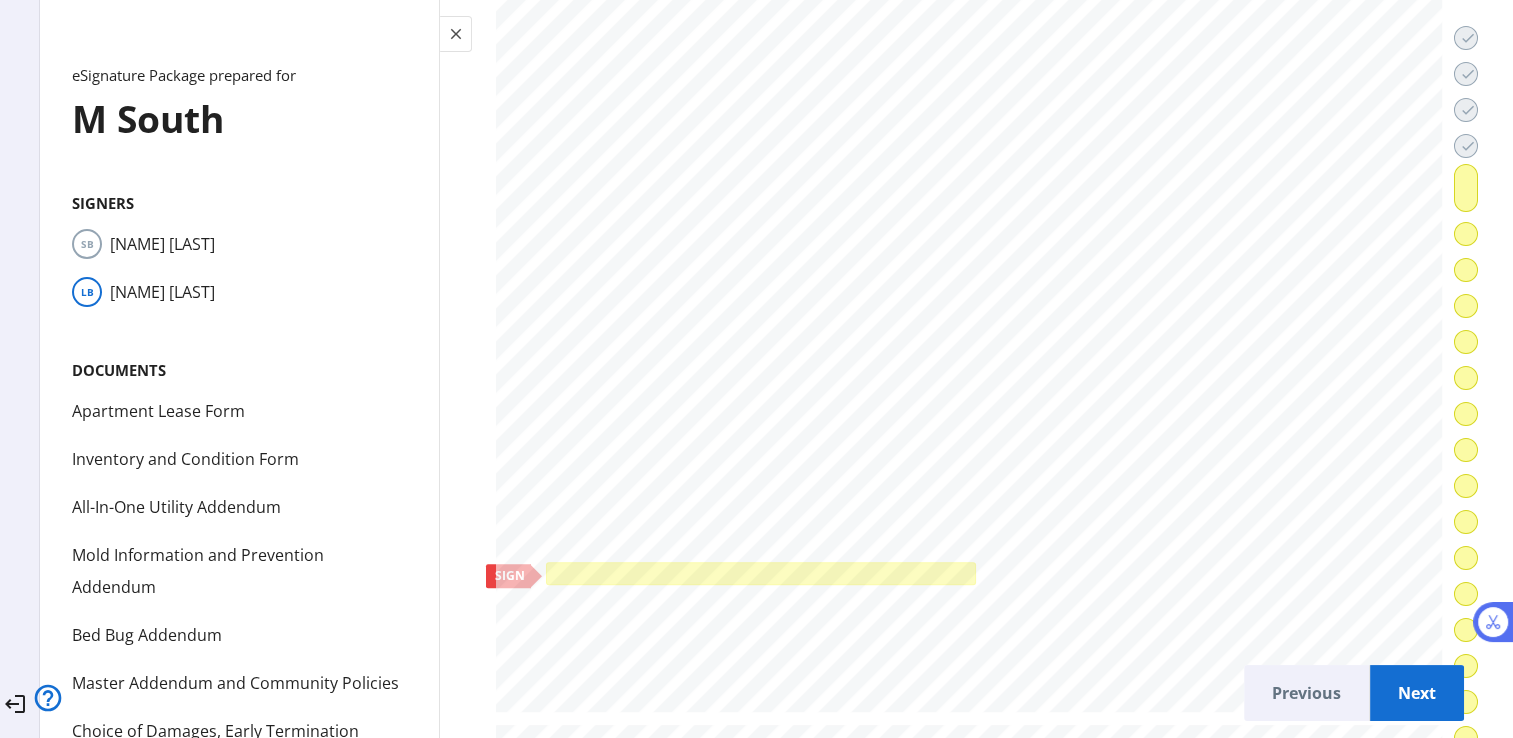 click at bounding box center (760, 573) 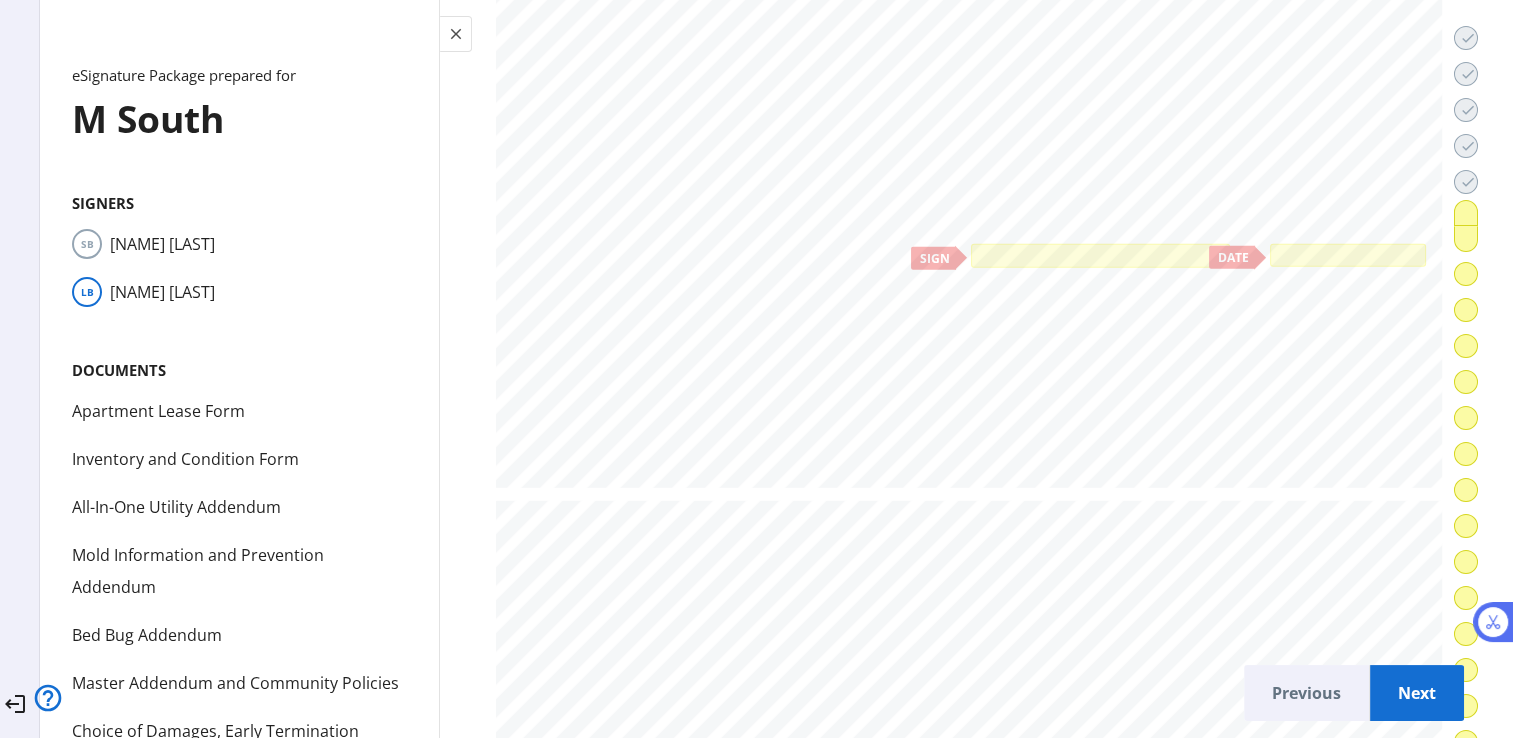 scroll, scrollTop: 43400, scrollLeft: 0, axis: vertical 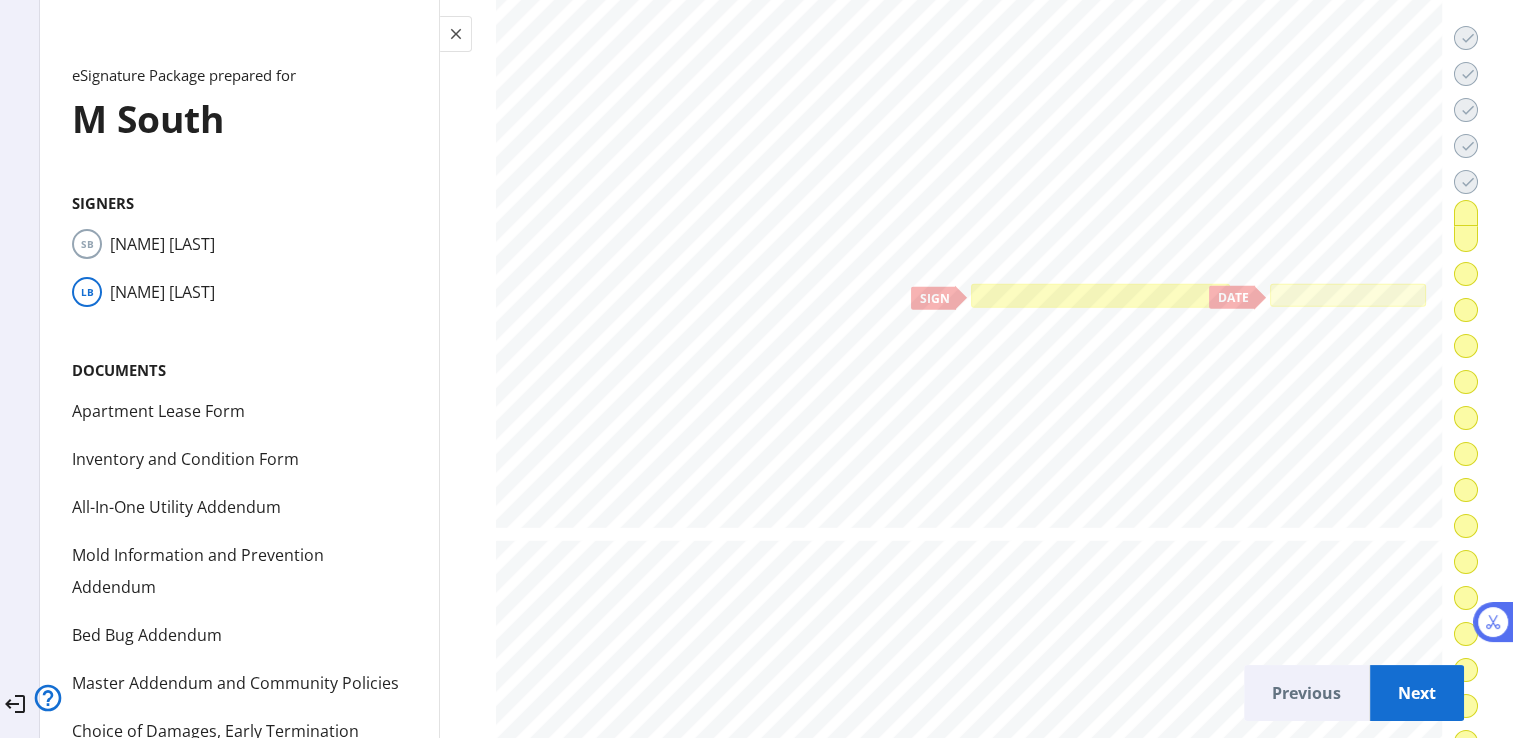 click at bounding box center (1100, 296) 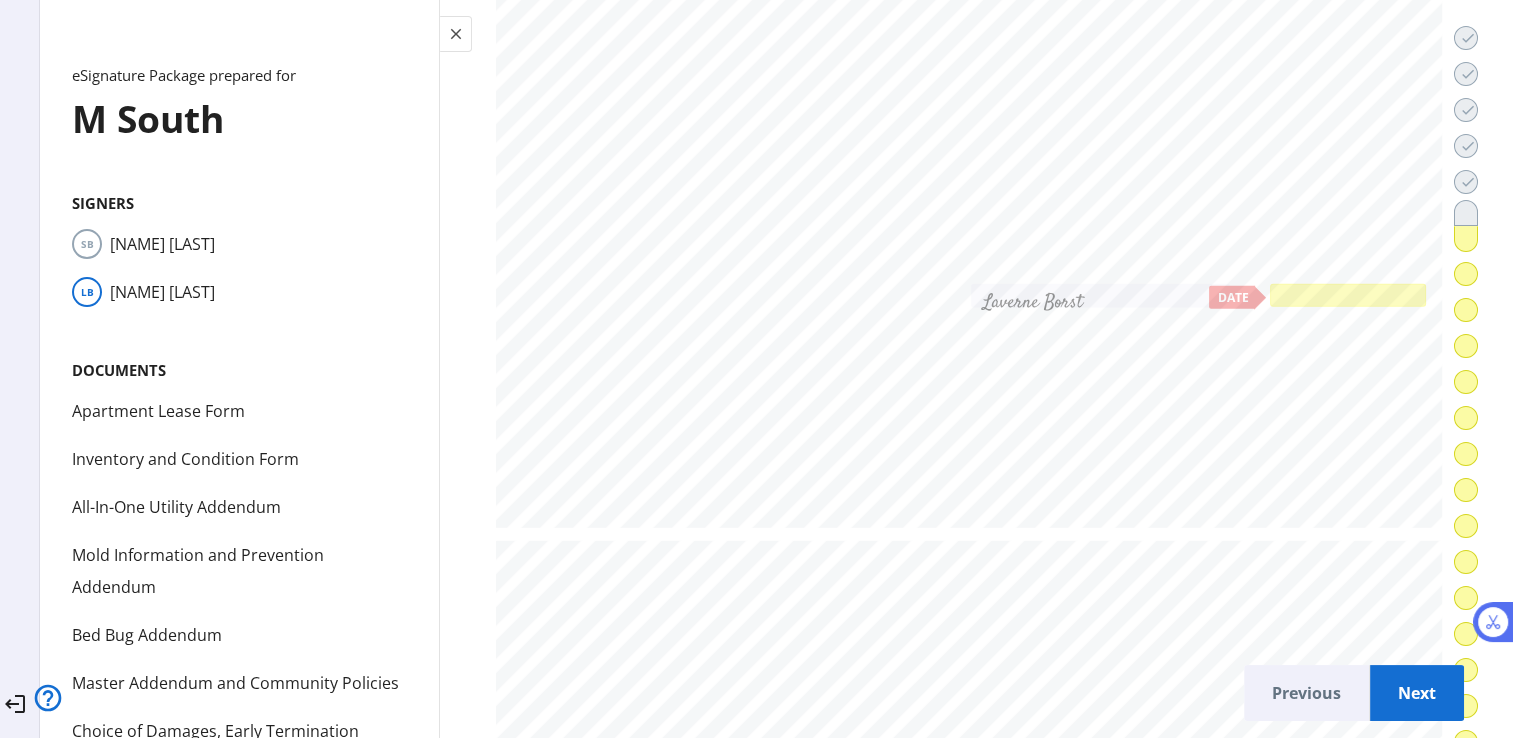 click at bounding box center [1347, 295] 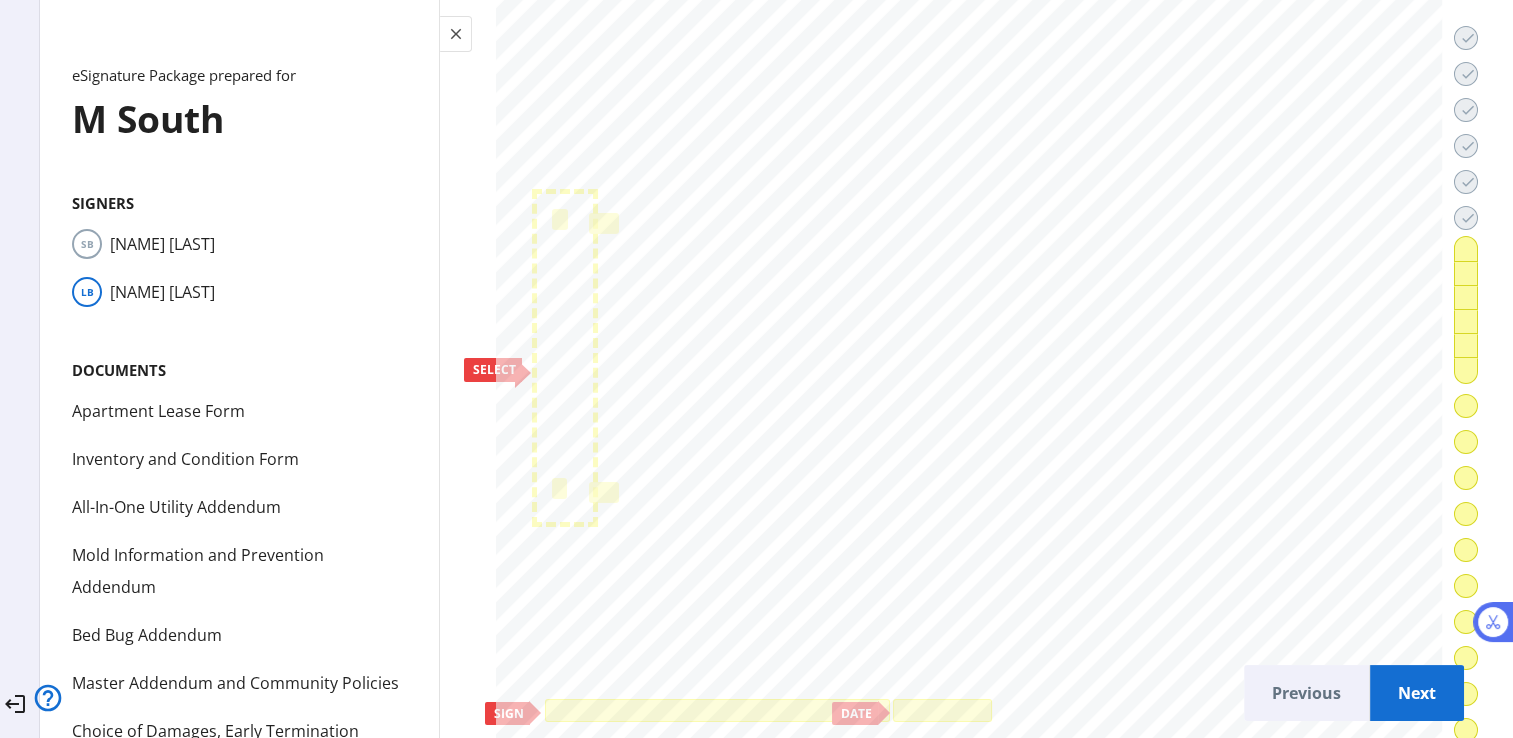 scroll, scrollTop: 44560, scrollLeft: 0, axis: vertical 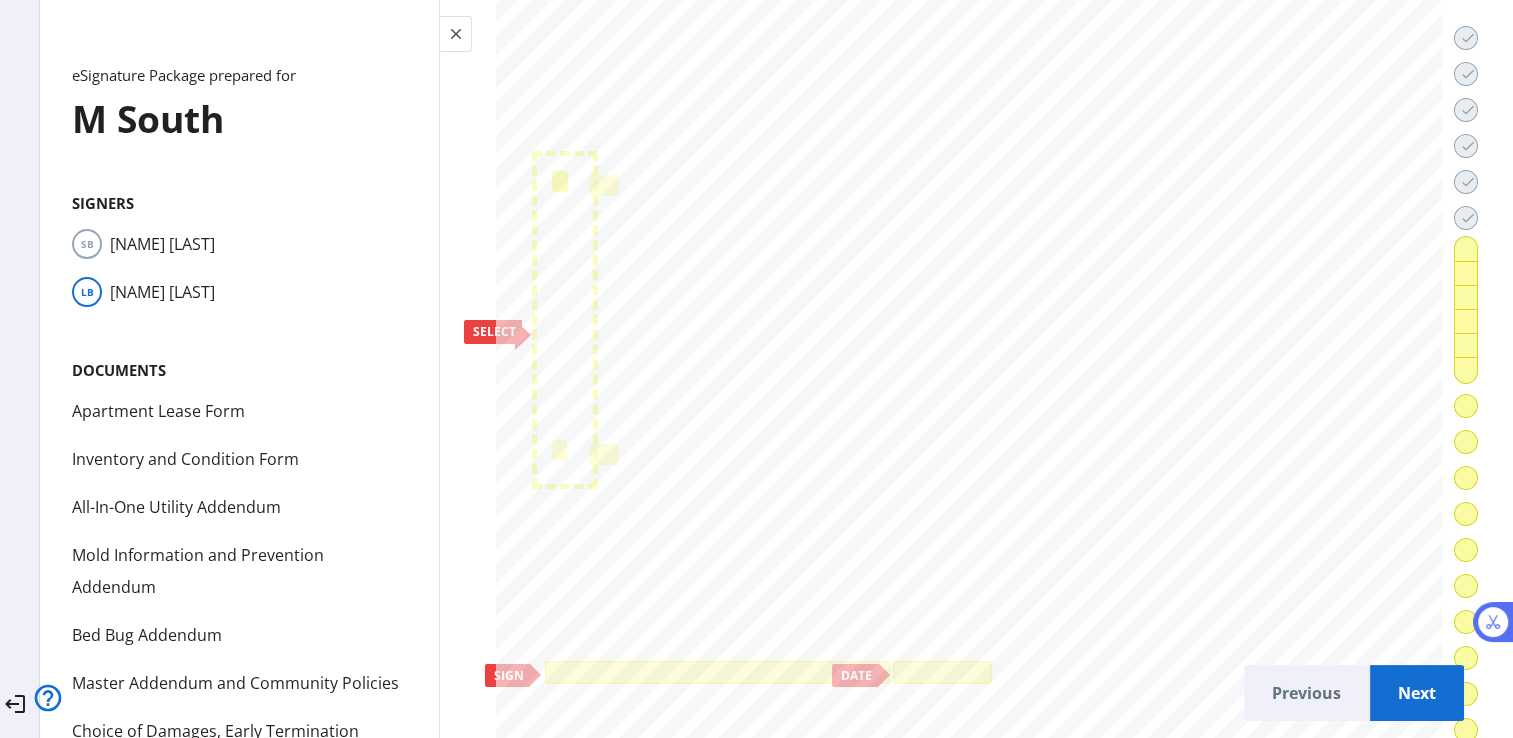click 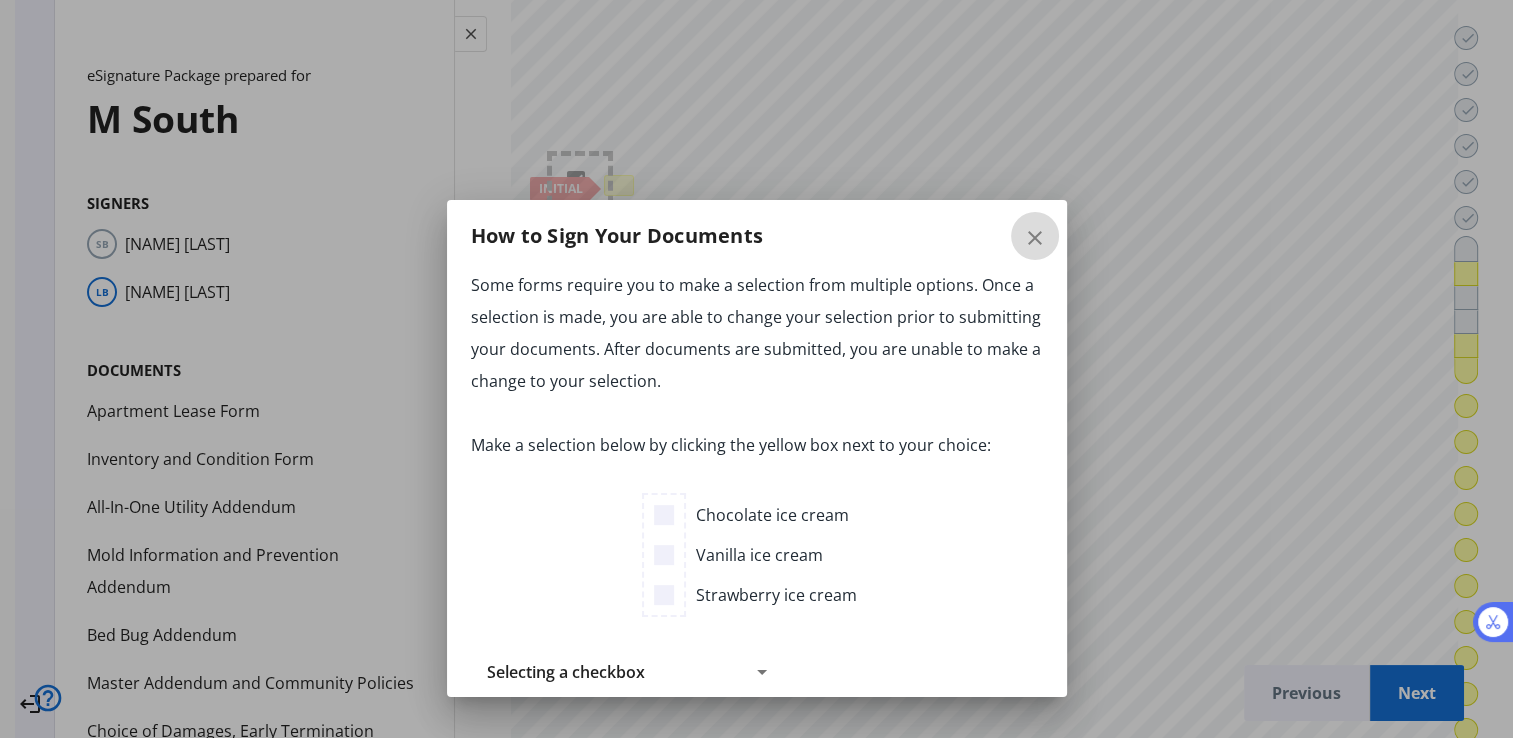 click at bounding box center [1035, 236] 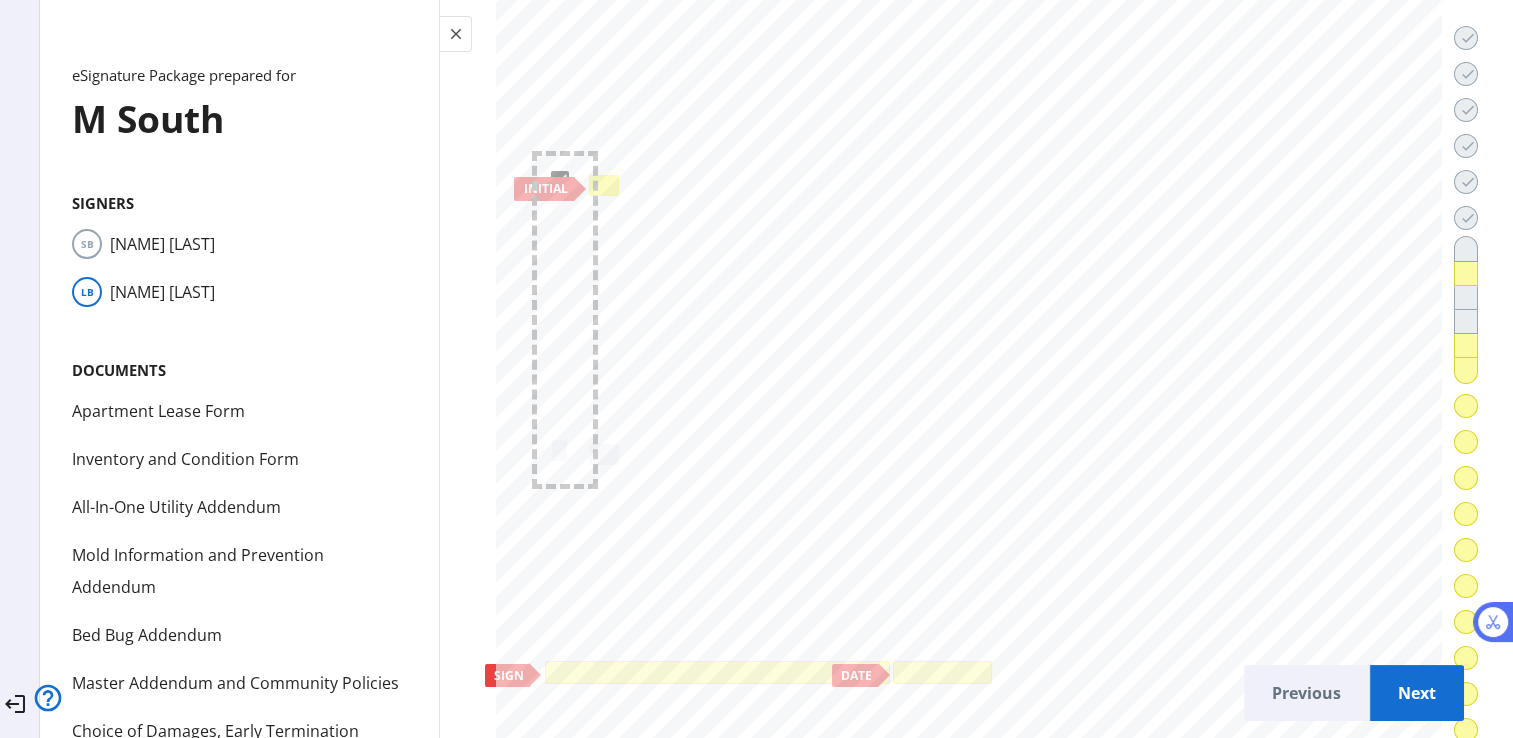 click at bounding box center (603, 186) 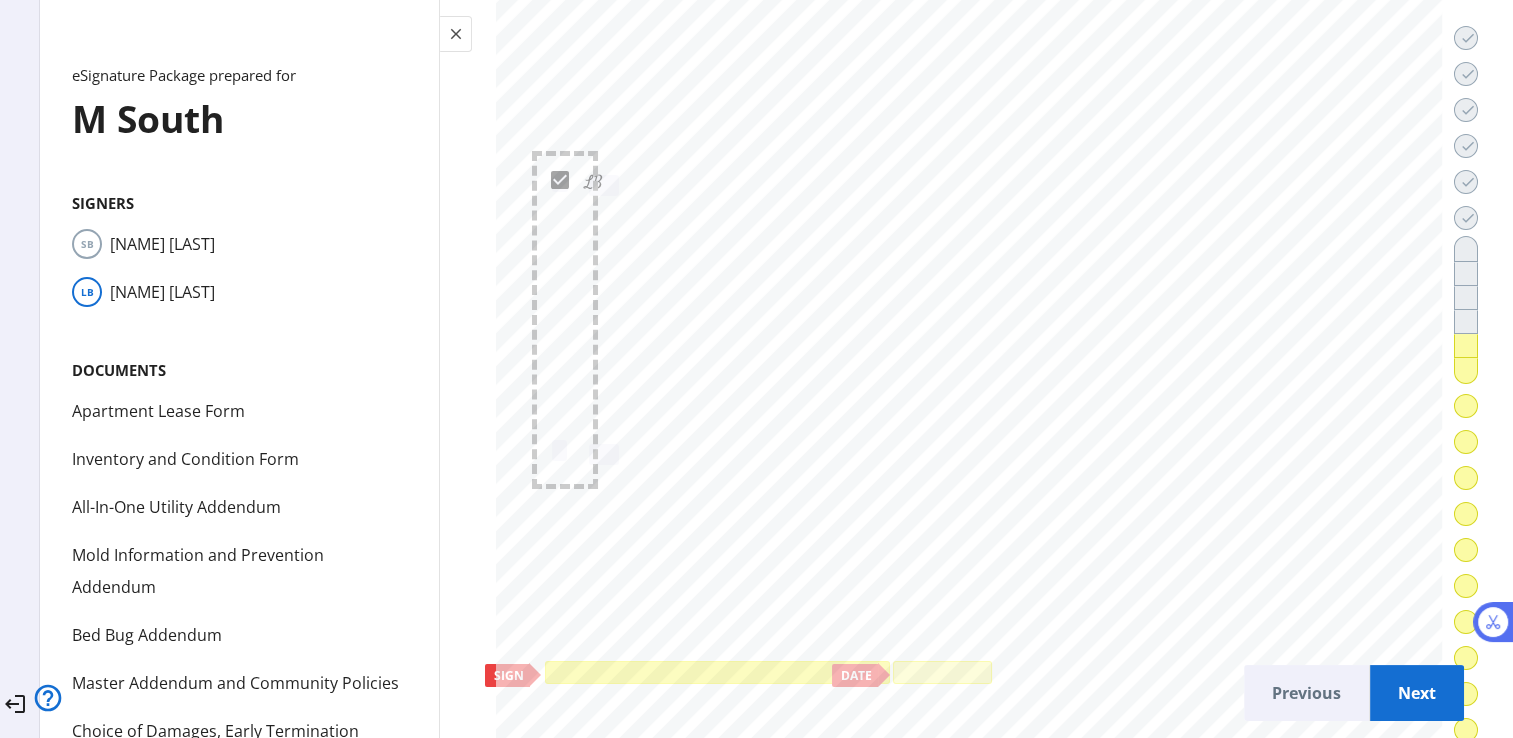 click at bounding box center [717, 673] 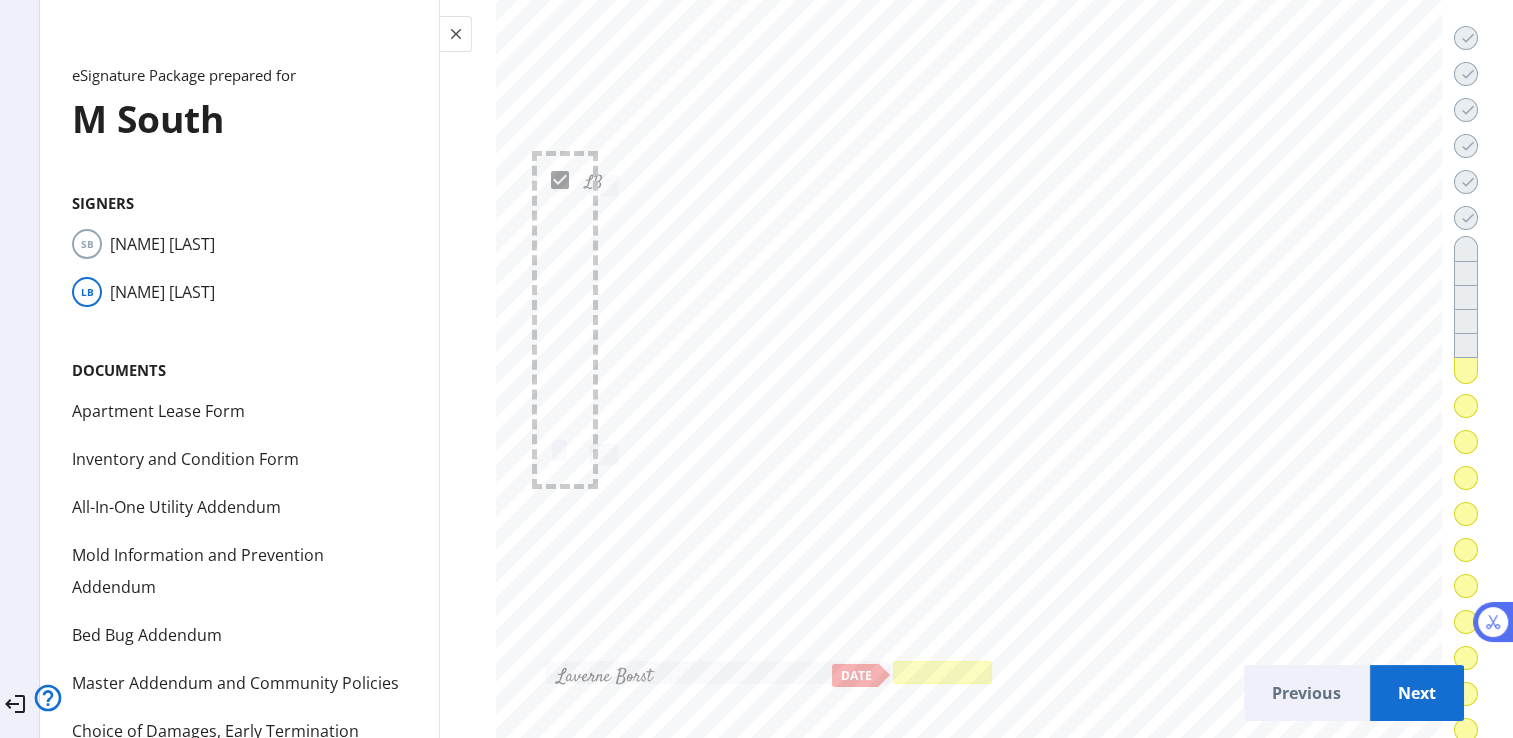 click at bounding box center [942, 673] 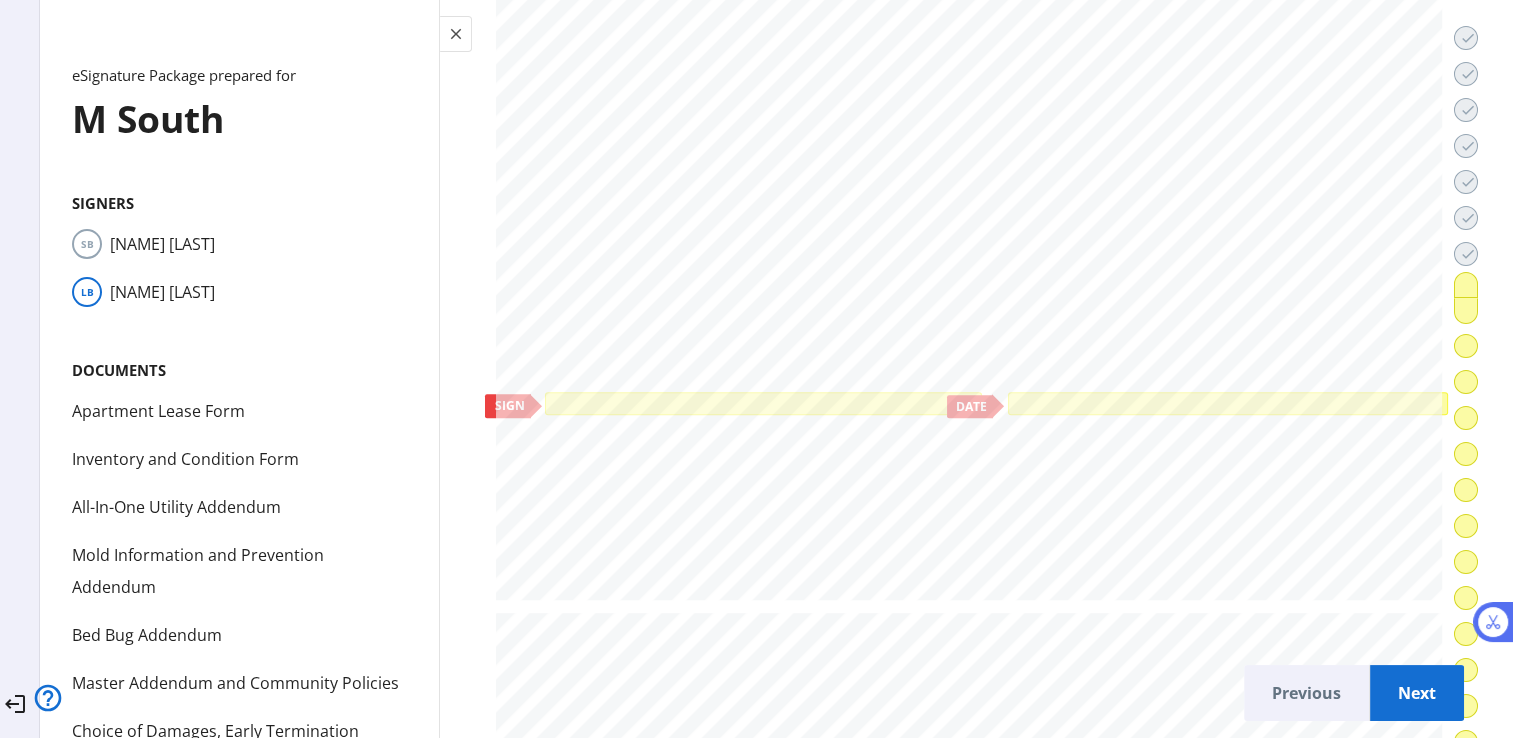 scroll, scrollTop: 46520, scrollLeft: 0, axis: vertical 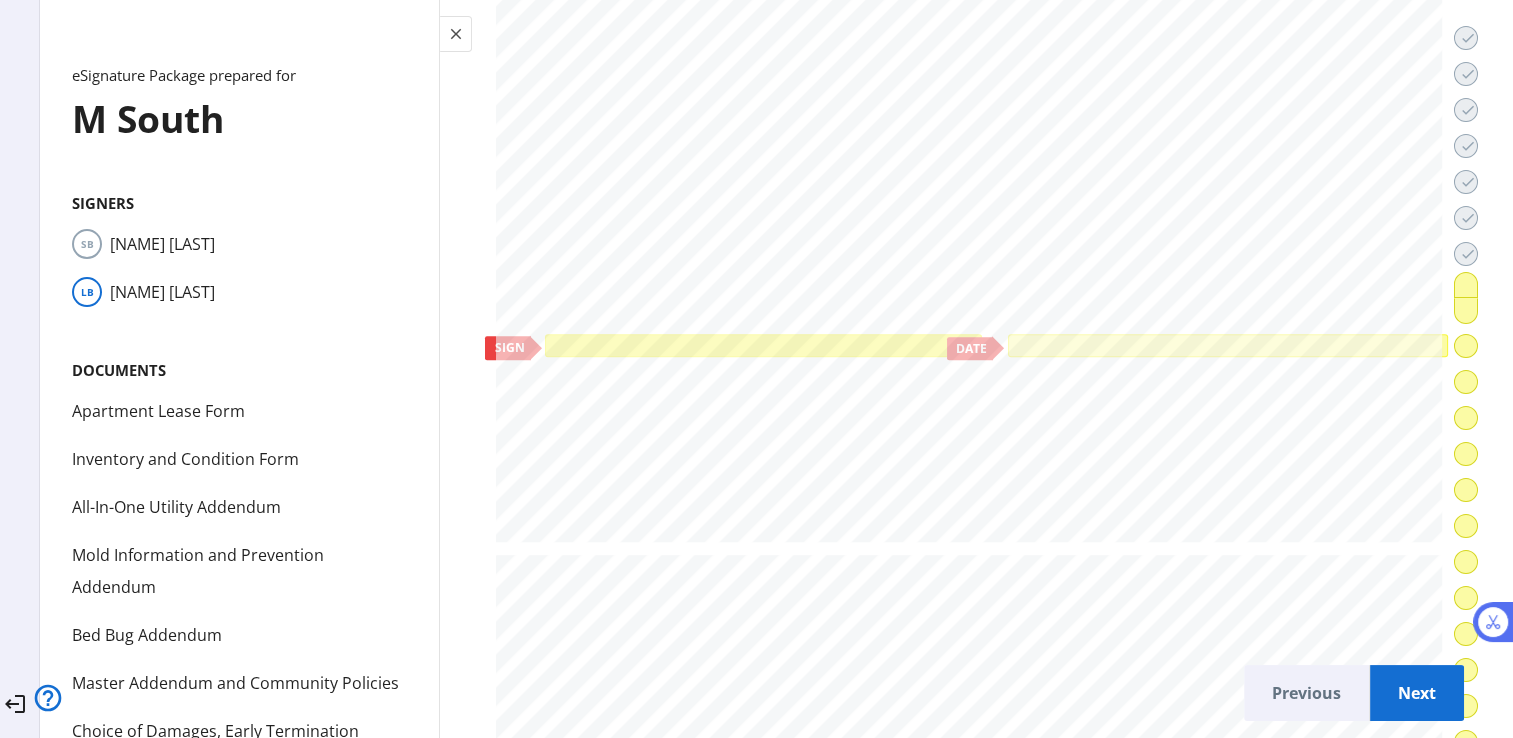 click at bounding box center (763, 346) 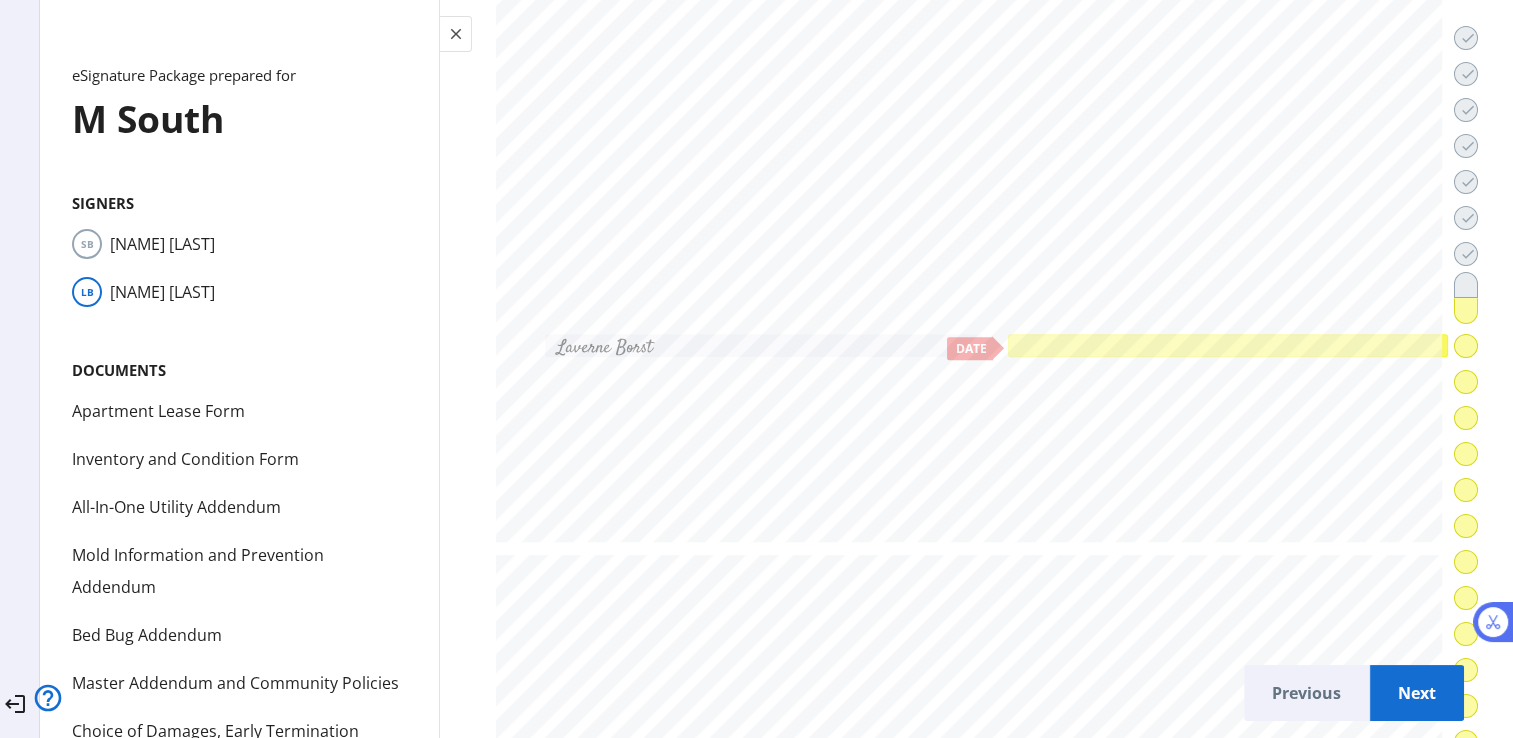 click at bounding box center [1228, 346] 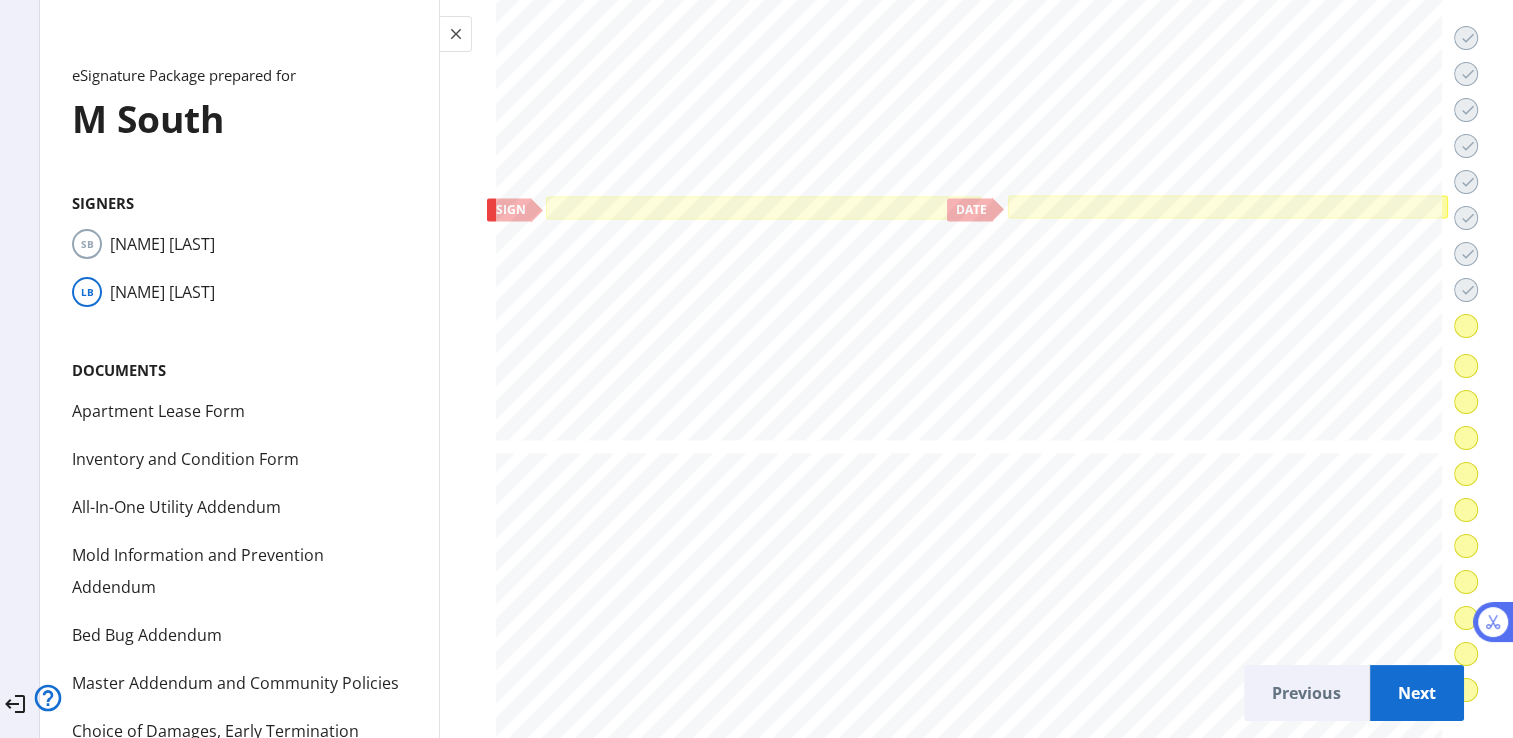 scroll, scrollTop: 48280, scrollLeft: 0, axis: vertical 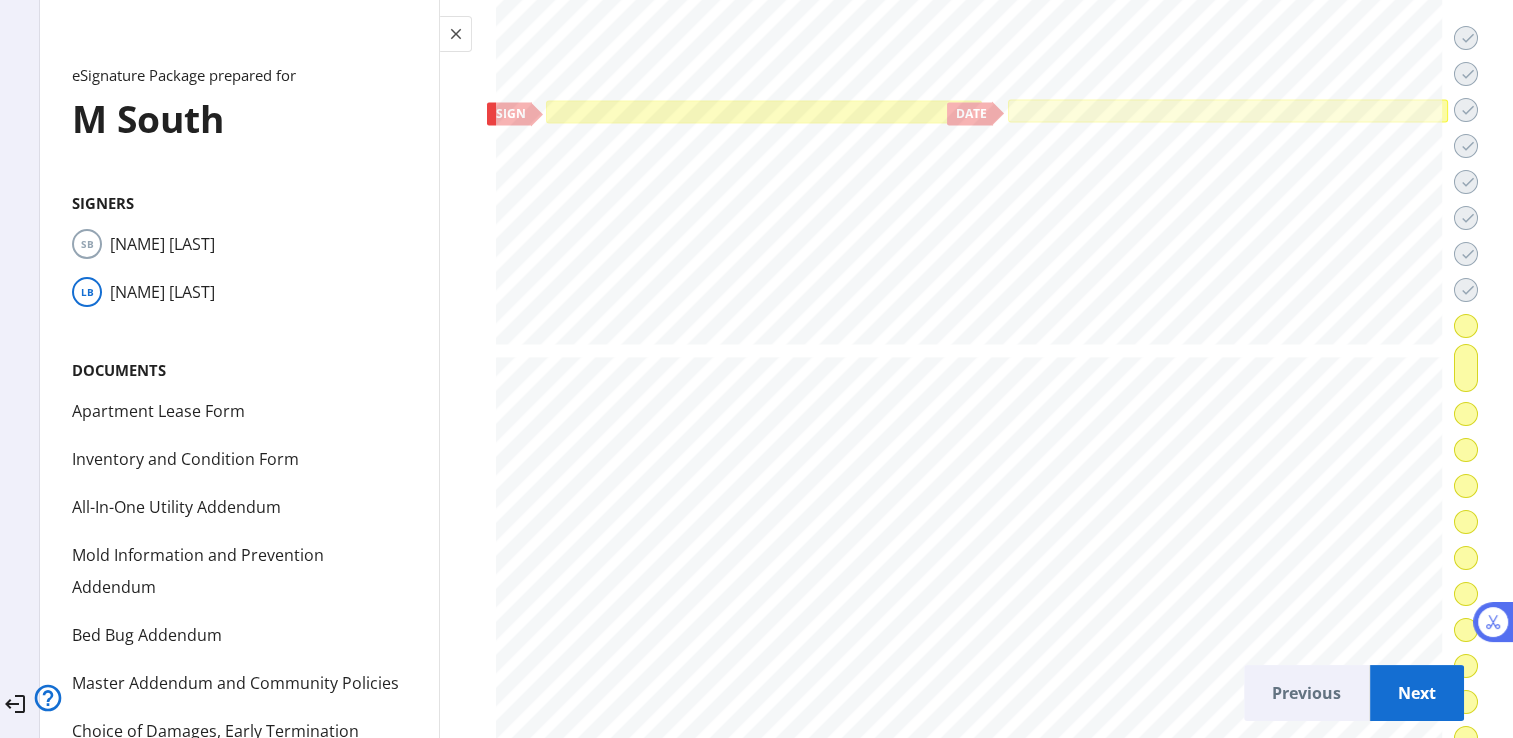 click at bounding box center [763, 111] 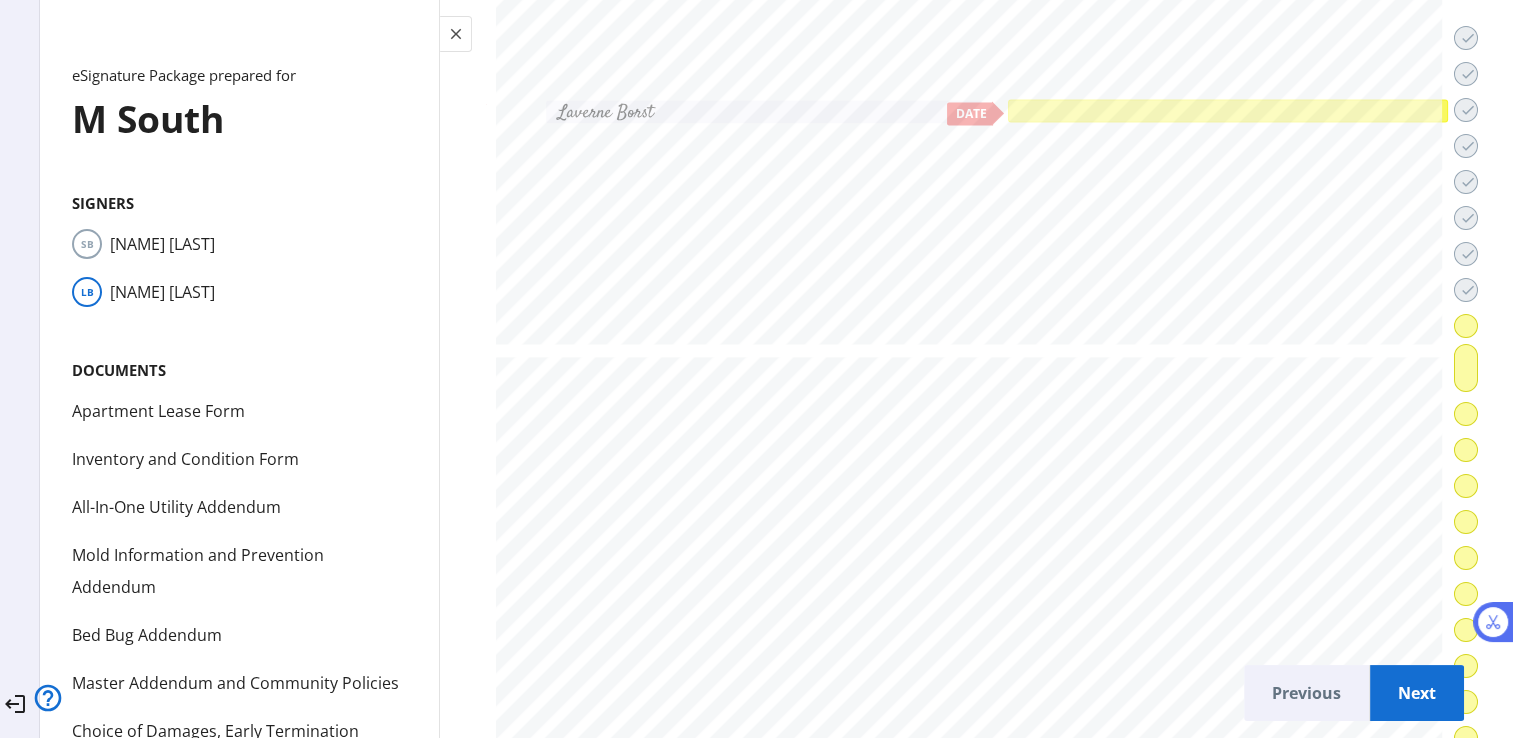 click 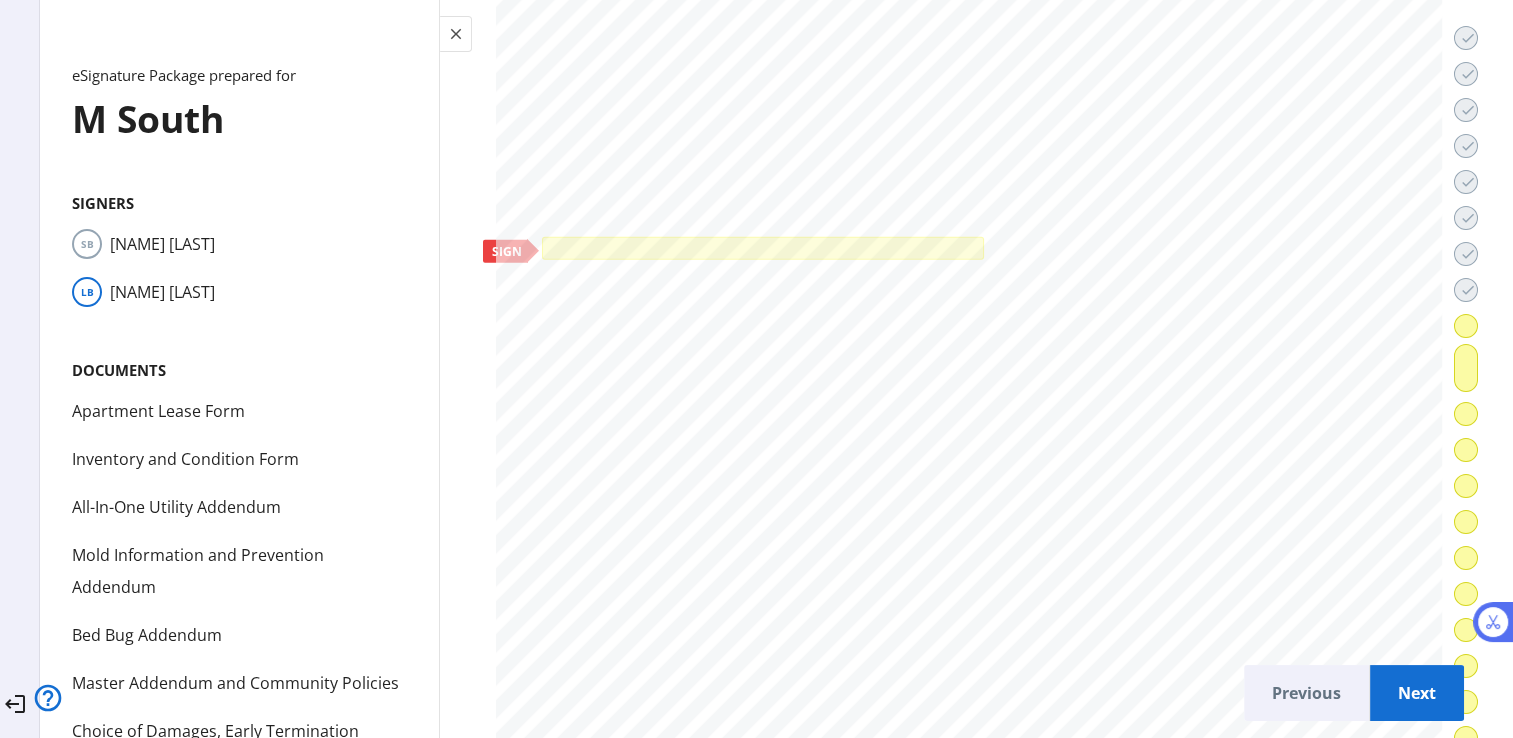 scroll, scrollTop: 50600, scrollLeft: 0, axis: vertical 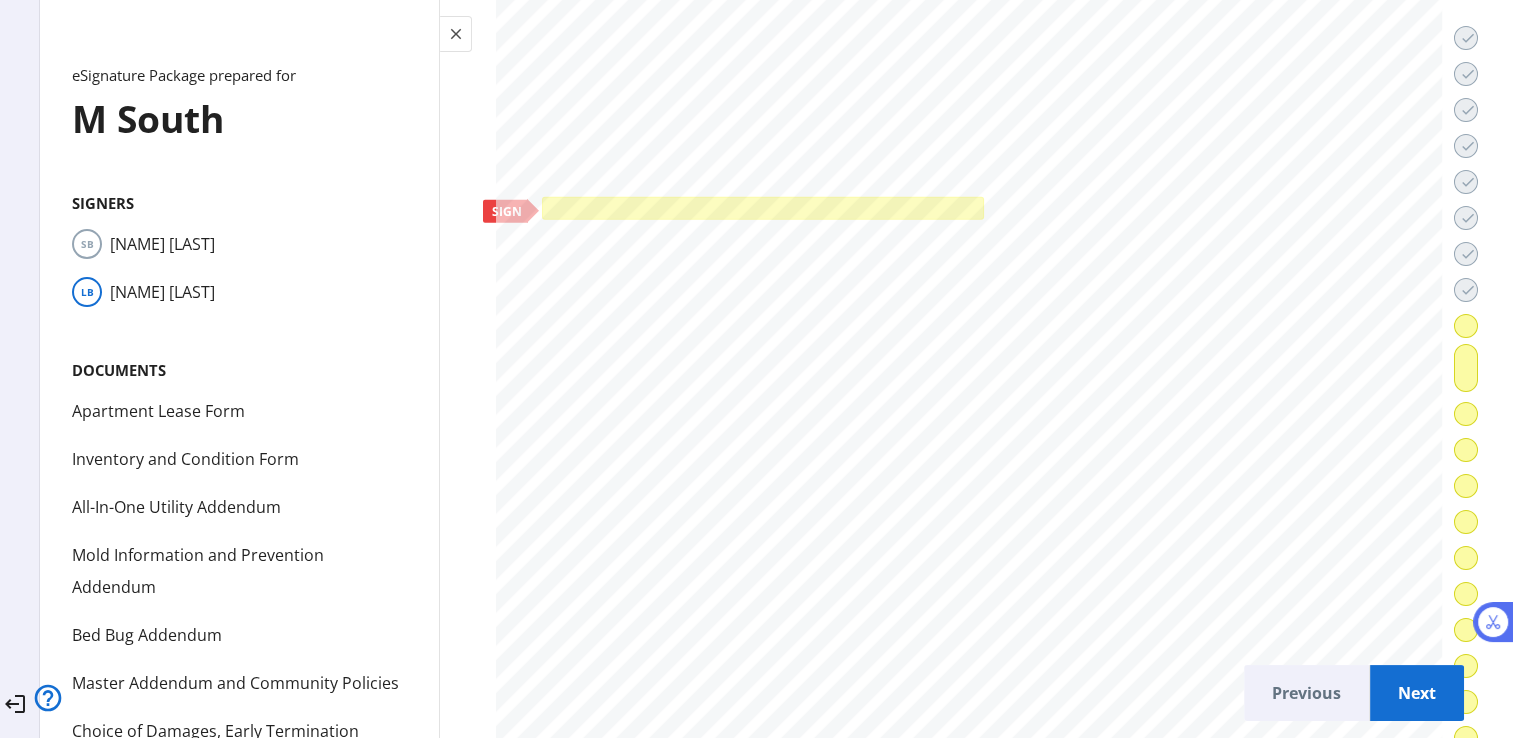 click at bounding box center [763, 209] 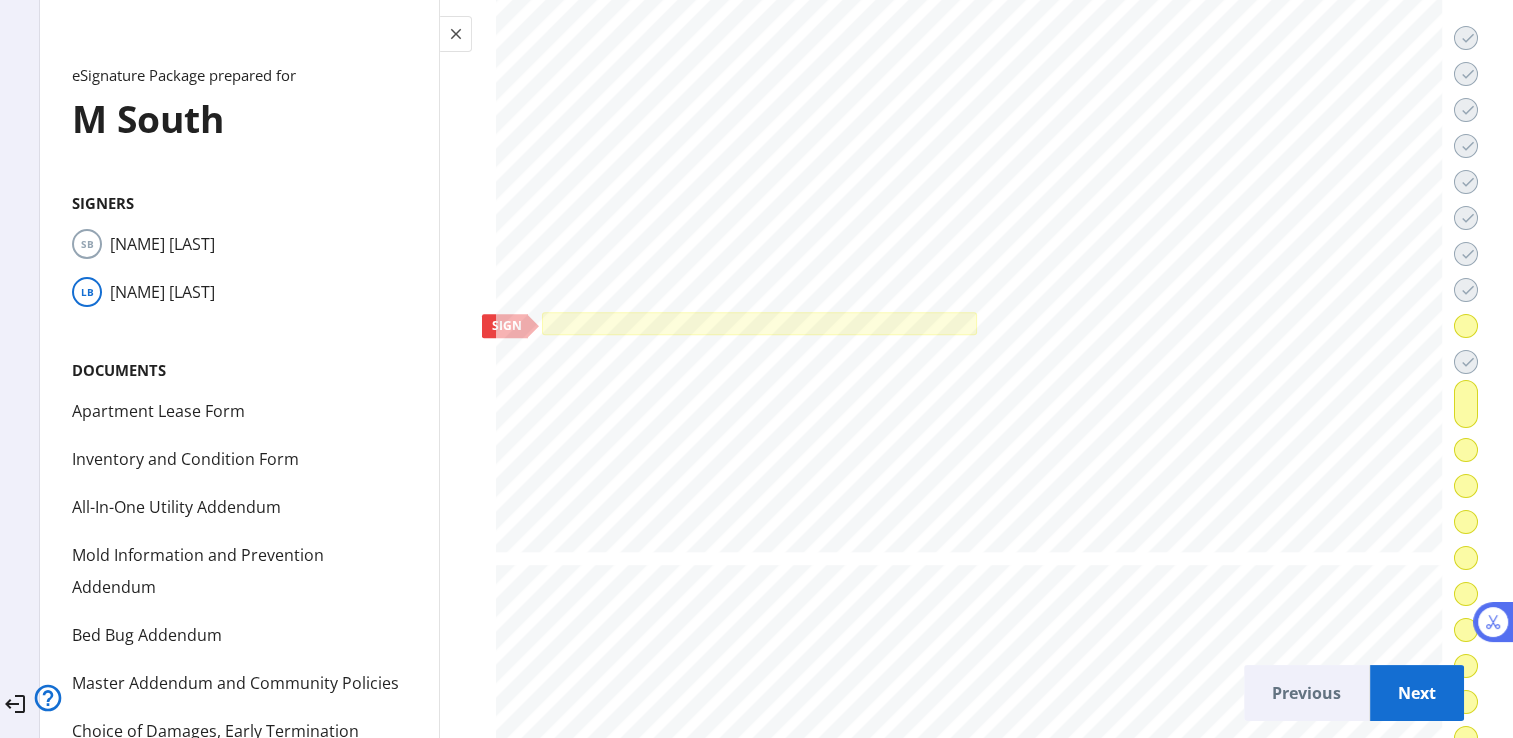 scroll, scrollTop: 54360, scrollLeft: 0, axis: vertical 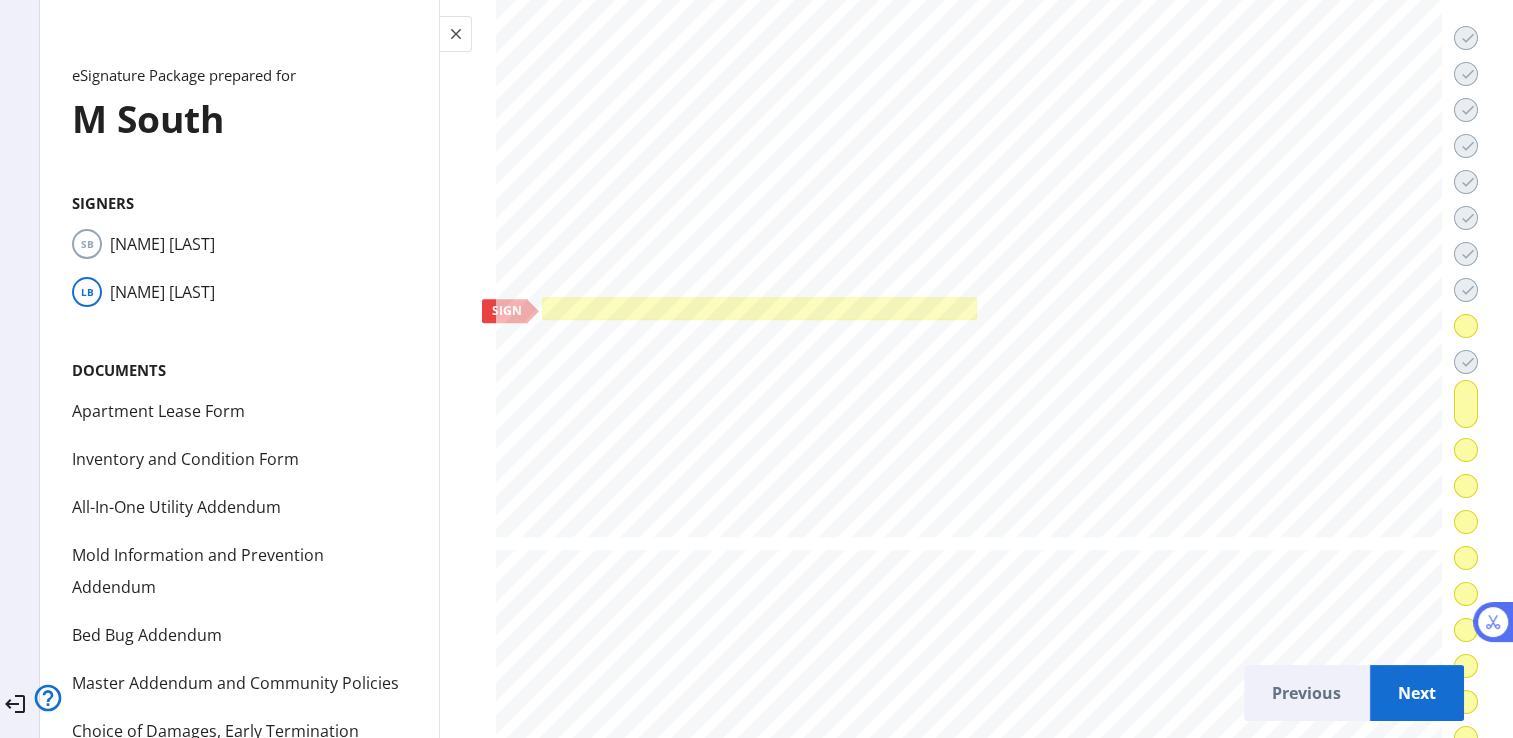 click at bounding box center [759, 308] 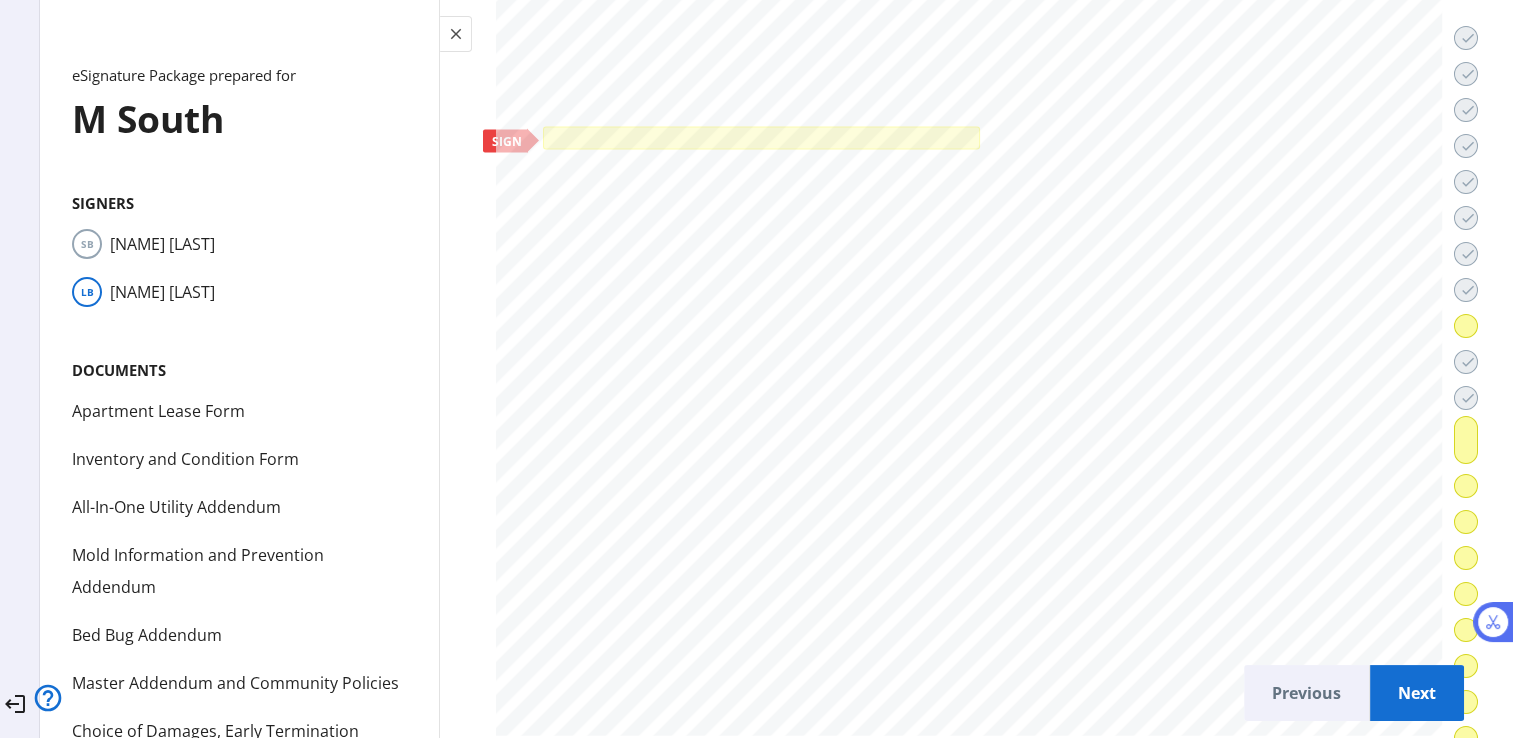 scroll, scrollTop: 57320, scrollLeft: 0, axis: vertical 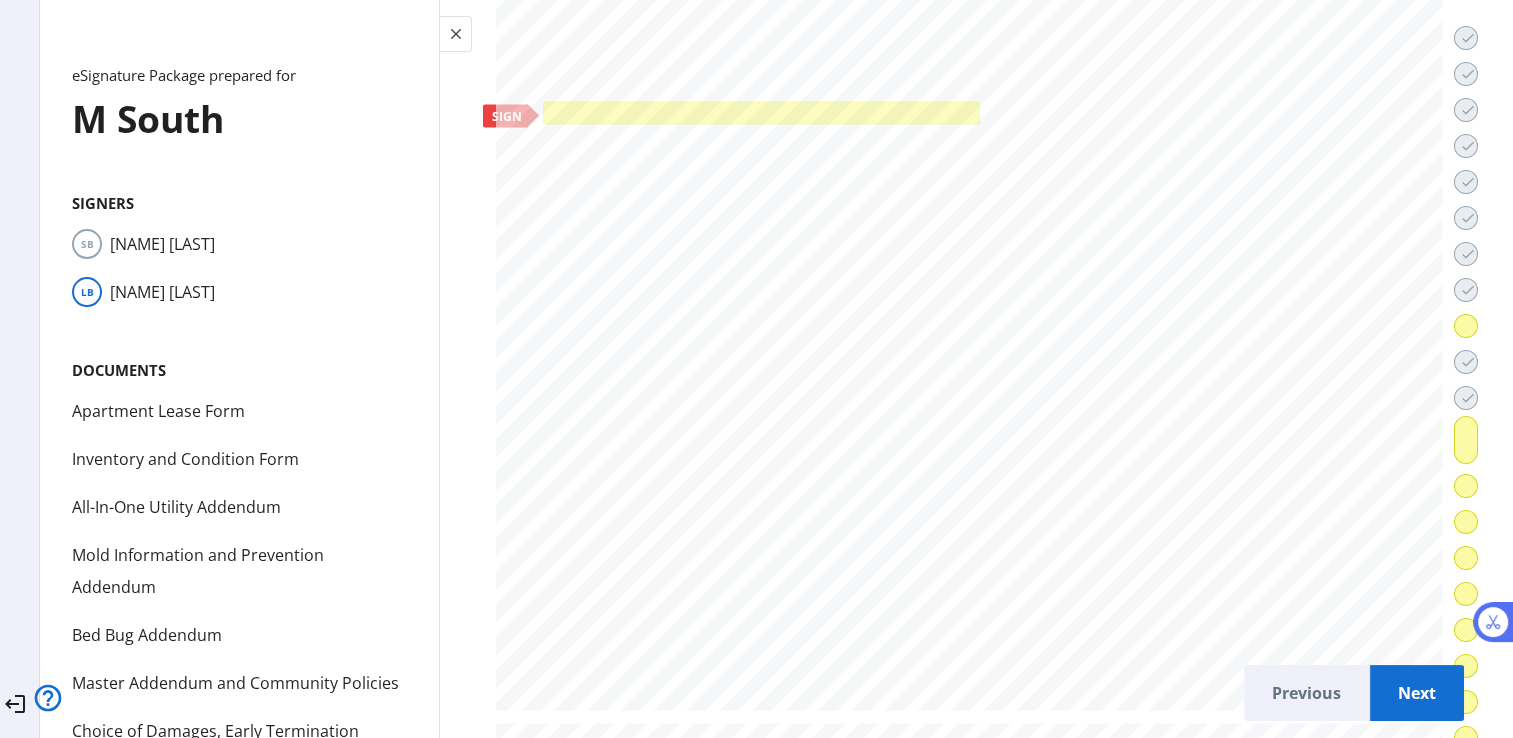 click at bounding box center [761, 114] 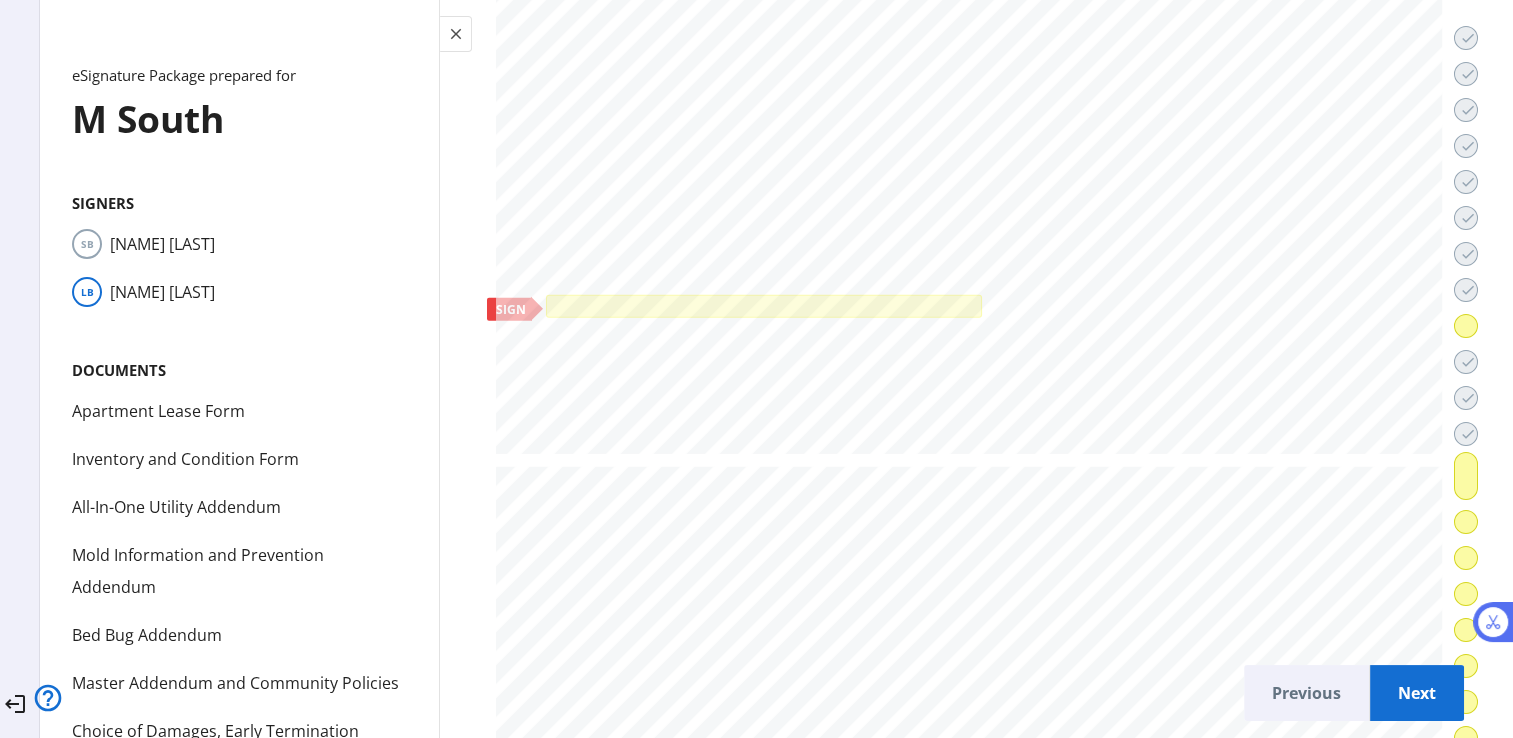 scroll, scrollTop: 59160, scrollLeft: 0, axis: vertical 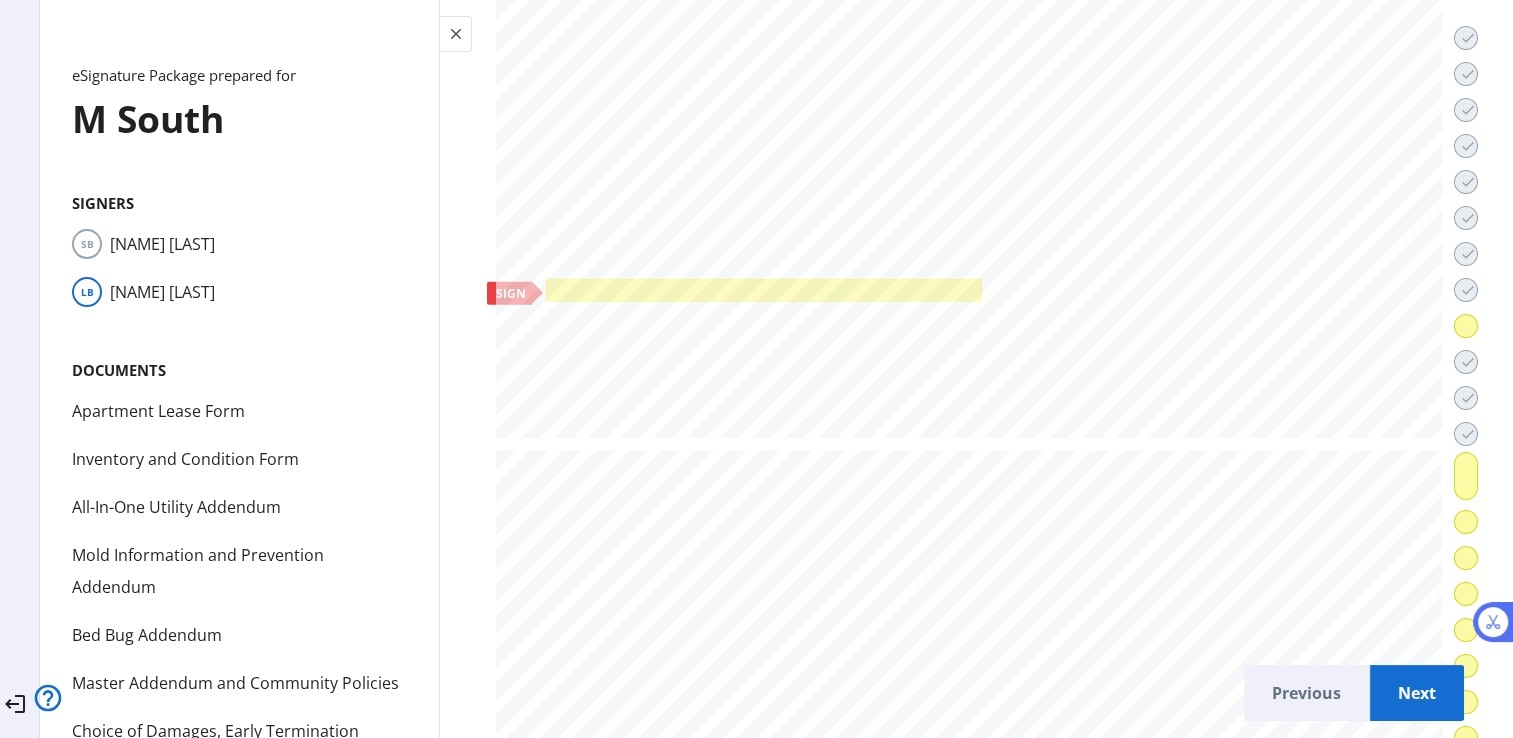click at bounding box center (763, 291) 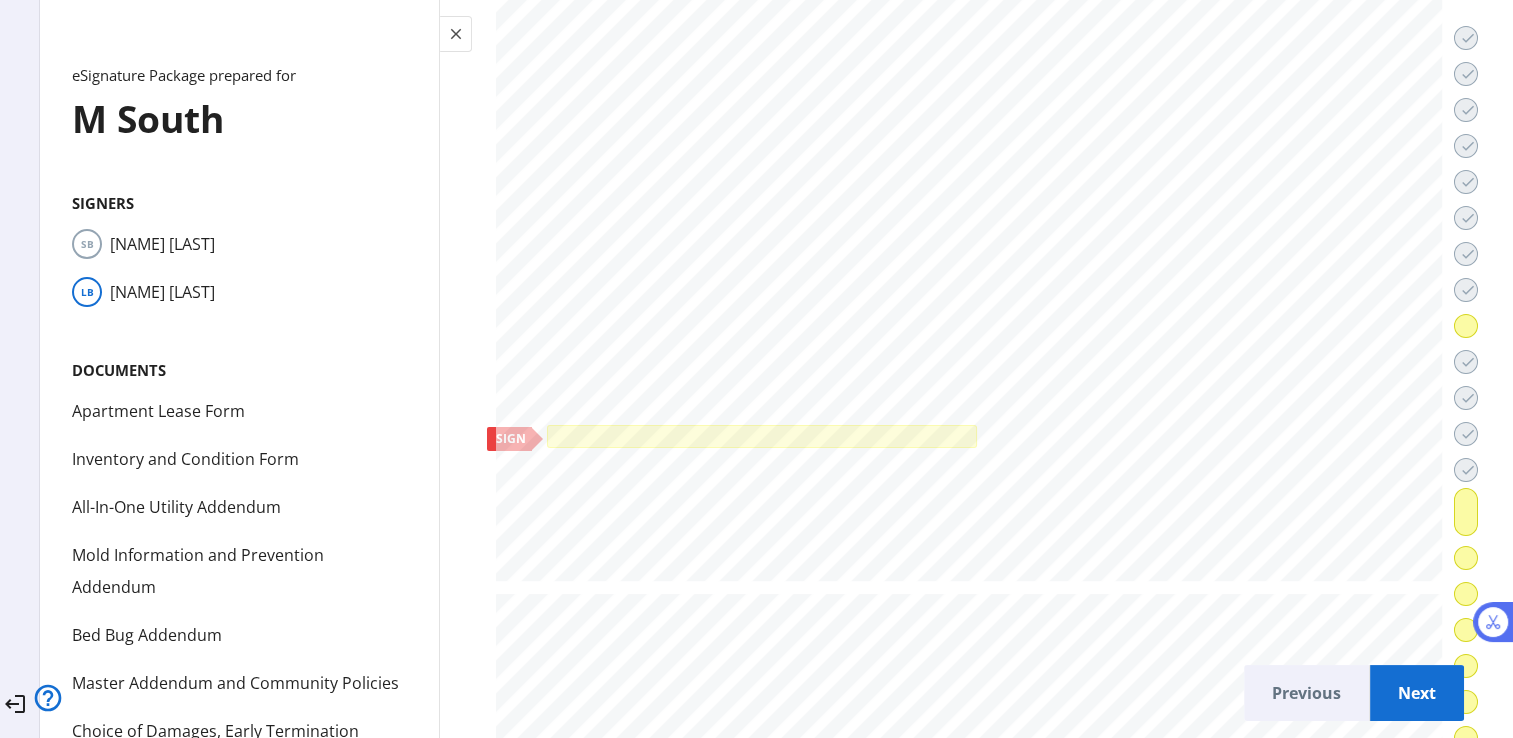scroll, scrollTop: 60640, scrollLeft: 0, axis: vertical 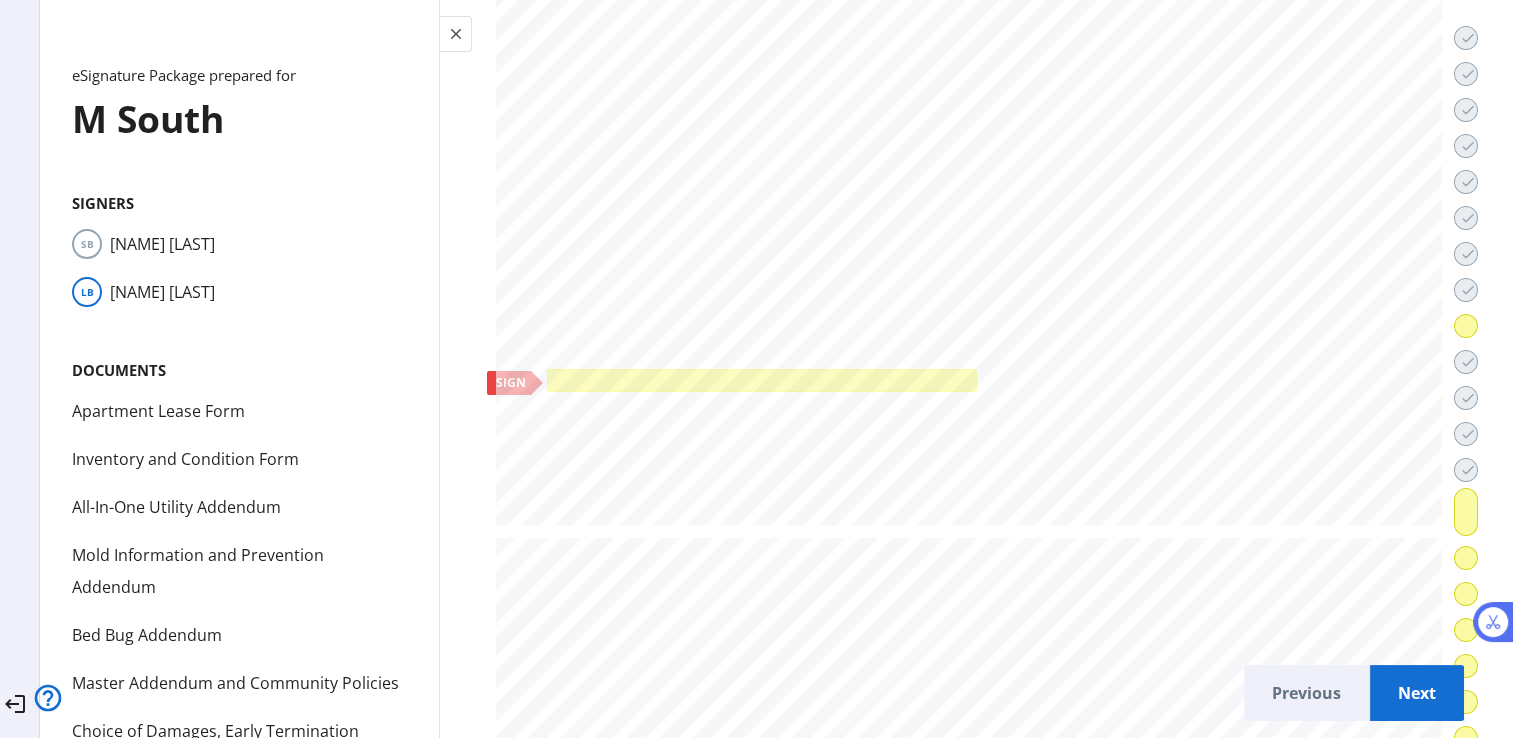 click at bounding box center [761, 380] 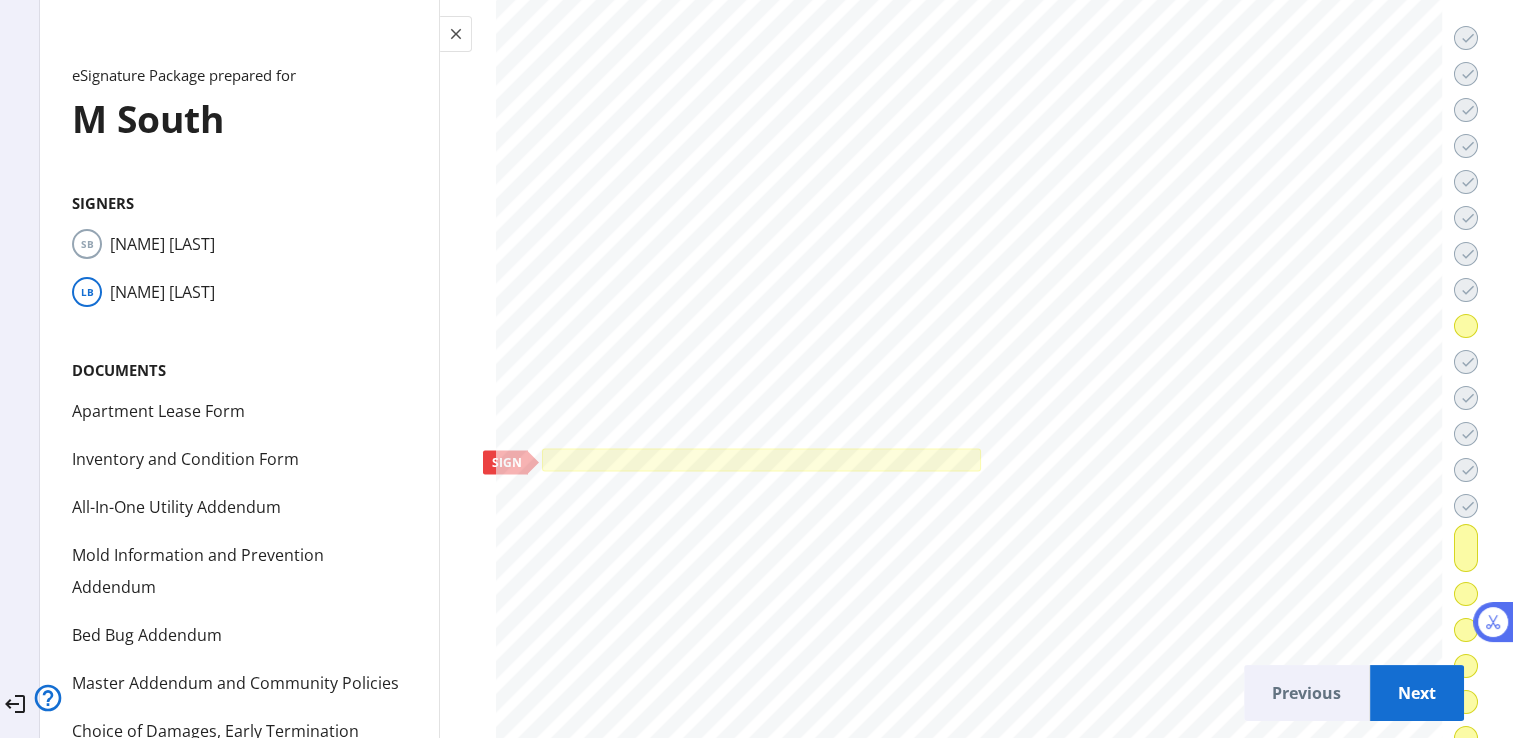 scroll, scrollTop: 64600, scrollLeft: 0, axis: vertical 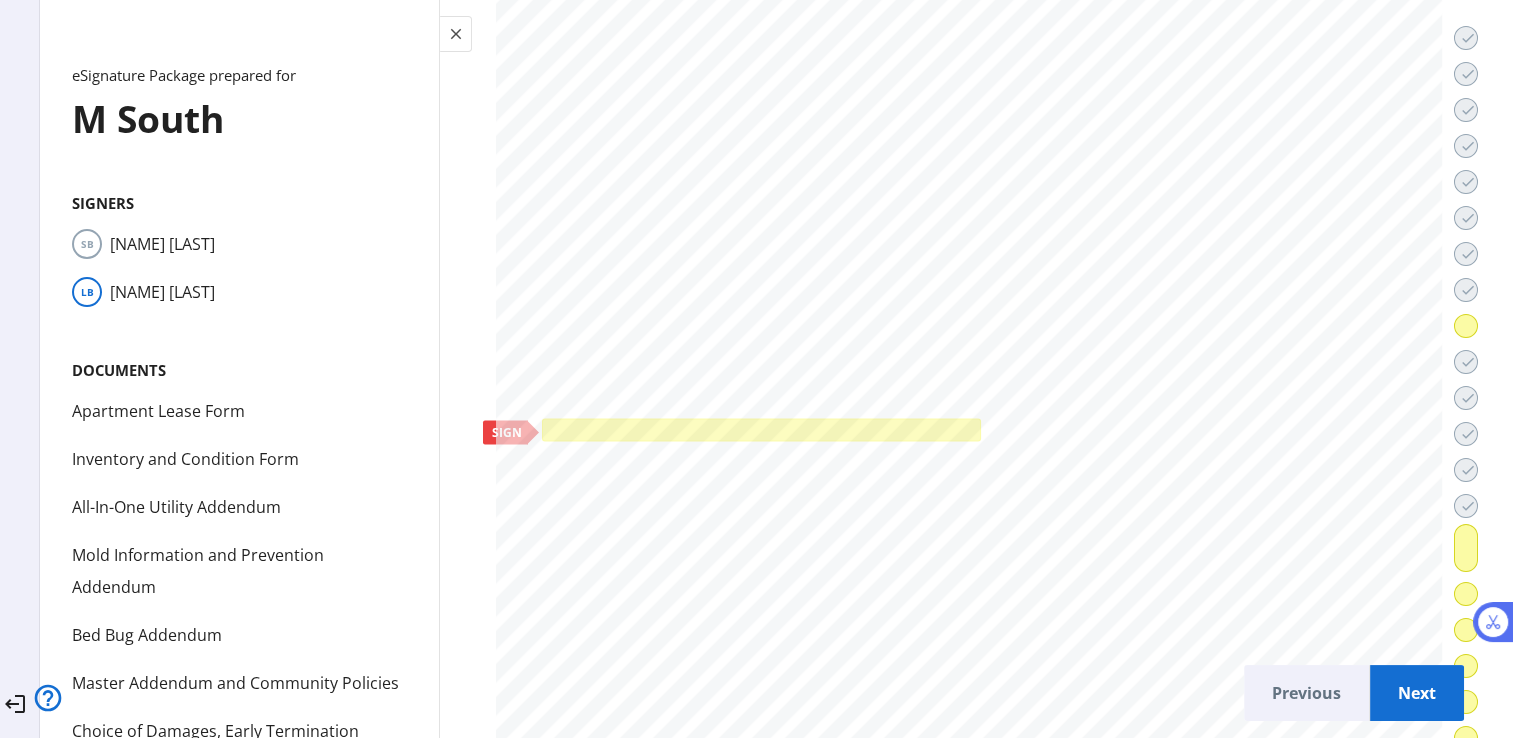 click at bounding box center (762, 431) 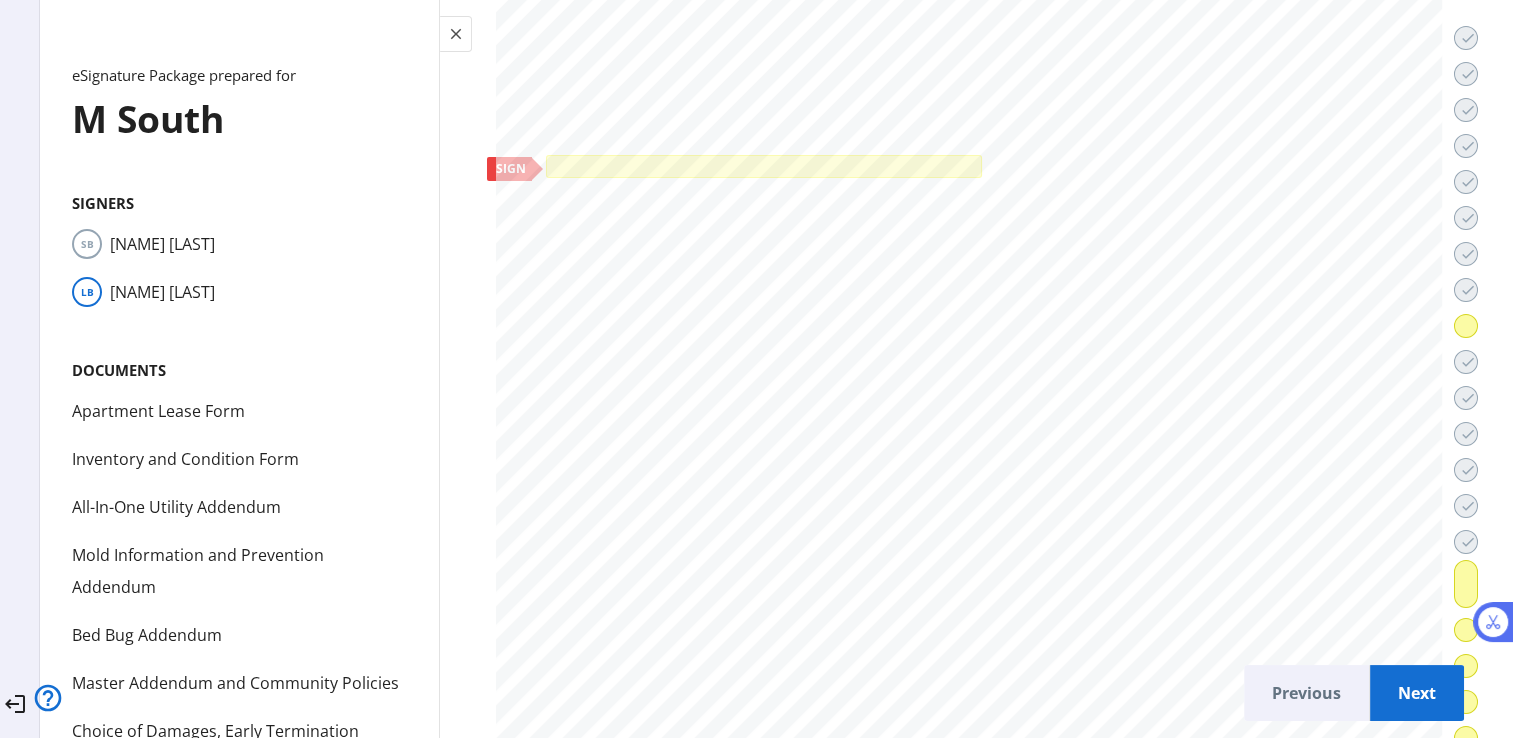 scroll, scrollTop: 67920, scrollLeft: 0, axis: vertical 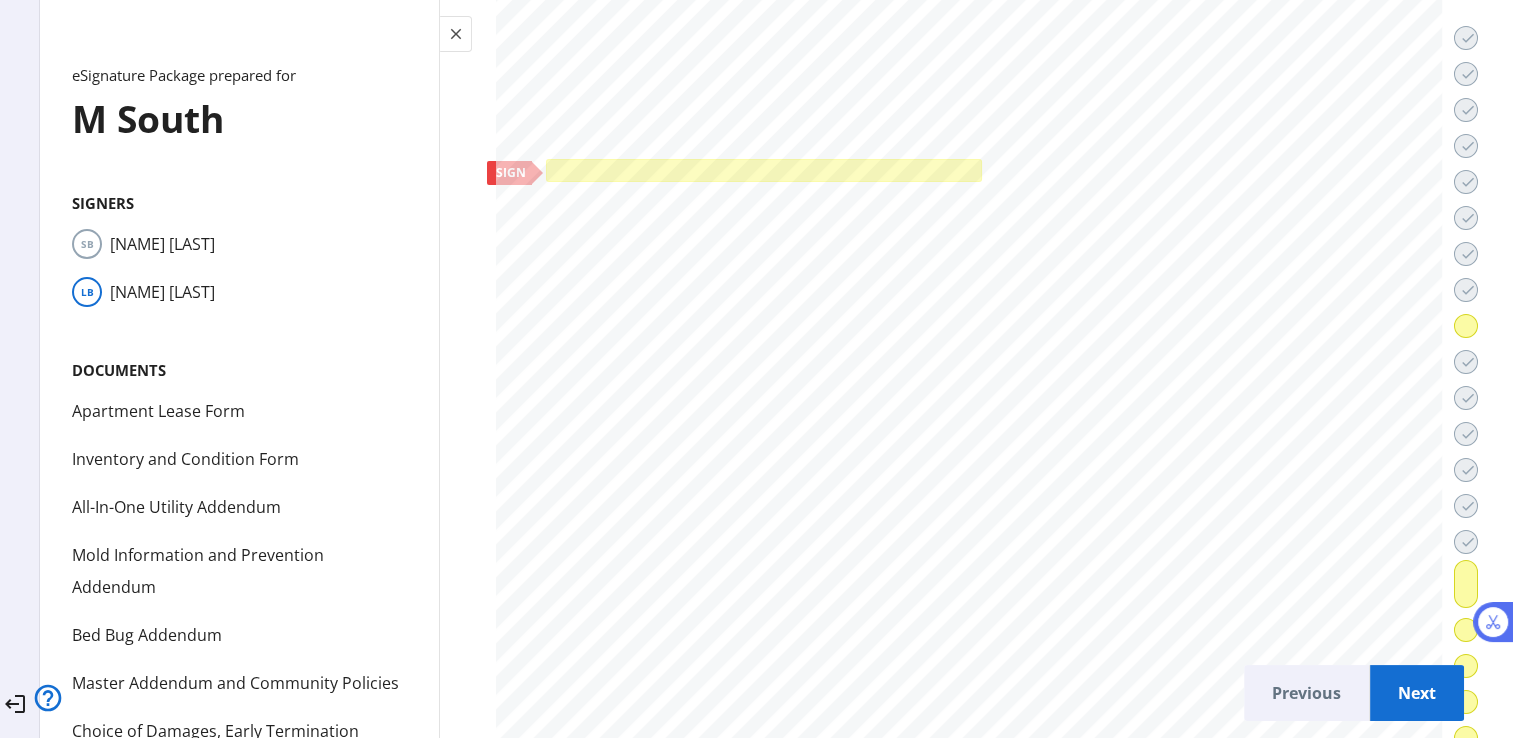 click at bounding box center [764, 170] 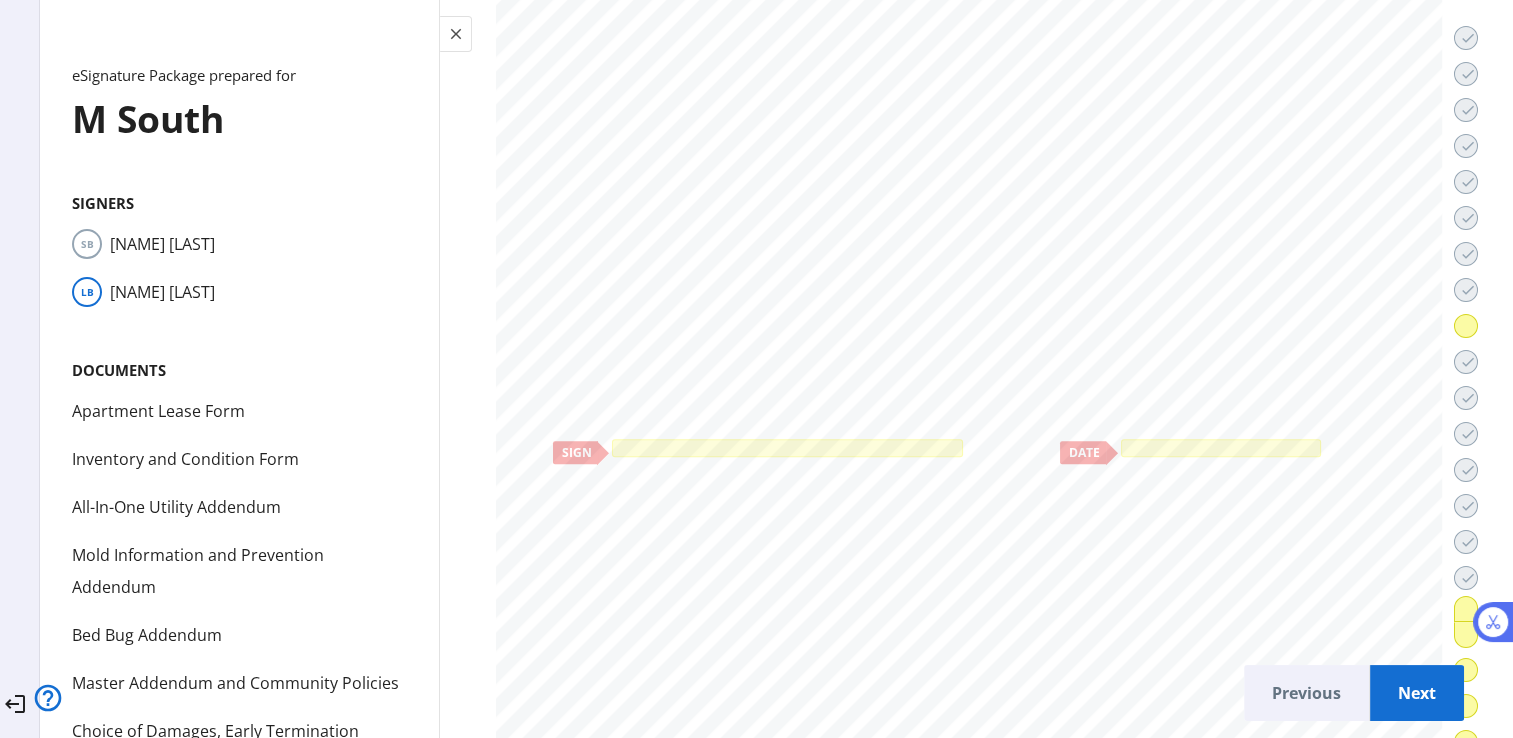 scroll, scrollTop: 69240, scrollLeft: 0, axis: vertical 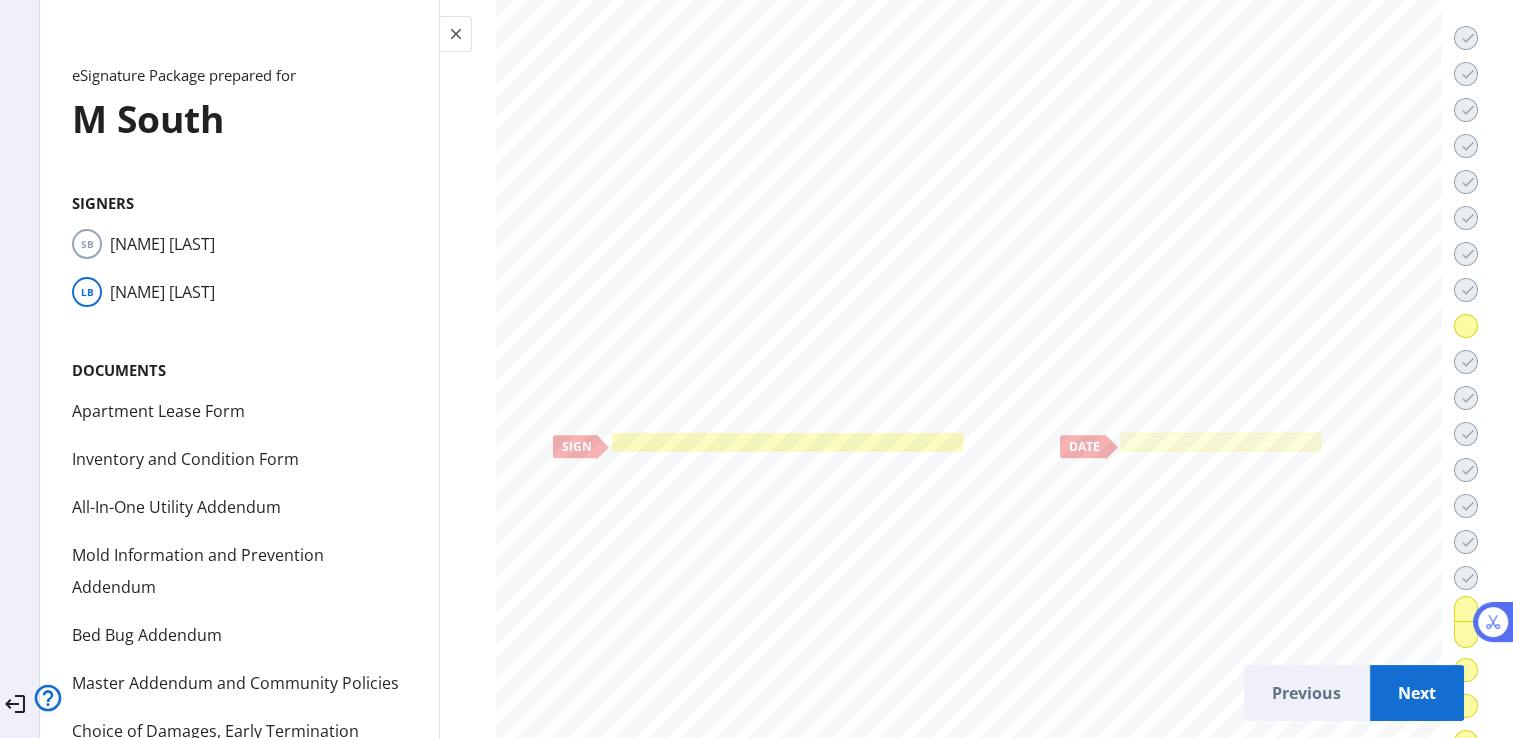 click at bounding box center [788, 442] 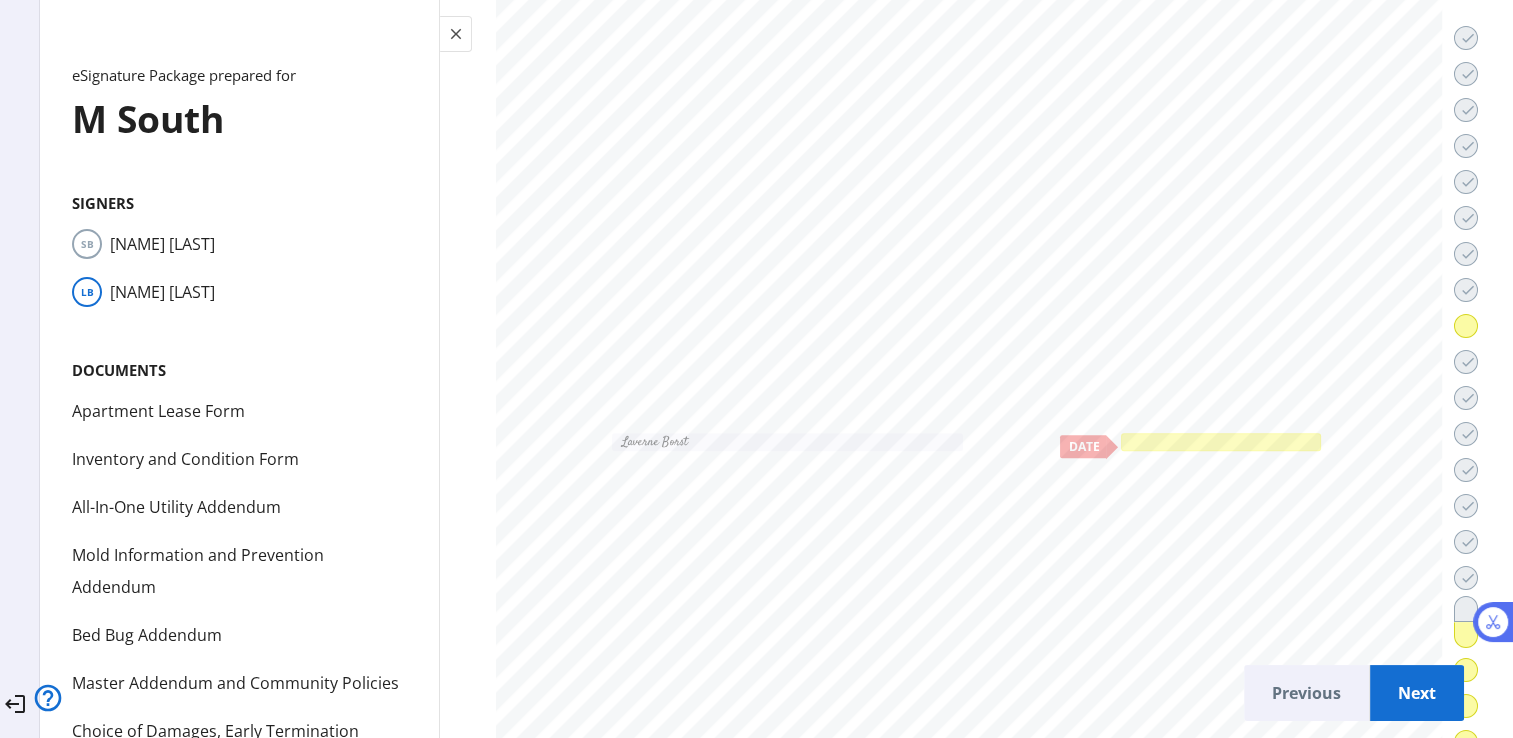 click 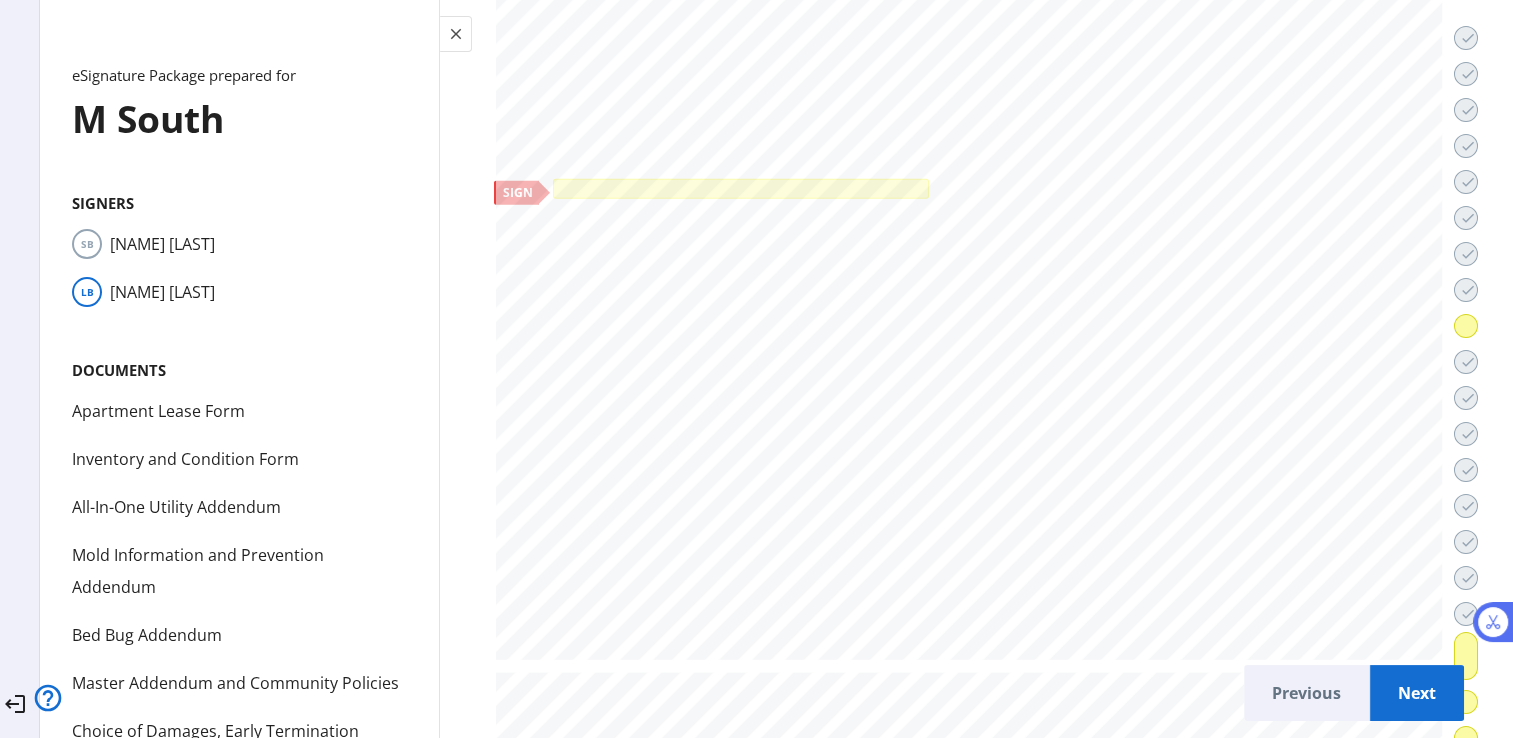 scroll, scrollTop: 72760, scrollLeft: 0, axis: vertical 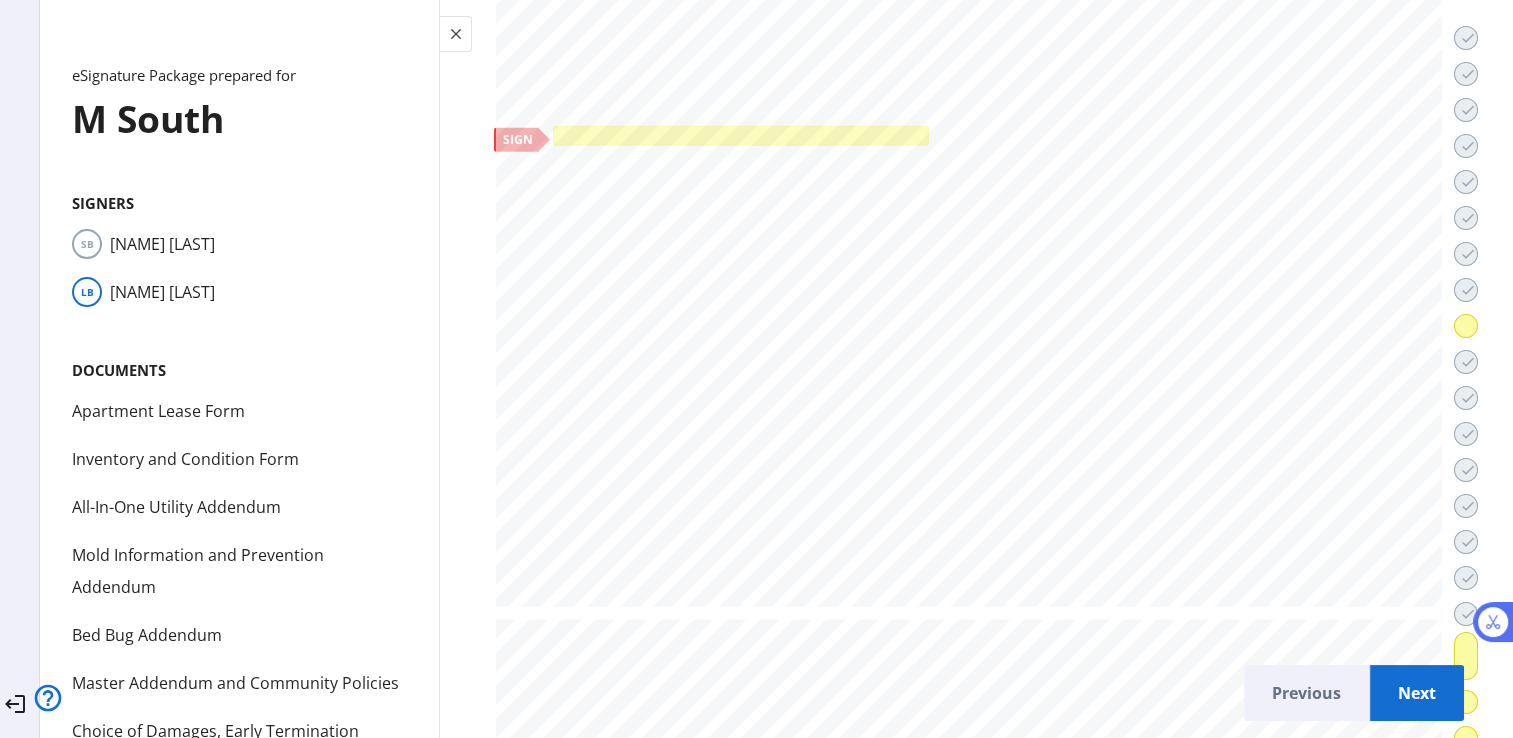 click at bounding box center (740, 136) 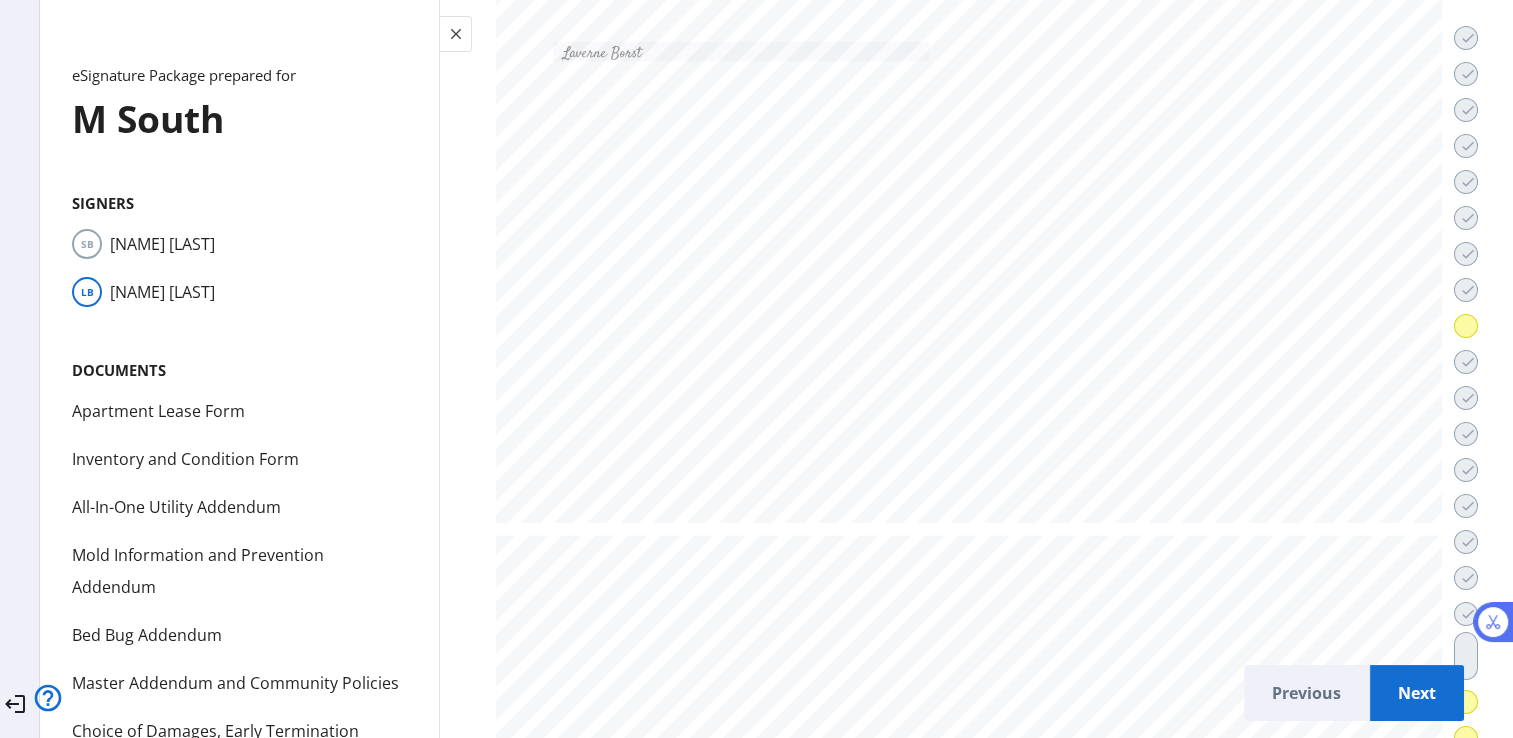 scroll, scrollTop: 73062, scrollLeft: 0, axis: vertical 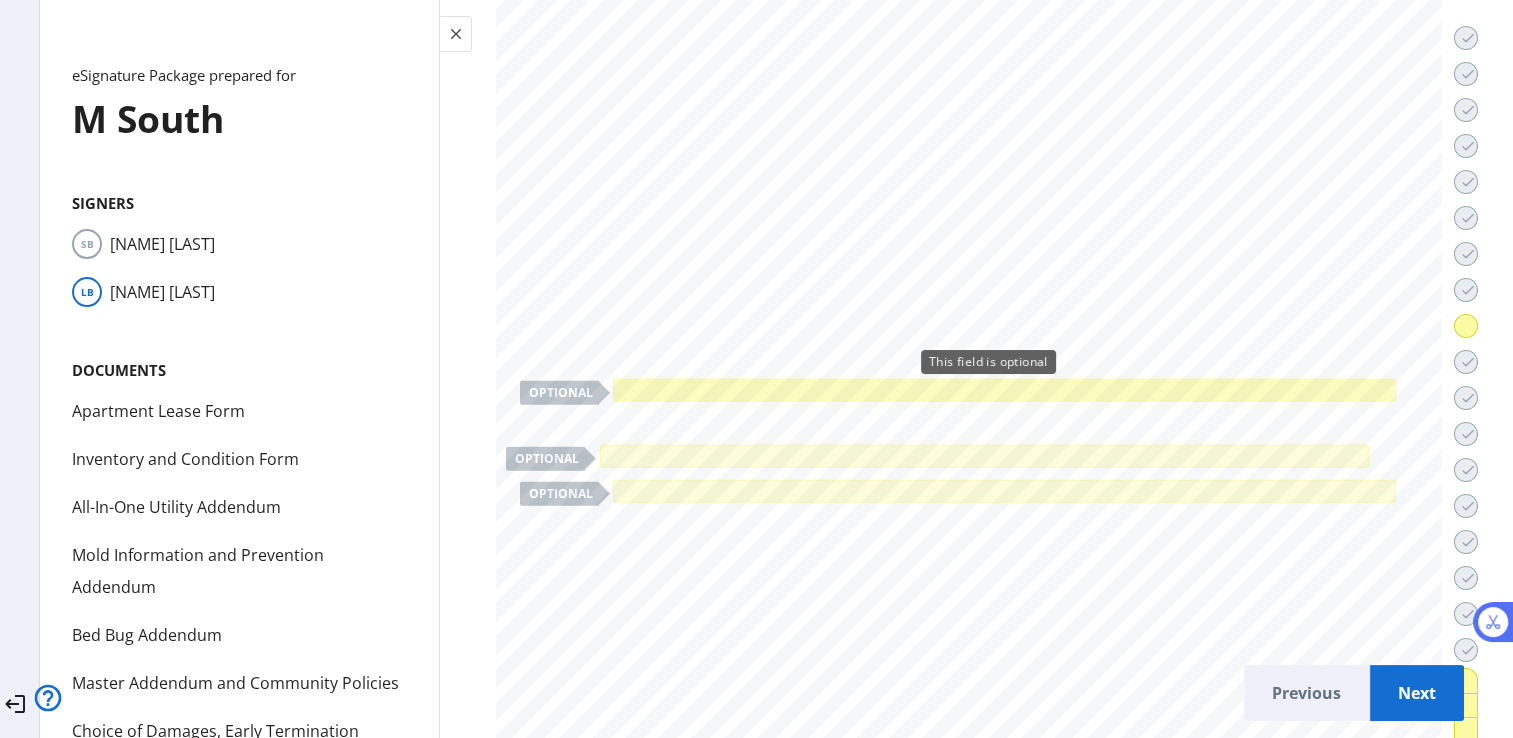 click at bounding box center (1004, 390) 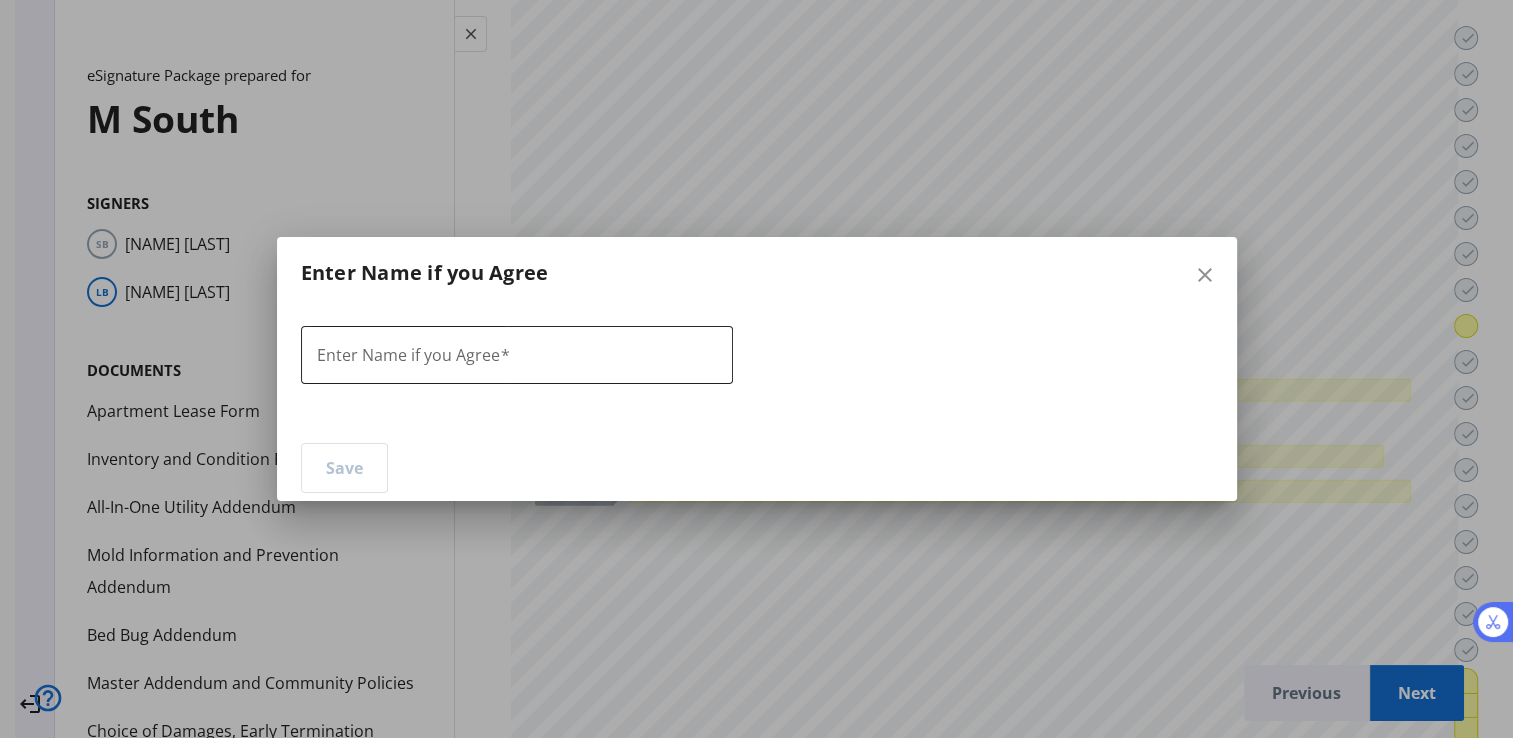 click on "Enter Name if you Agree" at bounding box center (517, 356) 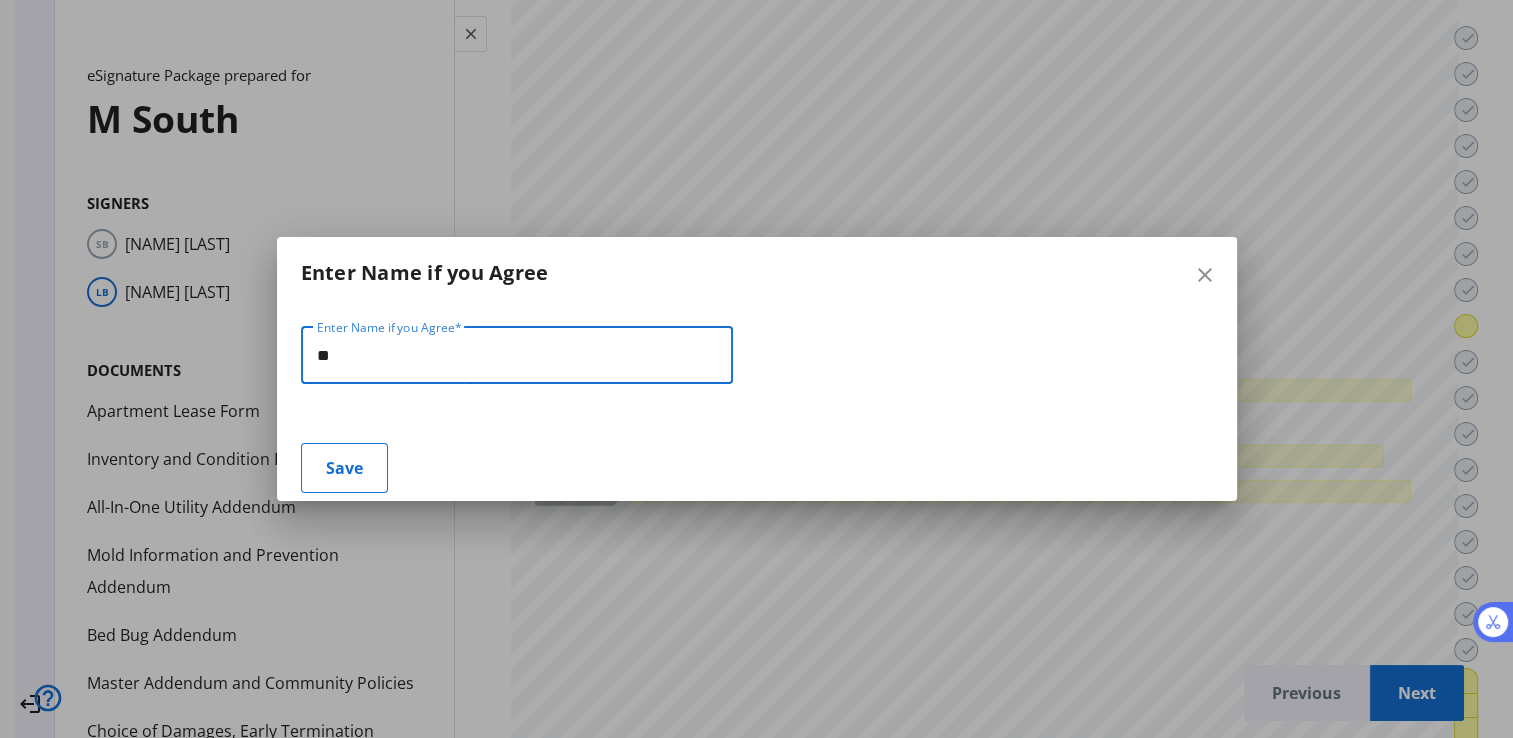 type on "*" 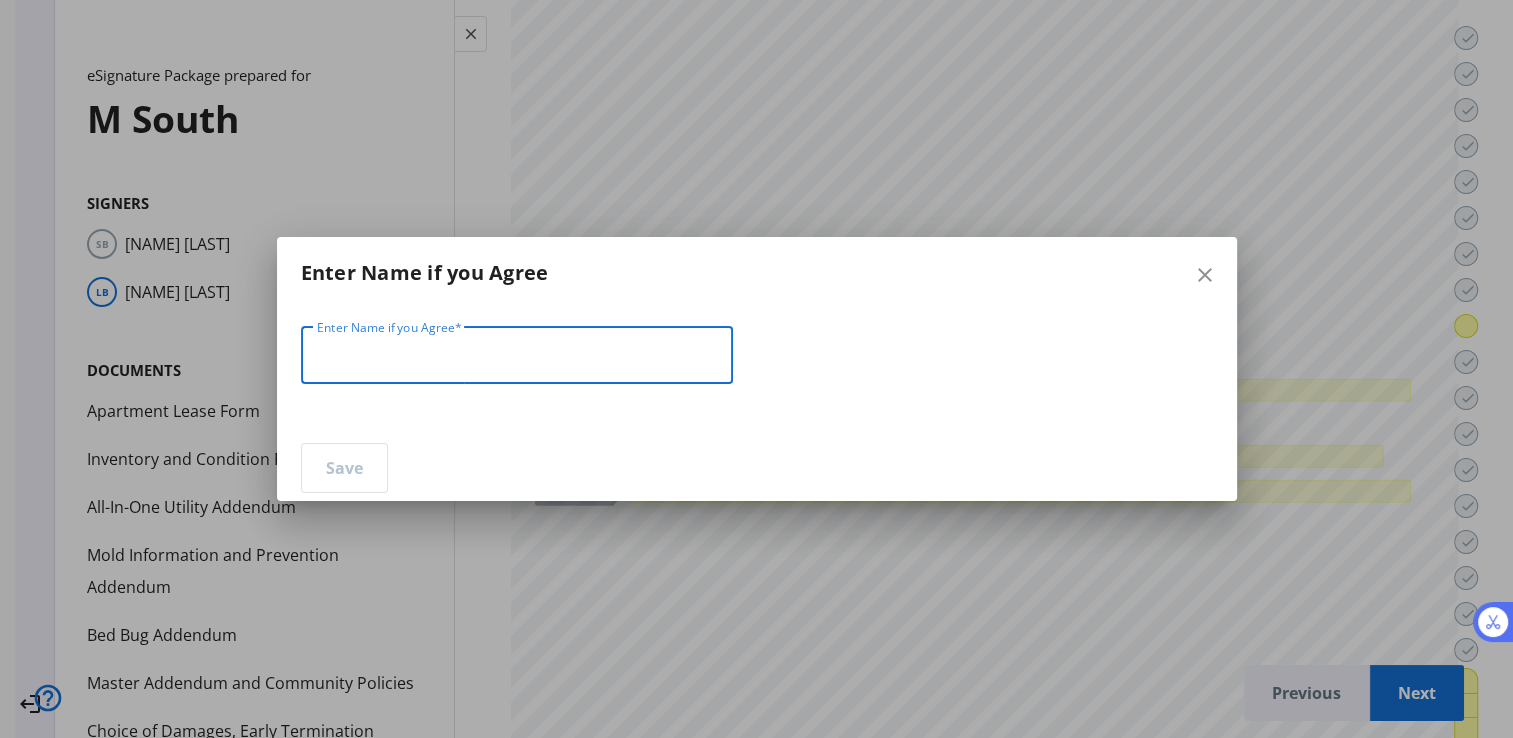 type on "*" 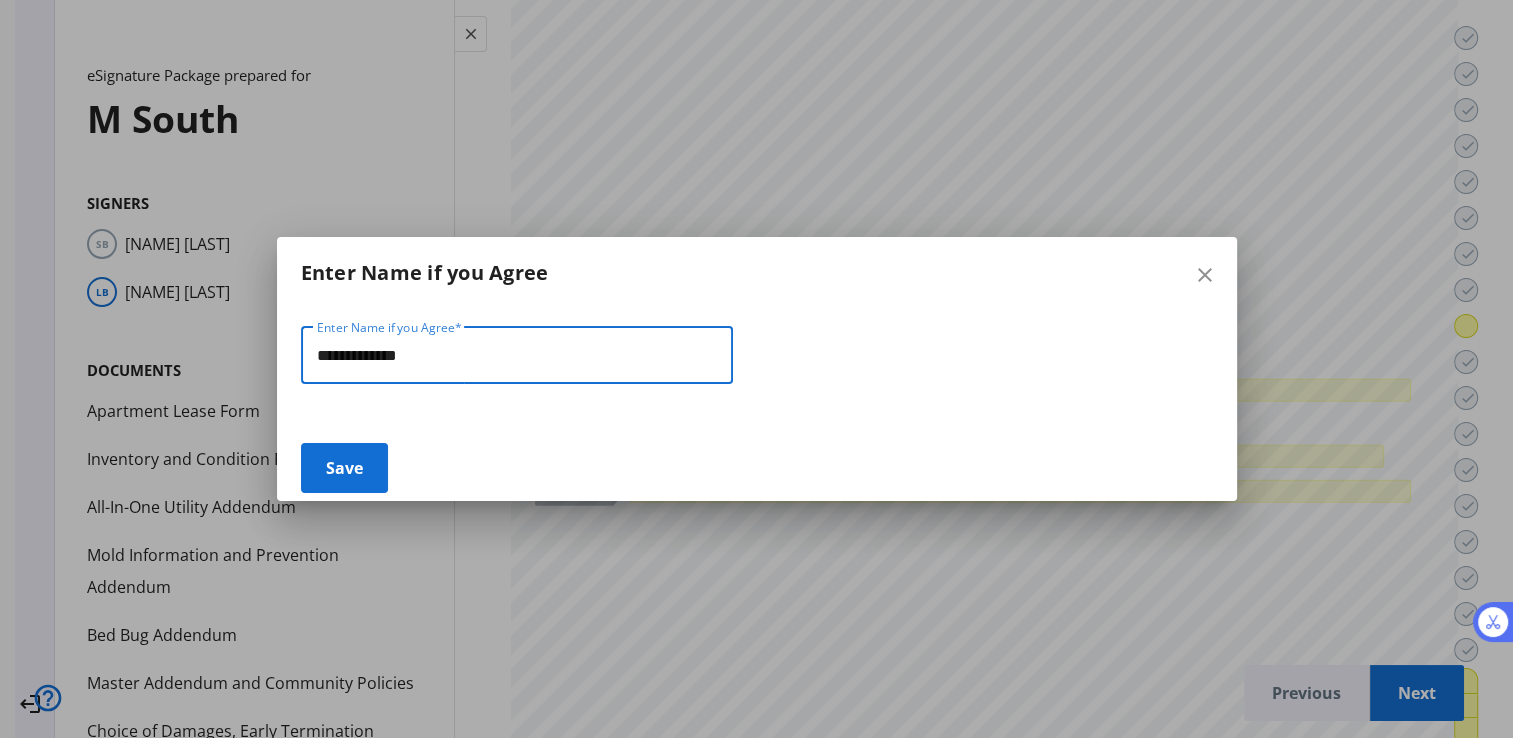 type on "**********" 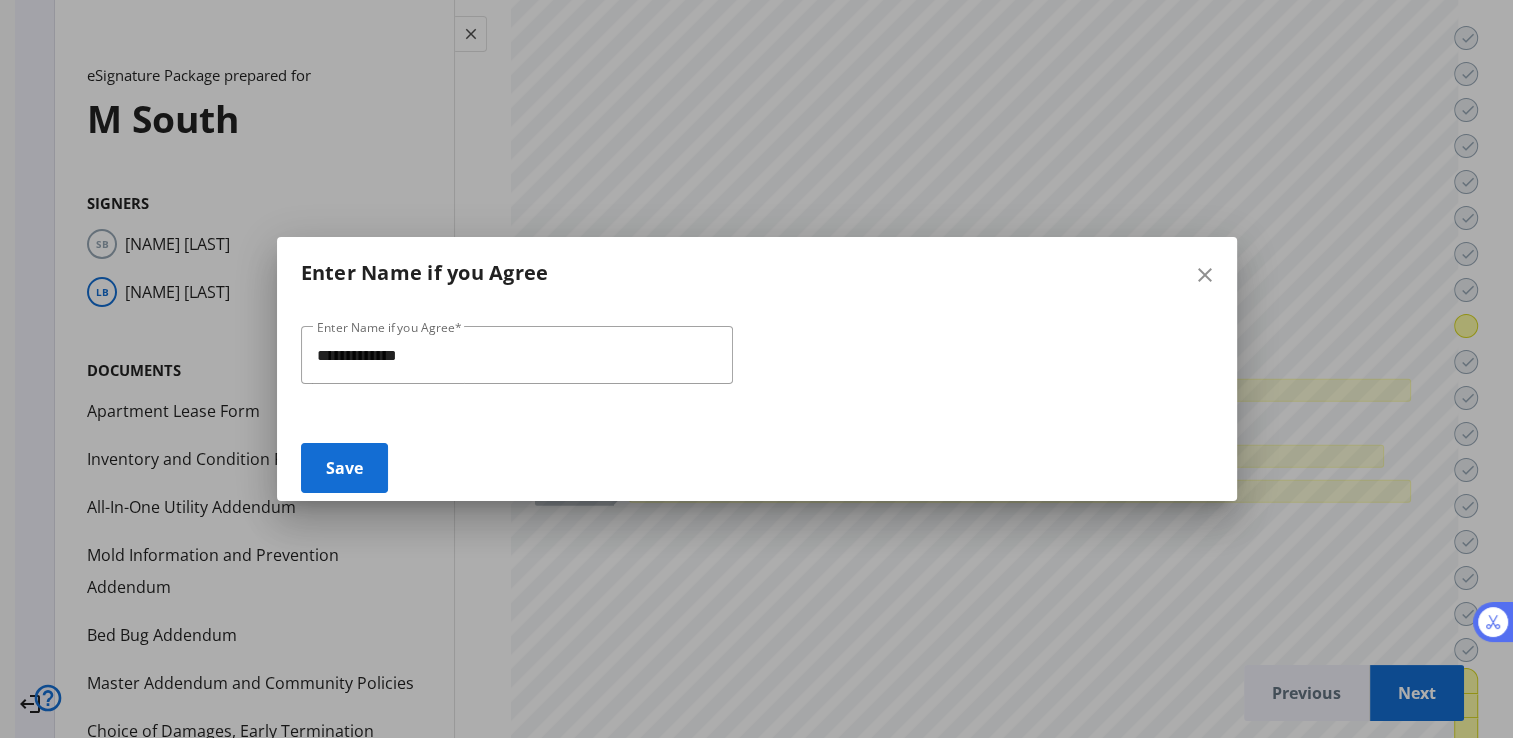 click on "Save" at bounding box center (344, 468) 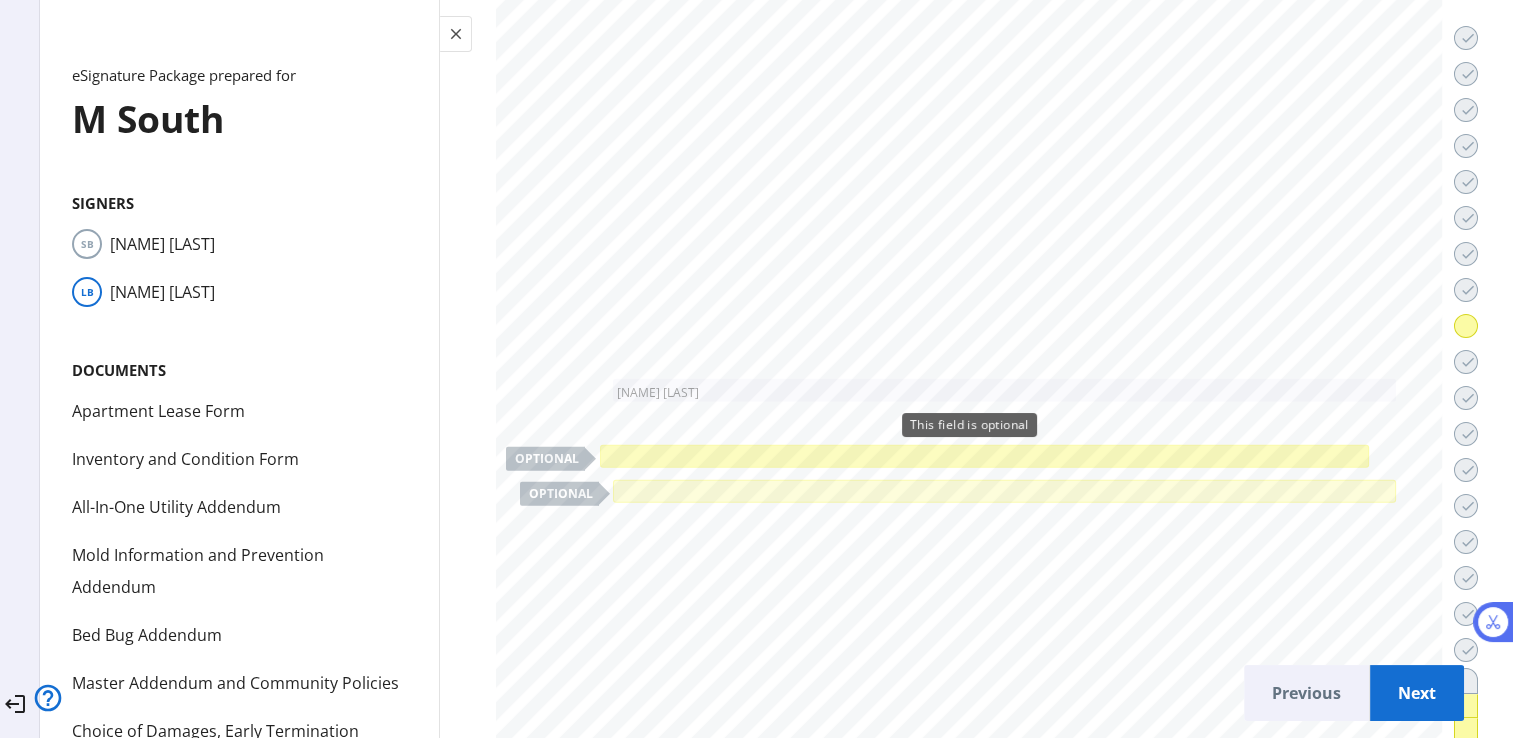 click at bounding box center [984, 457] 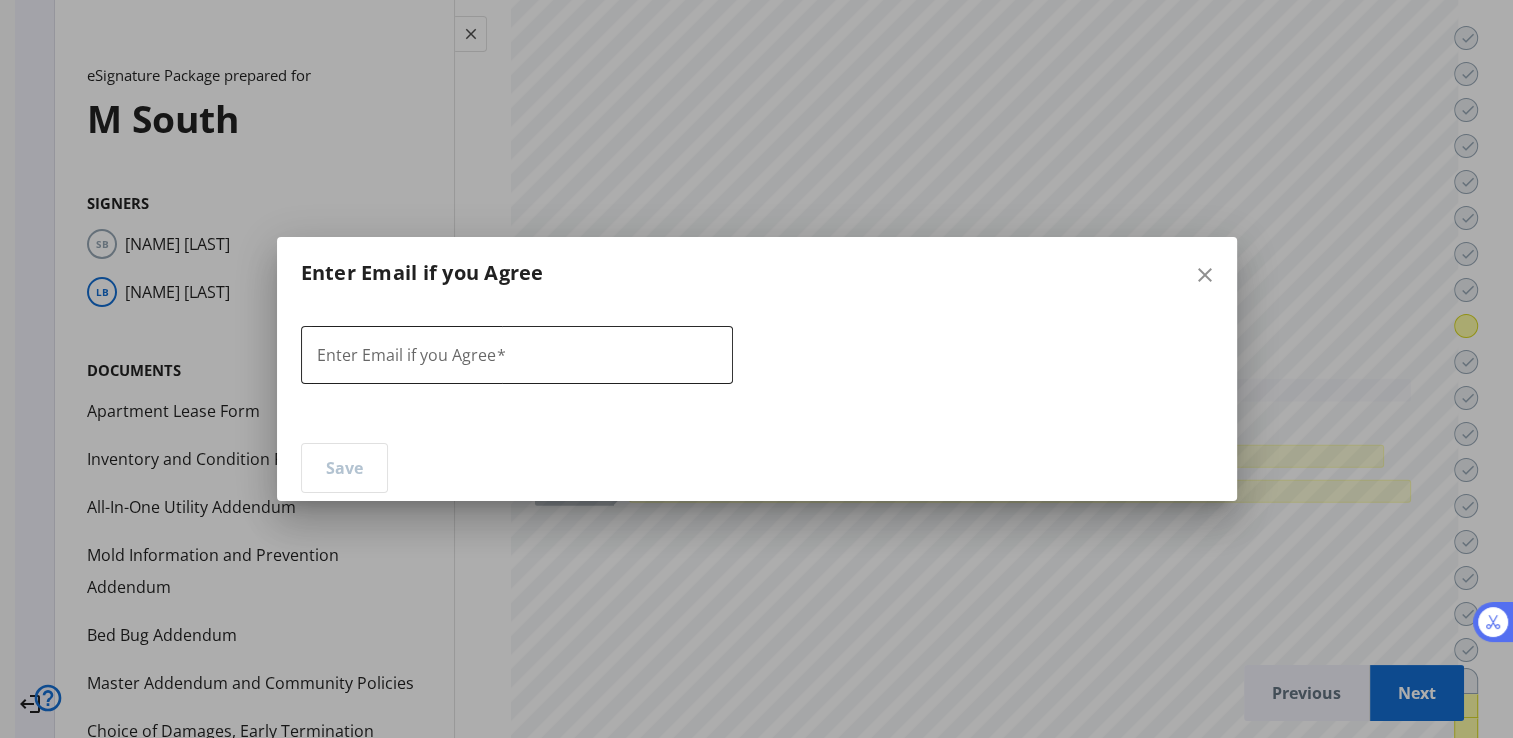 click at bounding box center [517, 355] 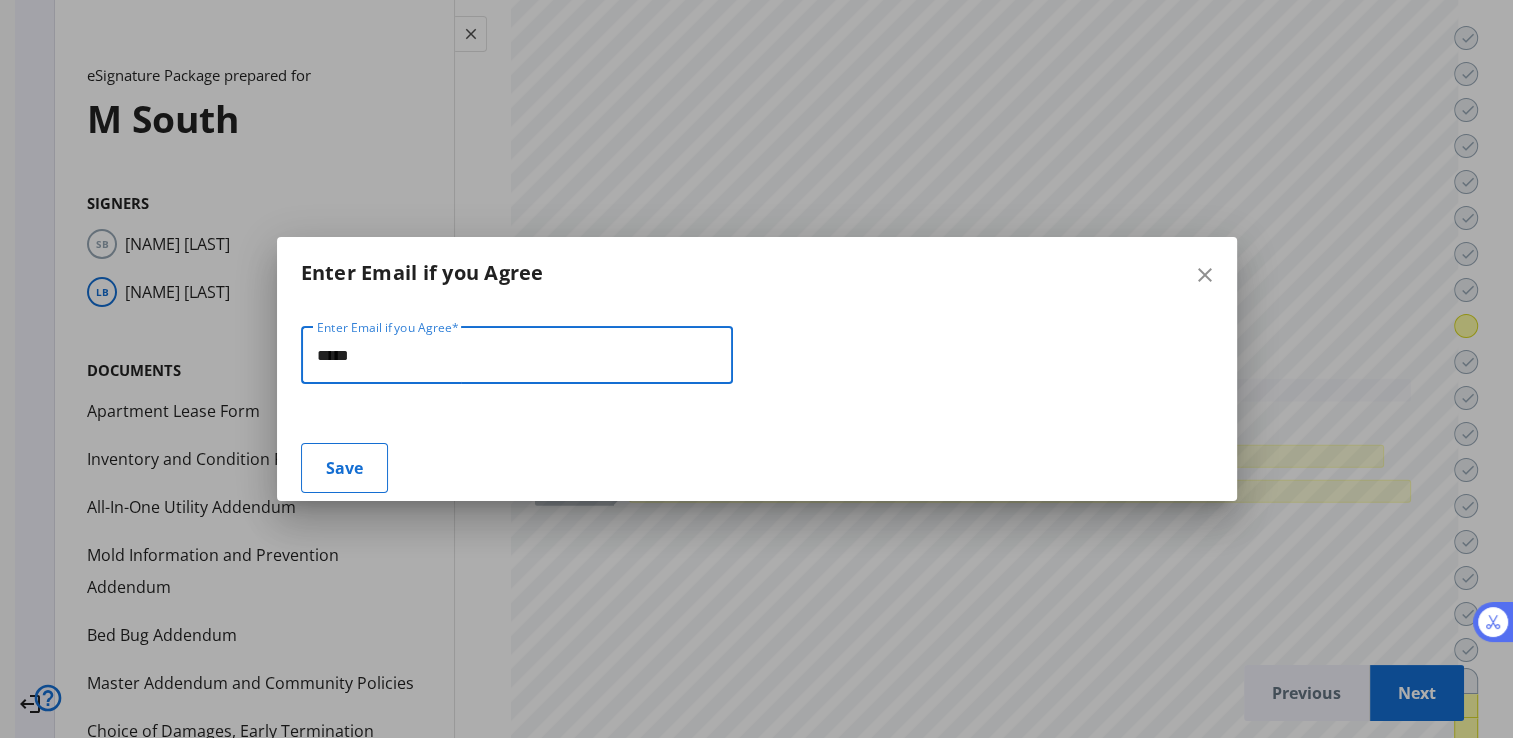type on "**********" 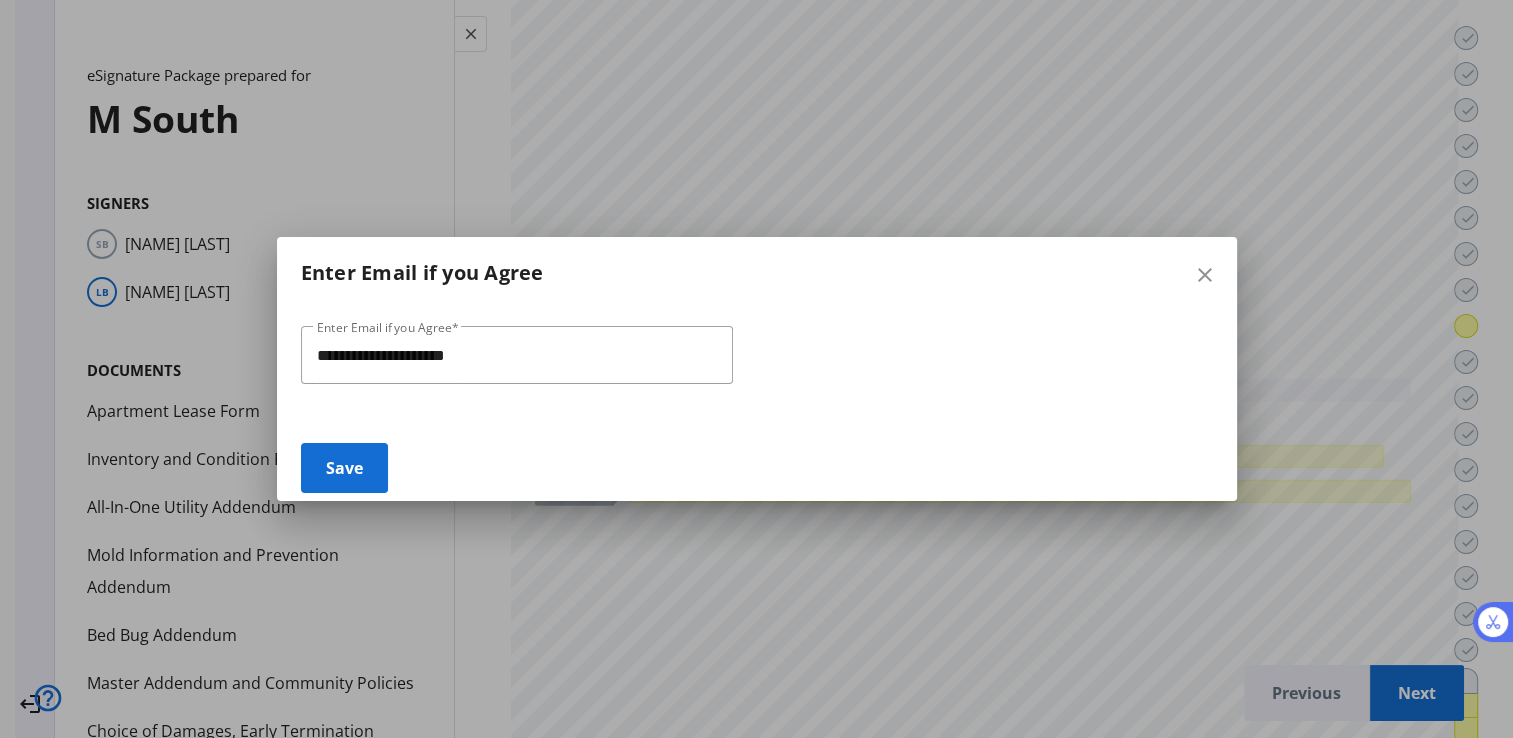 click at bounding box center (344, 468) 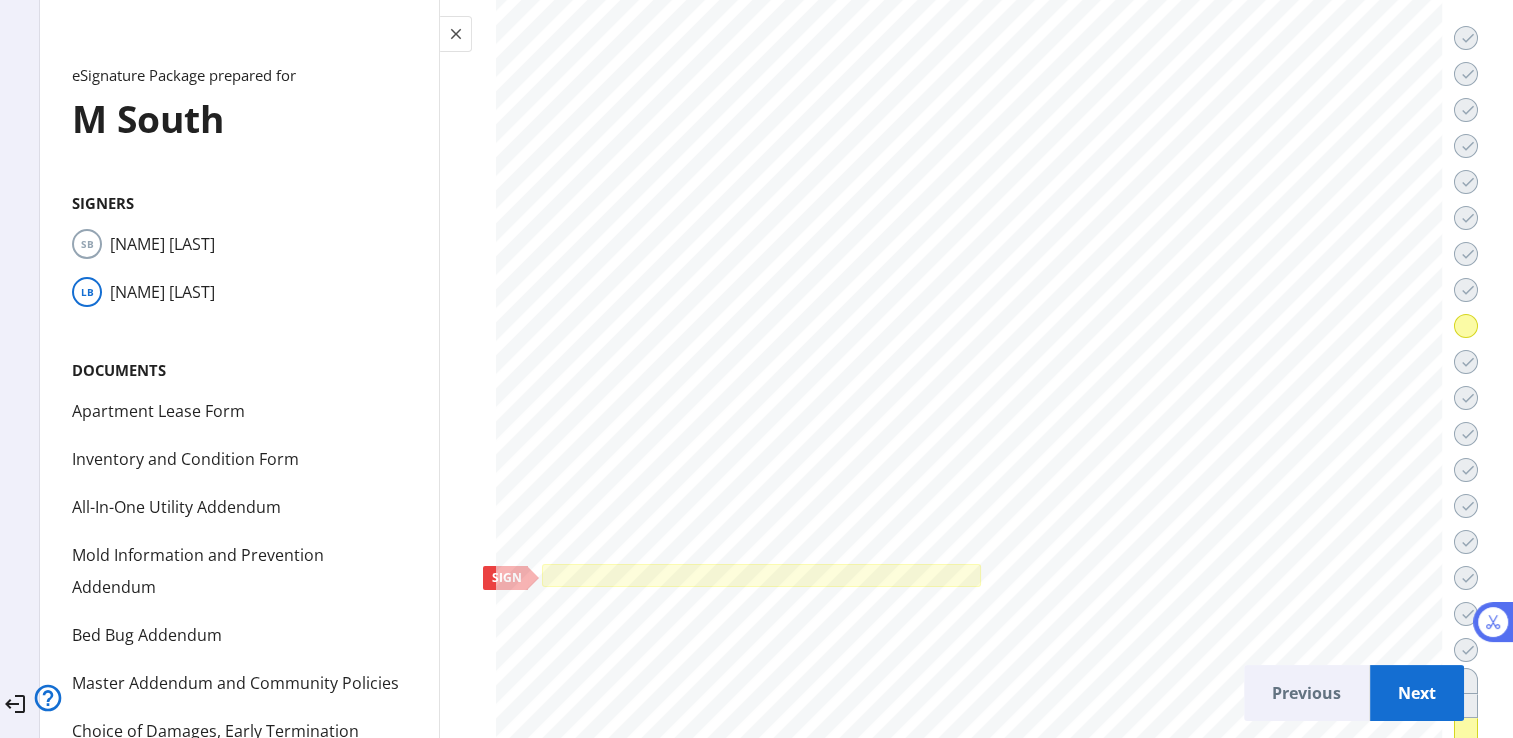 scroll, scrollTop: 75320, scrollLeft: 0, axis: vertical 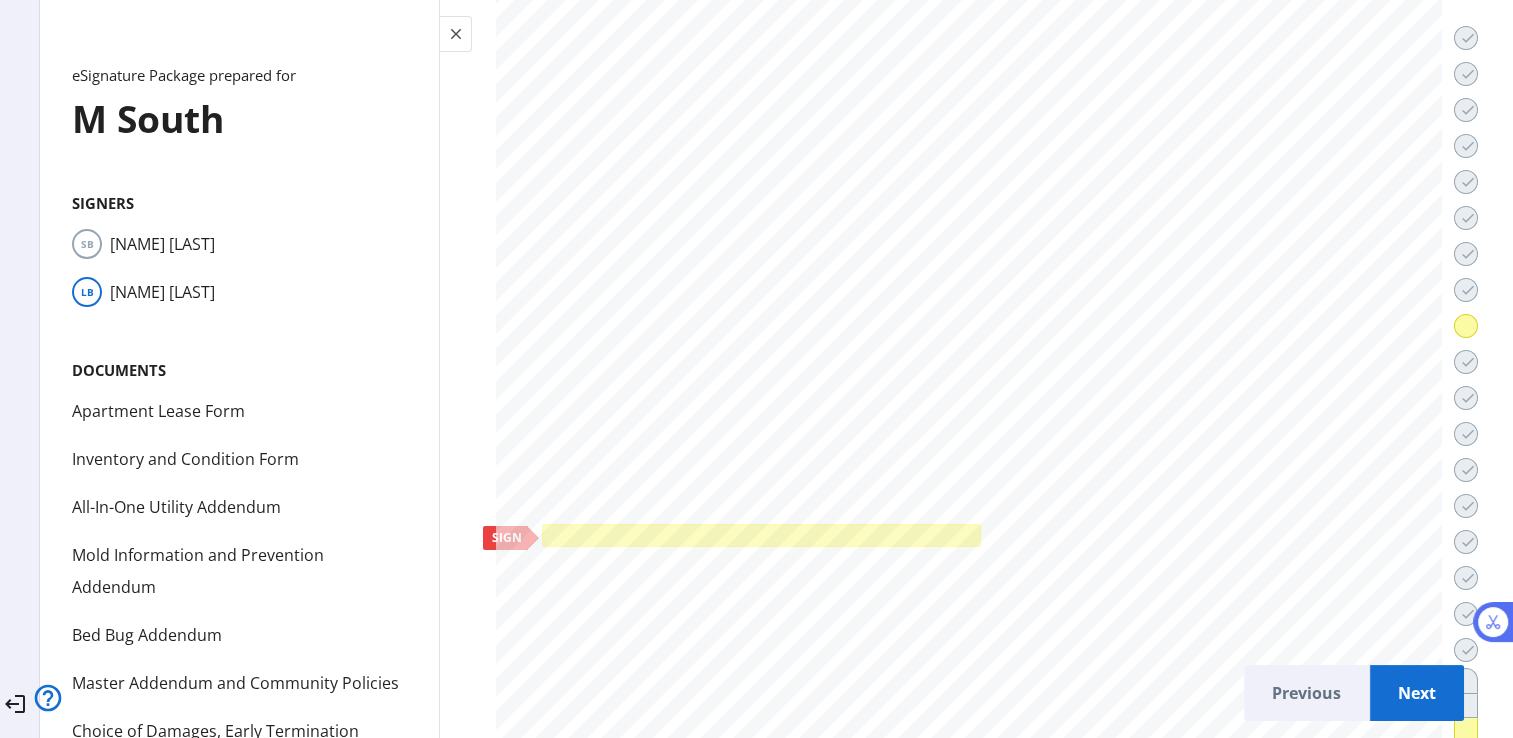 click at bounding box center [762, 536] 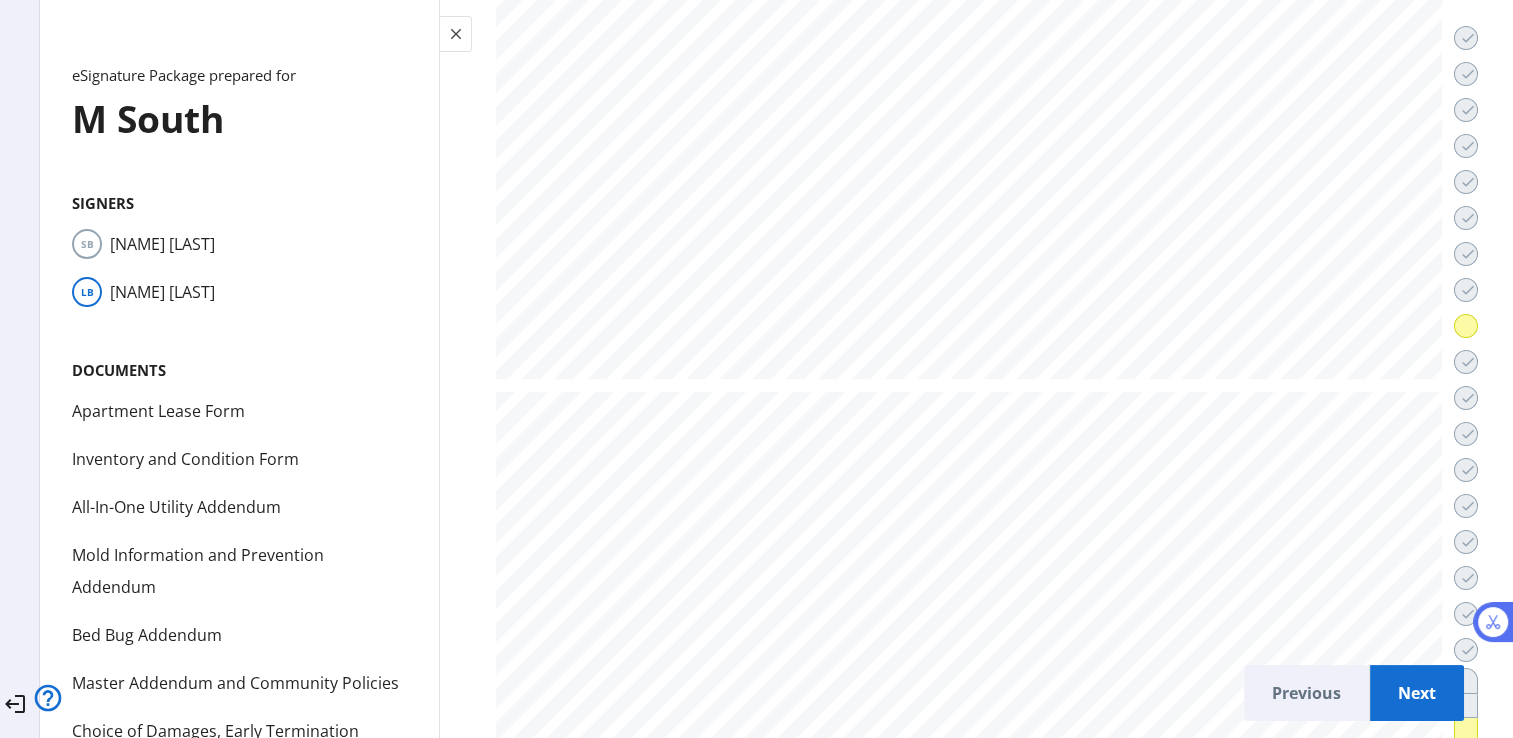scroll, scrollTop: 76300, scrollLeft: 0, axis: vertical 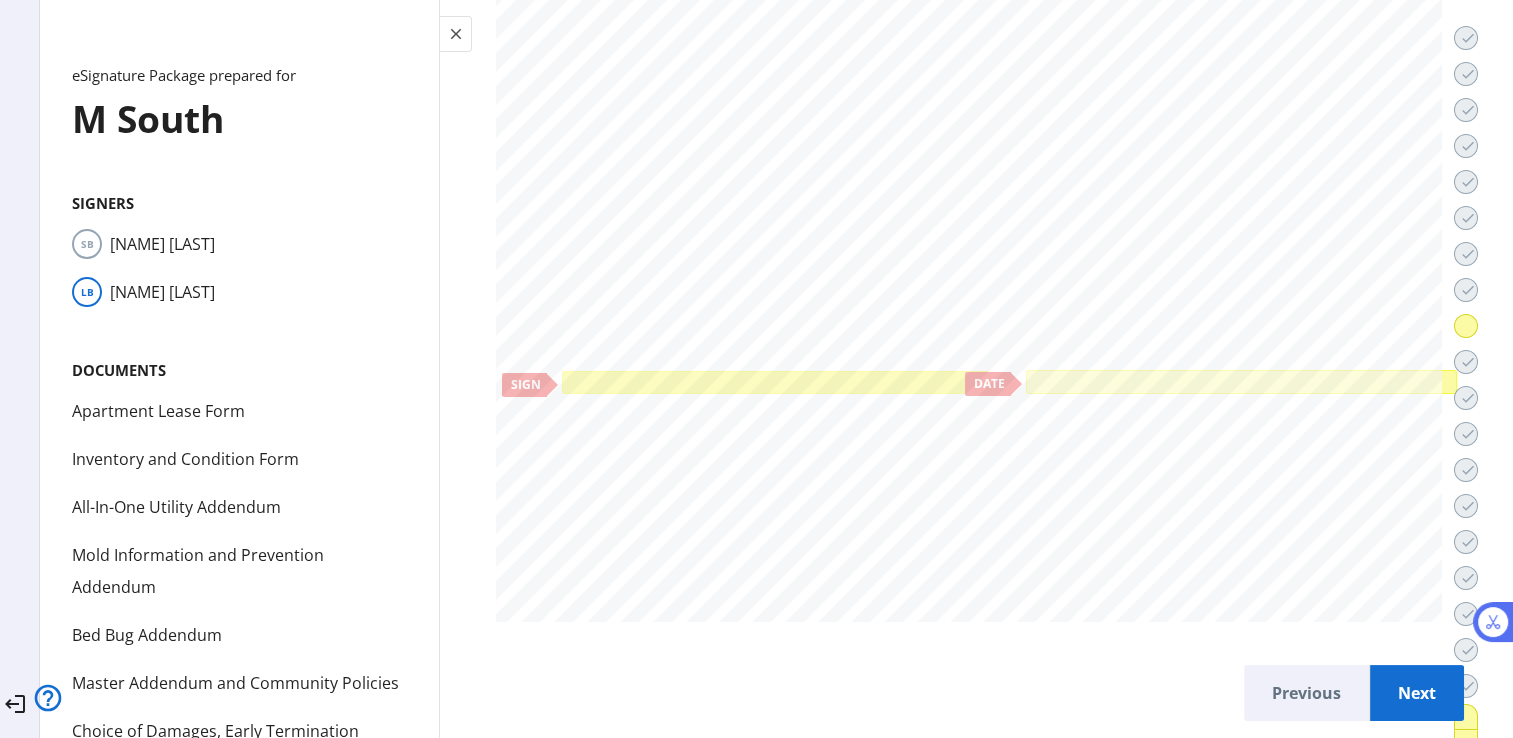 click at bounding box center [776, 382] 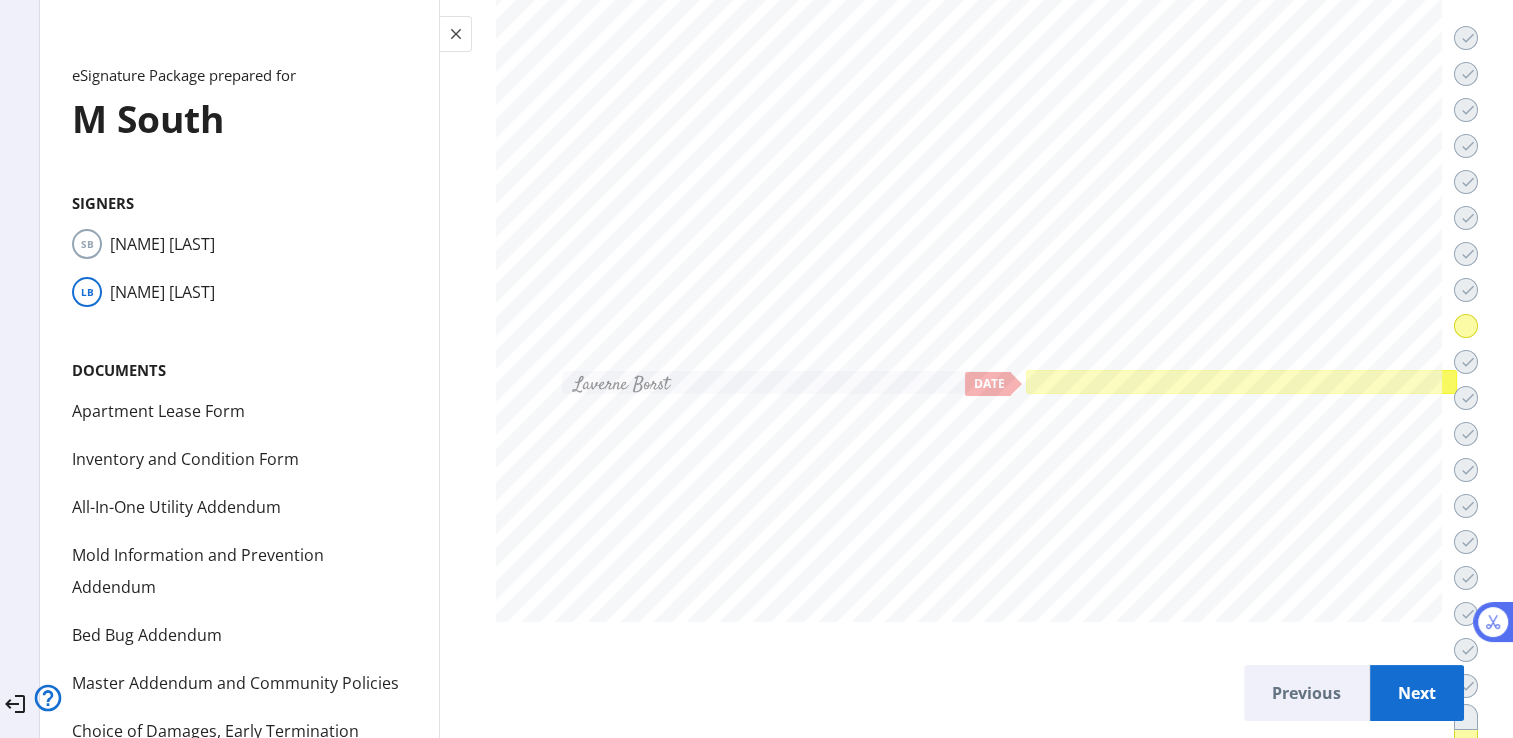 click 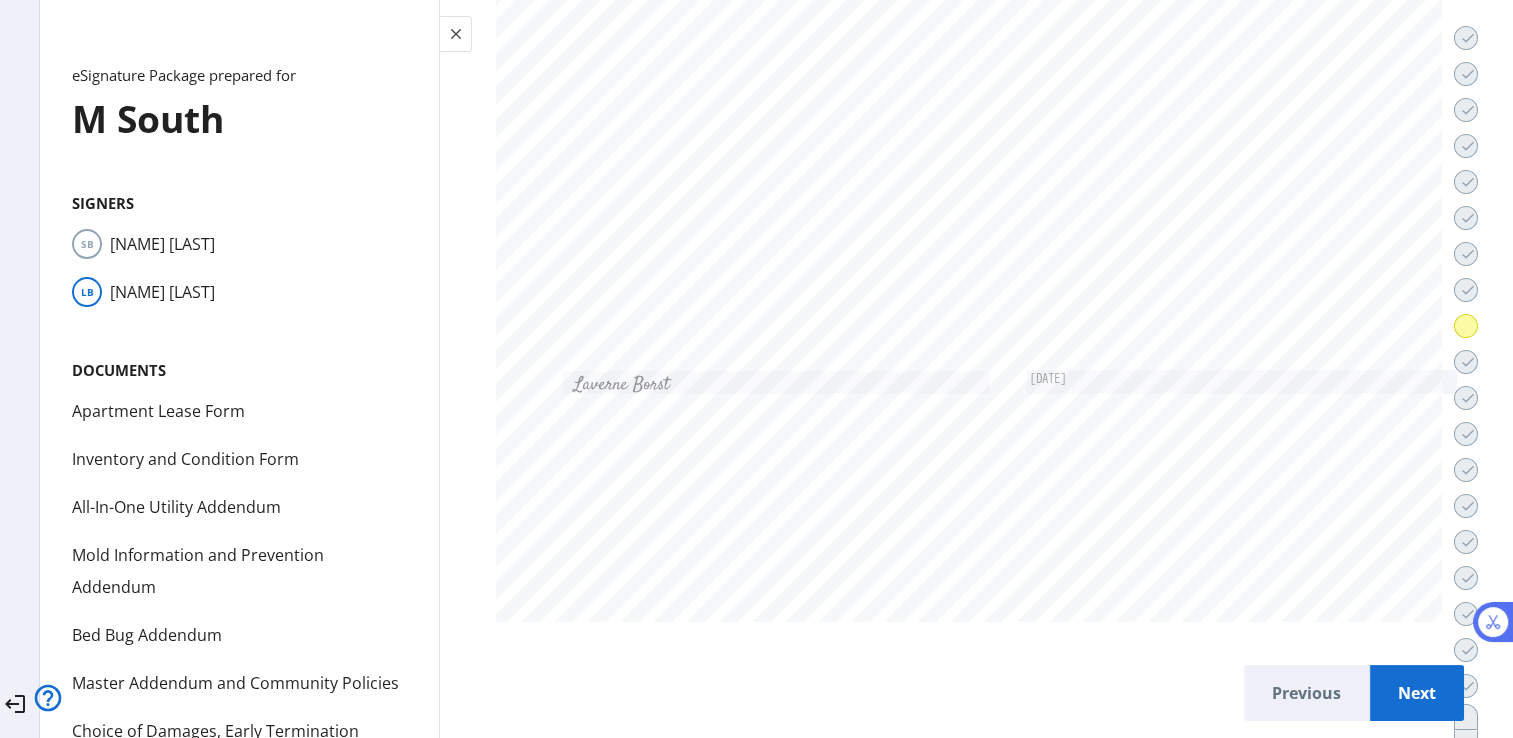 scroll, scrollTop: 15, scrollLeft: 0, axis: vertical 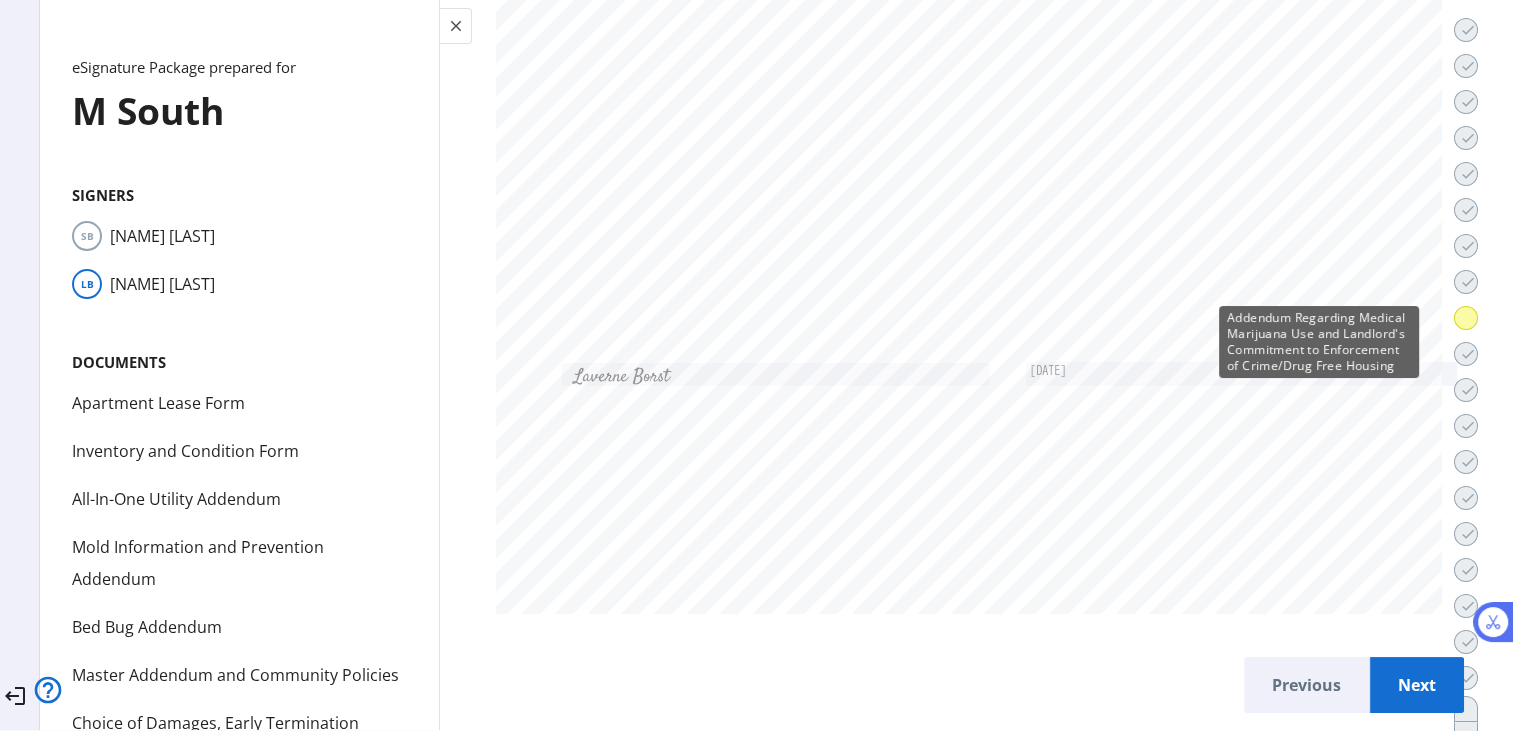 click on "Addendum Regarding Medical Marijuana Use and Landlord's Commitment to Enforcement of Crime/Drug Free Housing" at bounding box center [1319, 342] 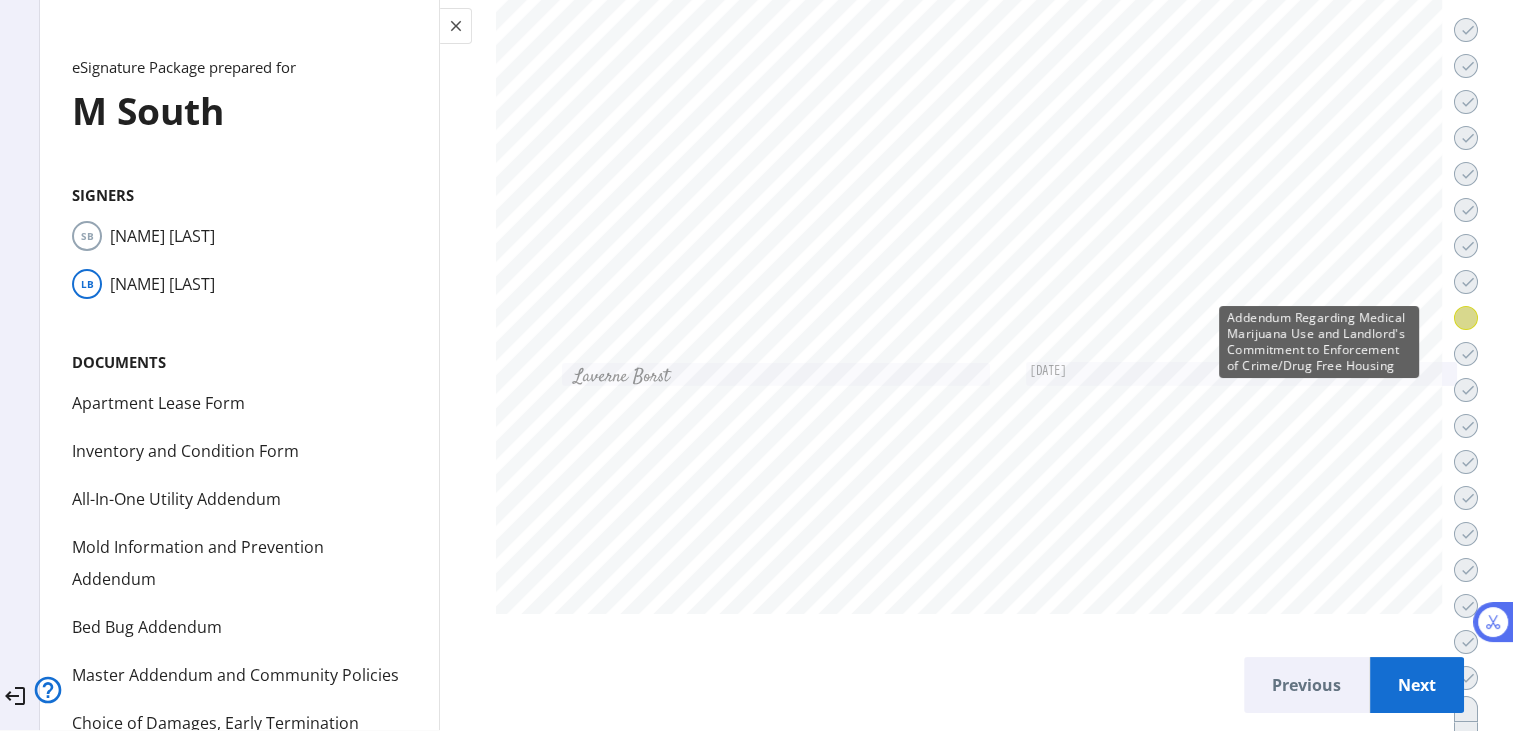 click 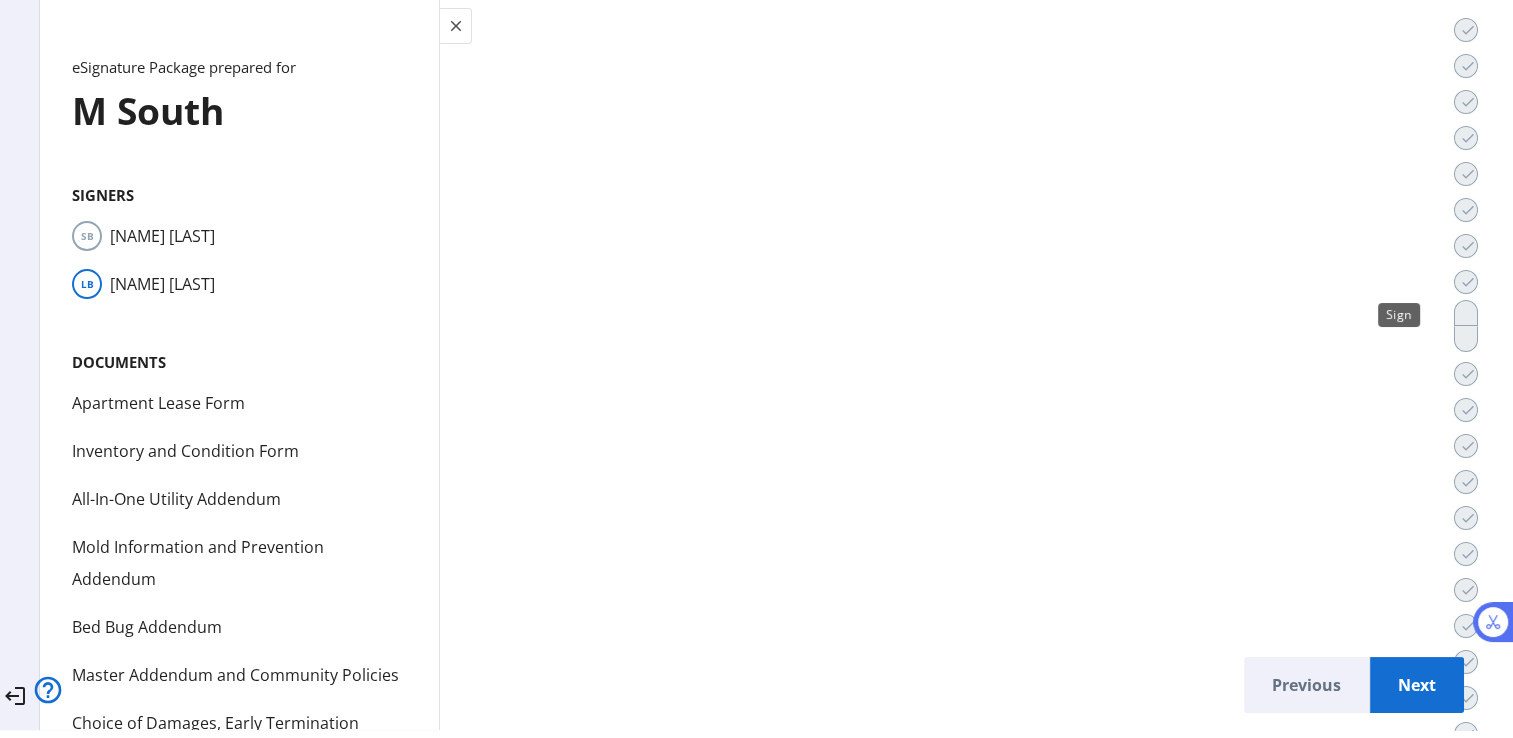 scroll, scrollTop: 0, scrollLeft: 0, axis: both 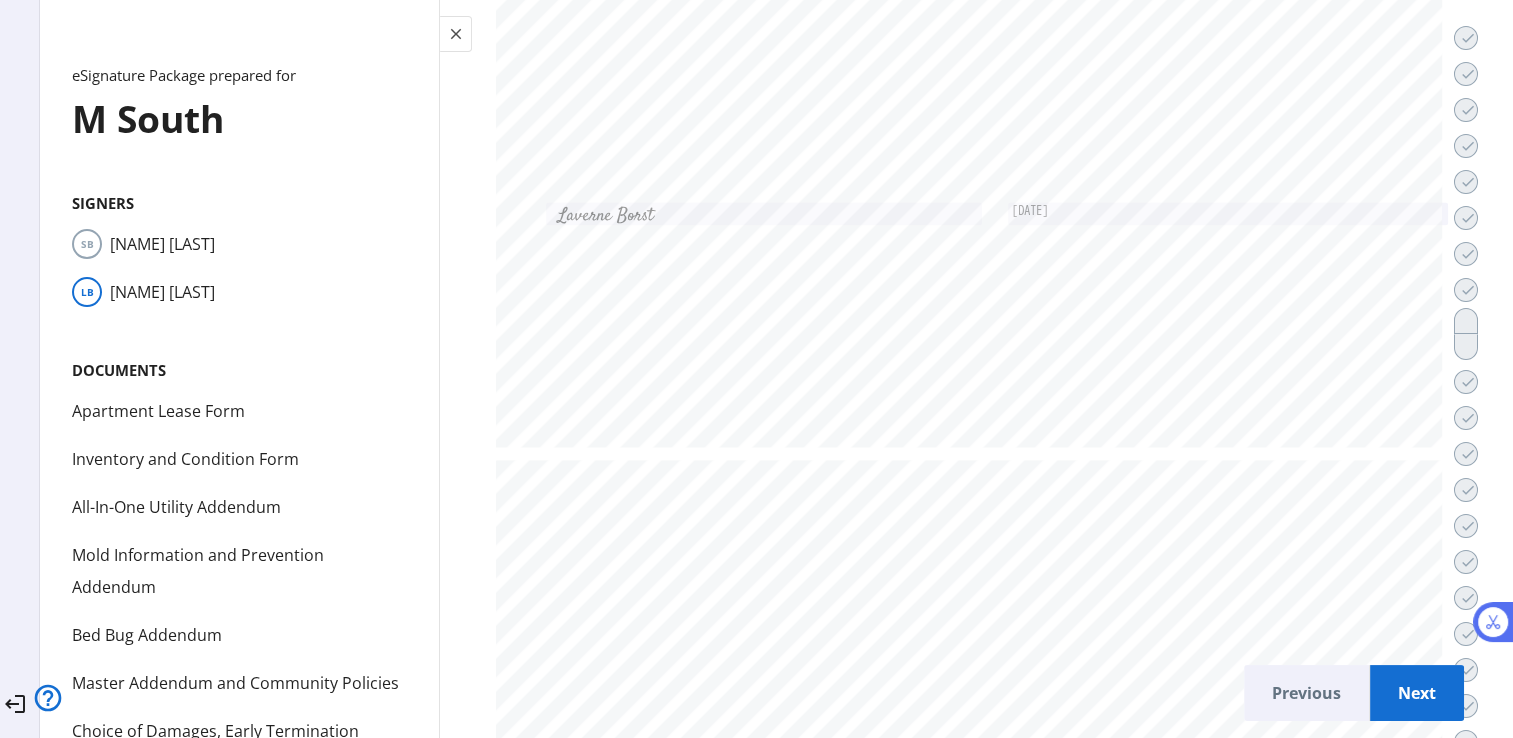 click on "Next" at bounding box center [1417, 693] 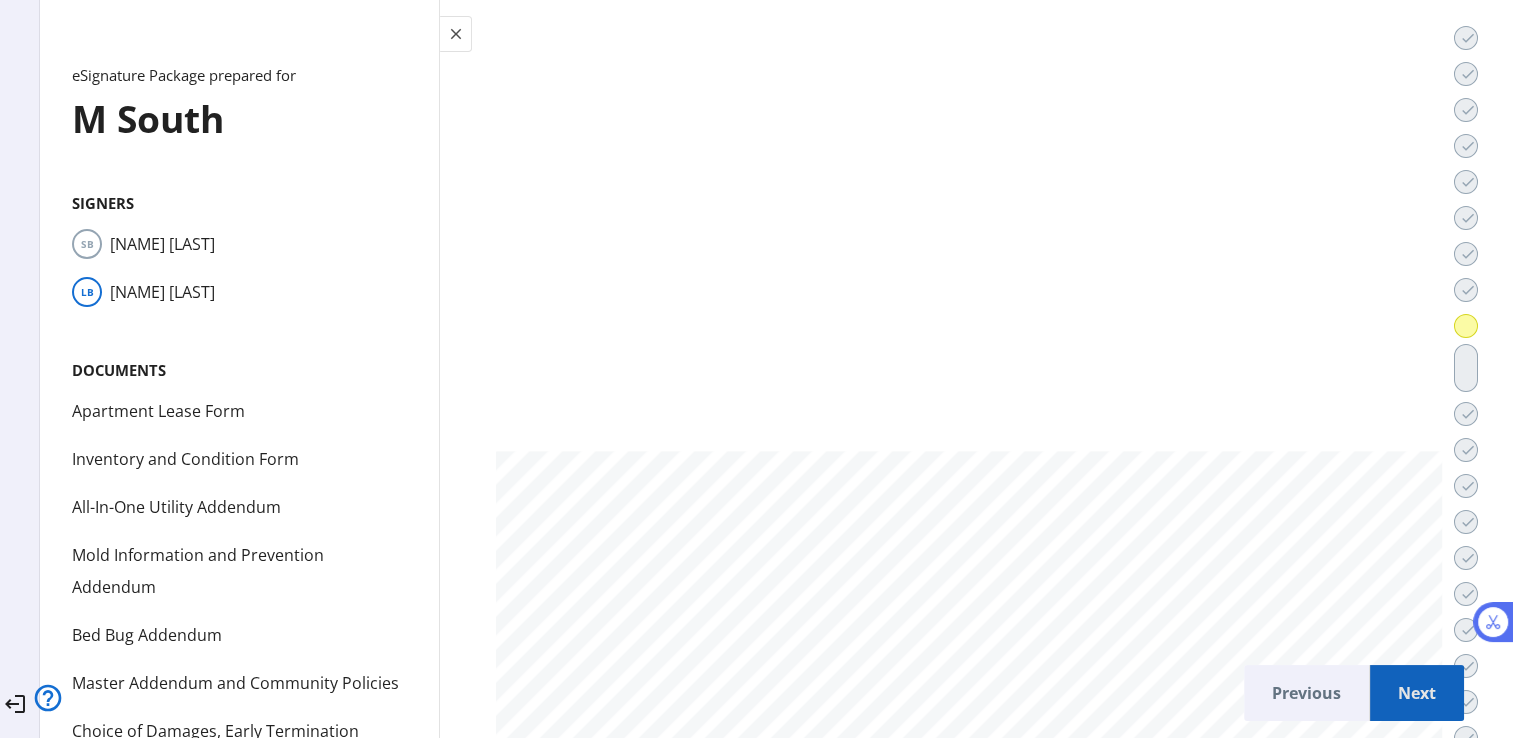scroll, scrollTop: 50407, scrollLeft: 0, axis: vertical 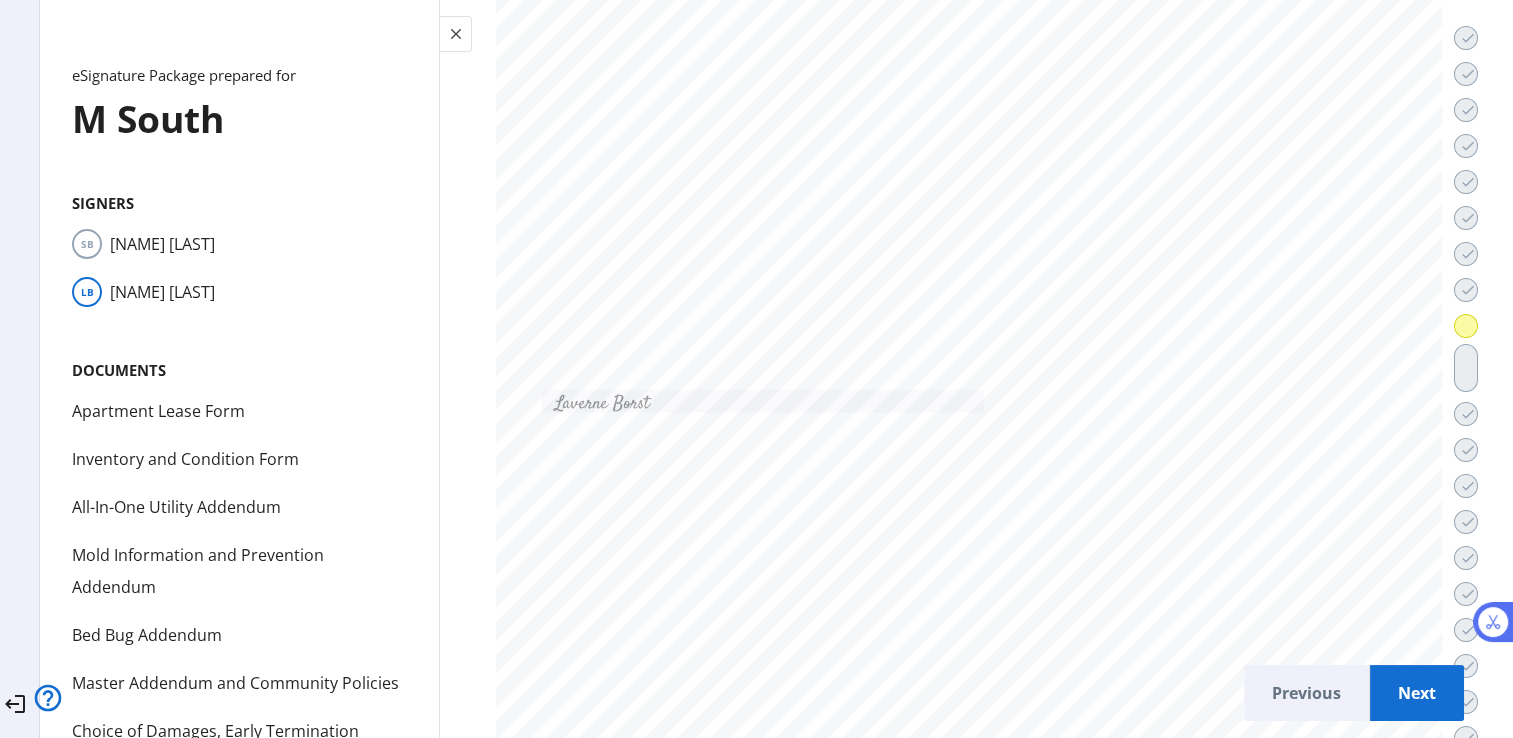 click at bounding box center (622, 402) 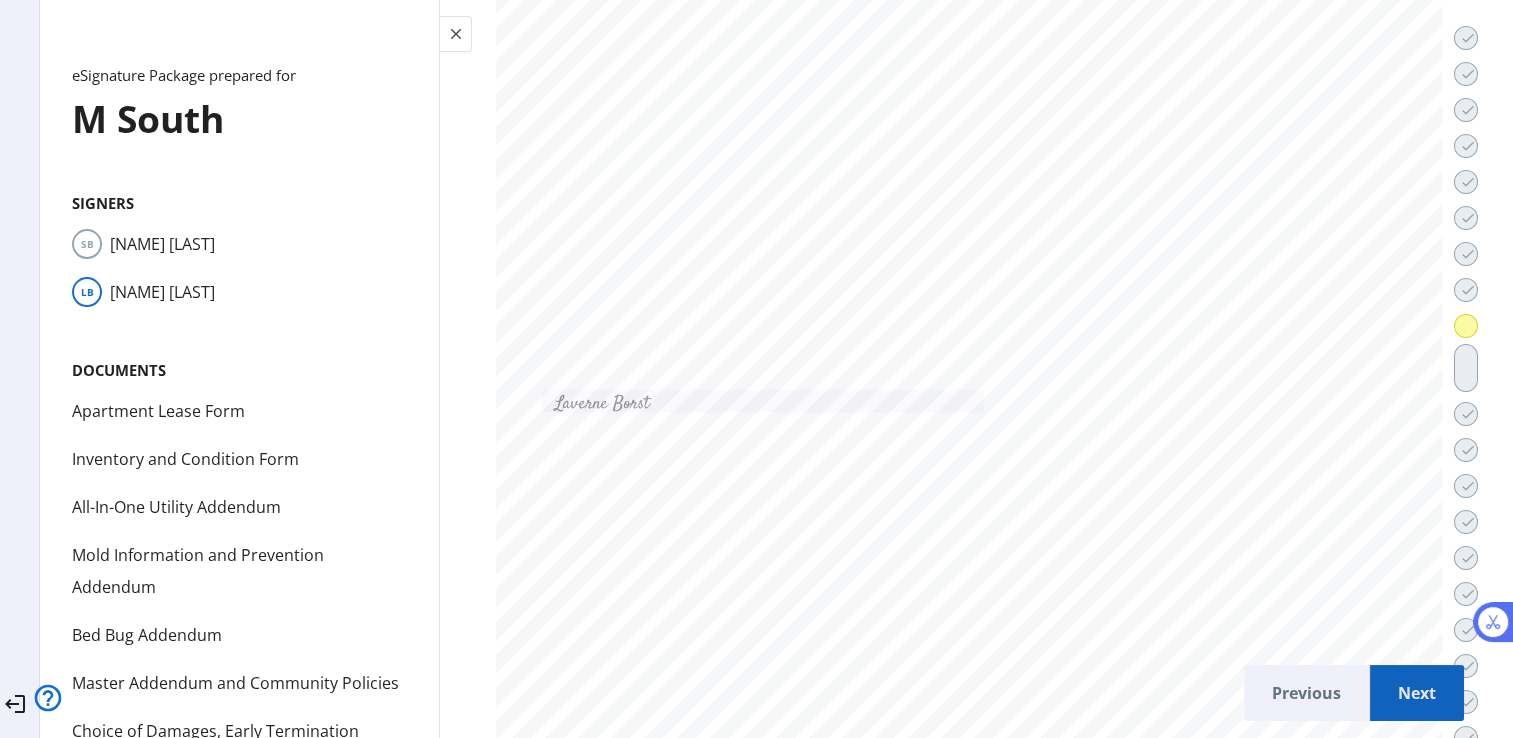click on "Next" at bounding box center [1417, 693] 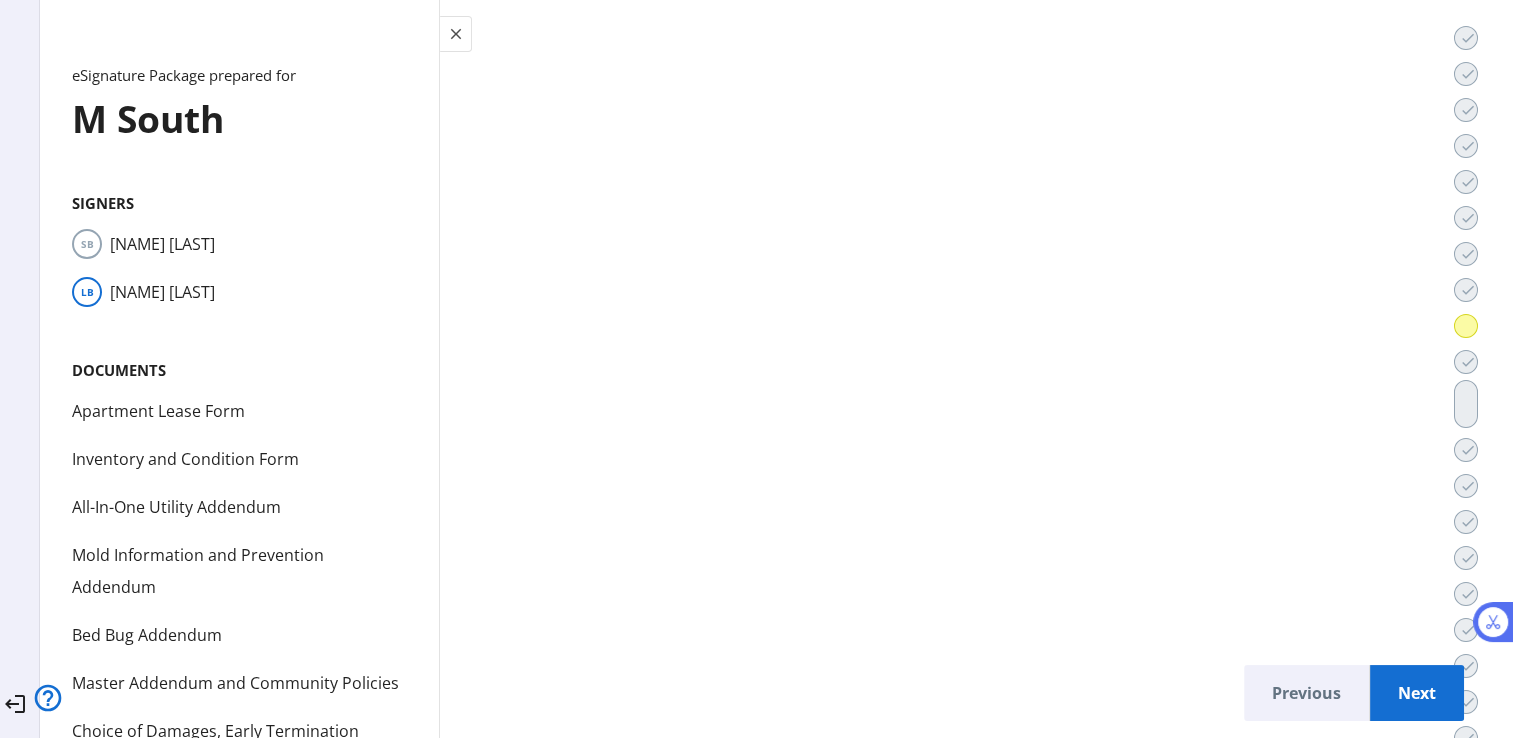 scroll, scrollTop: 54227, scrollLeft: 0, axis: vertical 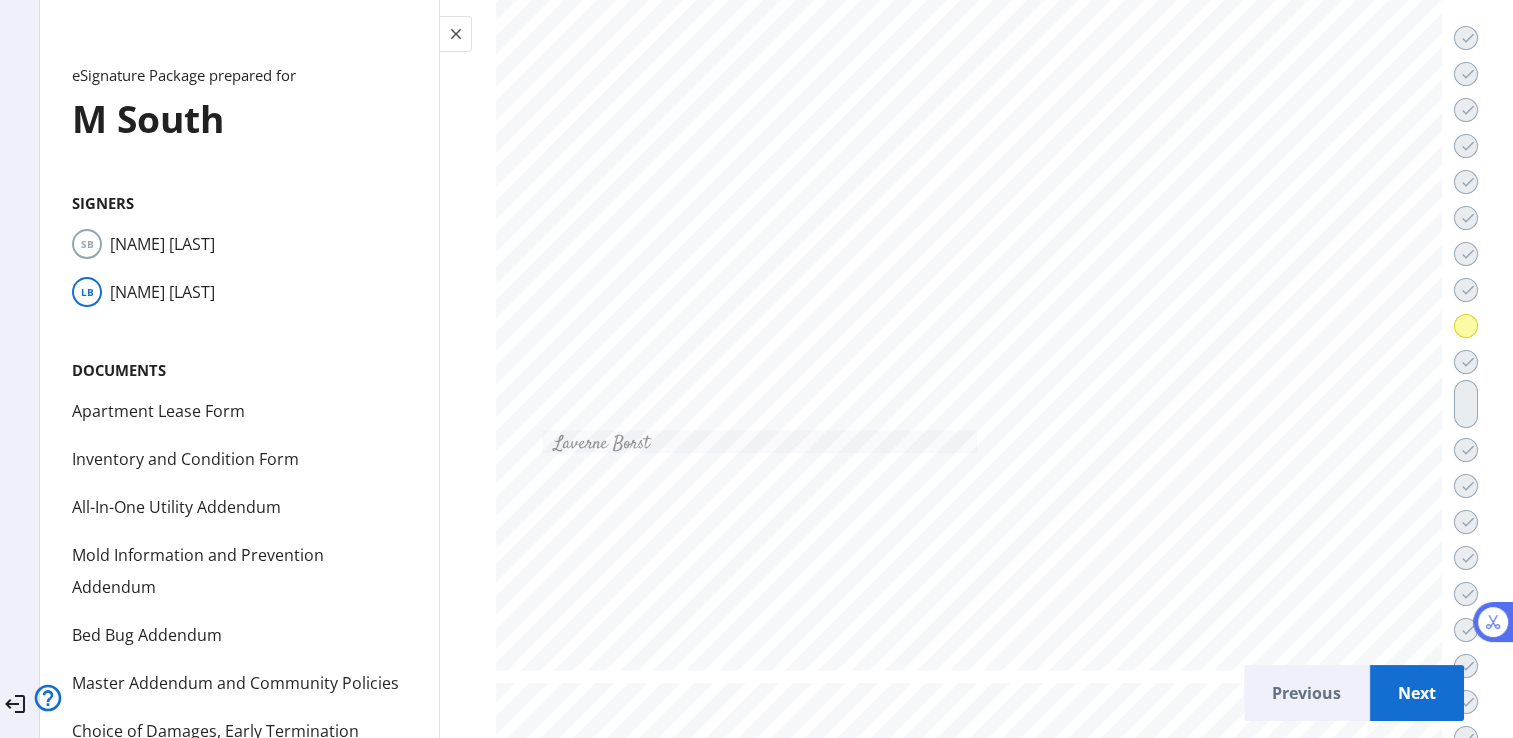click on "Next" at bounding box center (1417, 693) 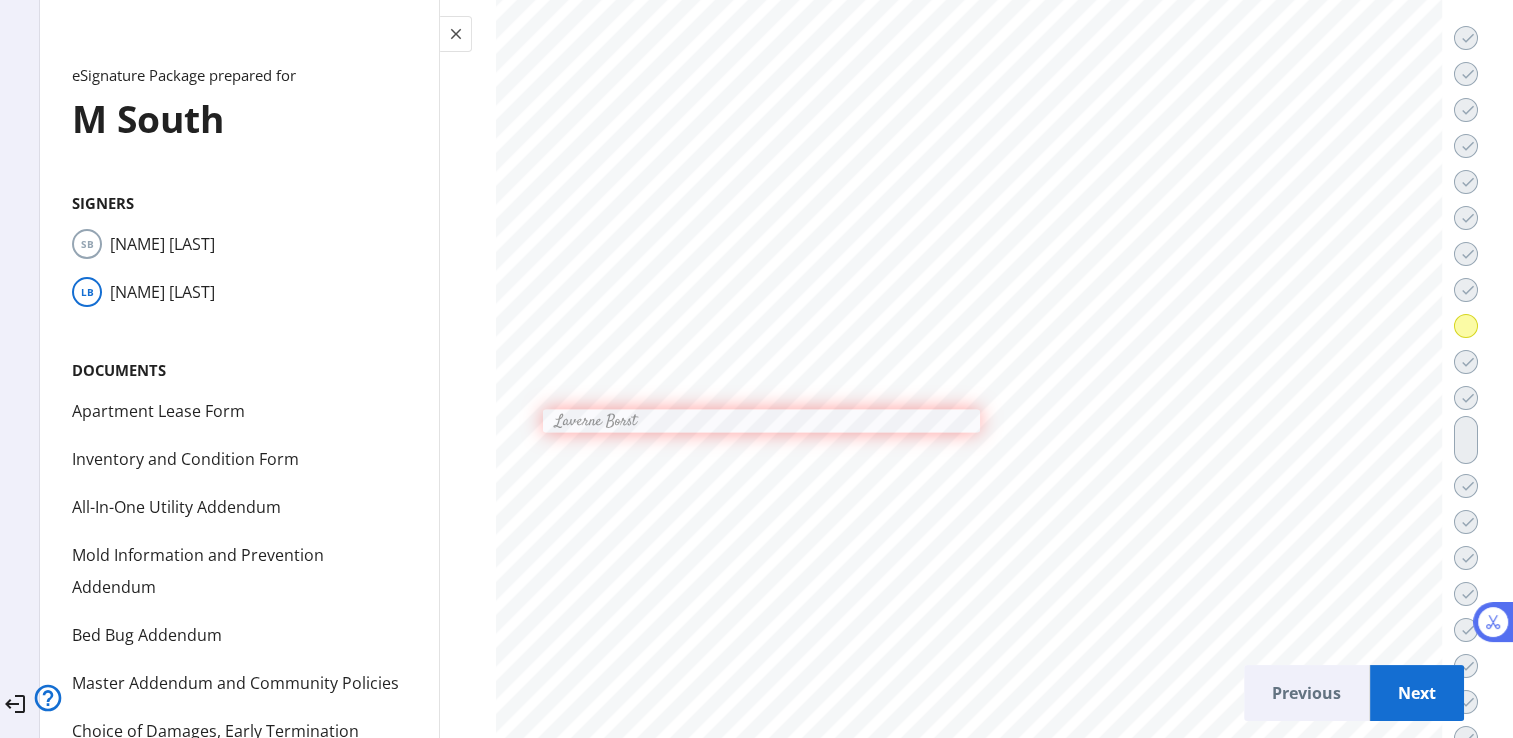 click on "Next" at bounding box center [1417, 693] 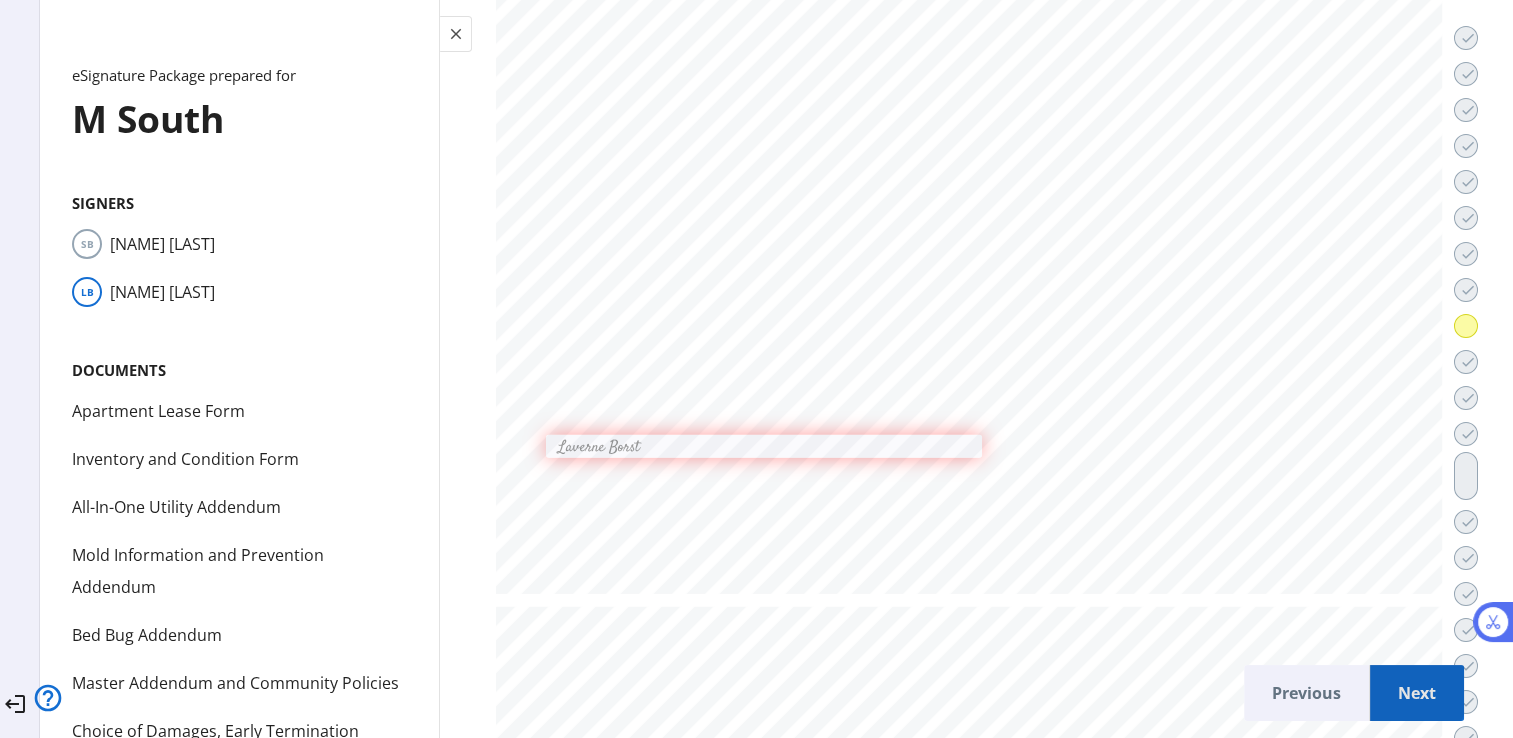 click on "Next" at bounding box center [1417, 693] 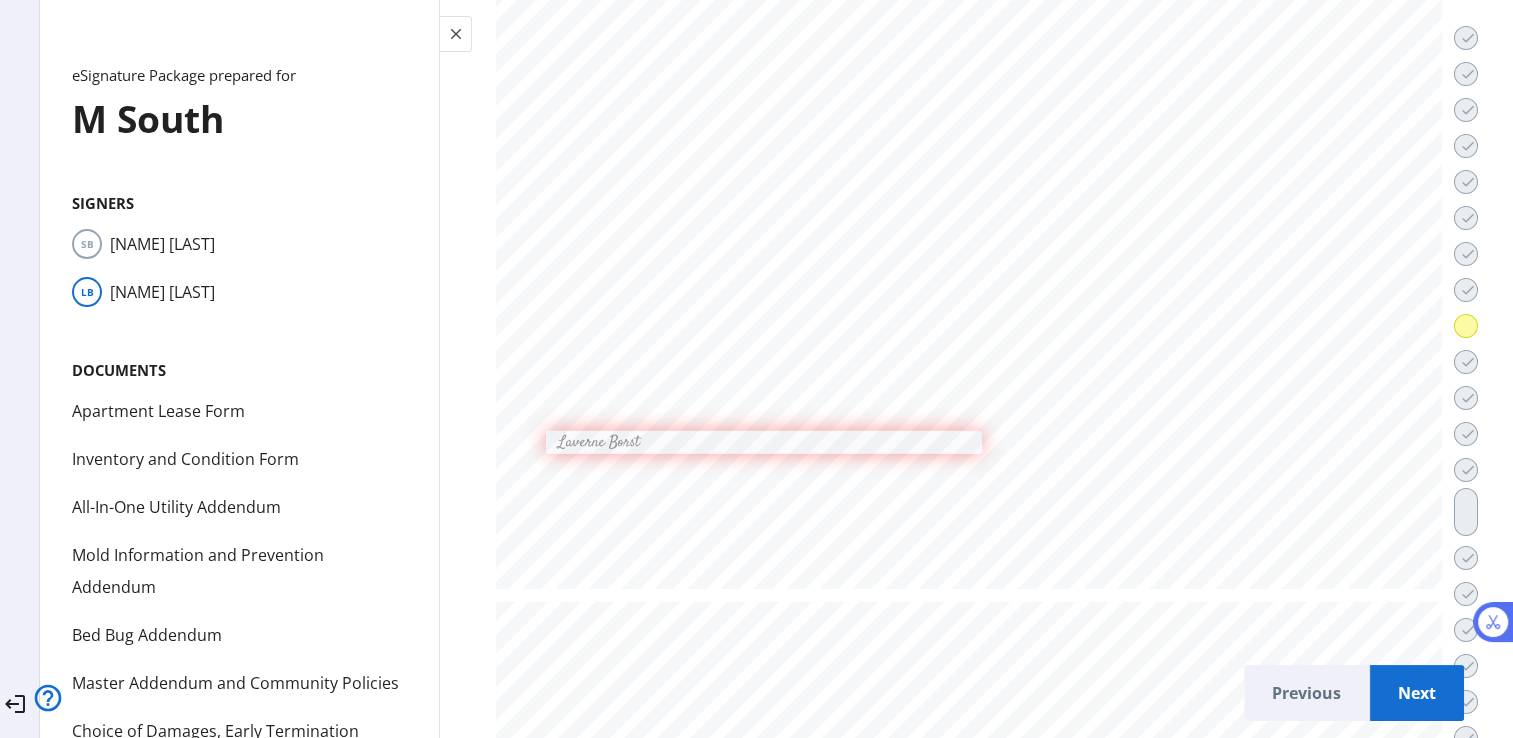 scroll, scrollTop: 60574, scrollLeft: 0, axis: vertical 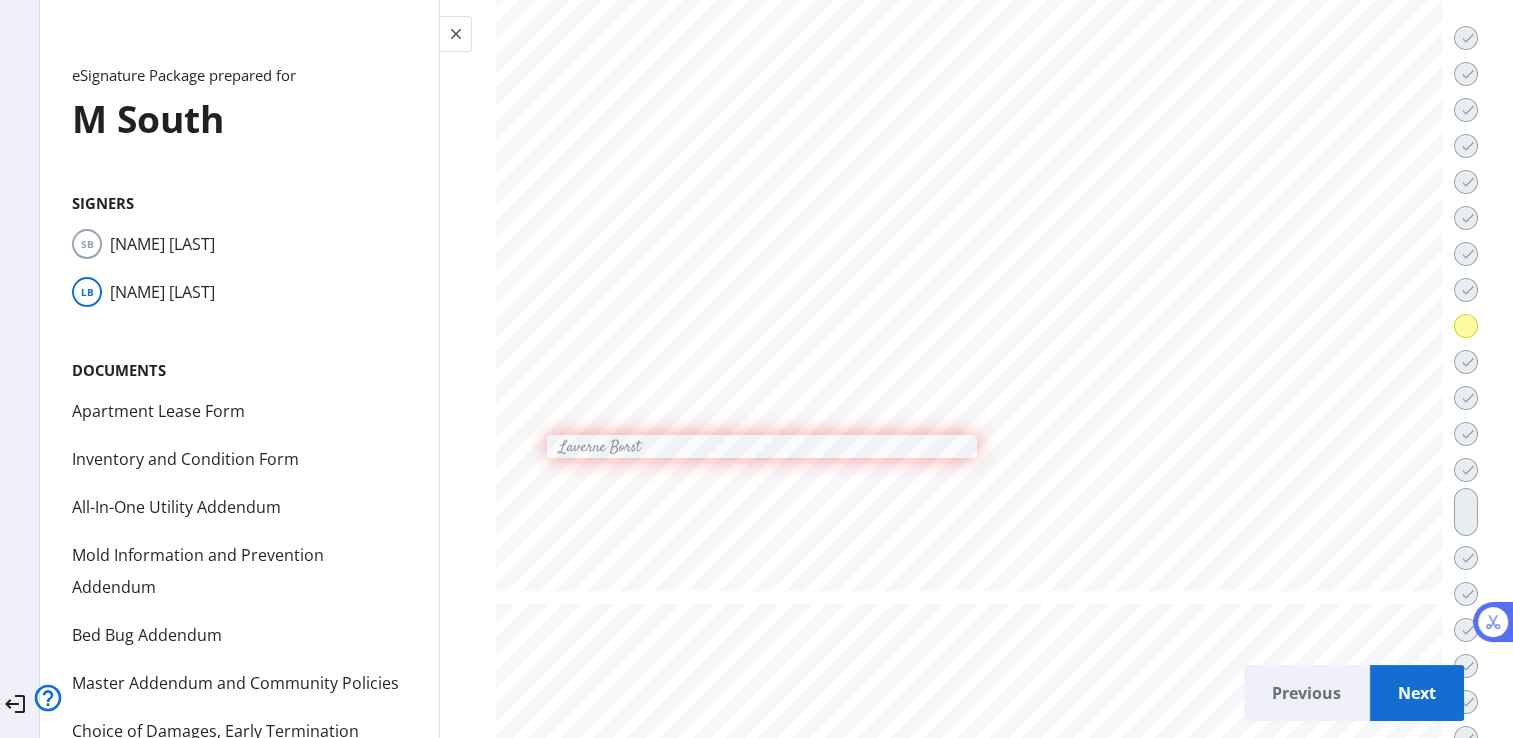 click at bounding box center [761, 446] 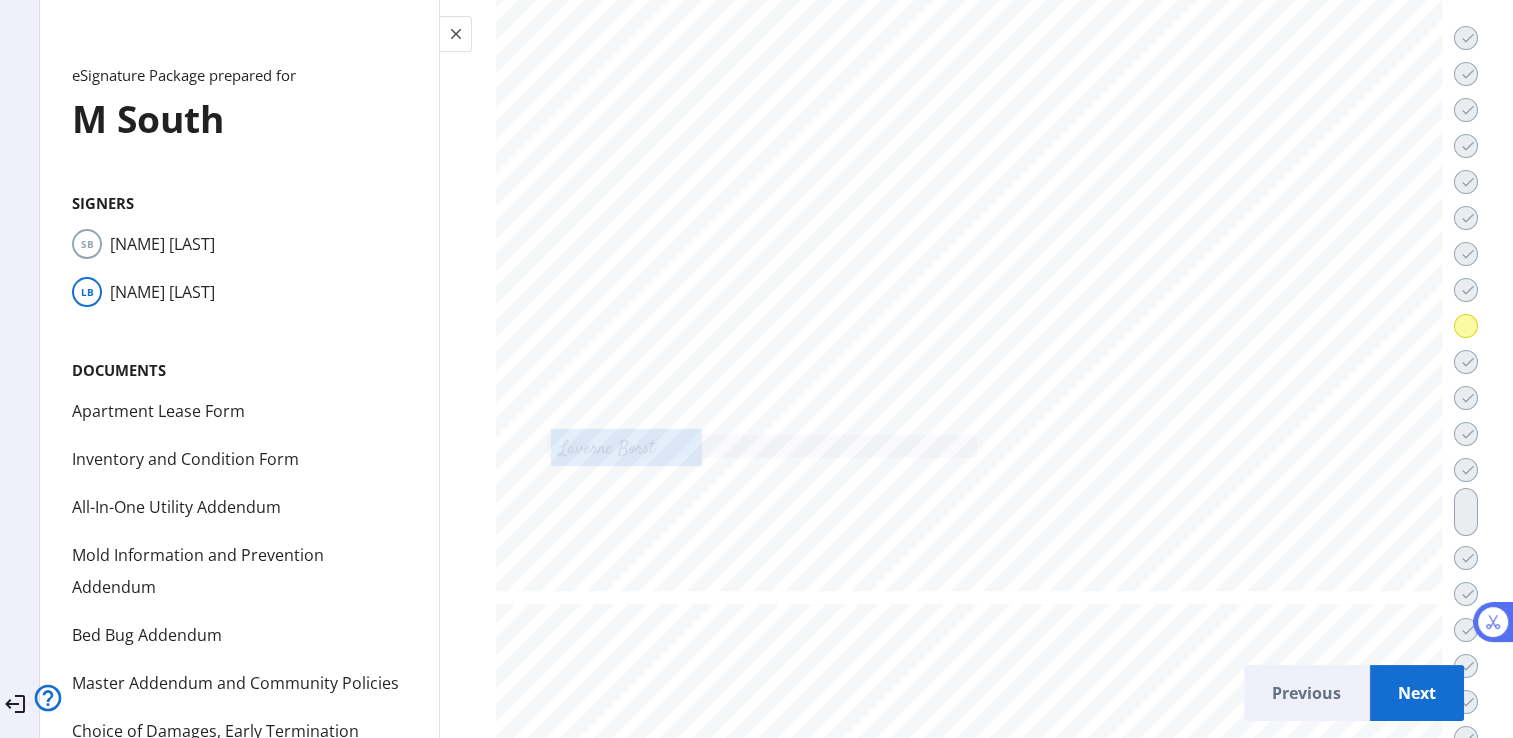 click at bounding box center (761, 446) 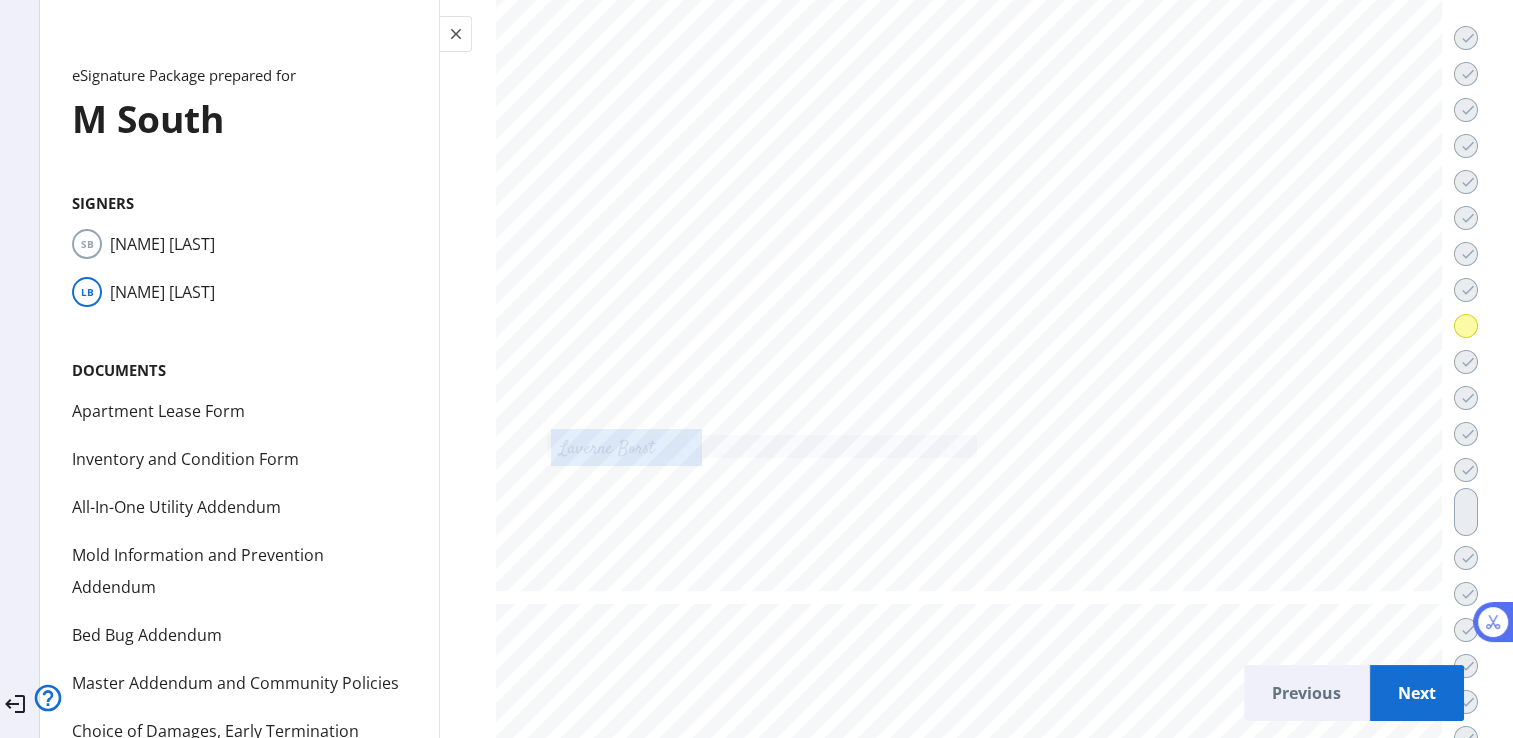 click at bounding box center (626, 447) 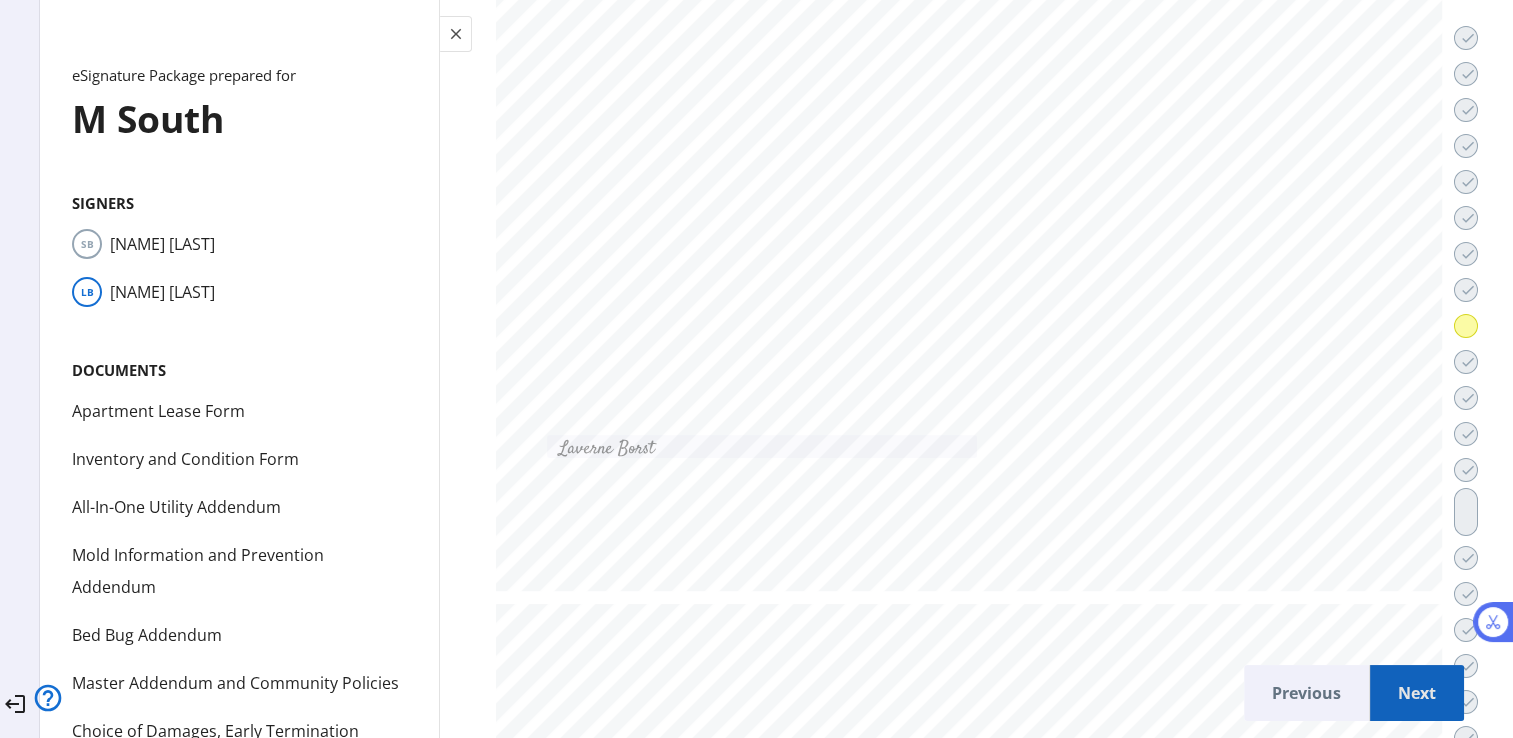 click on "Next" at bounding box center (1417, 693) 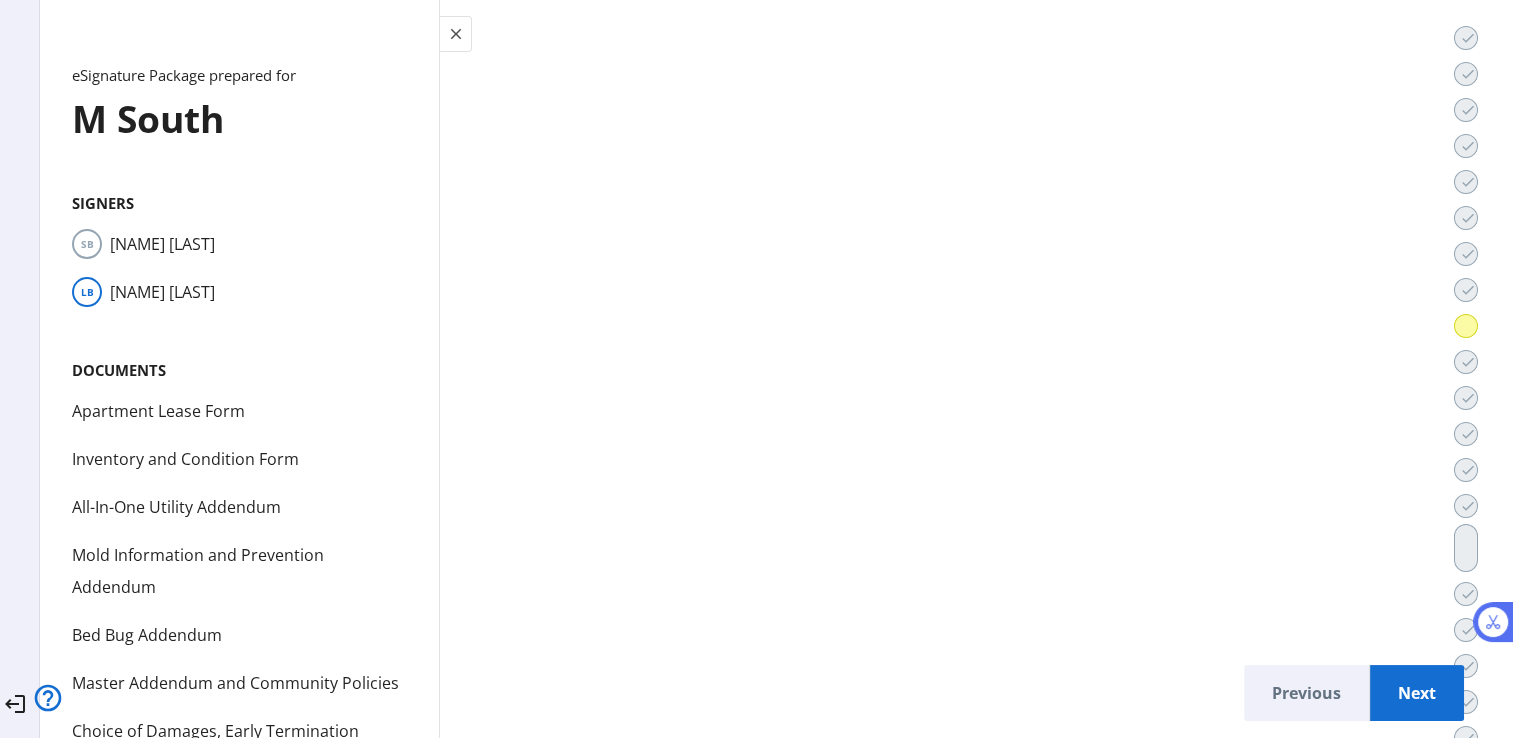 scroll, scrollTop: 64622, scrollLeft: 0, axis: vertical 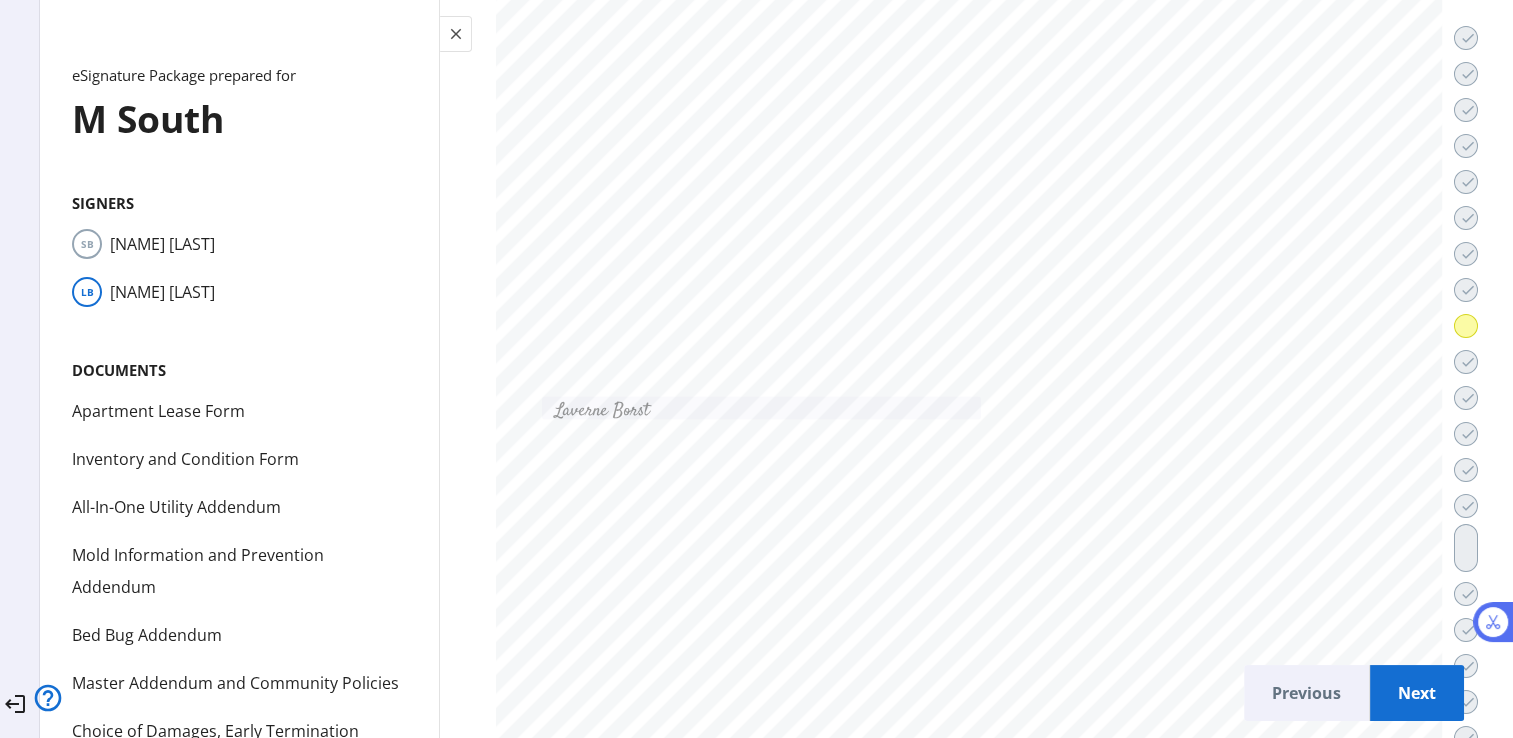 click on "Previous" at bounding box center [1306, 693] 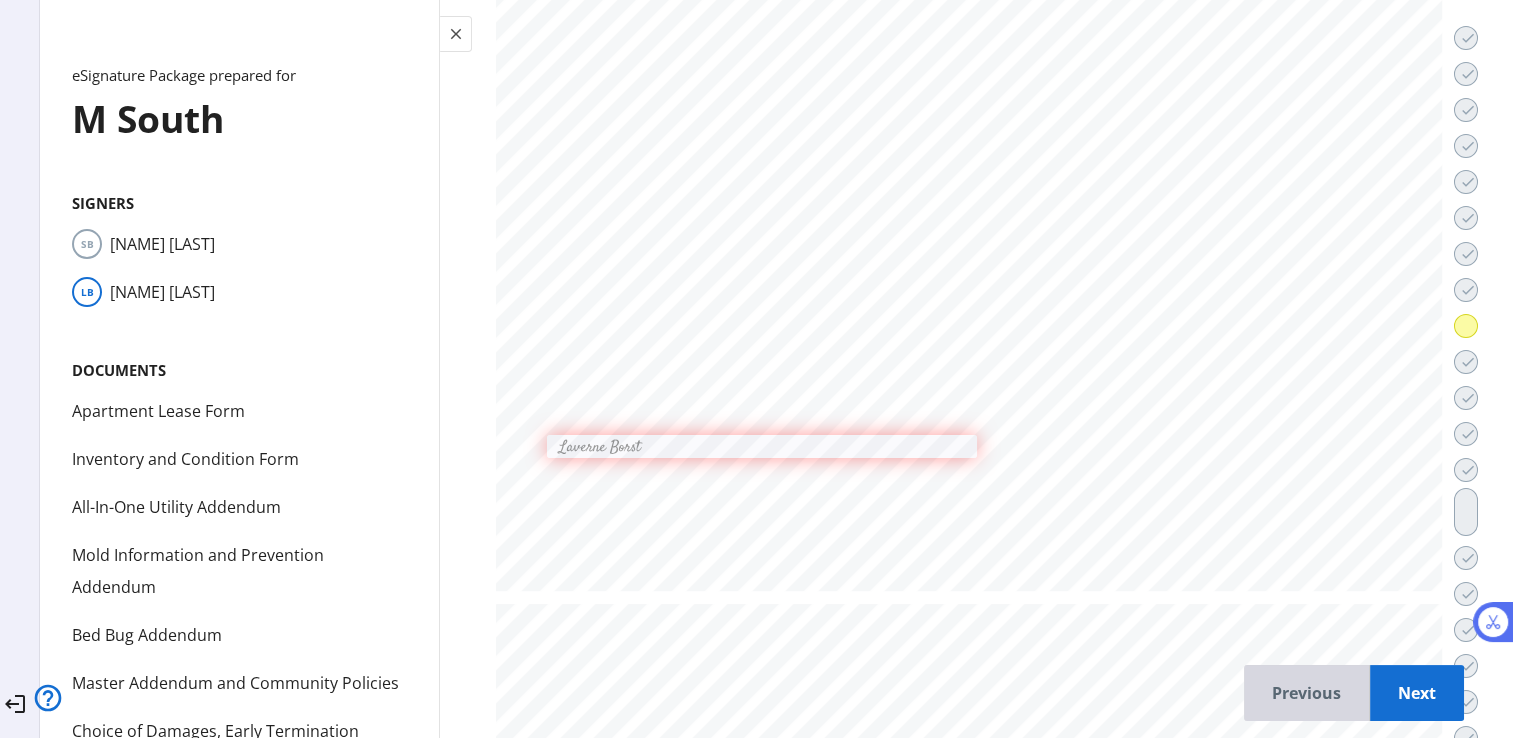 click on "Previous" at bounding box center [1306, 693] 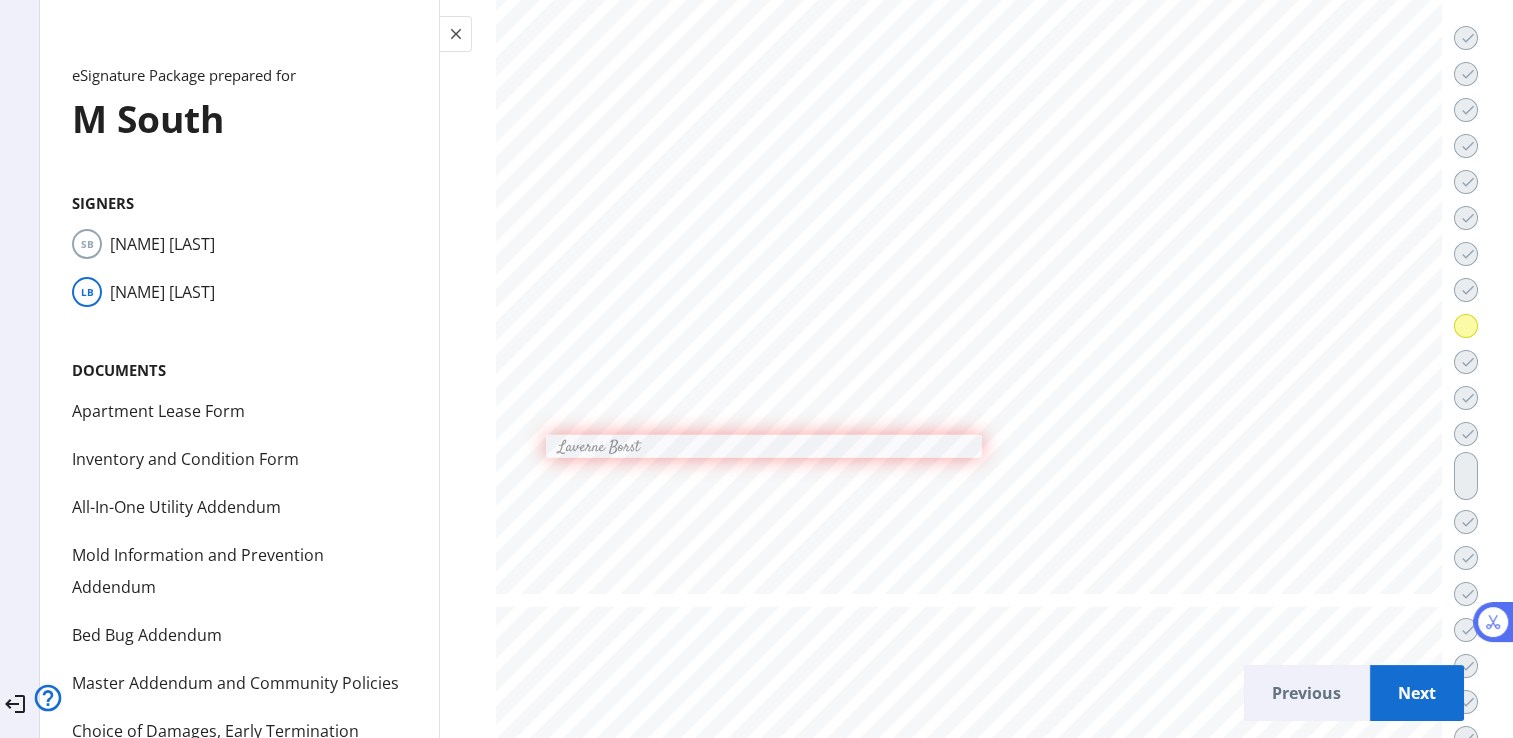 click on "Previous" at bounding box center (1306, 693) 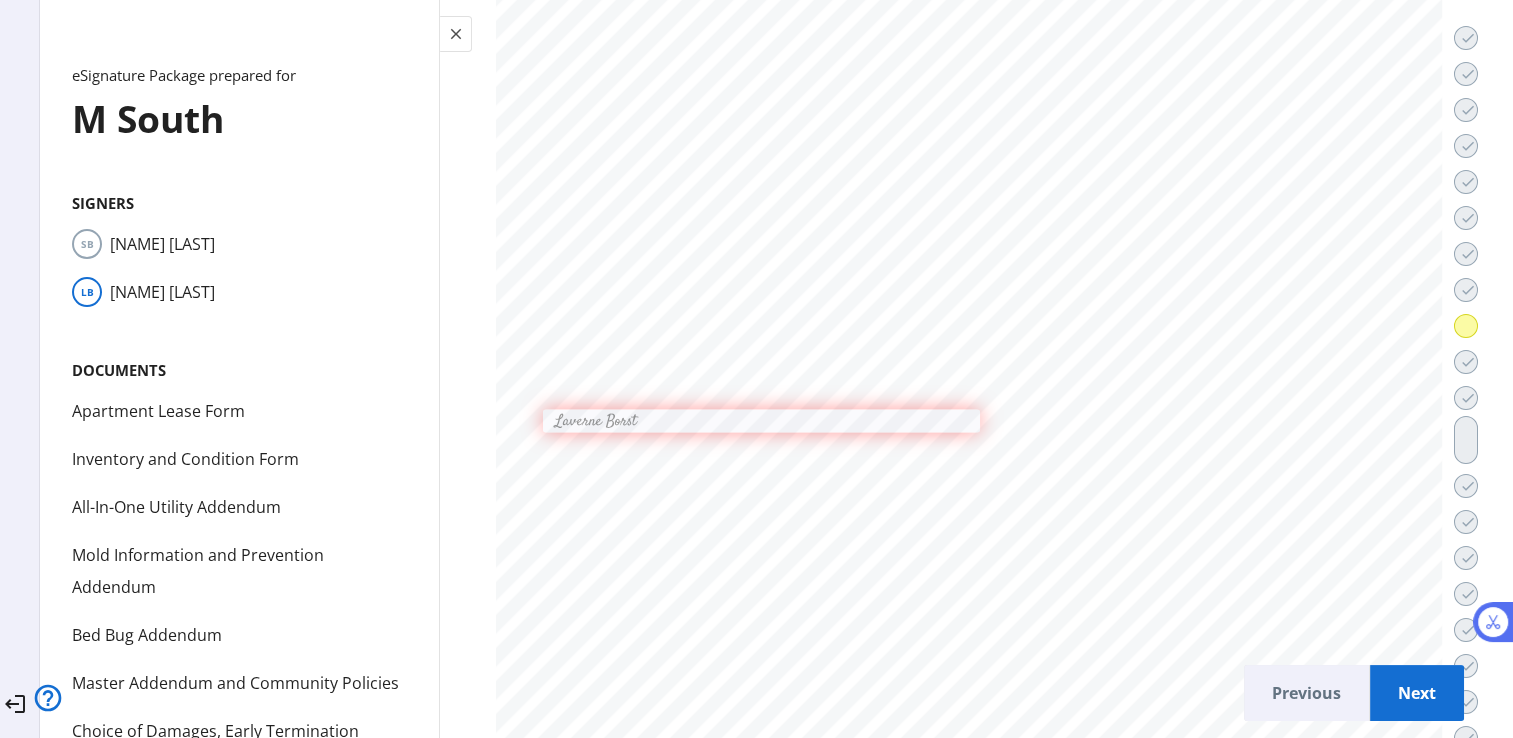 click on "Previous" at bounding box center [1306, 693] 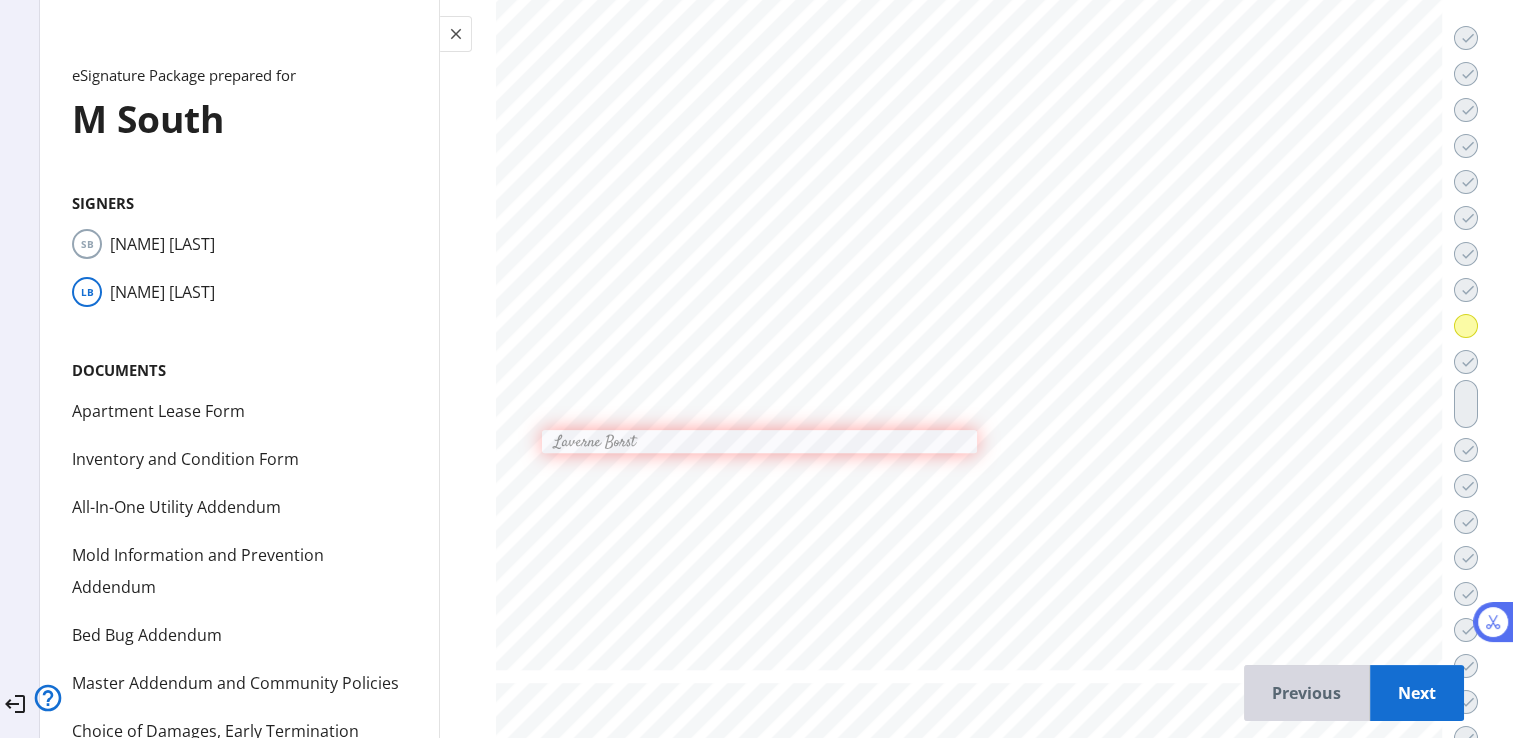 click on "Previous" at bounding box center [1306, 693] 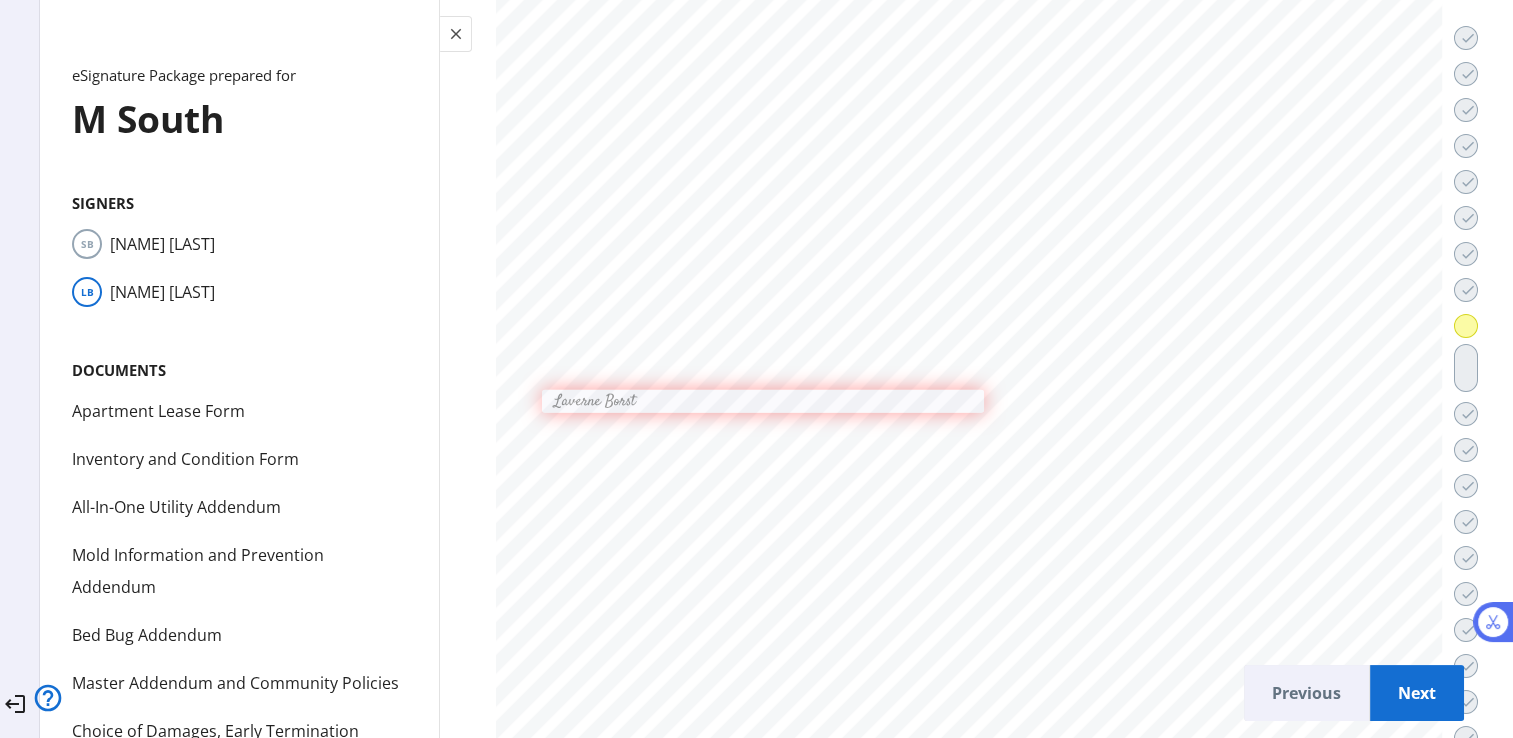 click on "Previous" at bounding box center [1306, 693] 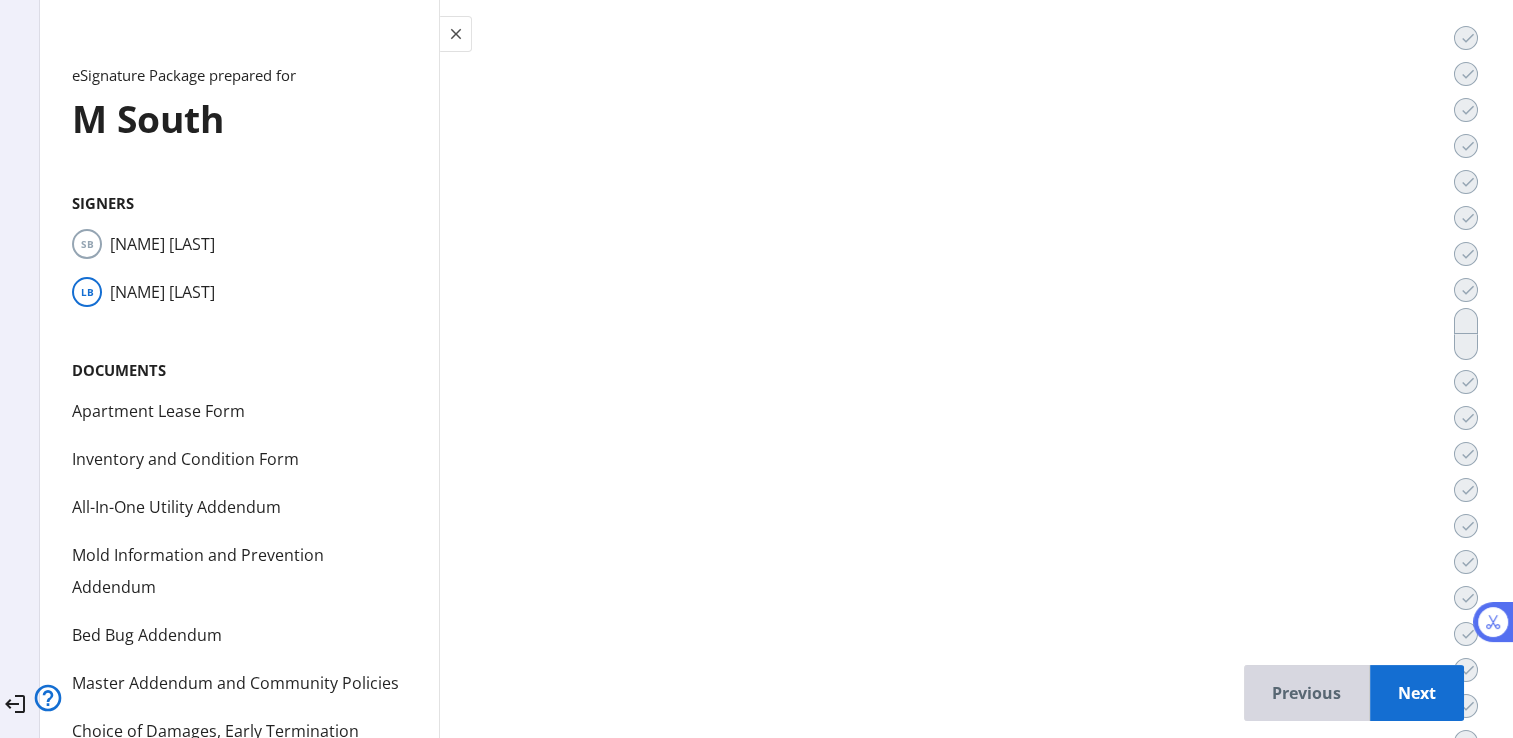 scroll, scrollTop: 47954, scrollLeft: 0, axis: vertical 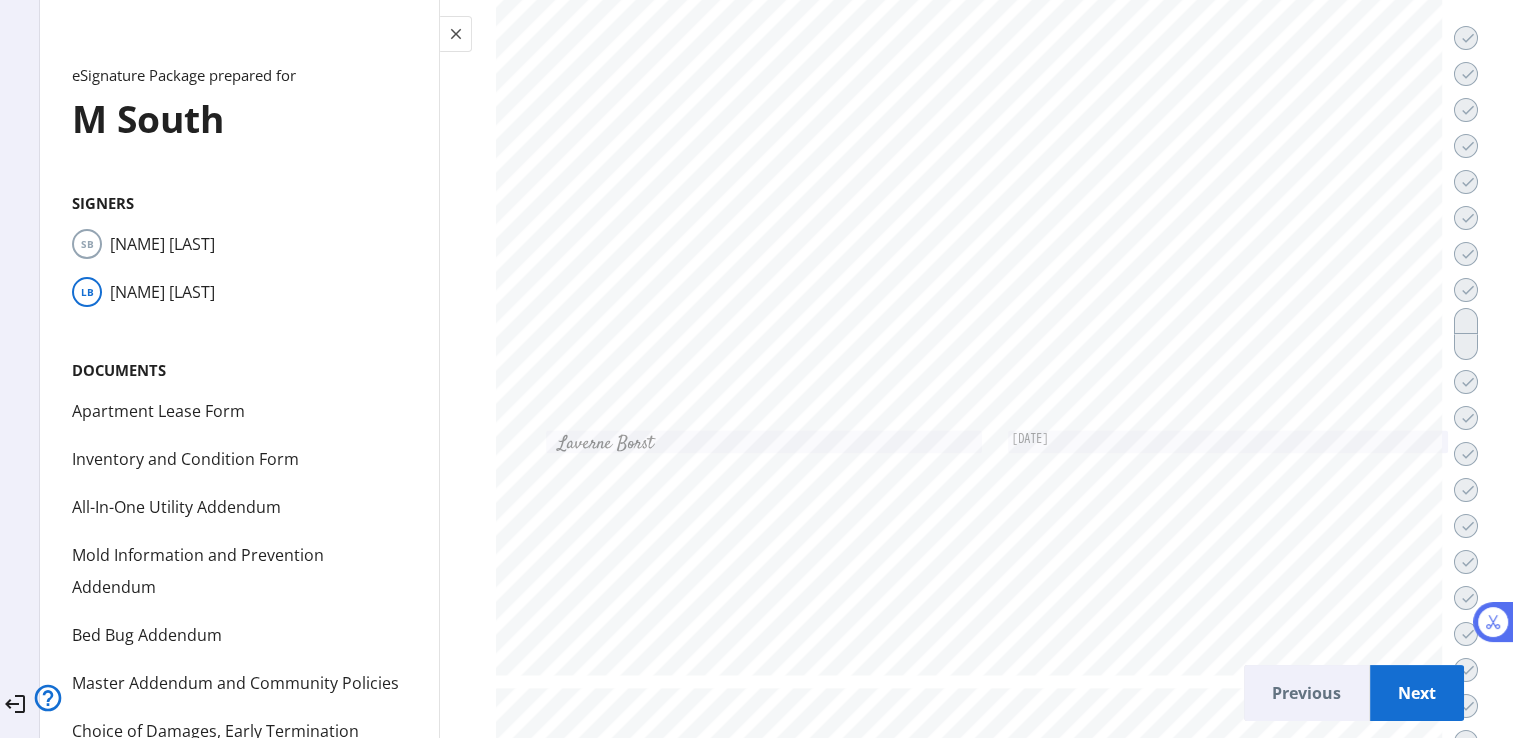 click on "Previous" at bounding box center [1306, 693] 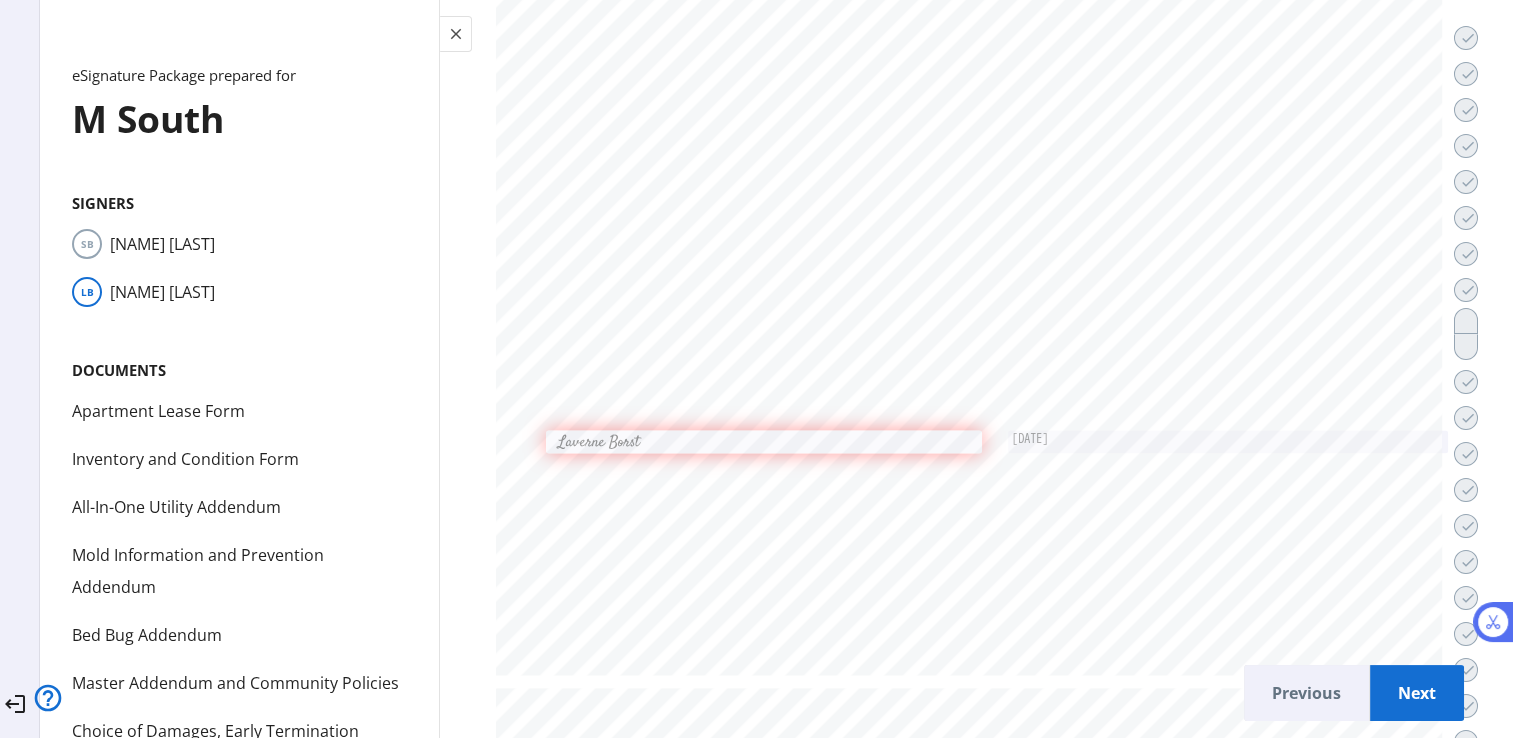 click on "Previous" at bounding box center [1306, 693] 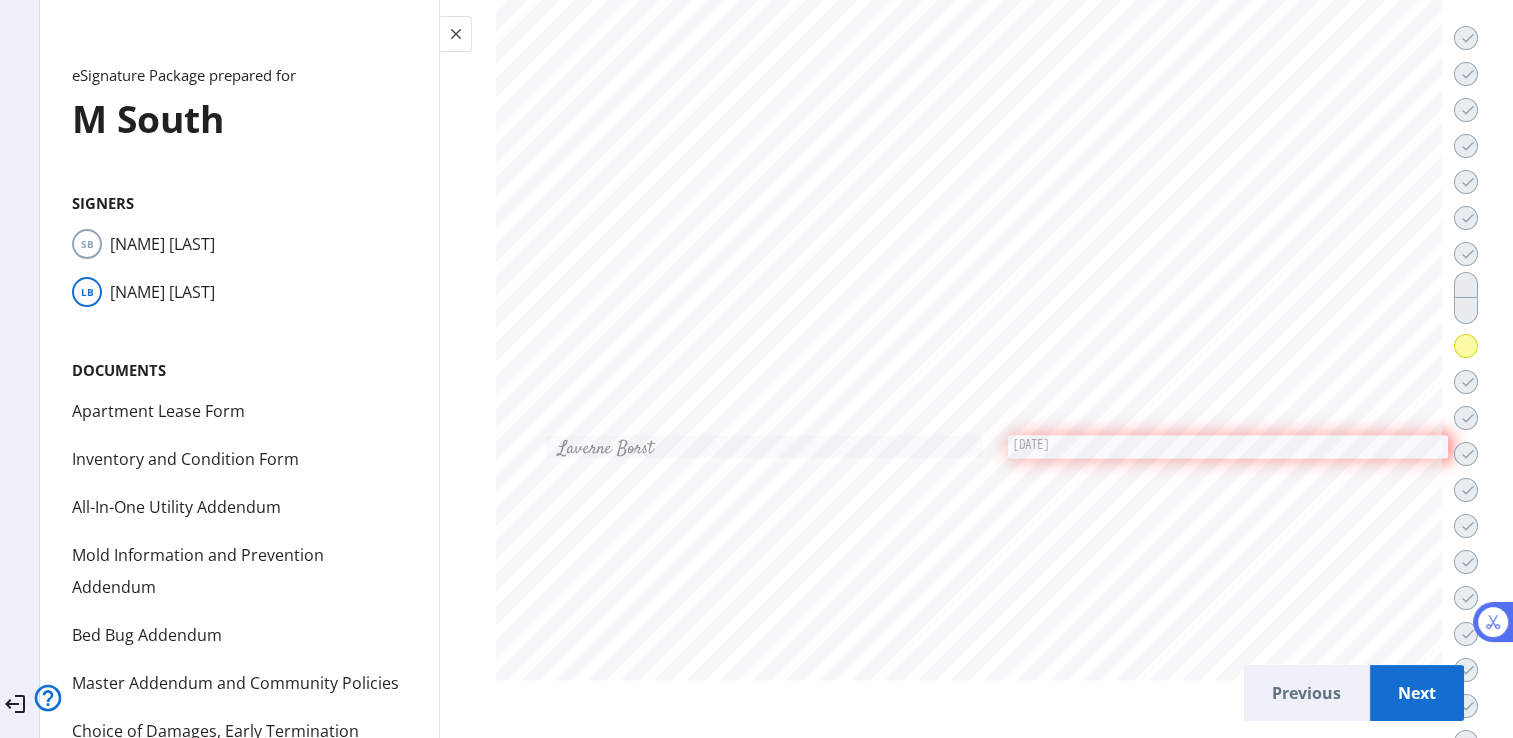 scroll, scrollTop: 46422, scrollLeft: 0, axis: vertical 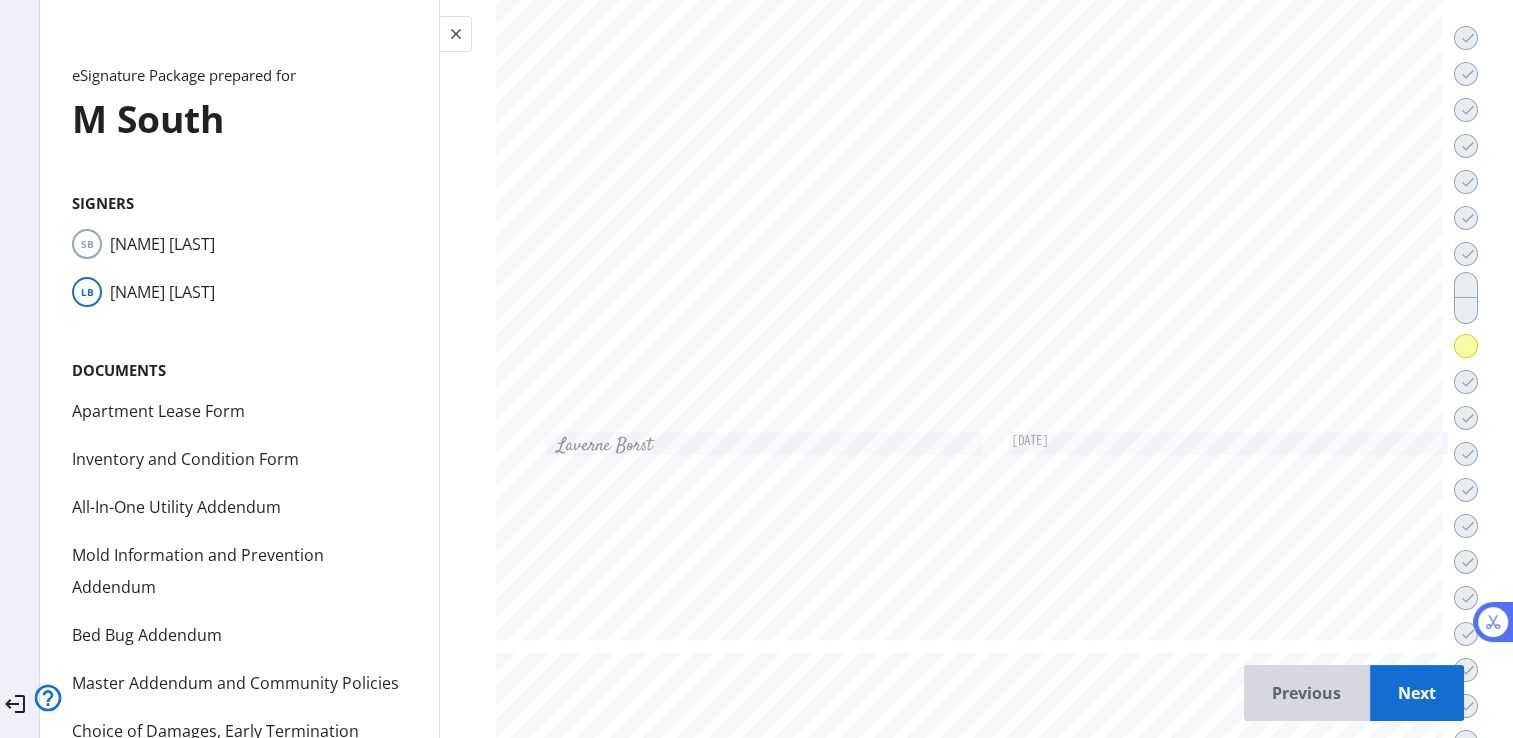 click on "Previous" at bounding box center (1306, 693) 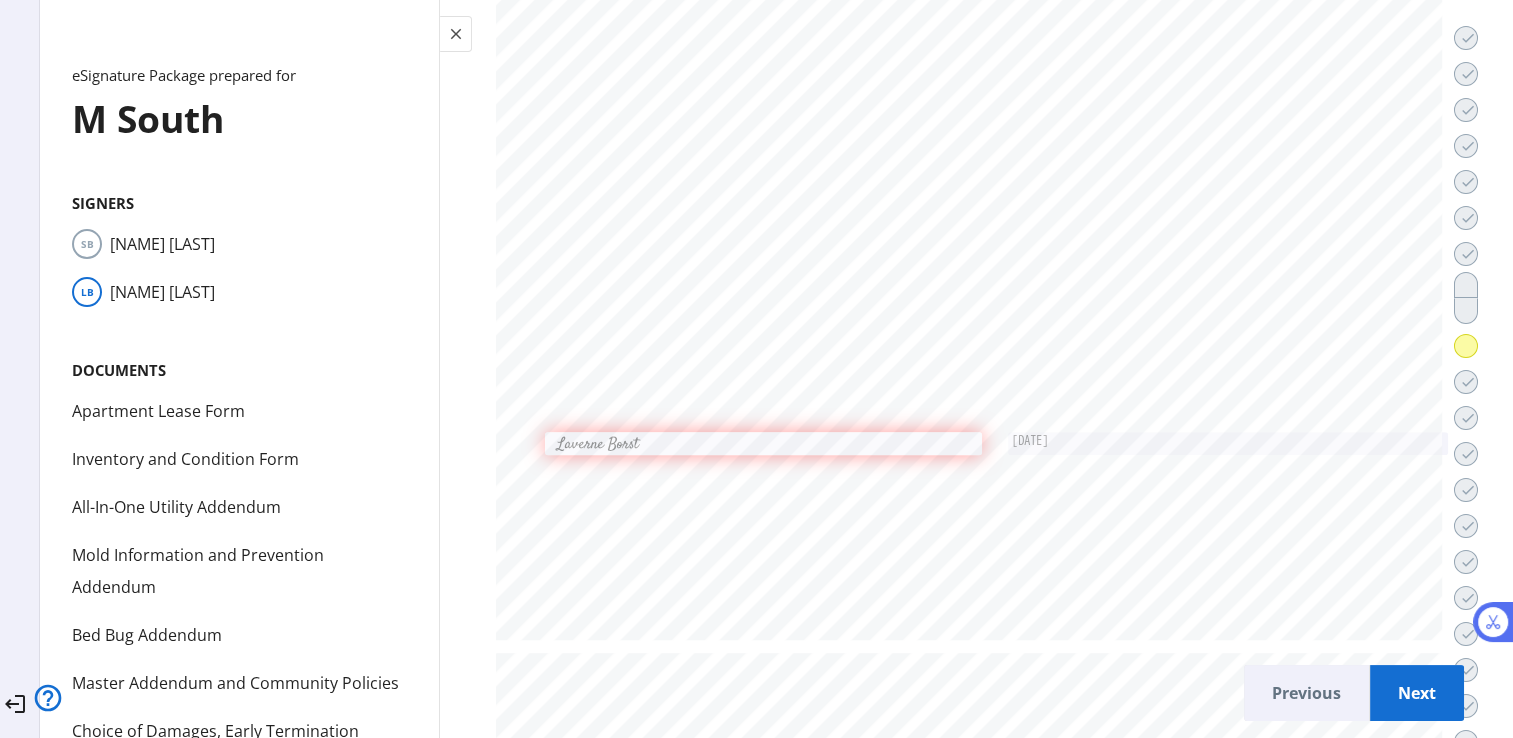 click on "Previous" at bounding box center (1306, 693) 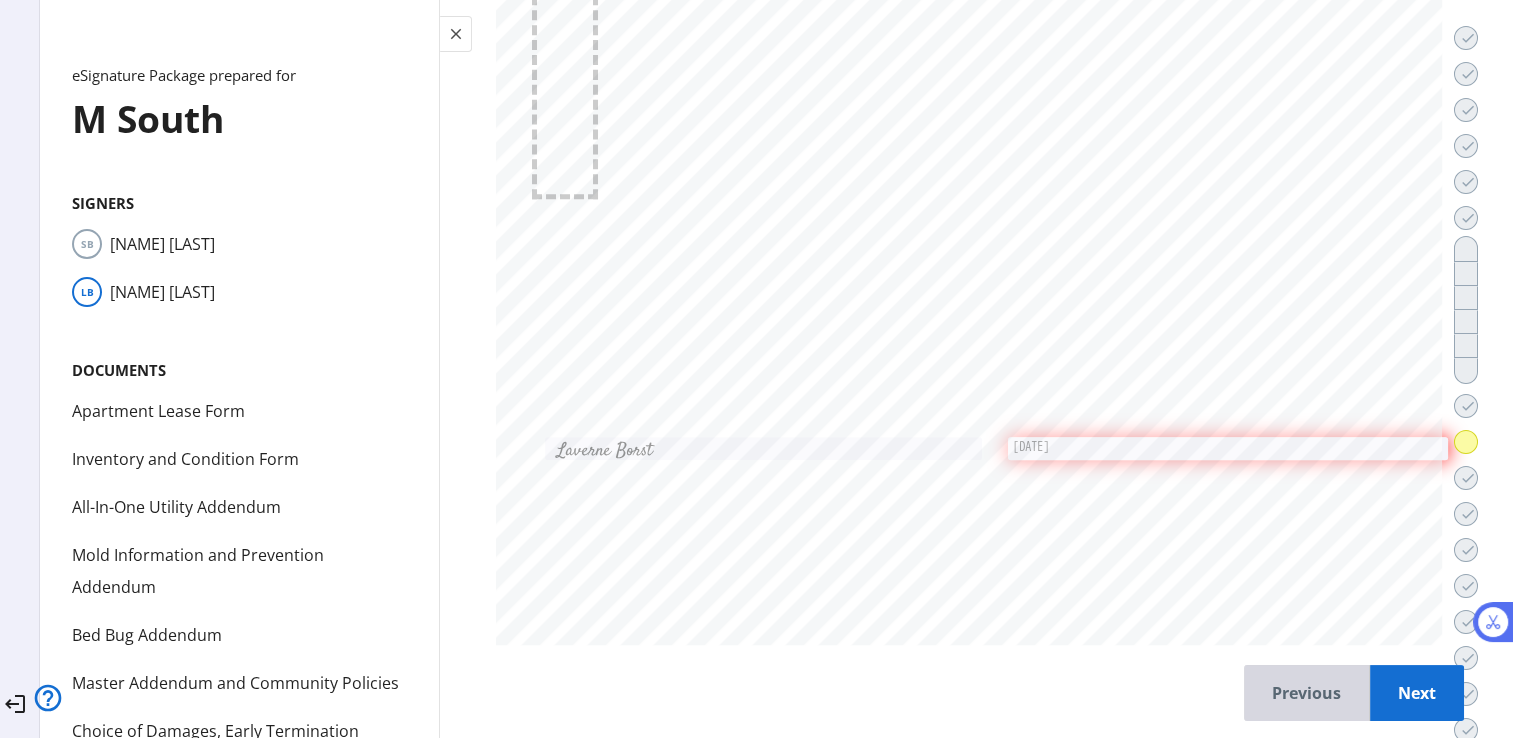 scroll, scrollTop: 44792, scrollLeft: 0, axis: vertical 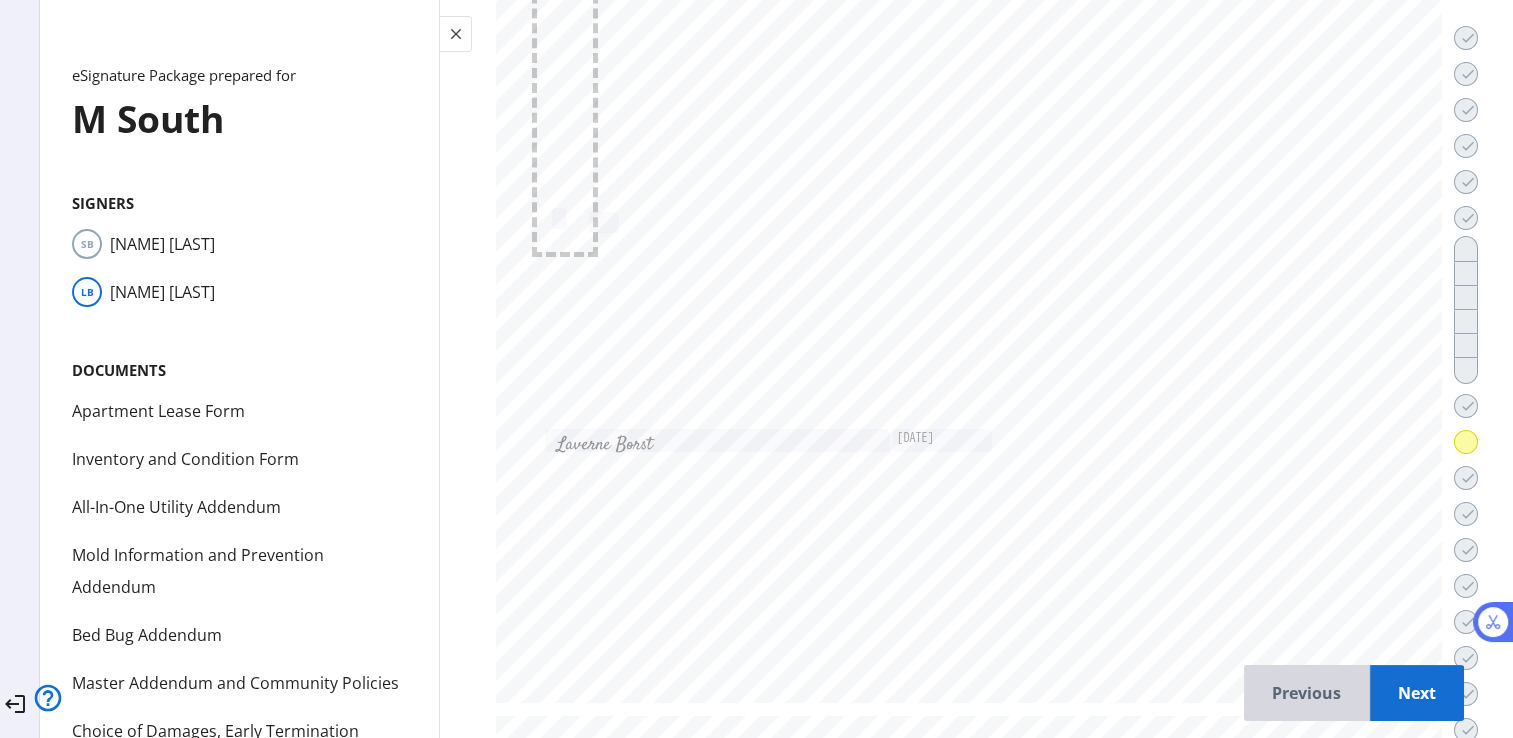 click on "Previous" at bounding box center (1306, 693) 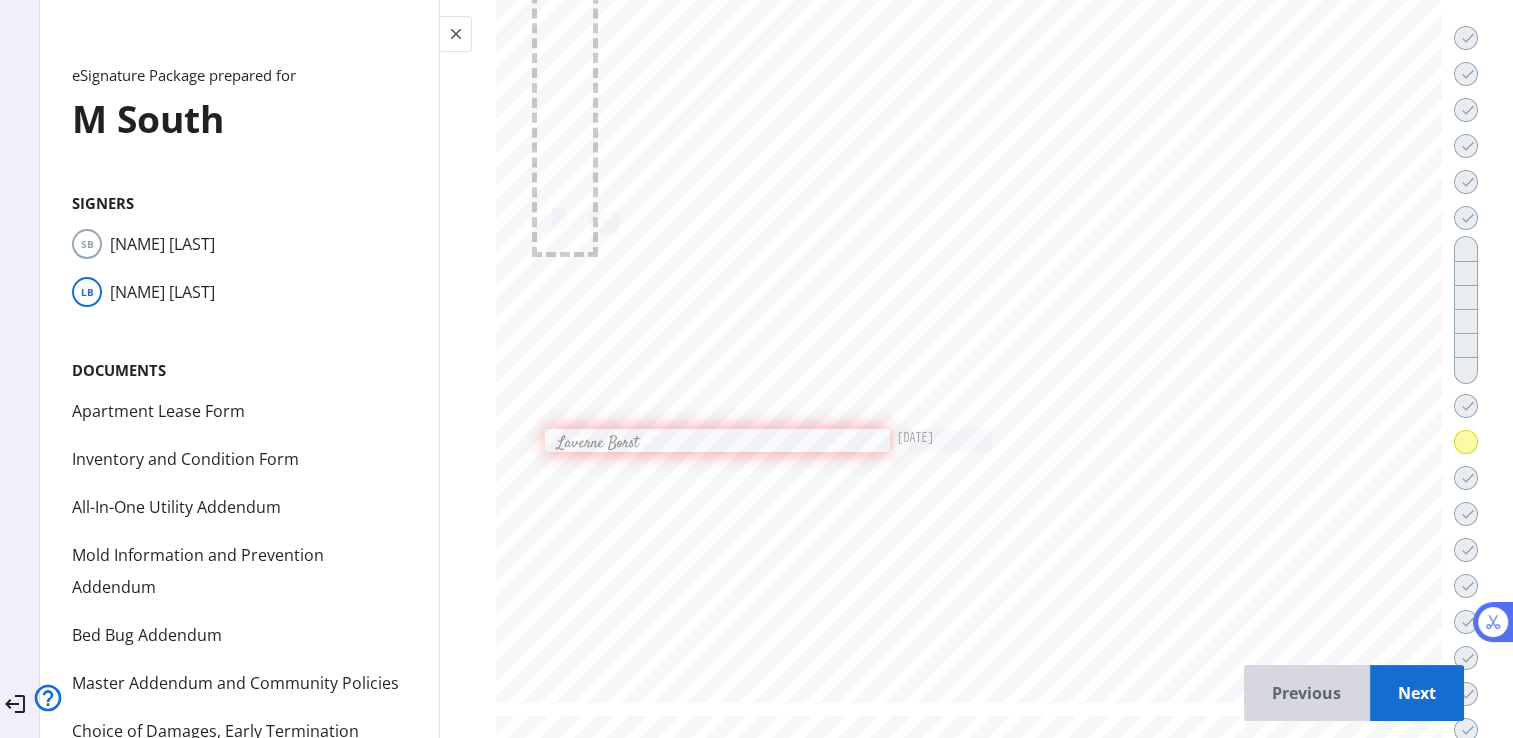 click on "Previous" at bounding box center [1306, 693] 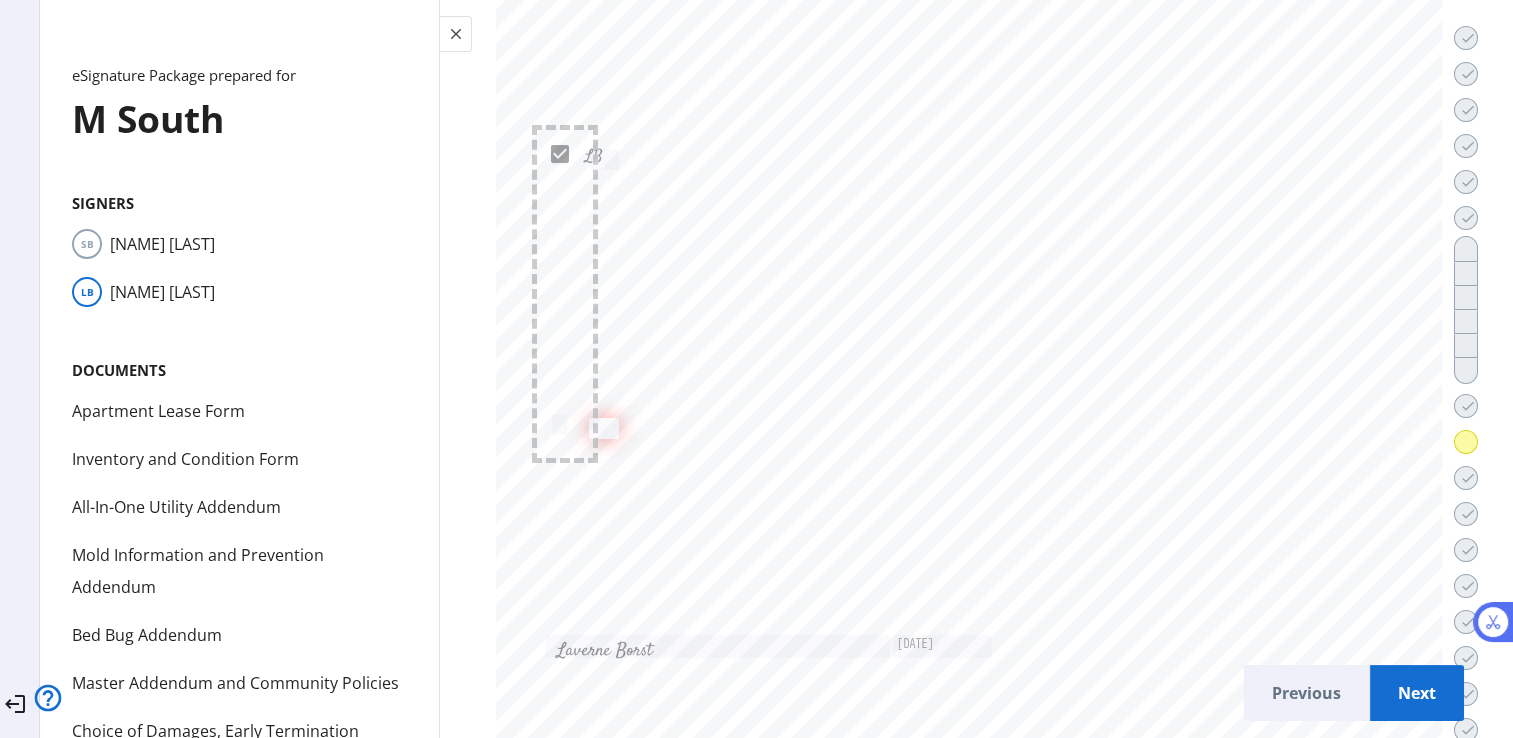 click on "Previous" at bounding box center [1306, 693] 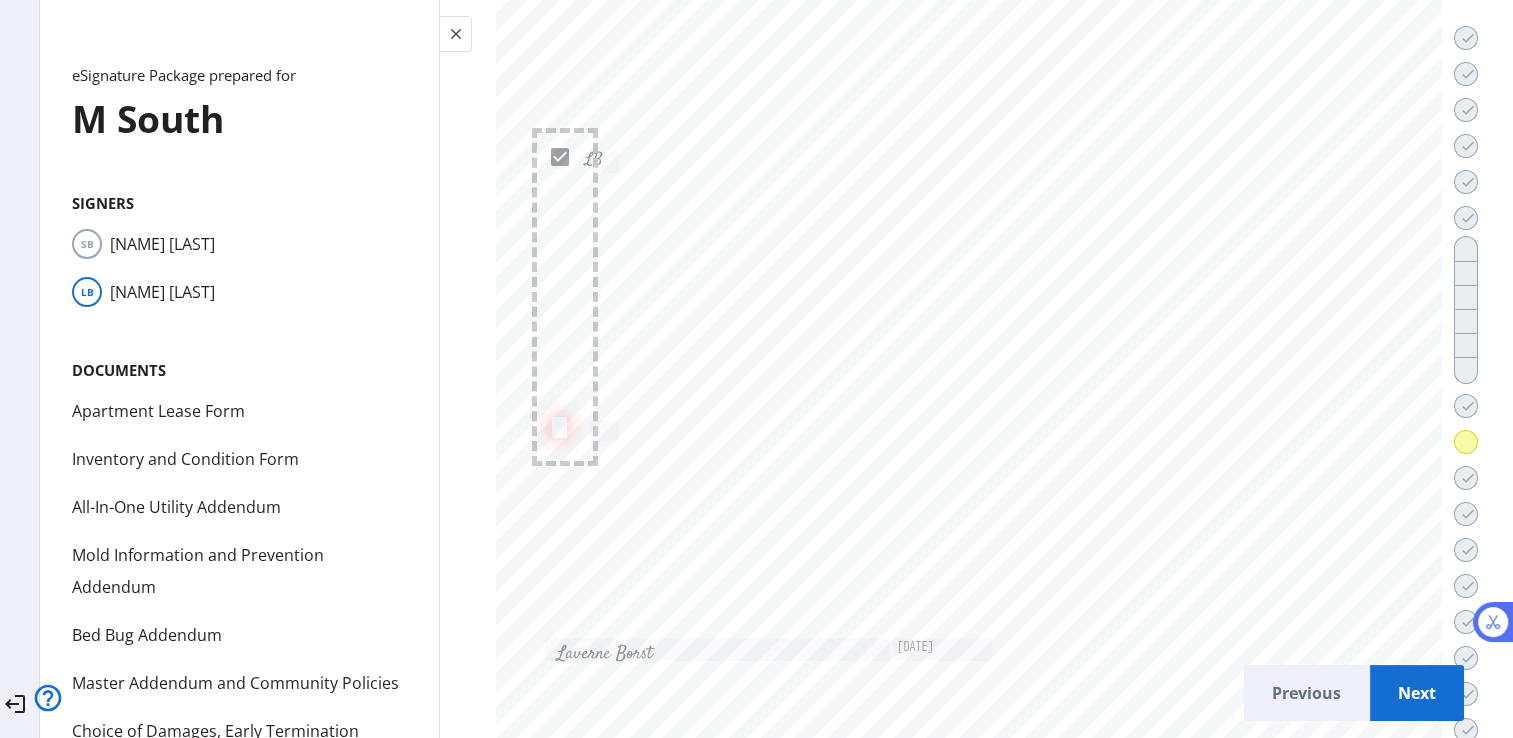 click on "Previous" at bounding box center [1306, 693] 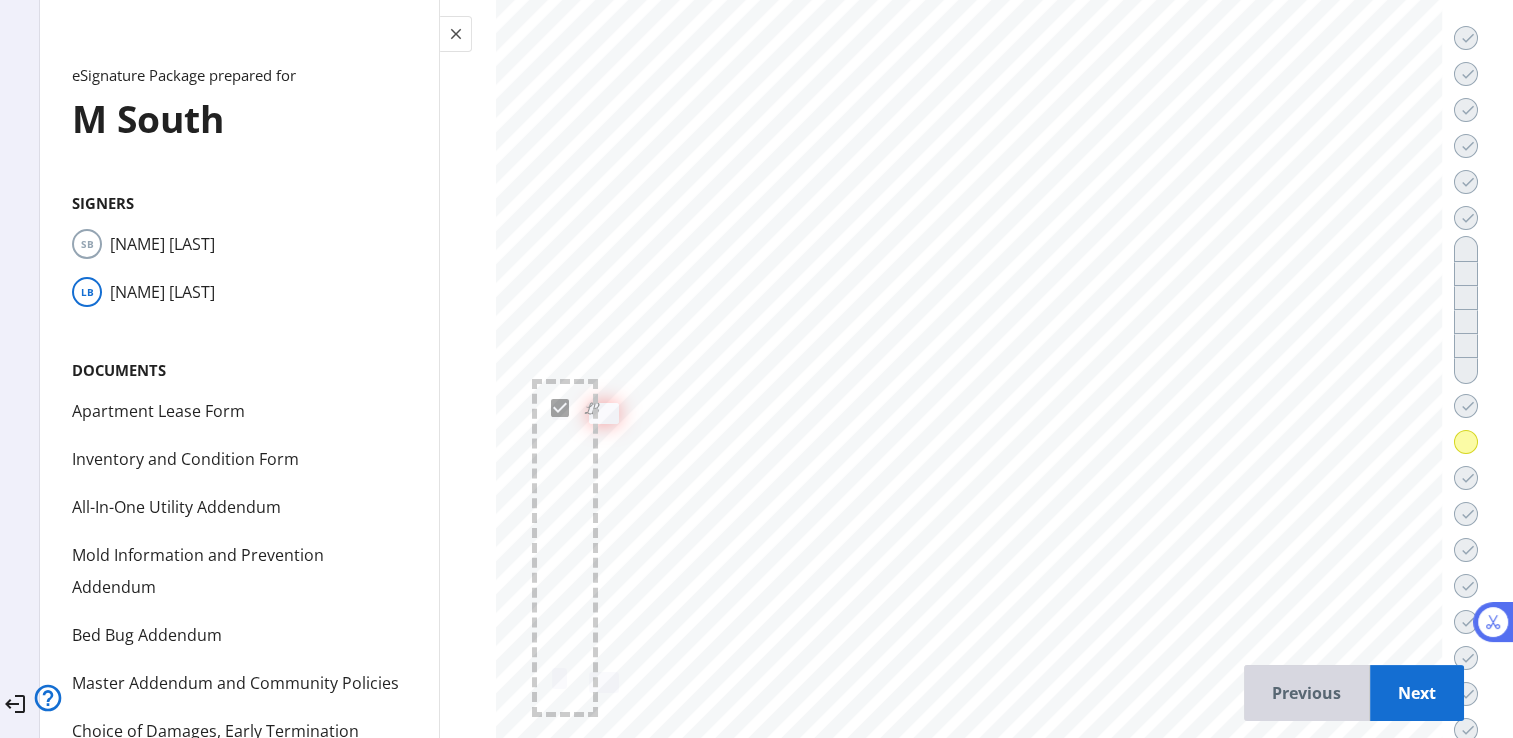 click on "Previous" at bounding box center (1306, 693) 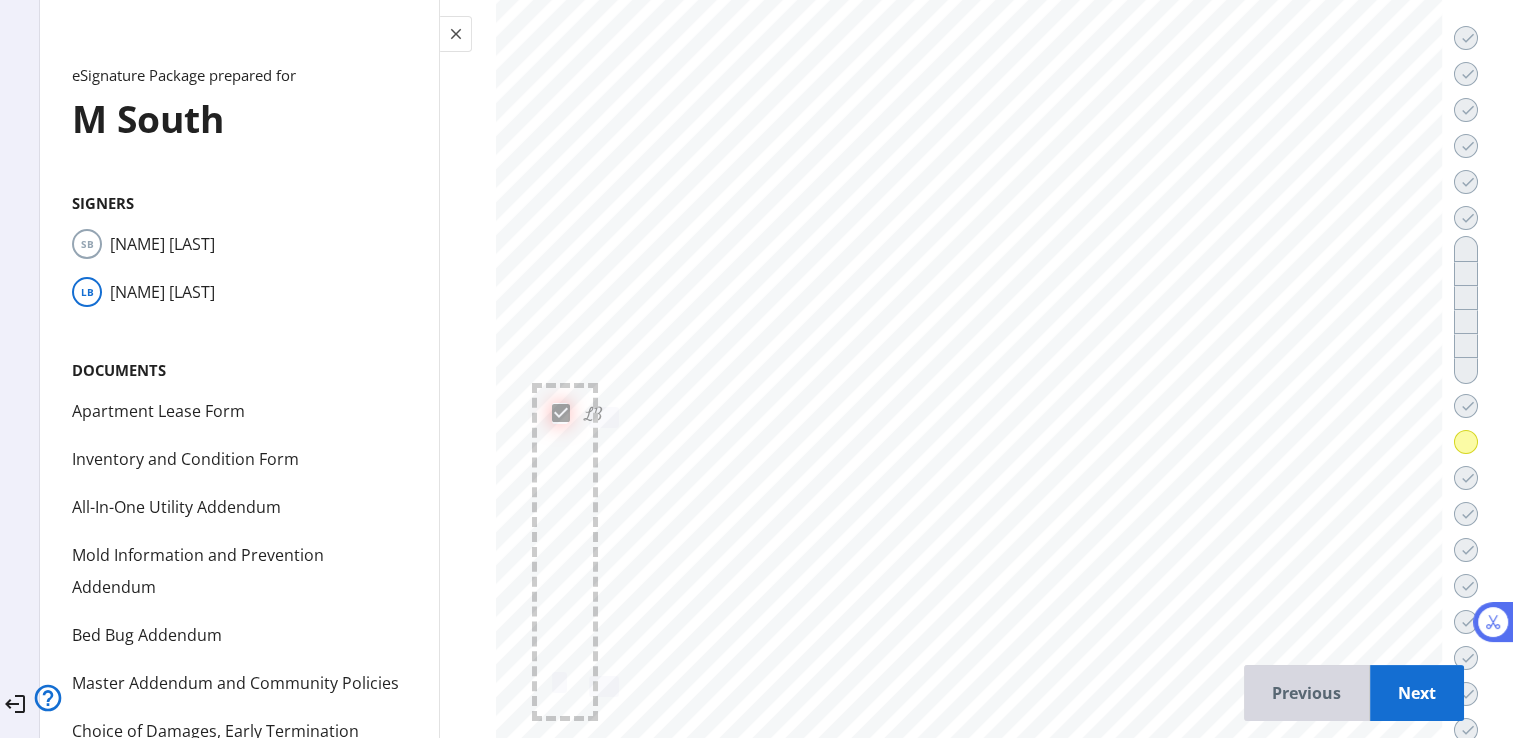 click on "Previous" at bounding box center (1306, 693) 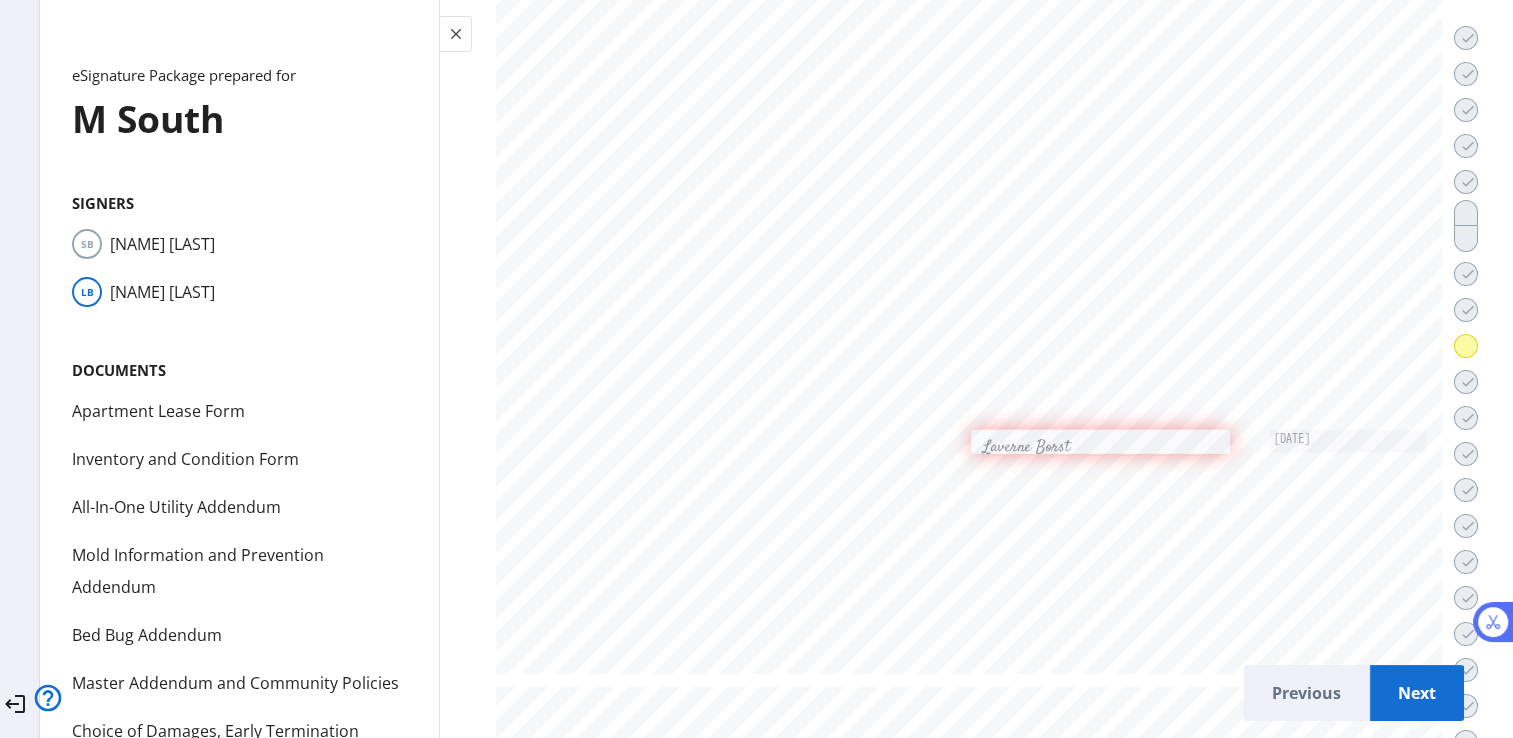 click on "Previous" at bounding box center (1306, 693) 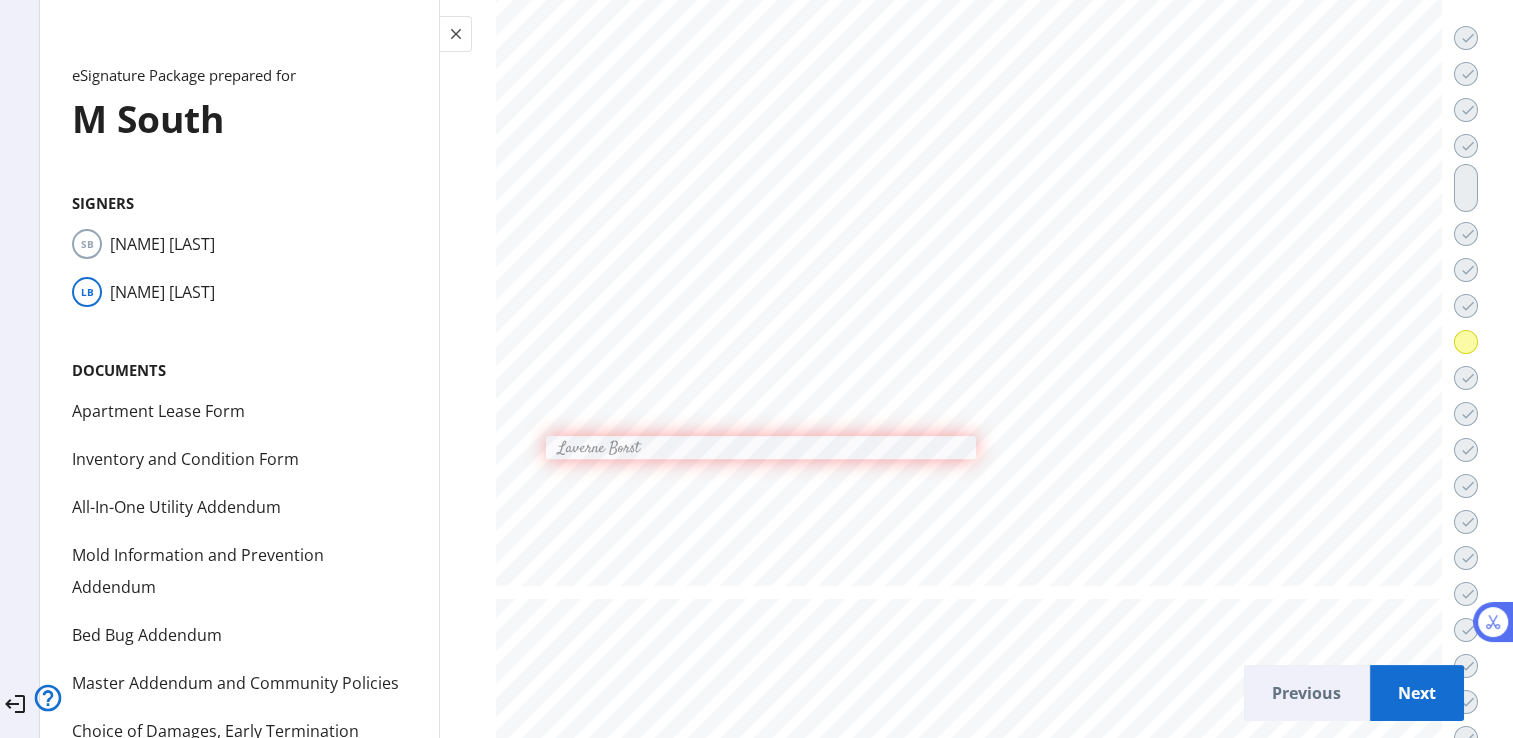 click on "Previous" at bounding box center [1306, 693] 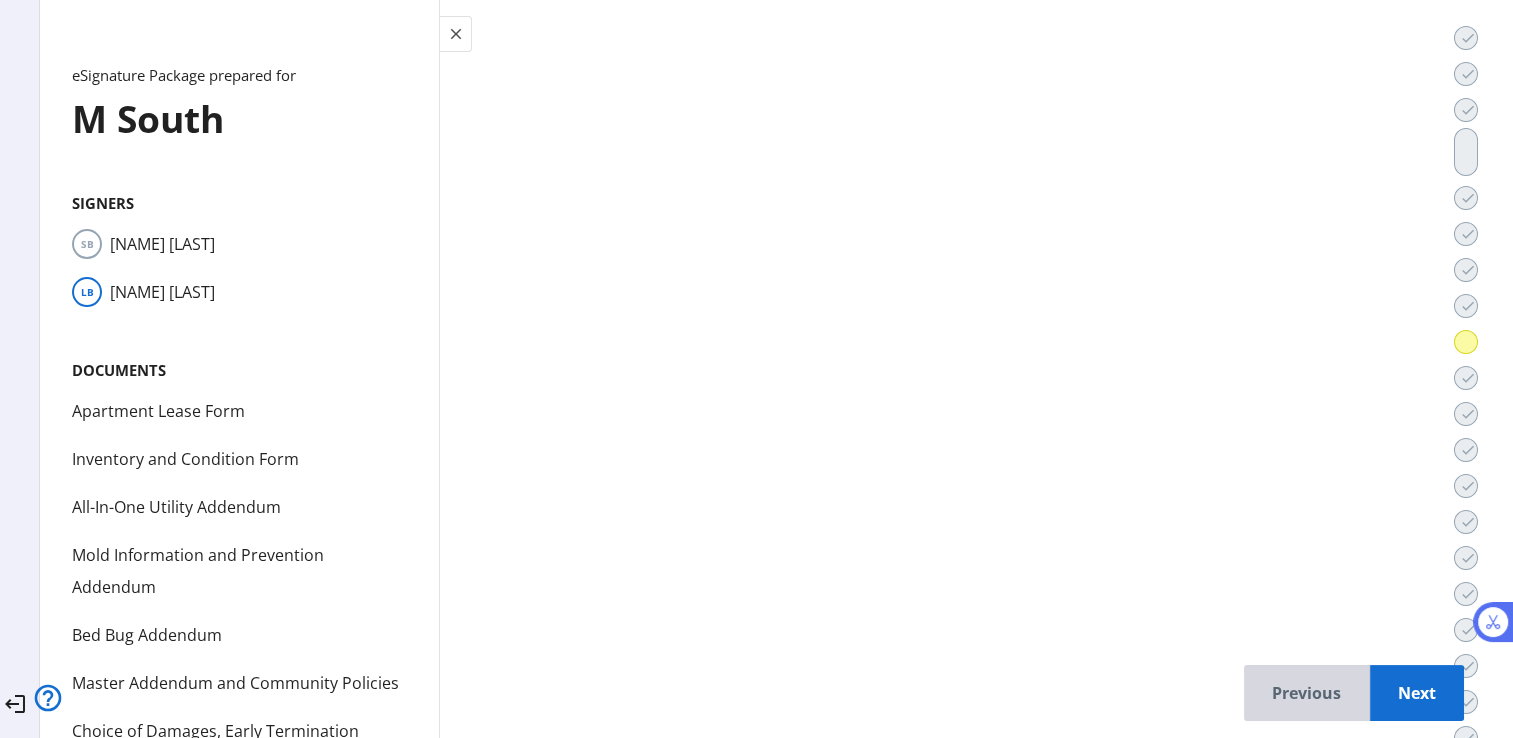 click on "Previous" at bounding box center [1306, 693] 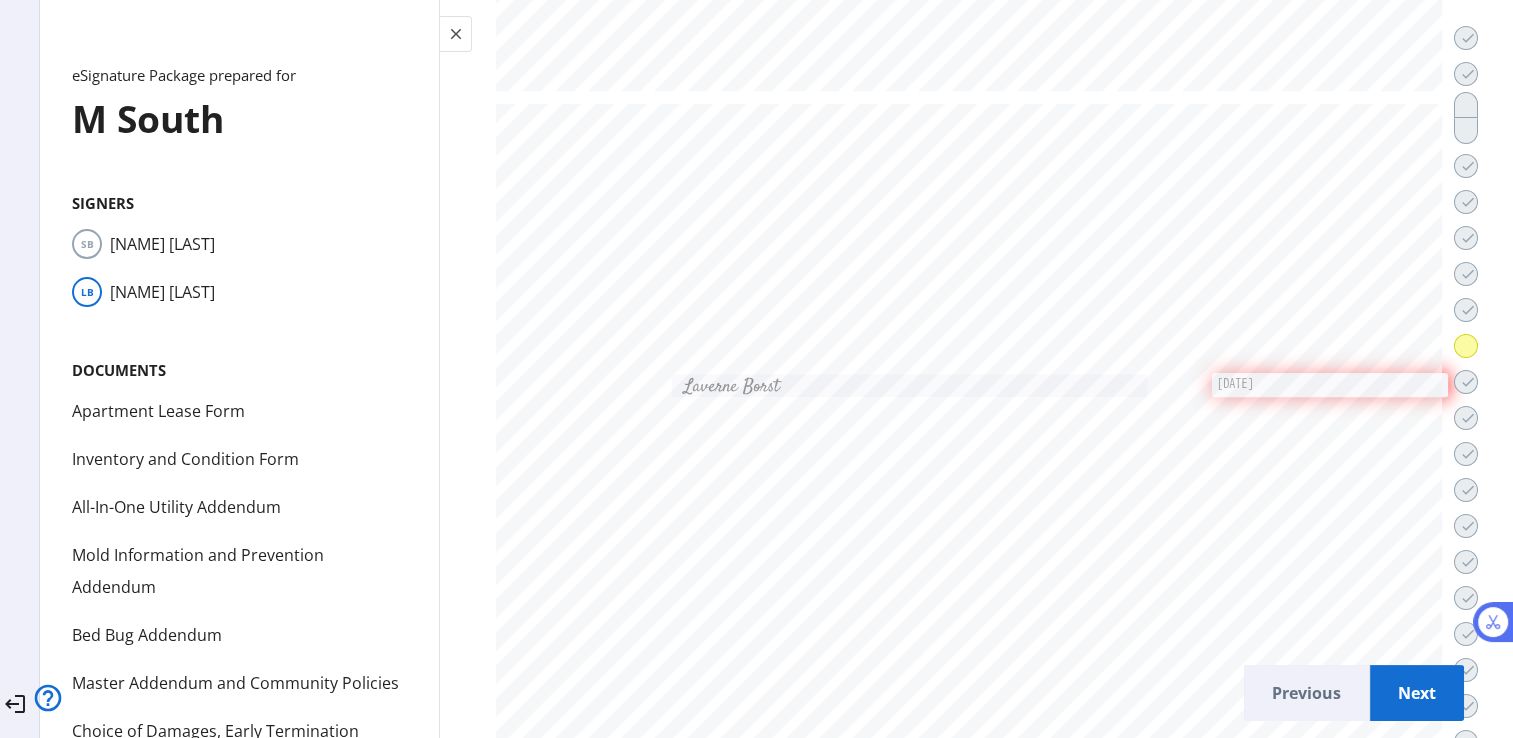 click on "Previous" at bounding box center (1306, 693) 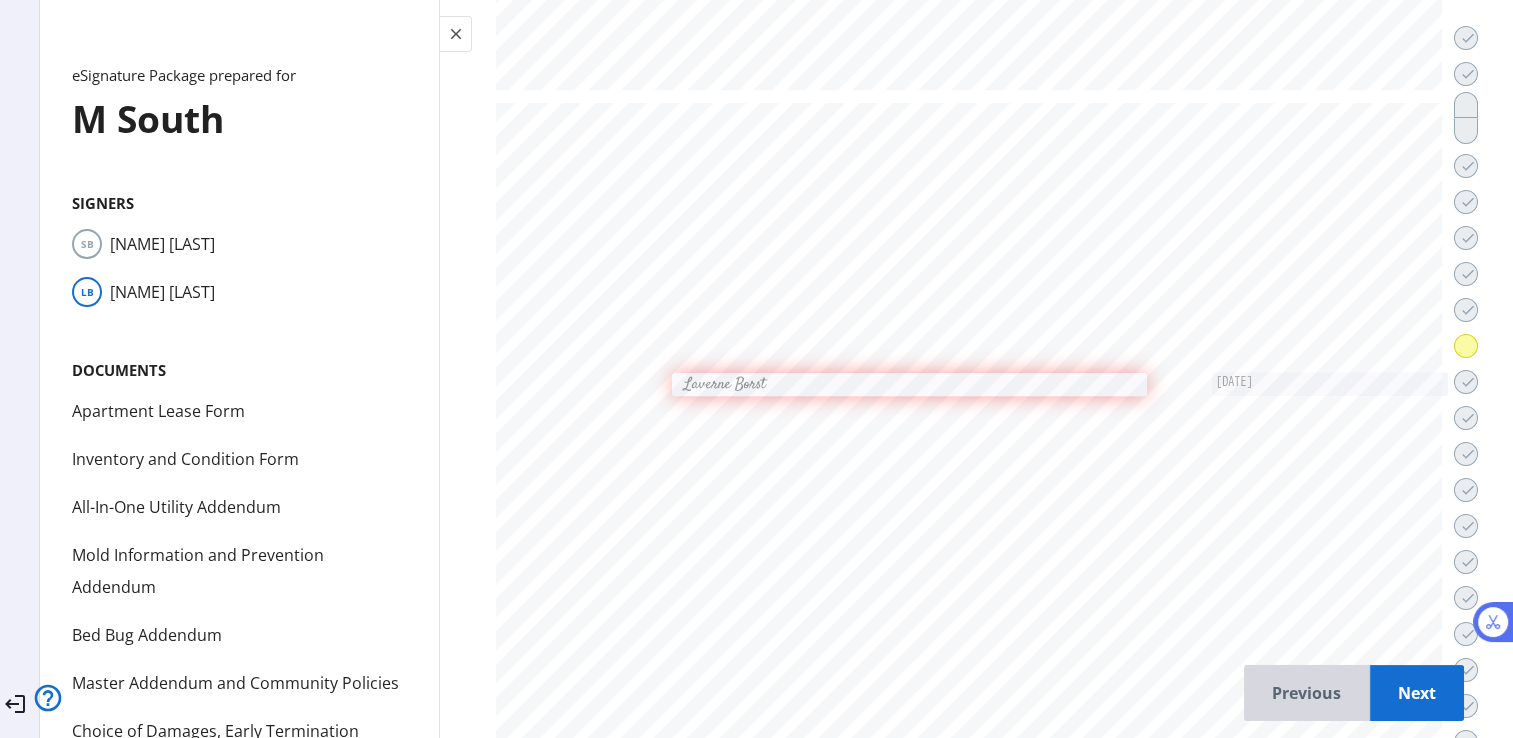 click on "Previous" at bounding box center (1306, 693) 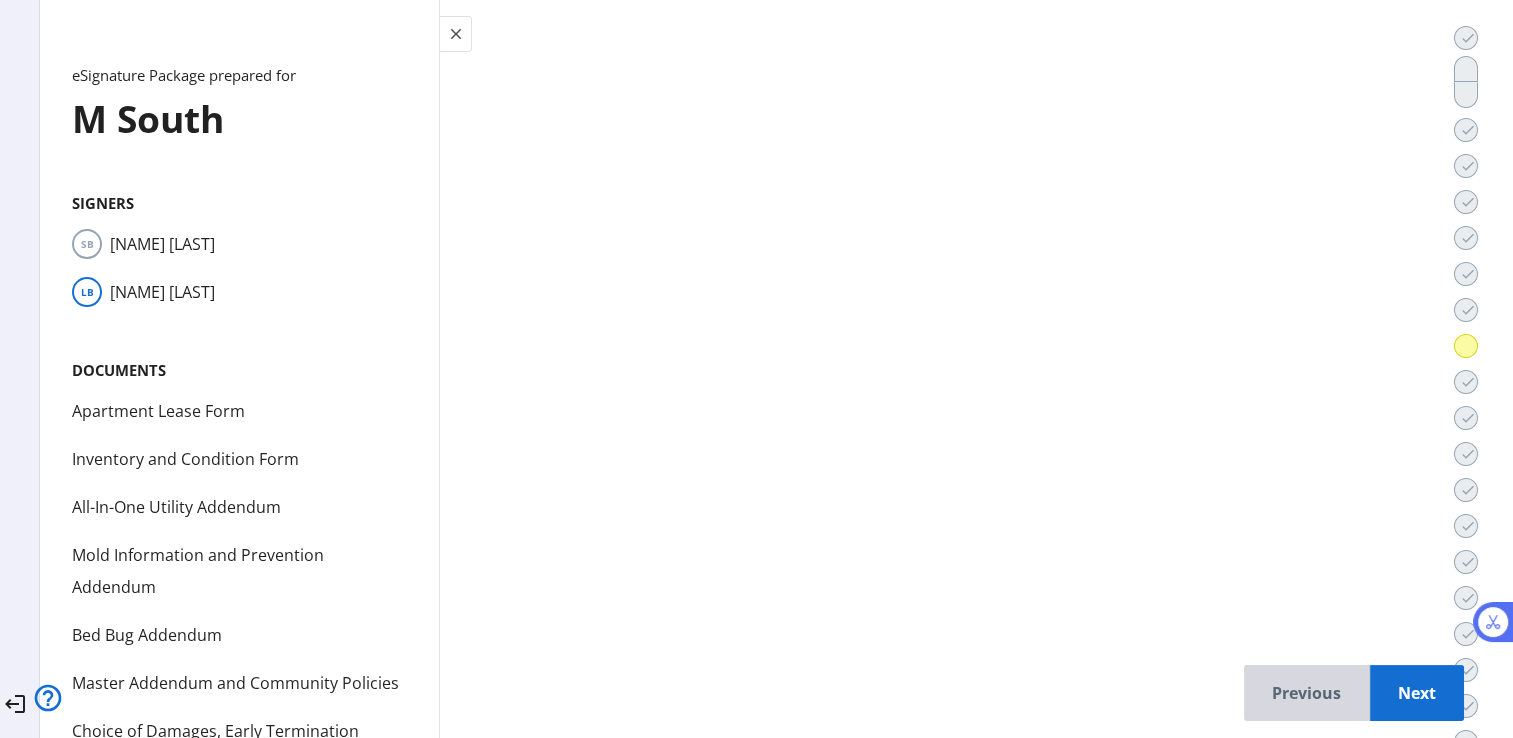 click on "Previous" at bounding box center [1306, 693] 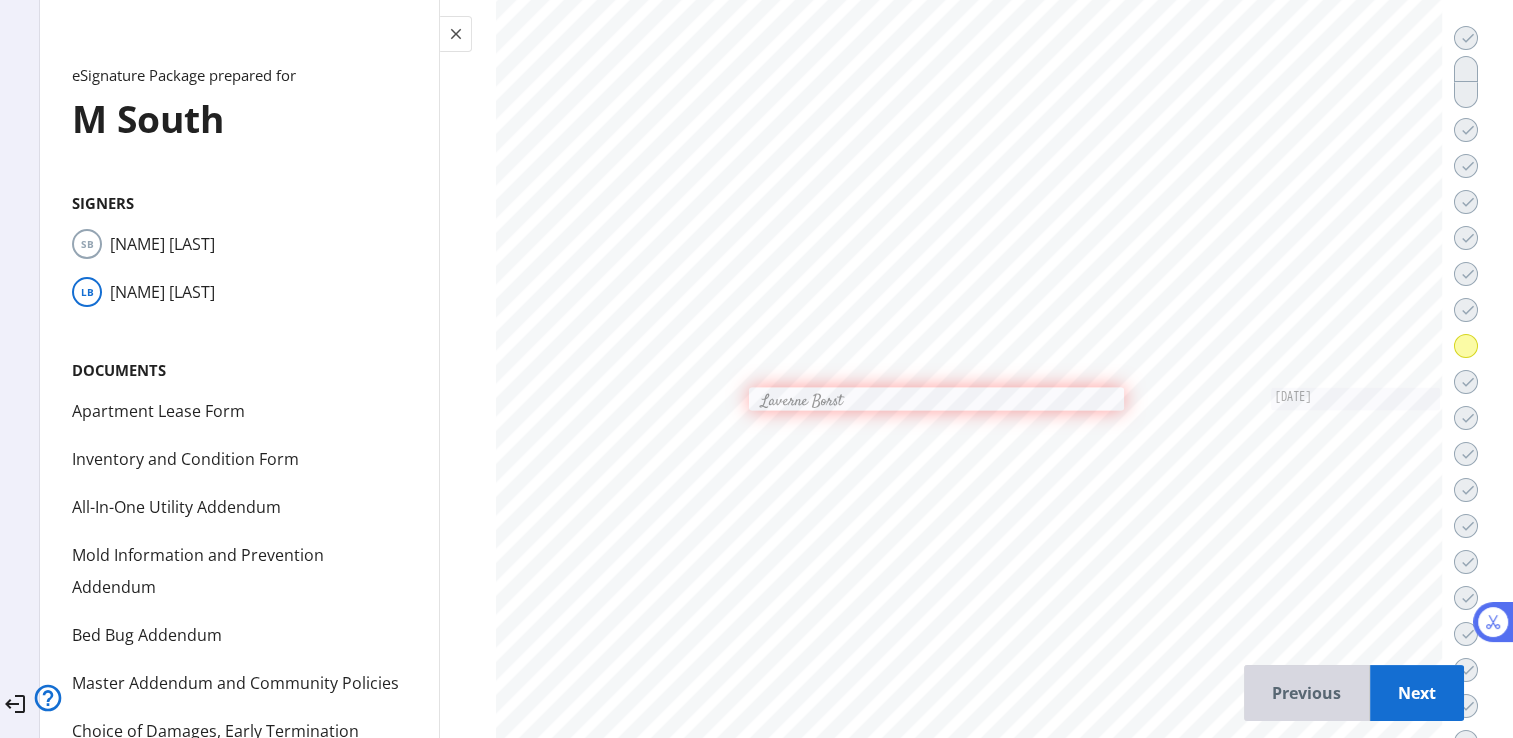 click on "Previous" at bounding box center (1306, 693) 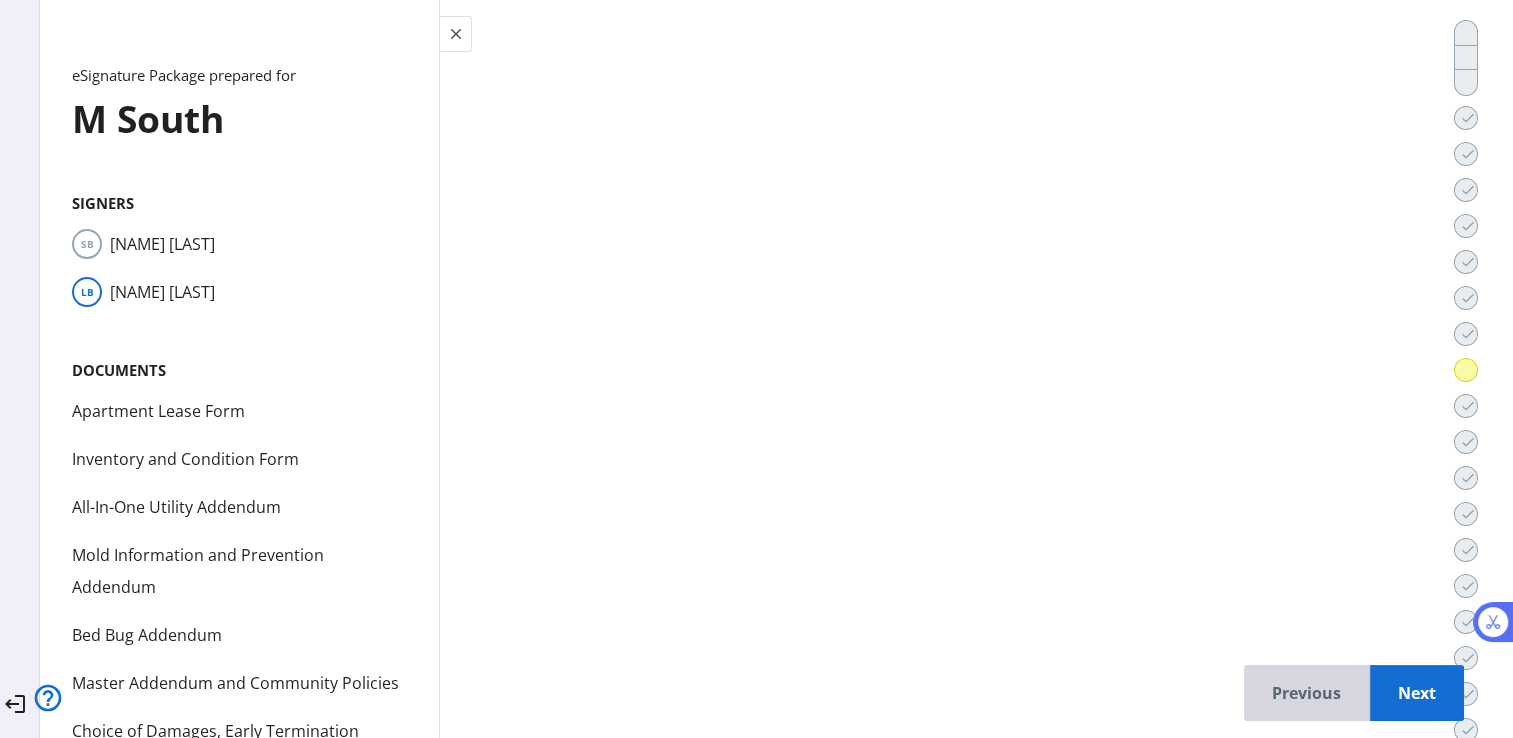 scroll, scrollTop: 13378, scrollLeft: 0, axis: vertical 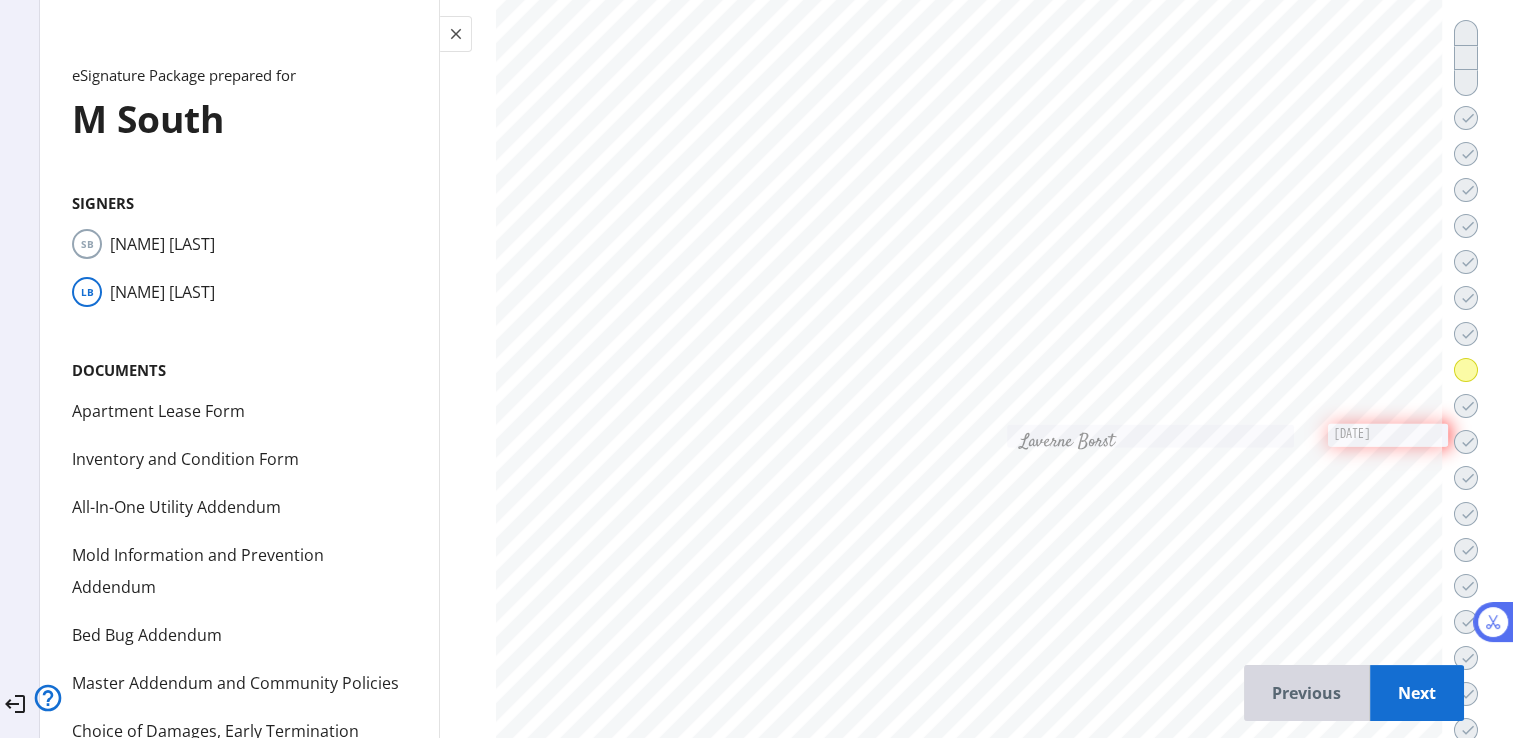 click on "Previous" at bounding box center [1306, 693] 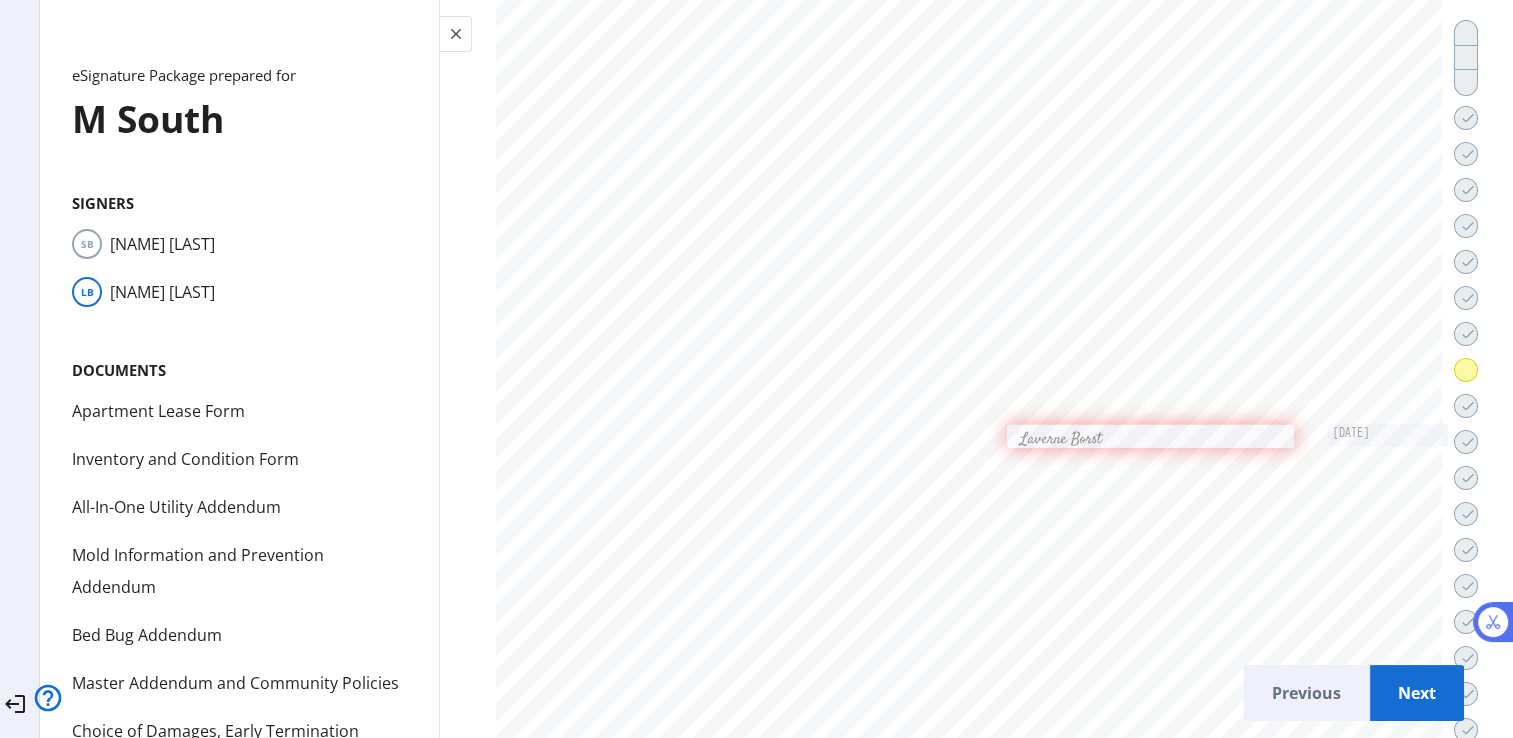 click on "Next" at bounding box center (1417, 693) 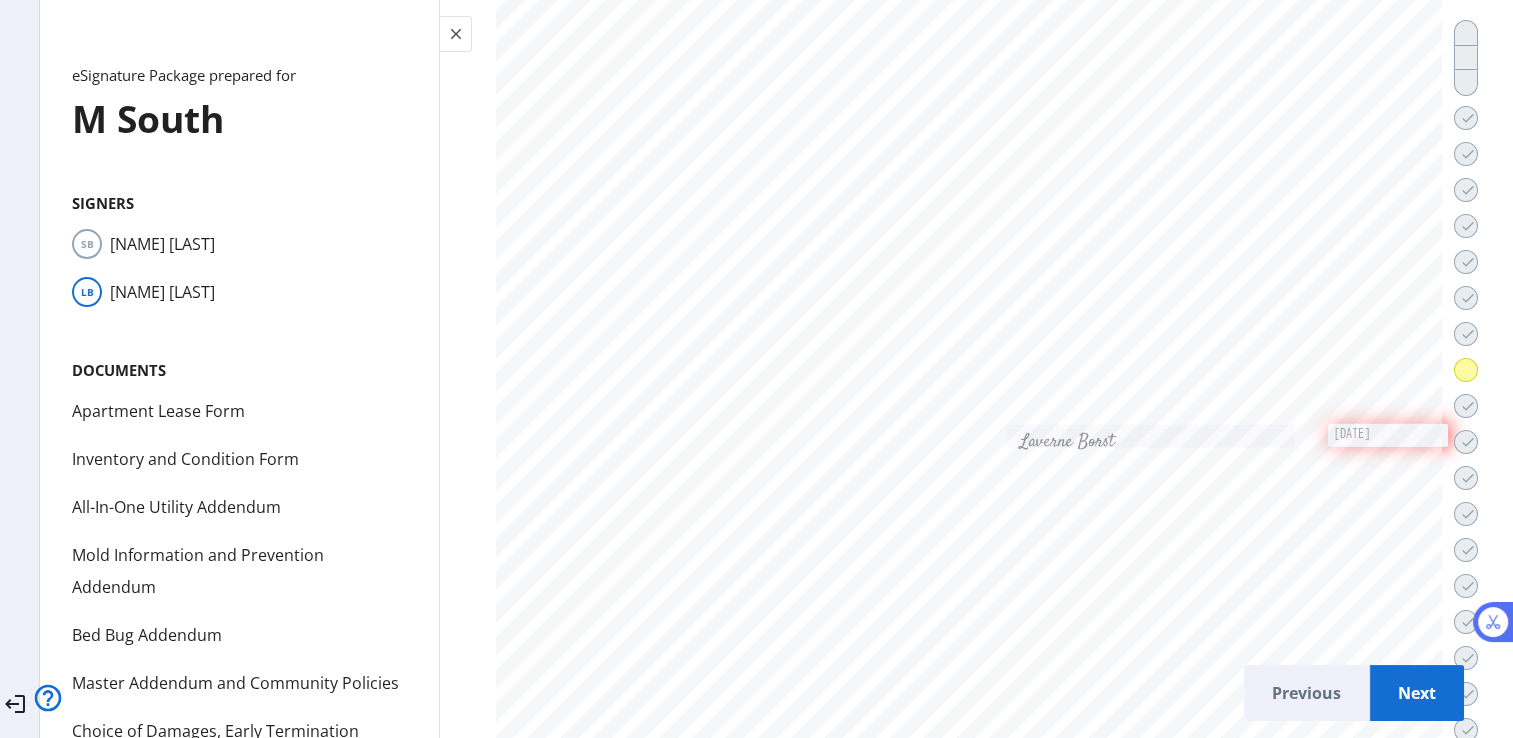 click on "Next" at bounding box center (1417, 693) 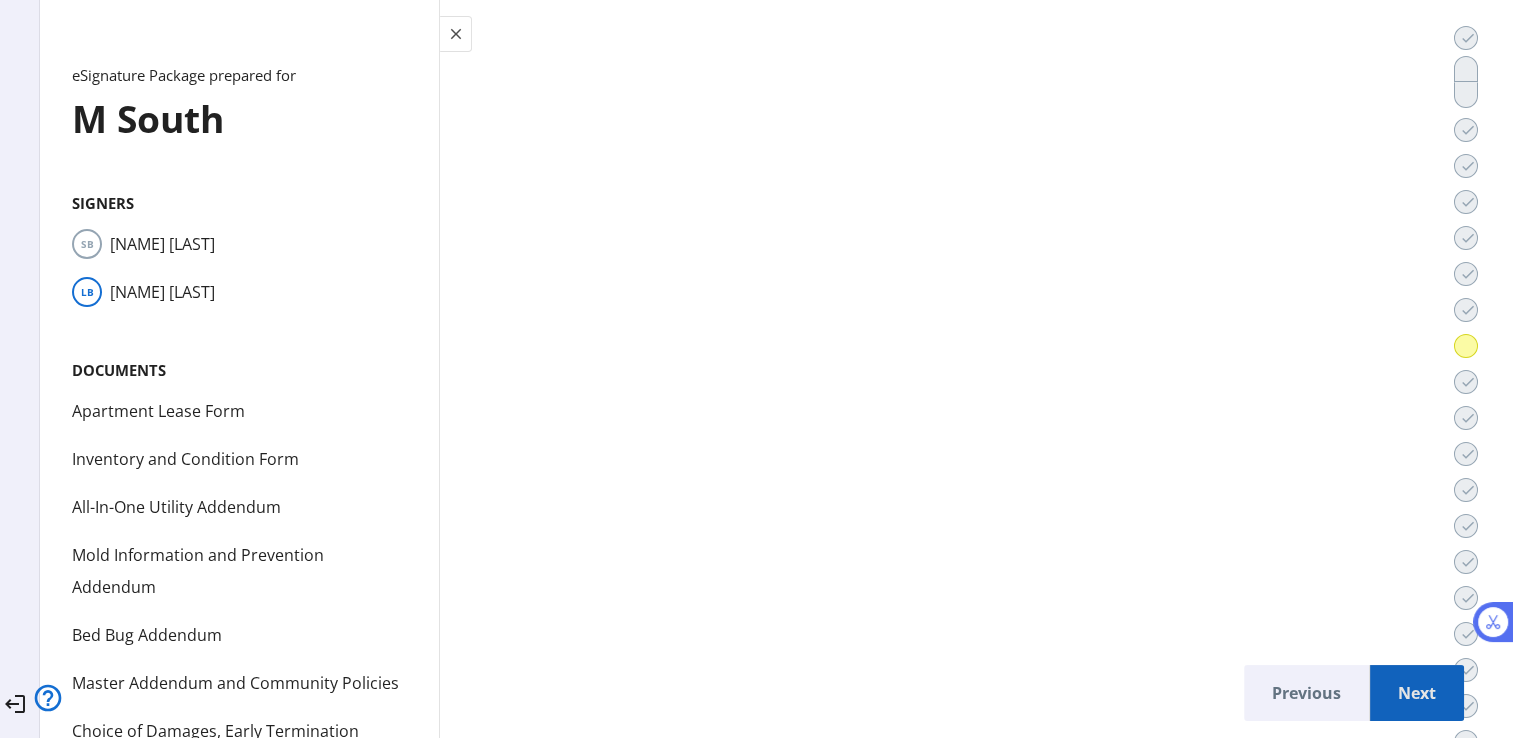 scroll, scrollTop: 19027, scrollLeft: 0, axis: vertical 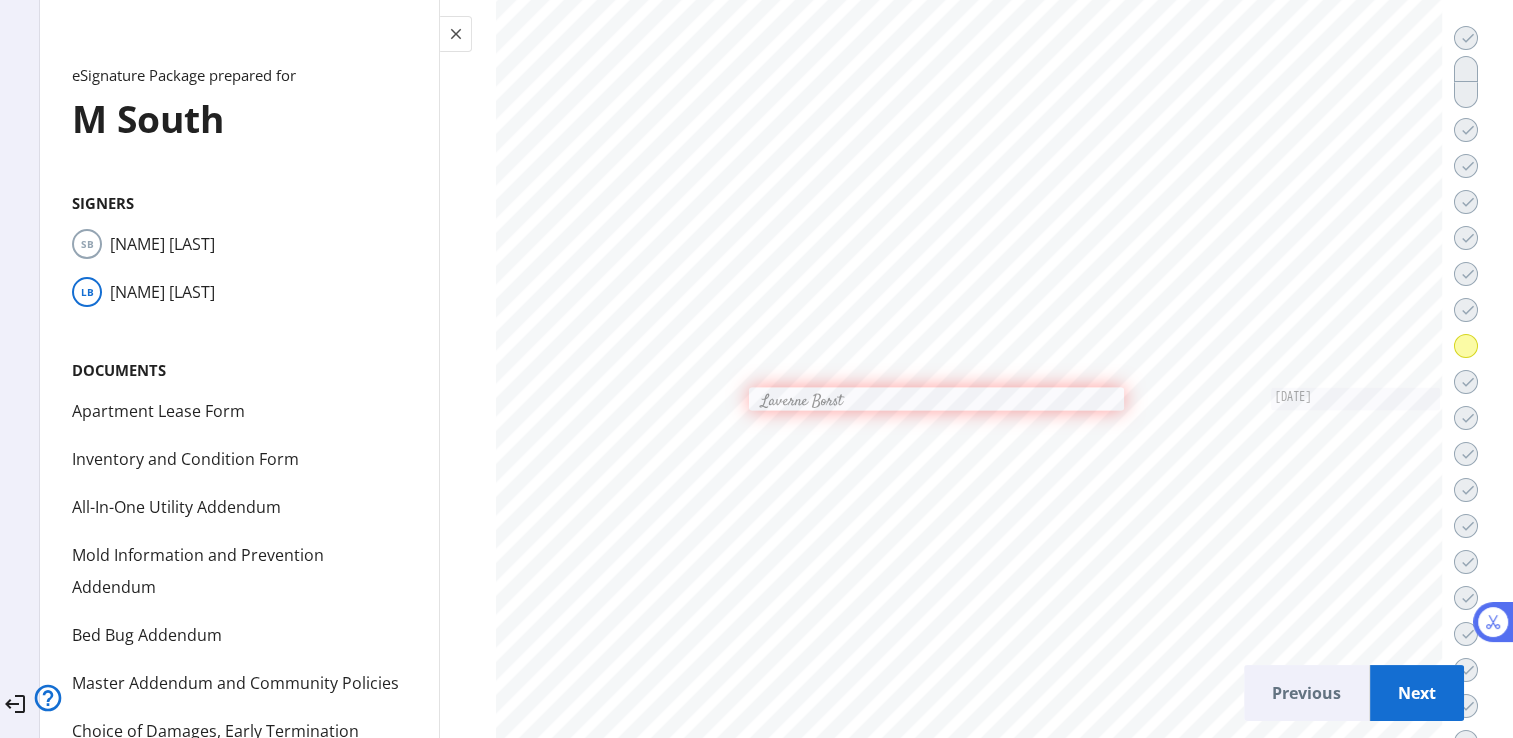 click on "Next" at bounding box center [1417, 693] 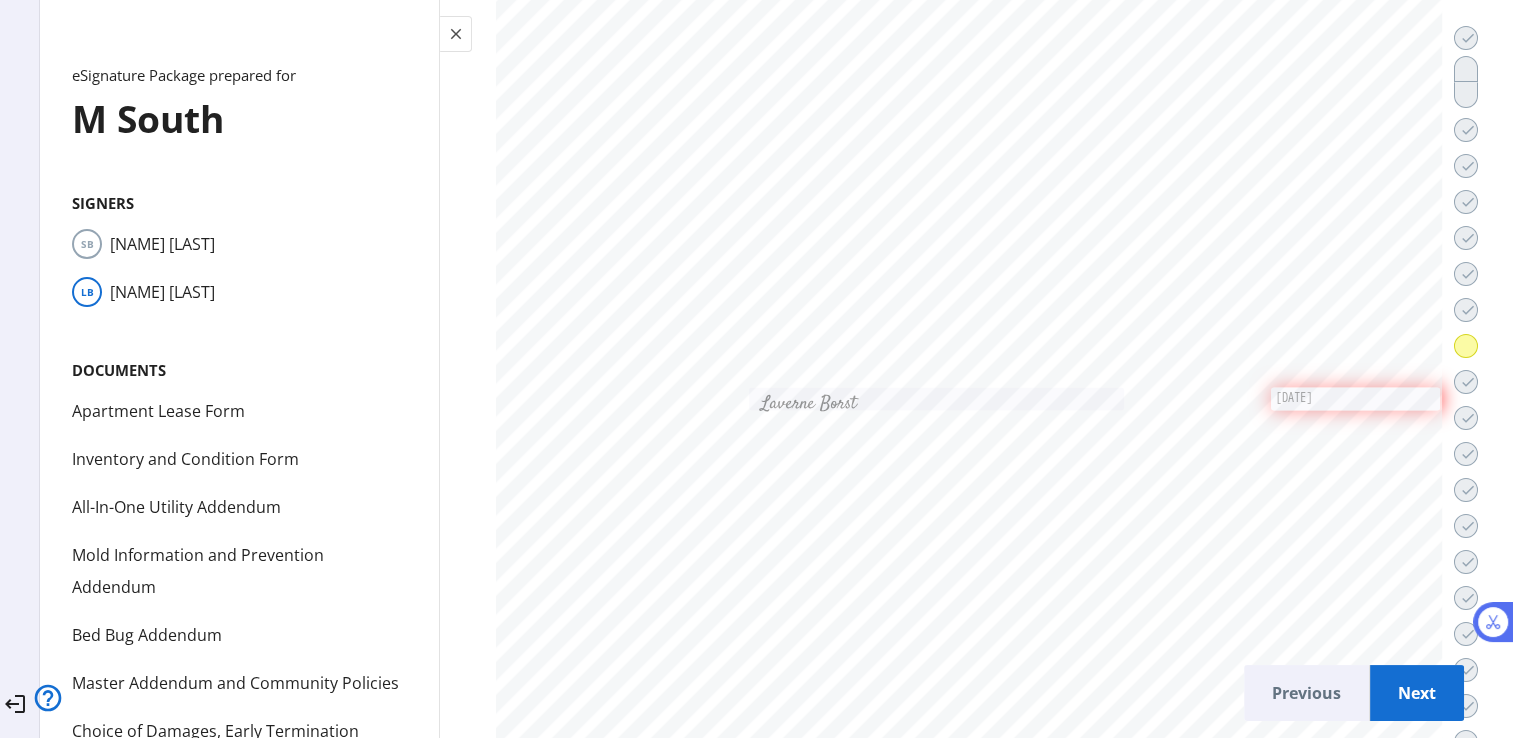 click on "Next" at bounding box center [1417, 693] 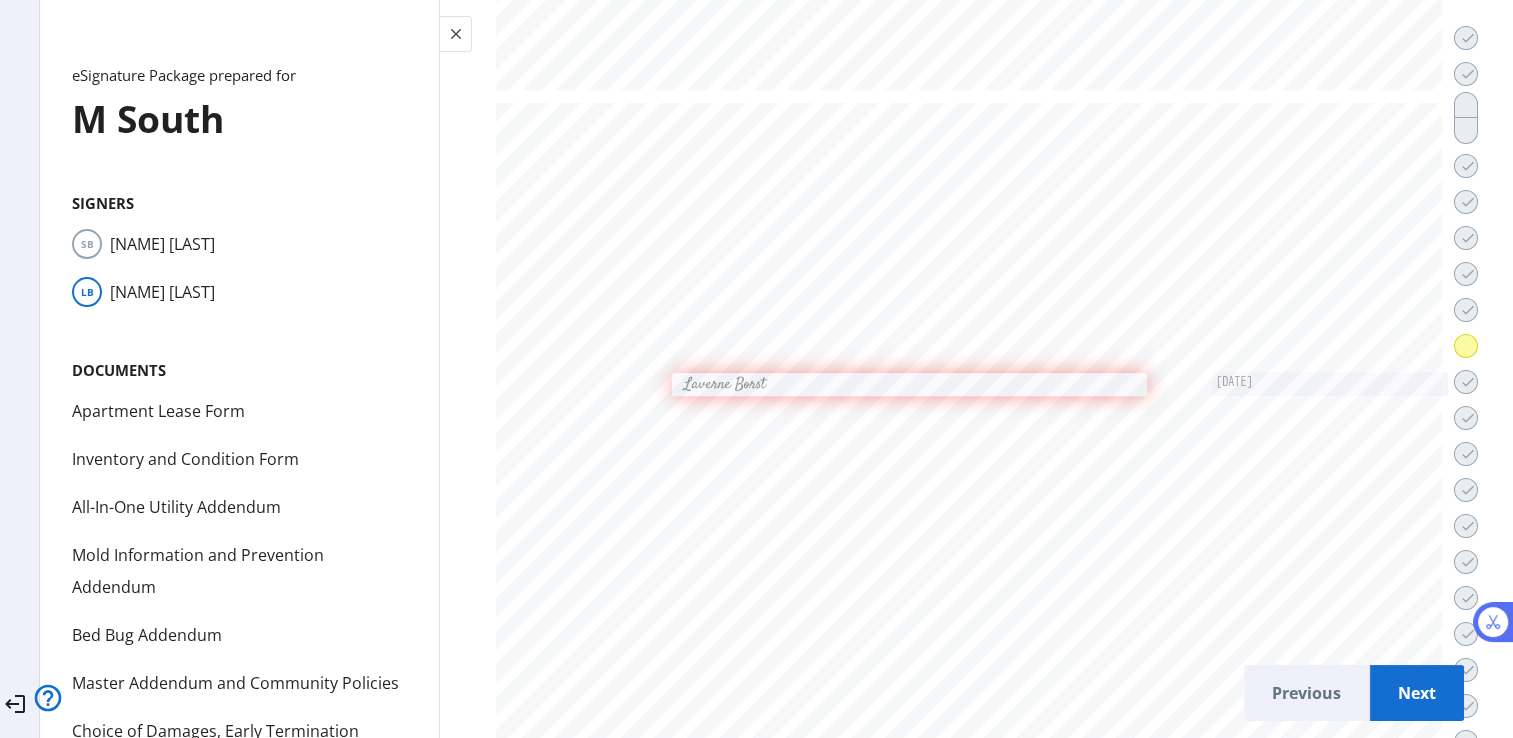 click on "Next" at bounding box center [1417, 693] 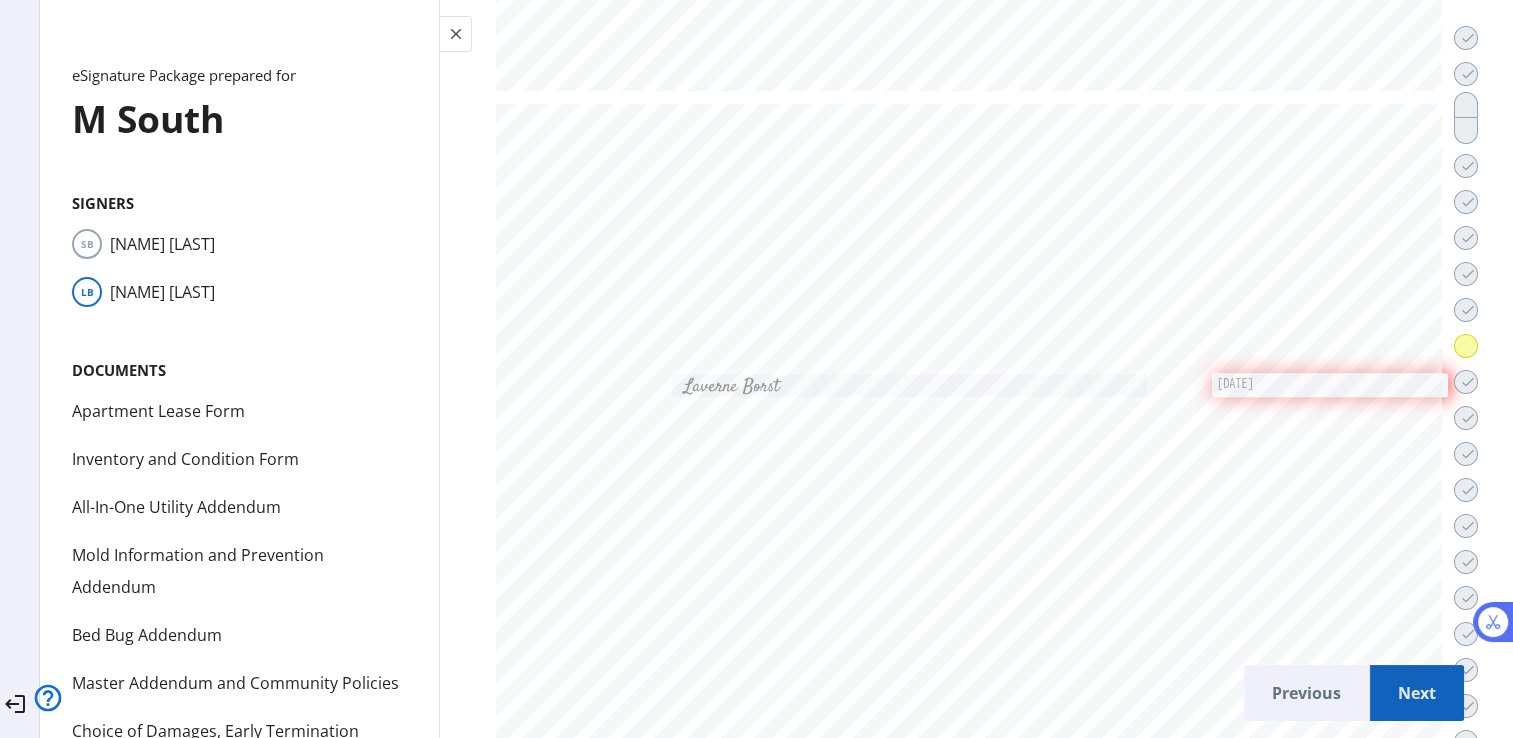 click on "Next" at bounding box center (1417, 693) 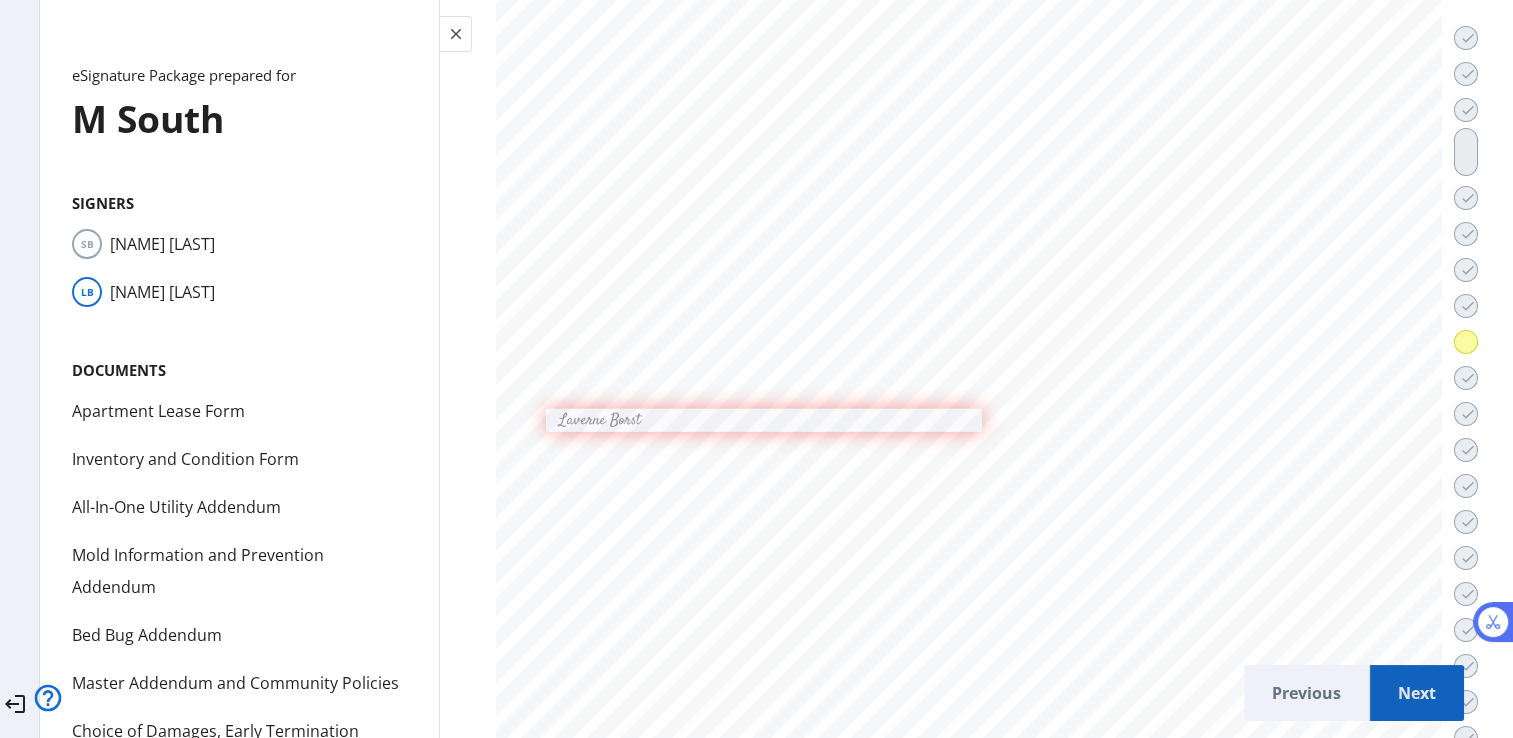 click on "Next" at bounding box center [1417, 693] 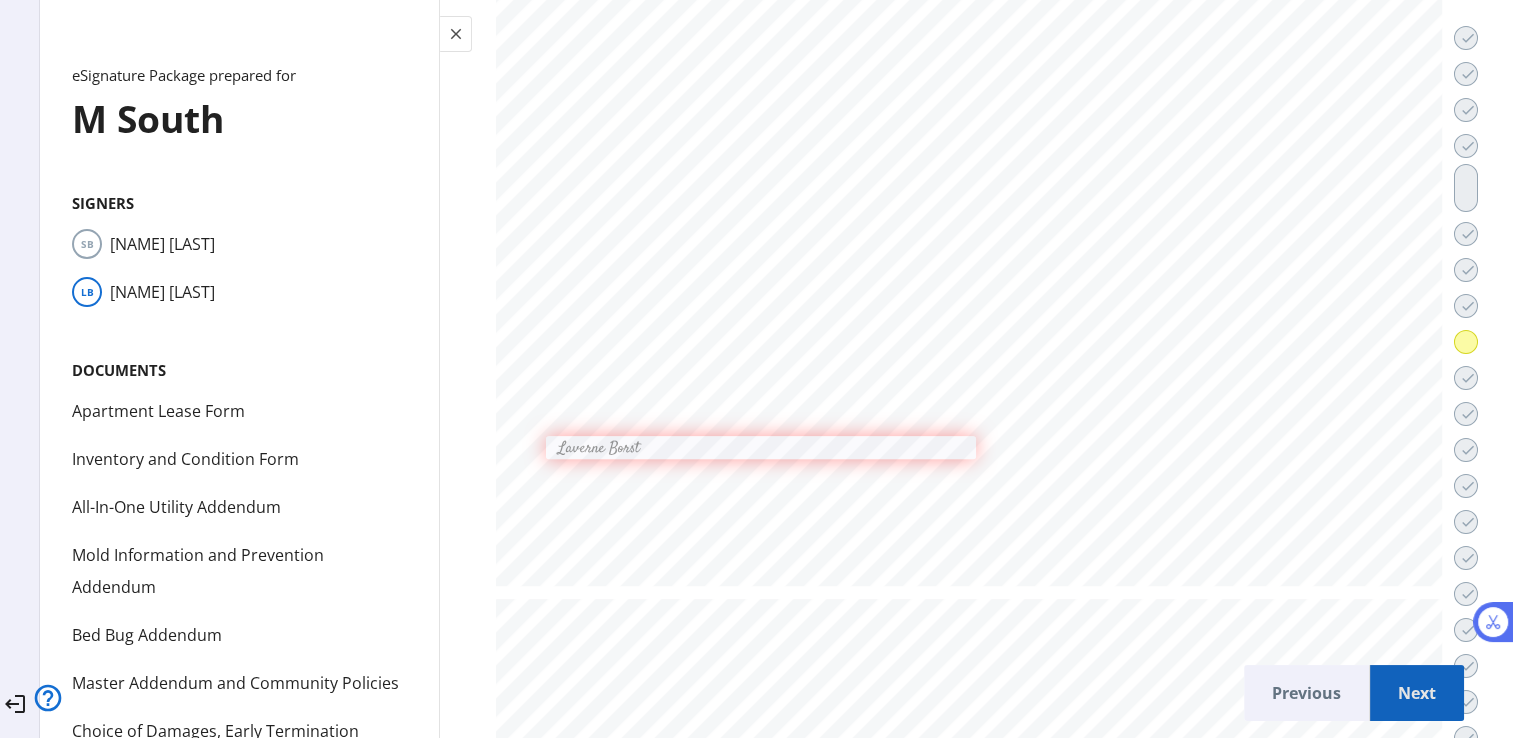 click on "Next" at bounding box center [1417, 693] 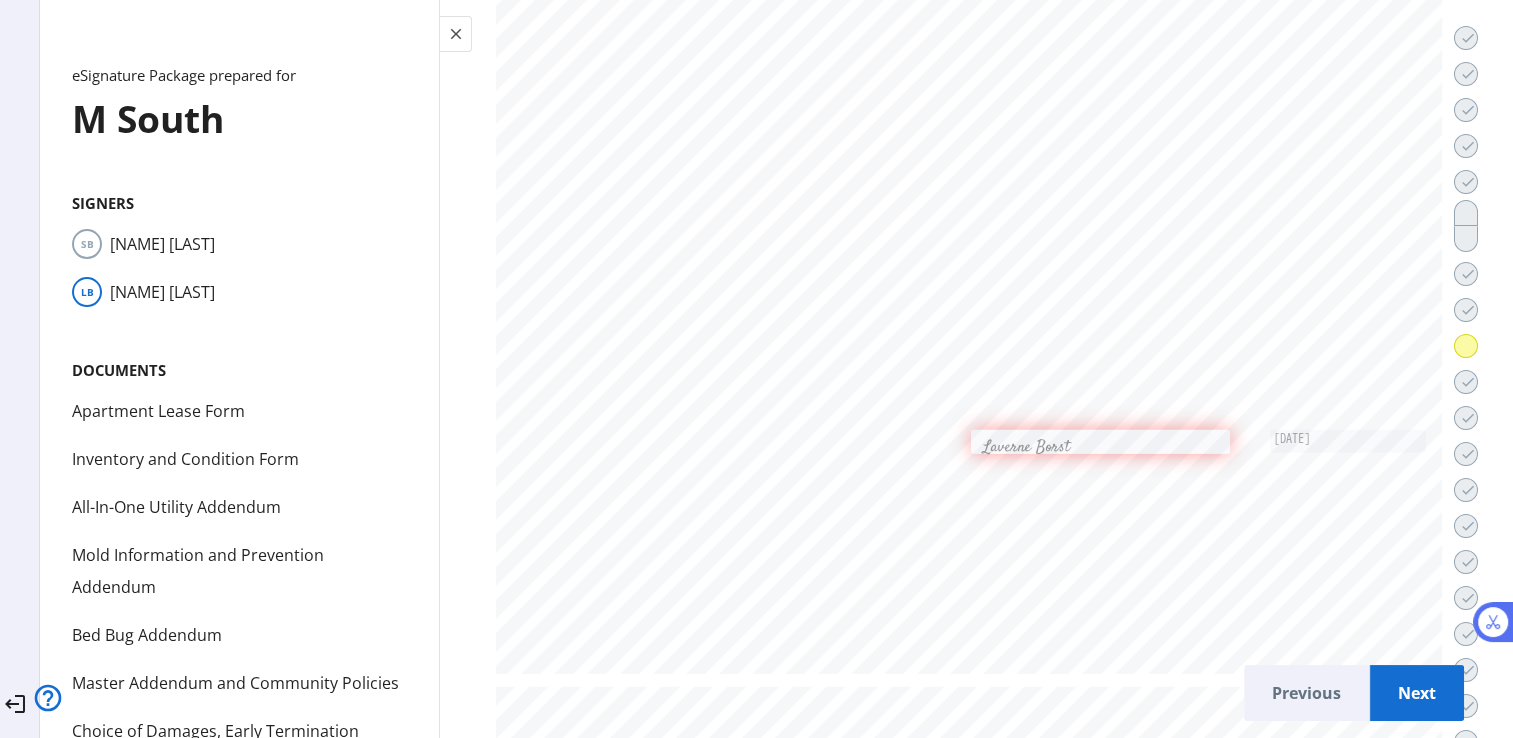 click on "Next" at bounding box center [1417, 693] 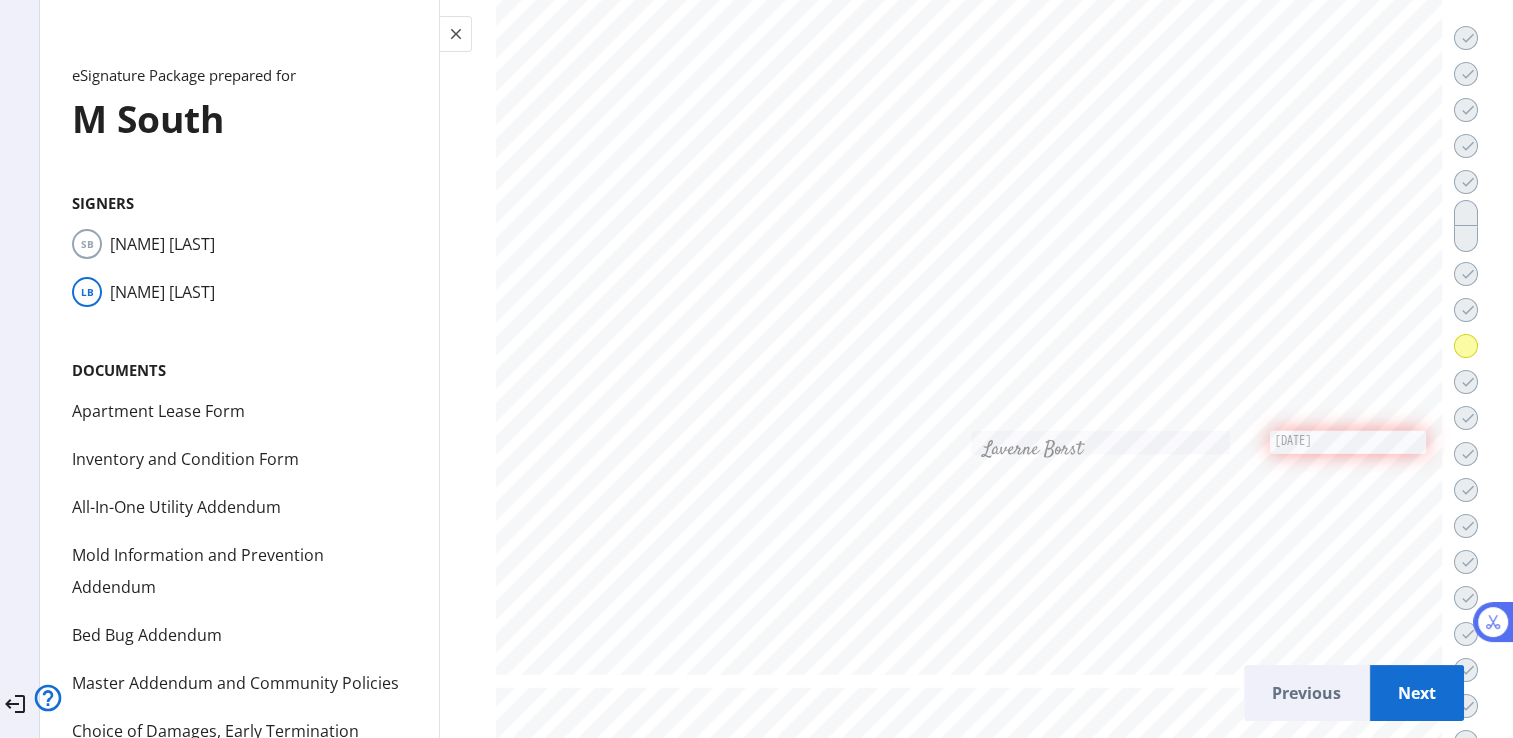 click on "Next" at bounding box center (1417, 693) 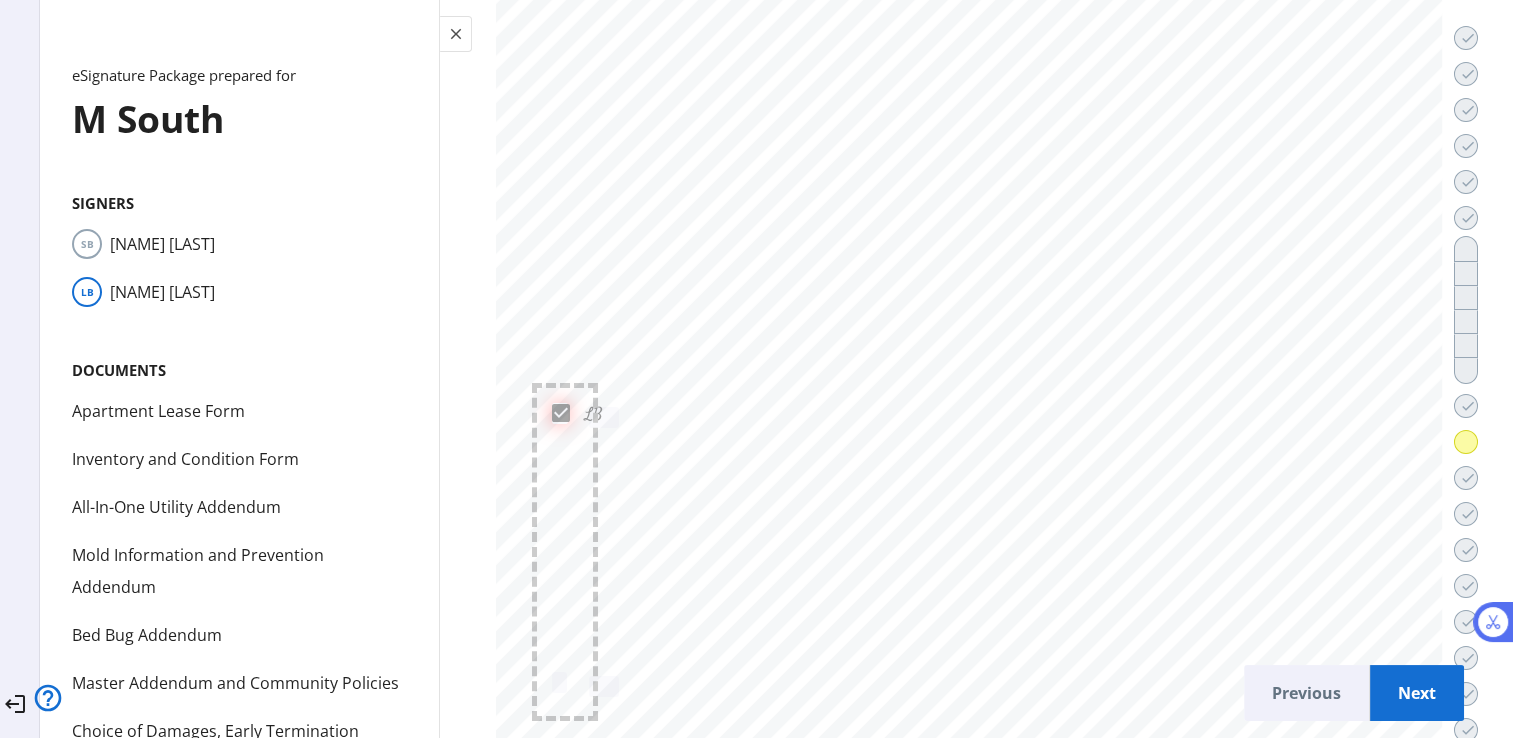 click on "Next" at bounding box center (1417, 693) 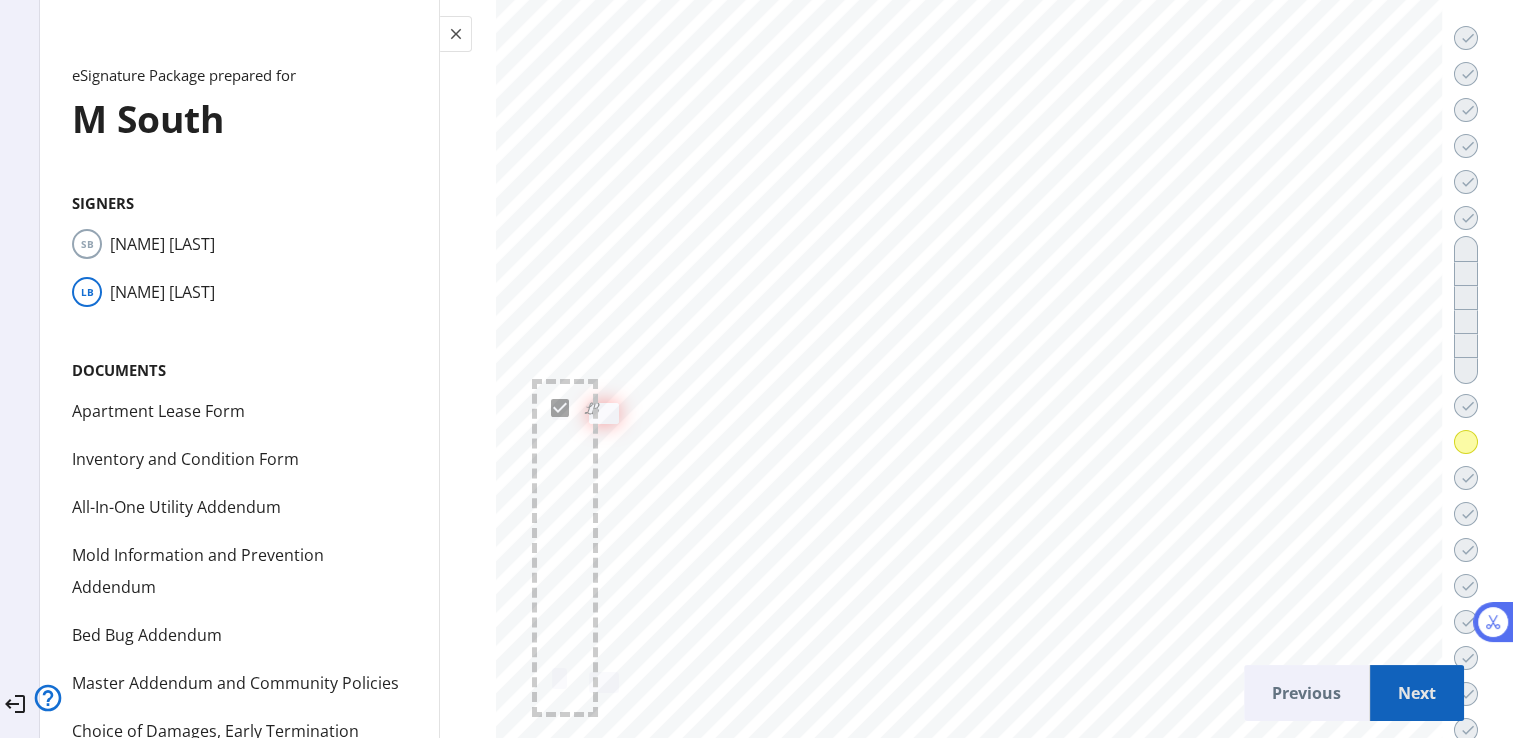 click on "Next" at bounding box center [1417, 693] 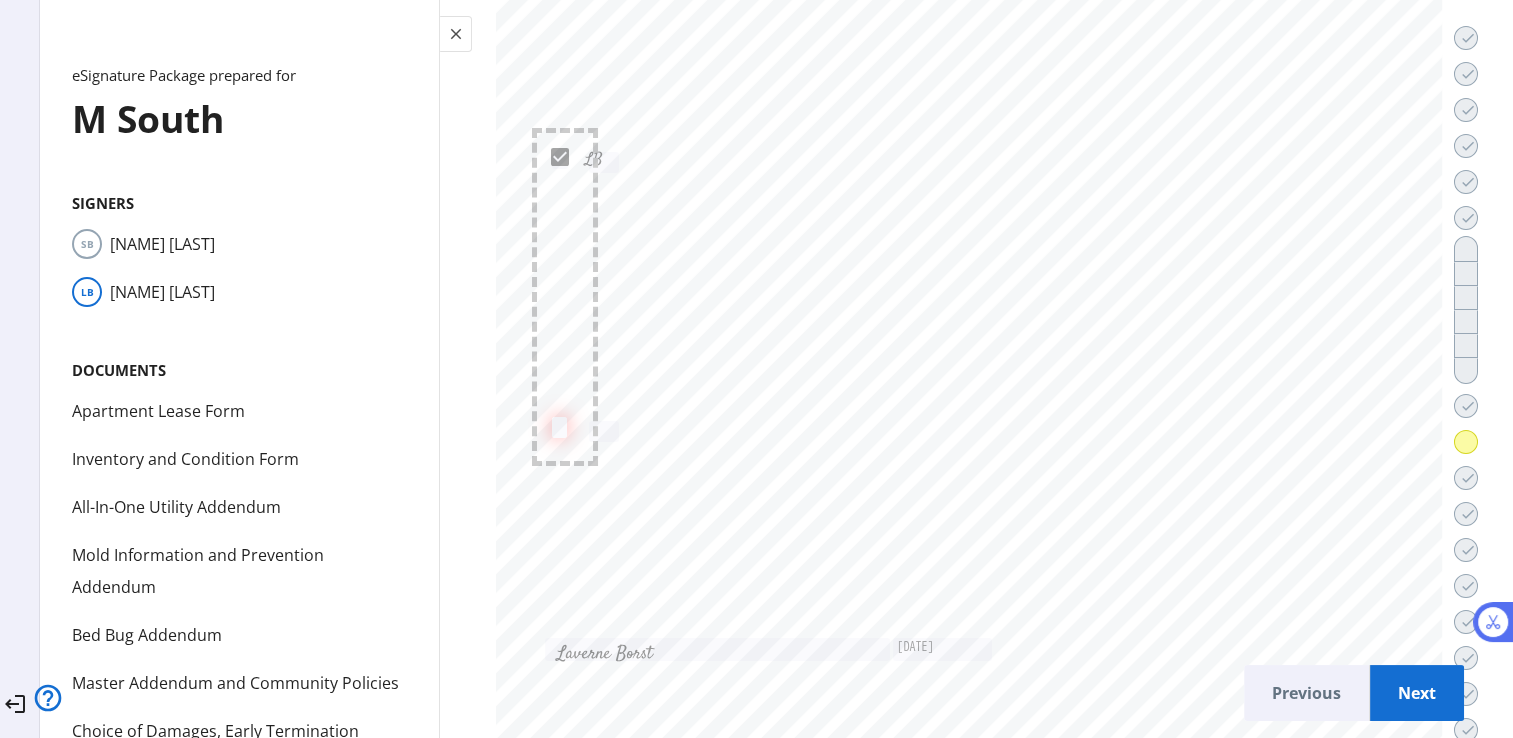 click on "Next" at bounding box center [1417, 693] 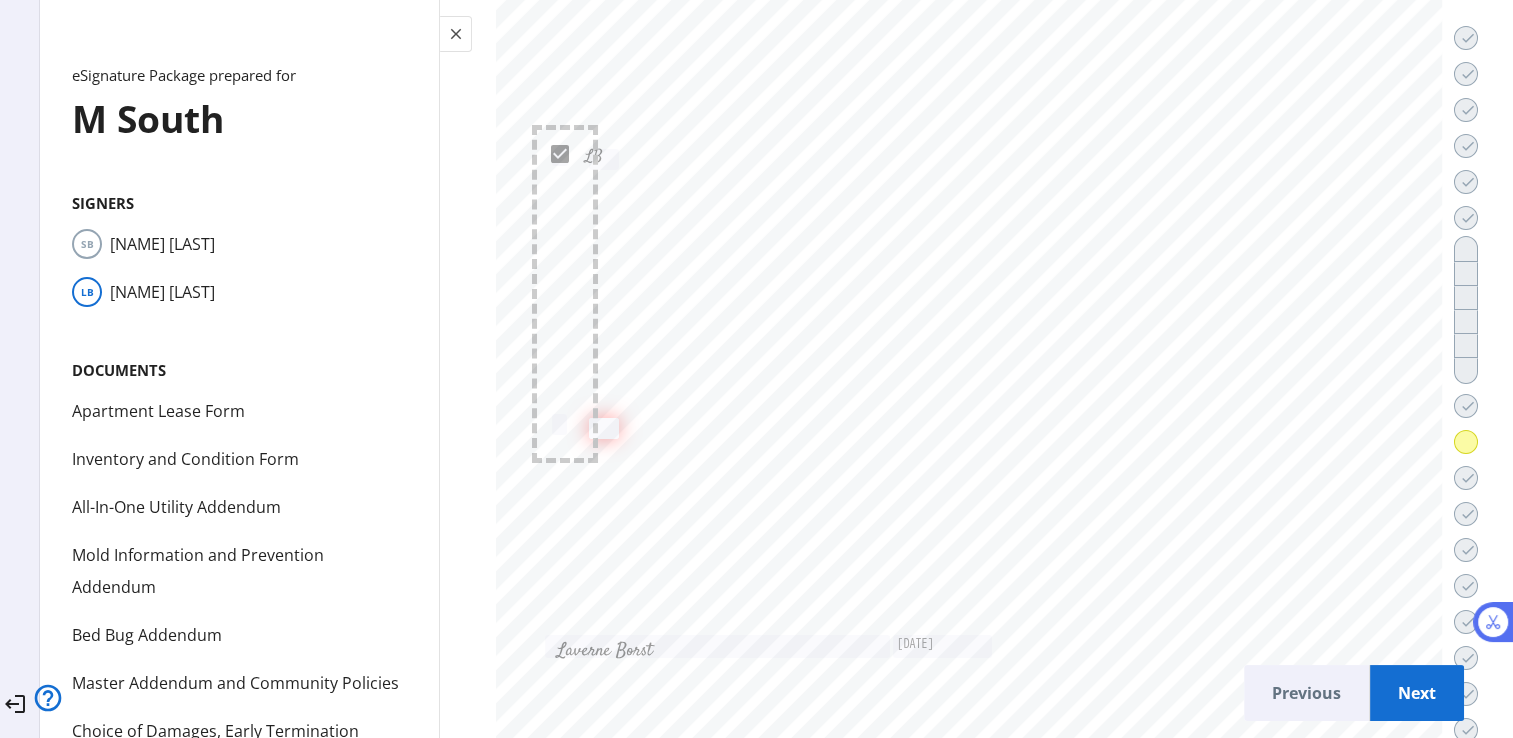 click on "Next" at bounding box center (1417, 693) 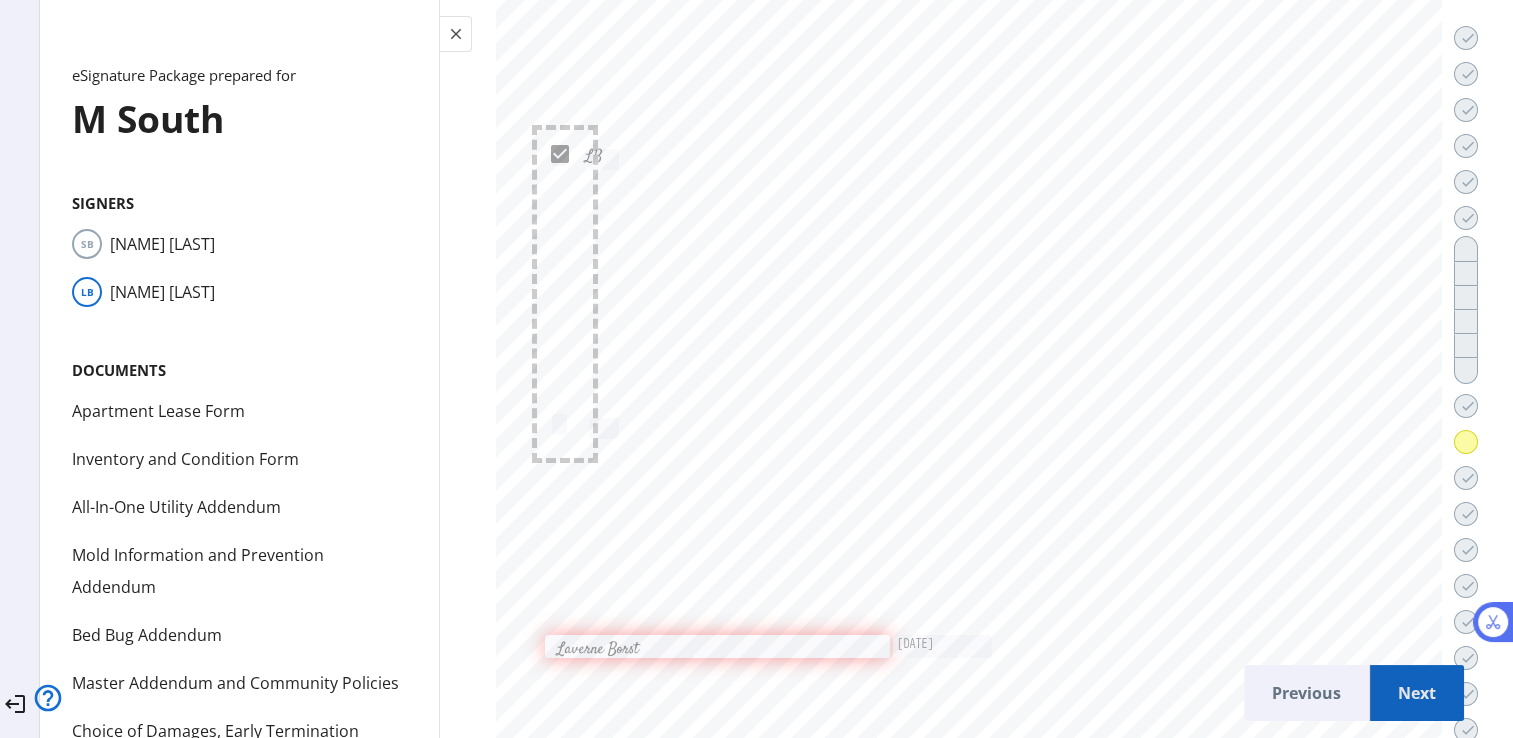 scroll, scrollTop: 44792, scrollLeft: 0, axis: vertical 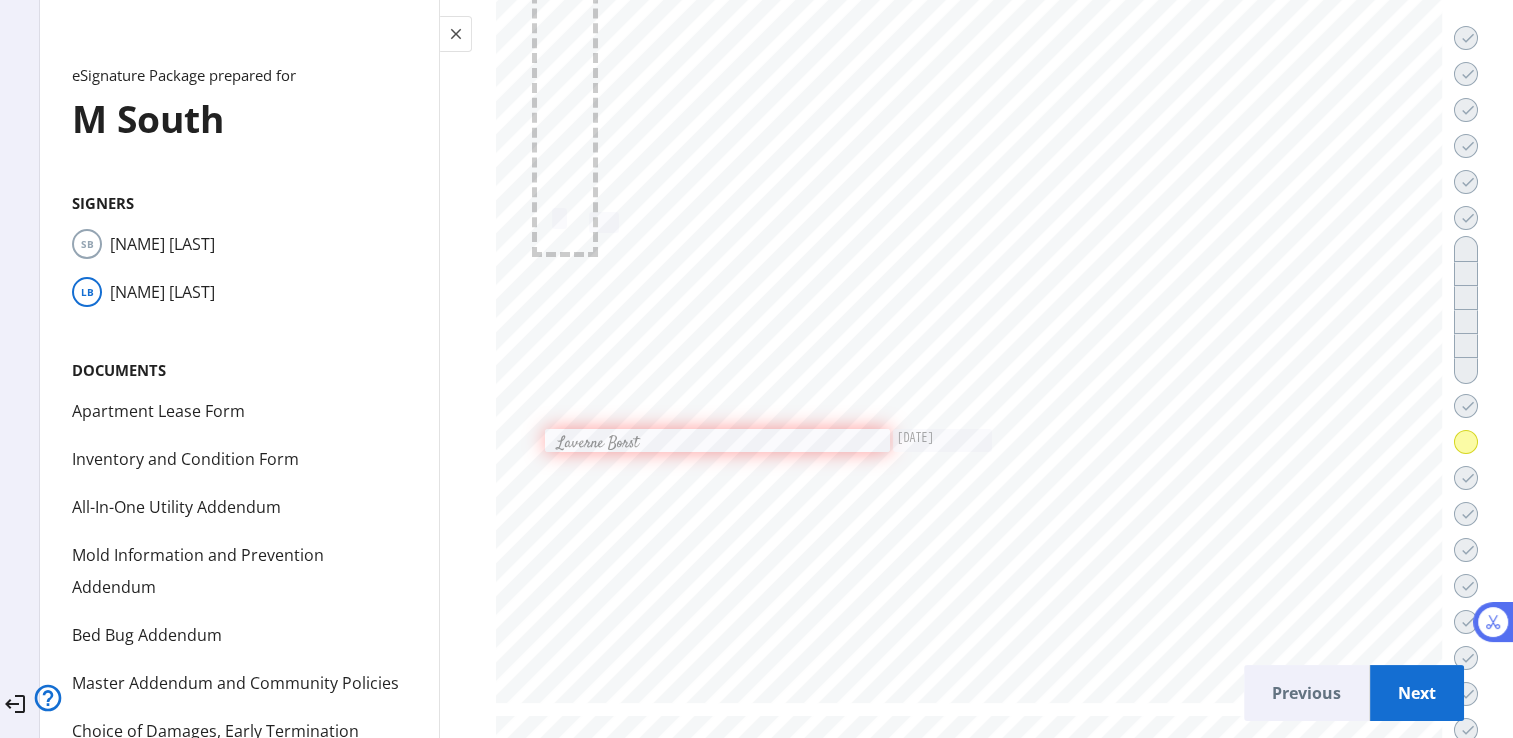 click on "Next" at bounding box center (1417, 693) 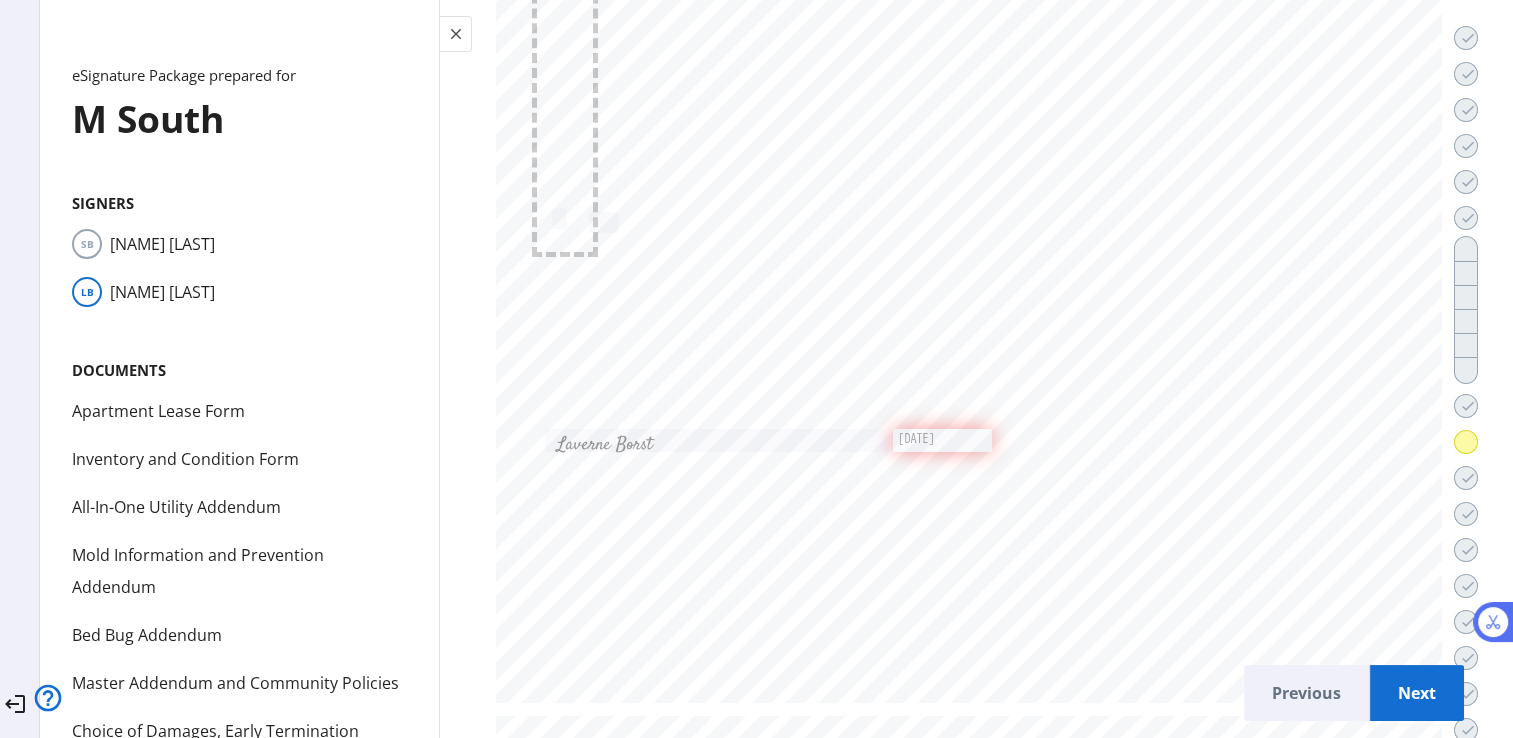 click on "Next" at bounding box center (1417, 693) 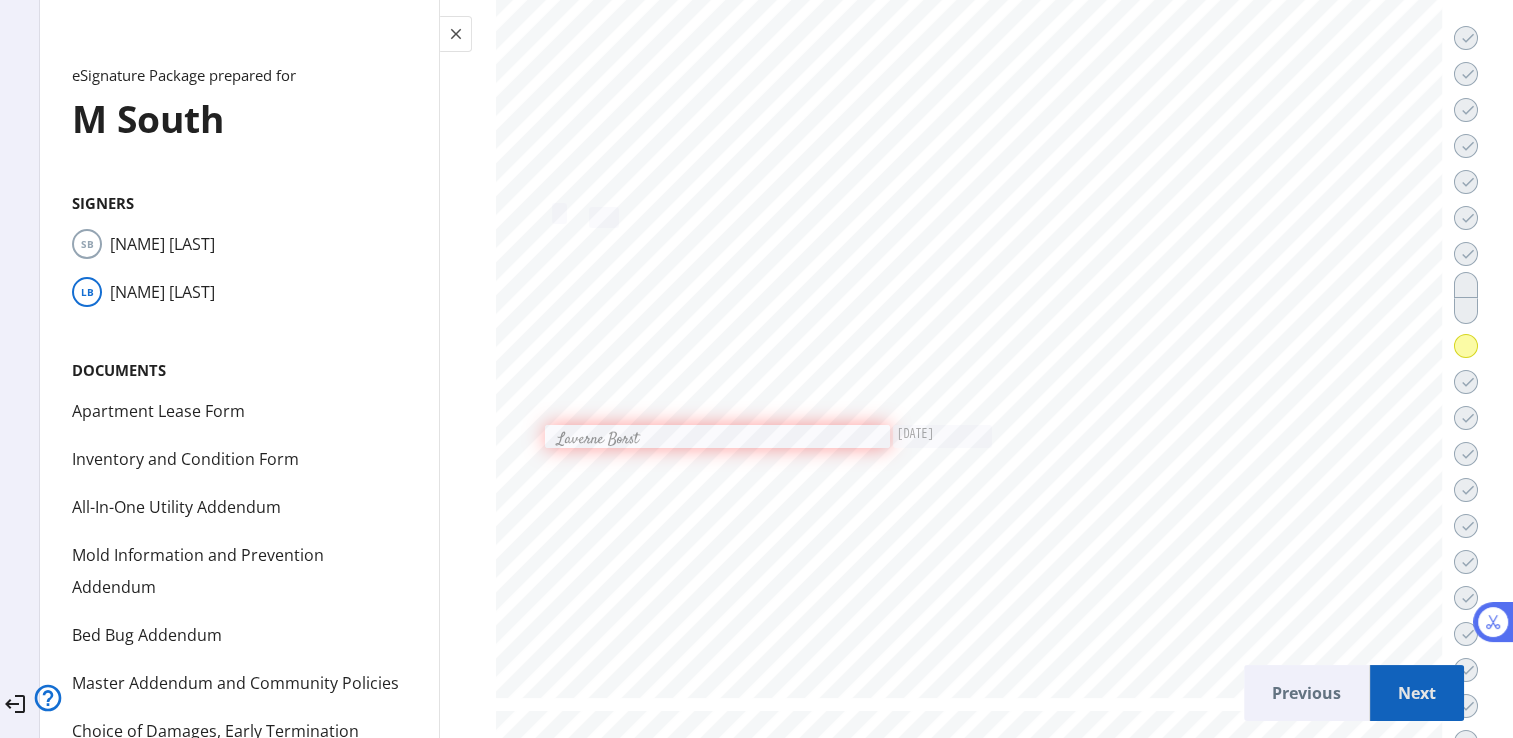 scroll, scrollTop: 46422, scrollLeft: 0, axis: vertical 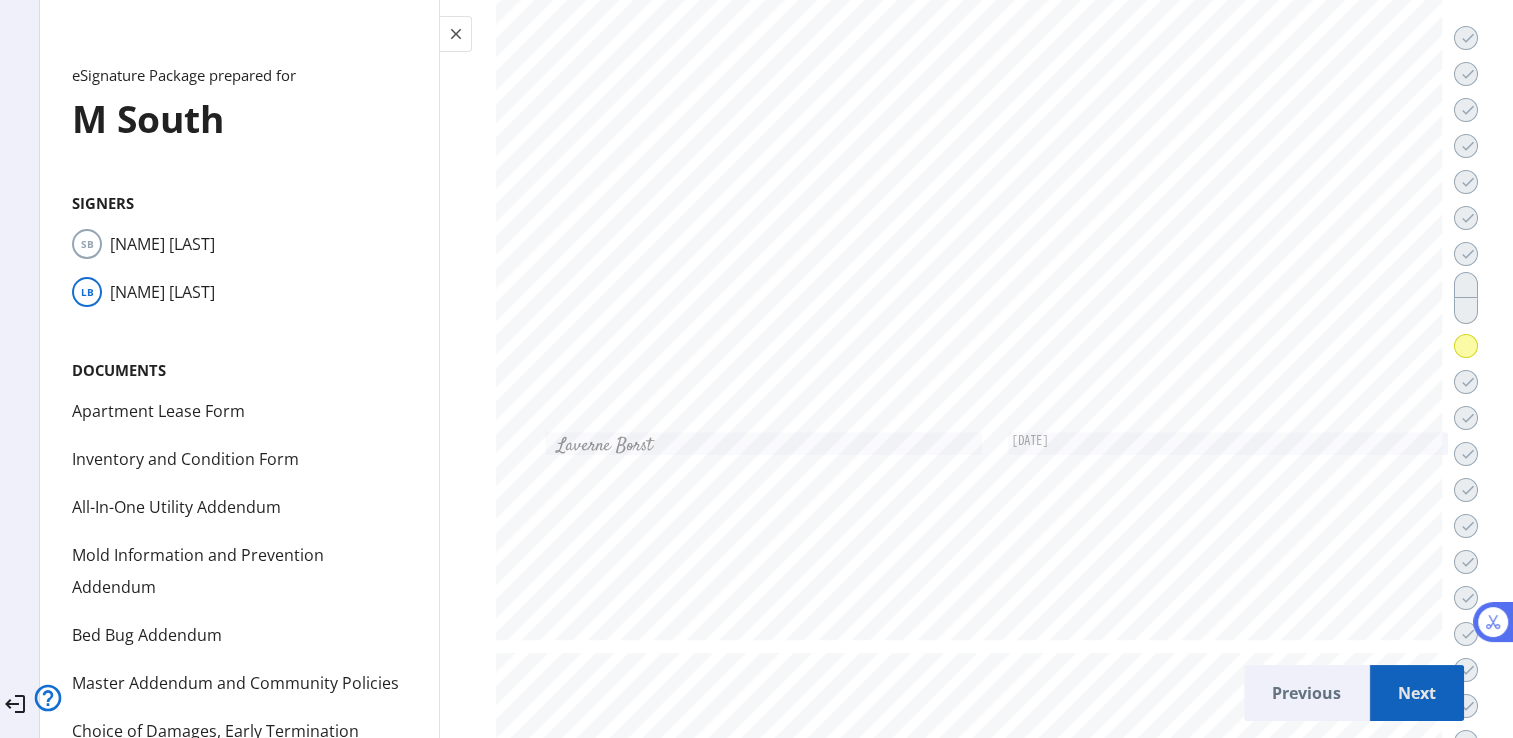click on "Next" at bounding box center (1417, 693) 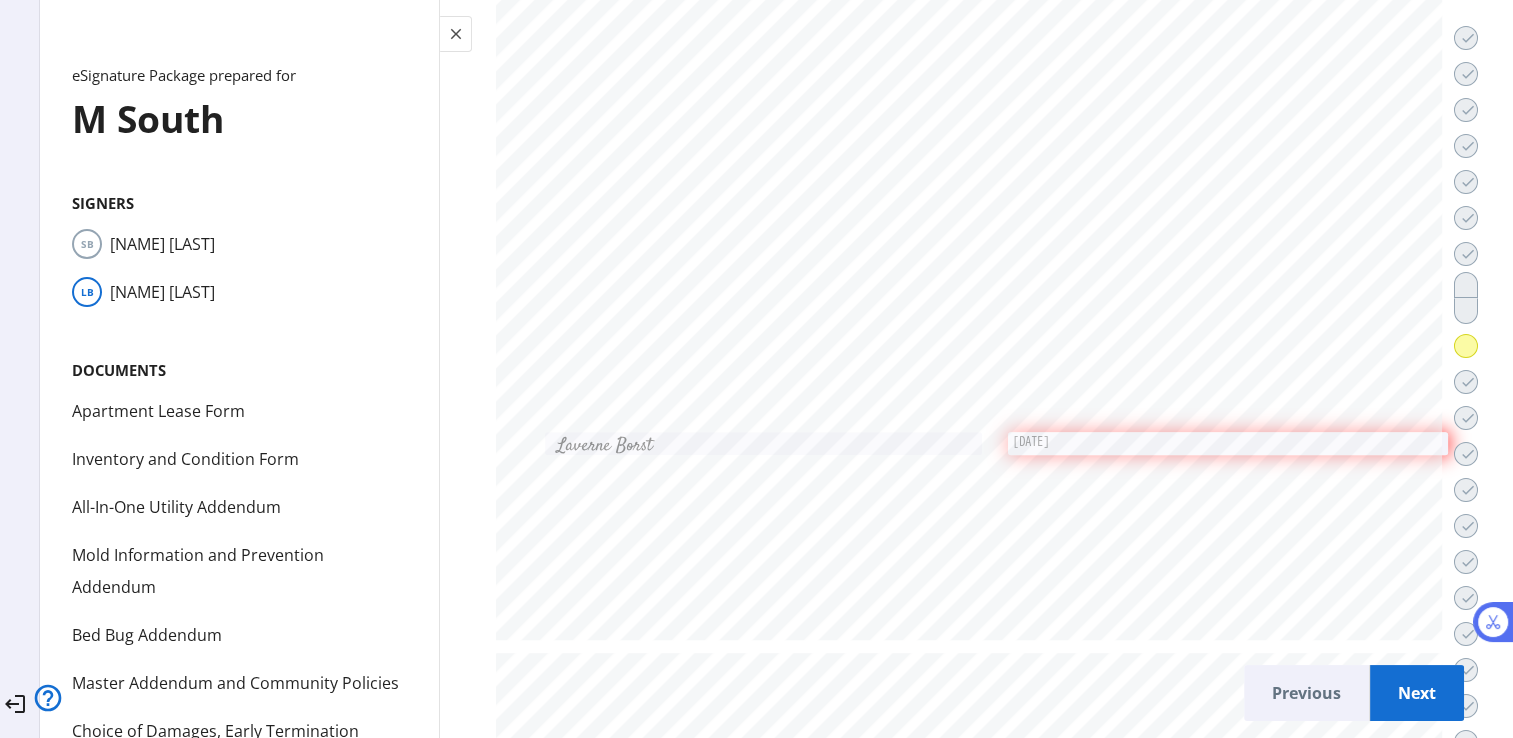 click on "Next" at bounding box center (1417, 693) 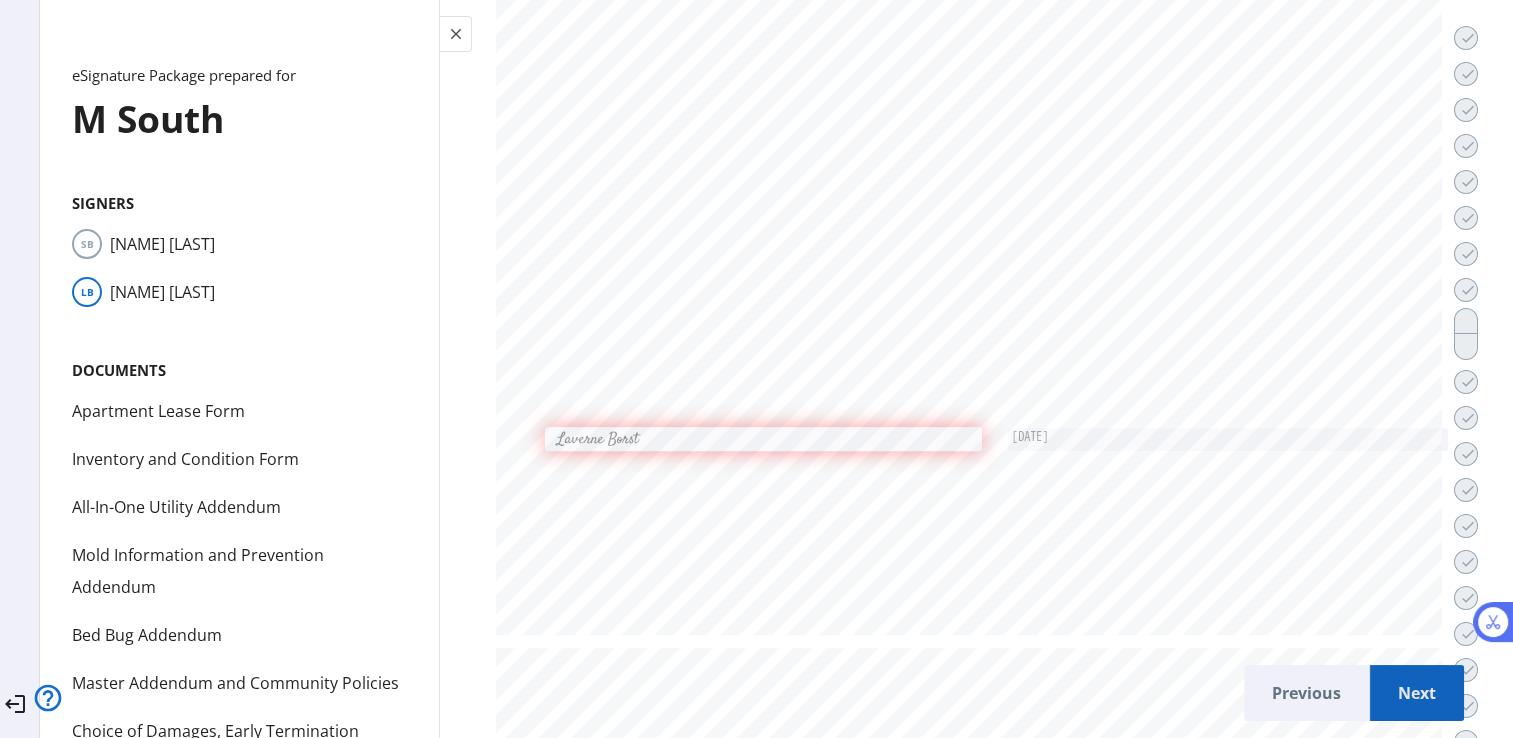 scroll, scrollTop: 47954, scrollLeft: 0, axis: vertical 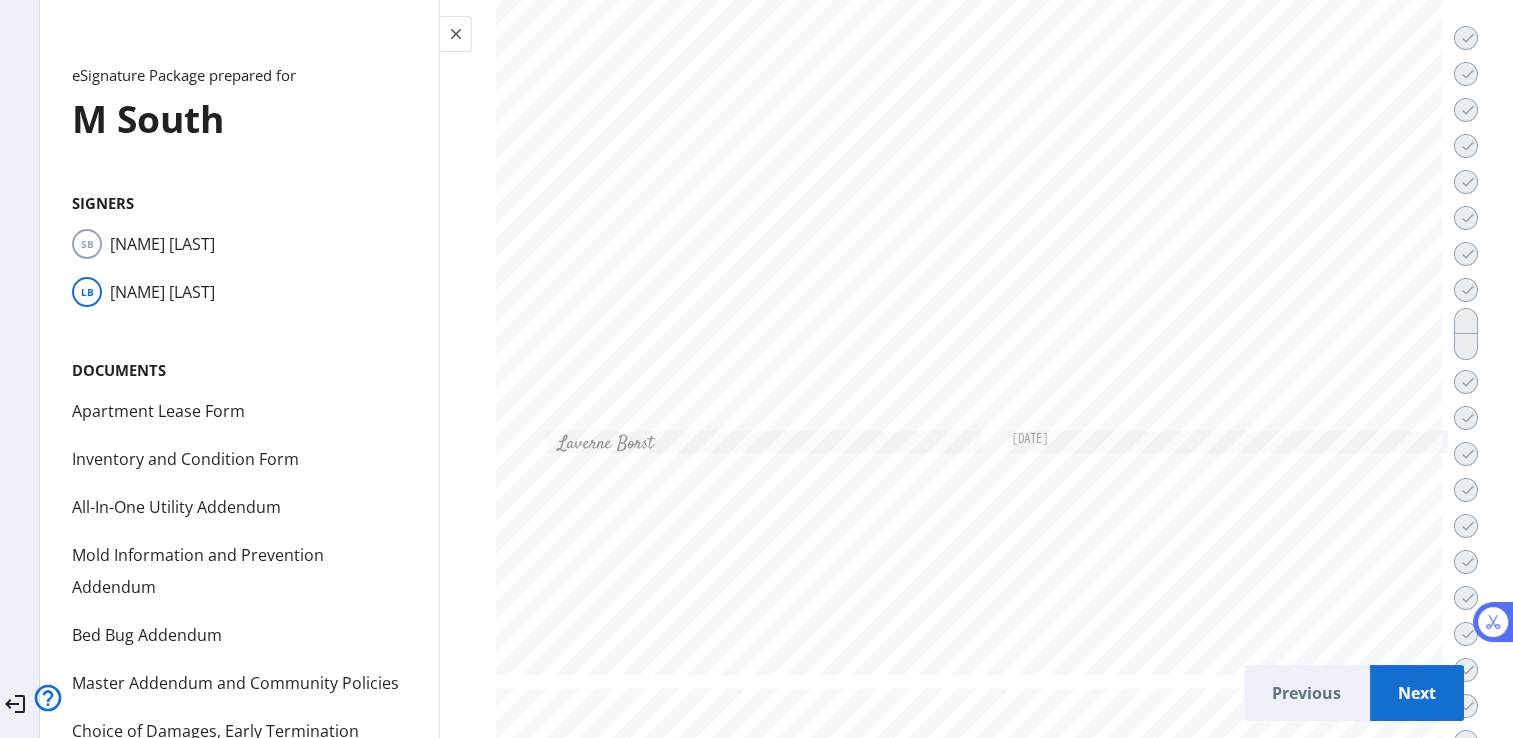 click on "08/04/2025" 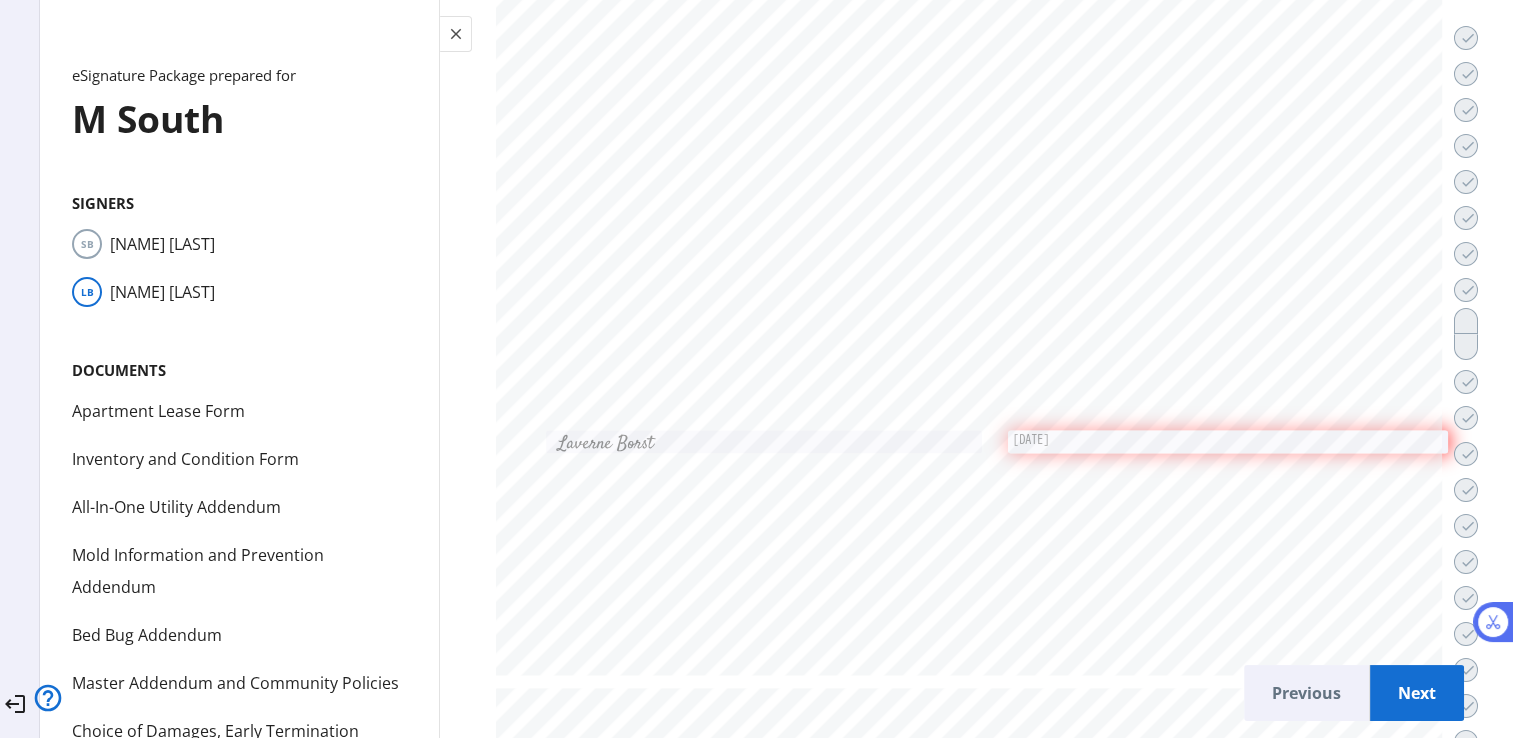 click on "Next" at bounding box center (1417, 693) 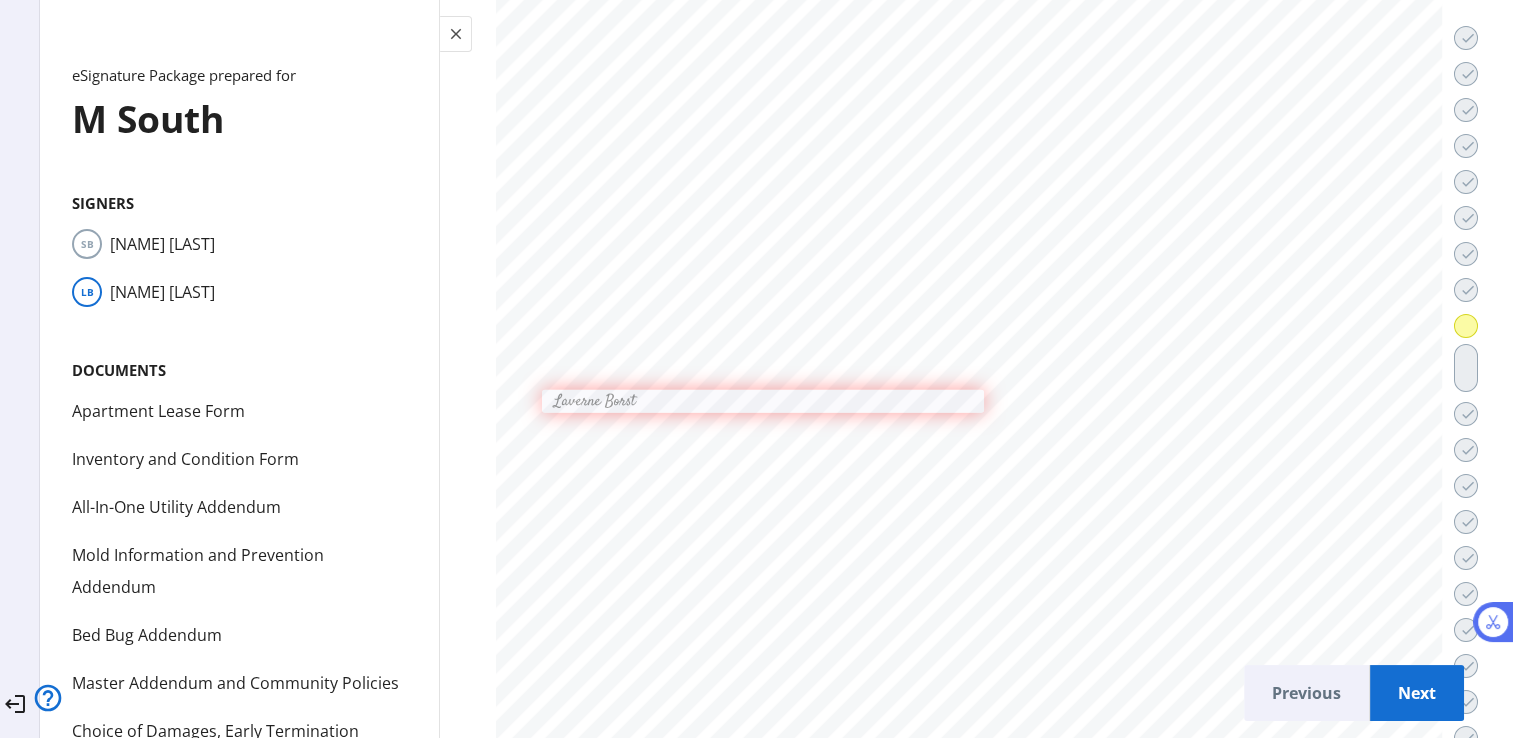 click on "Next" at bounding box center [1417, 693] 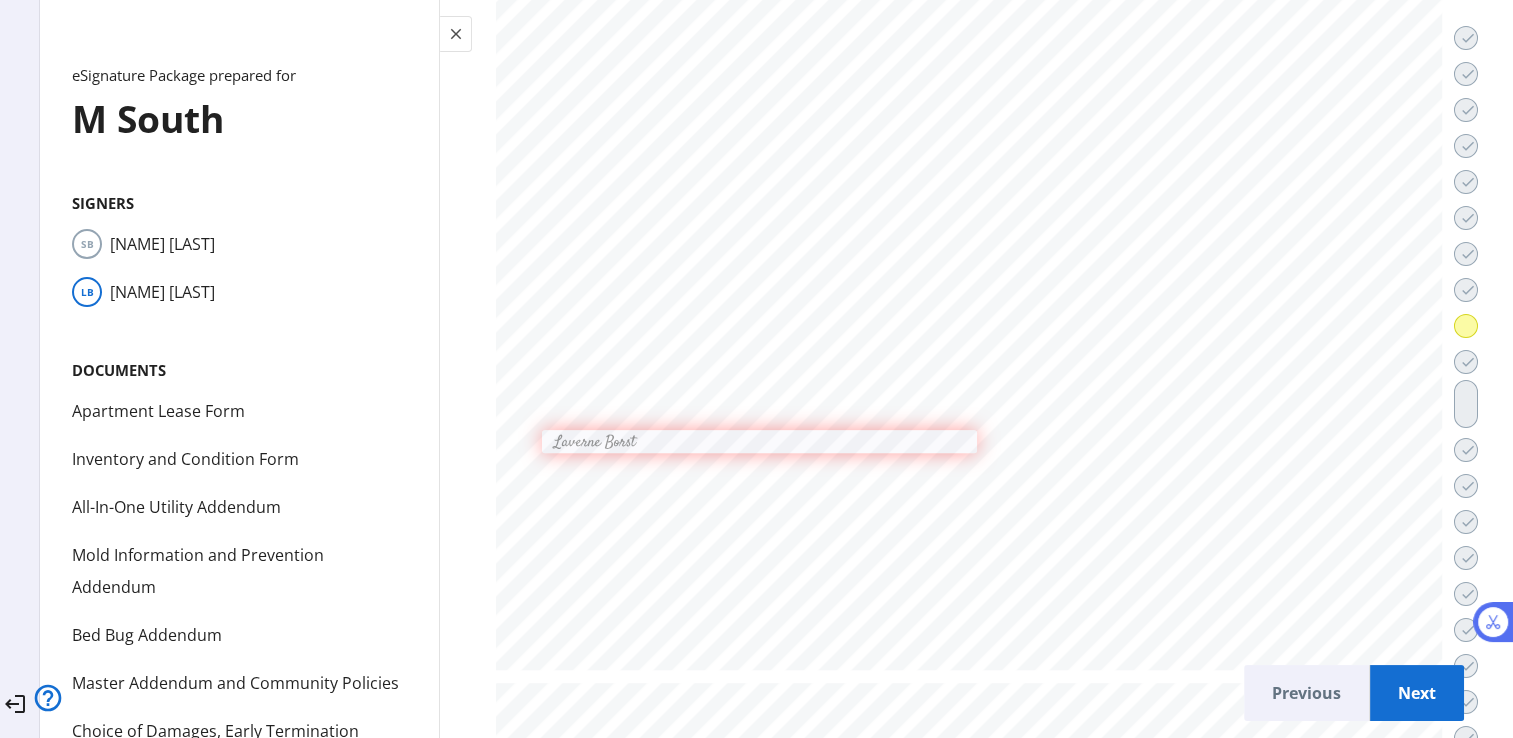 click on "Next" at bounding box center (1417, 693) 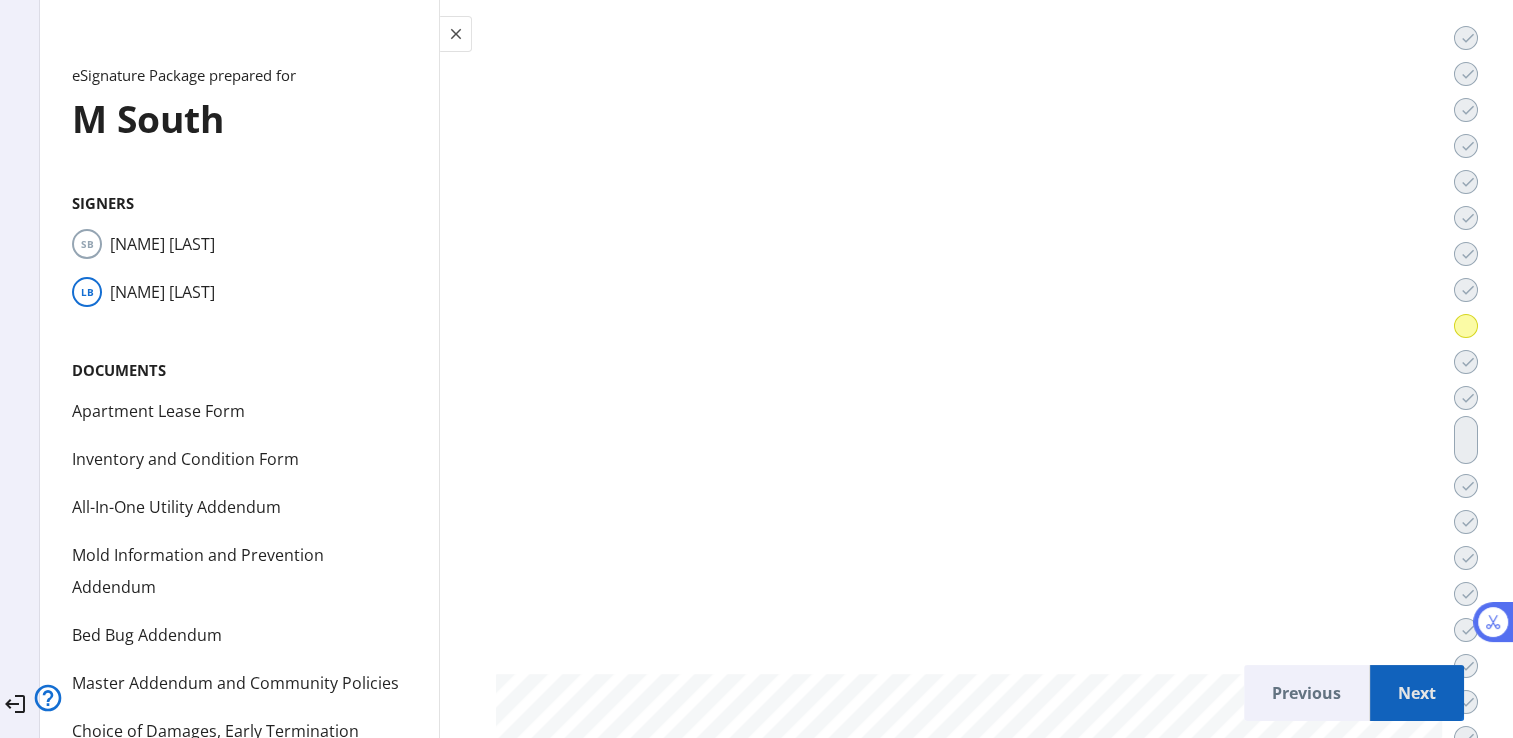 click on "Next" at bounding box center [1417, 693] 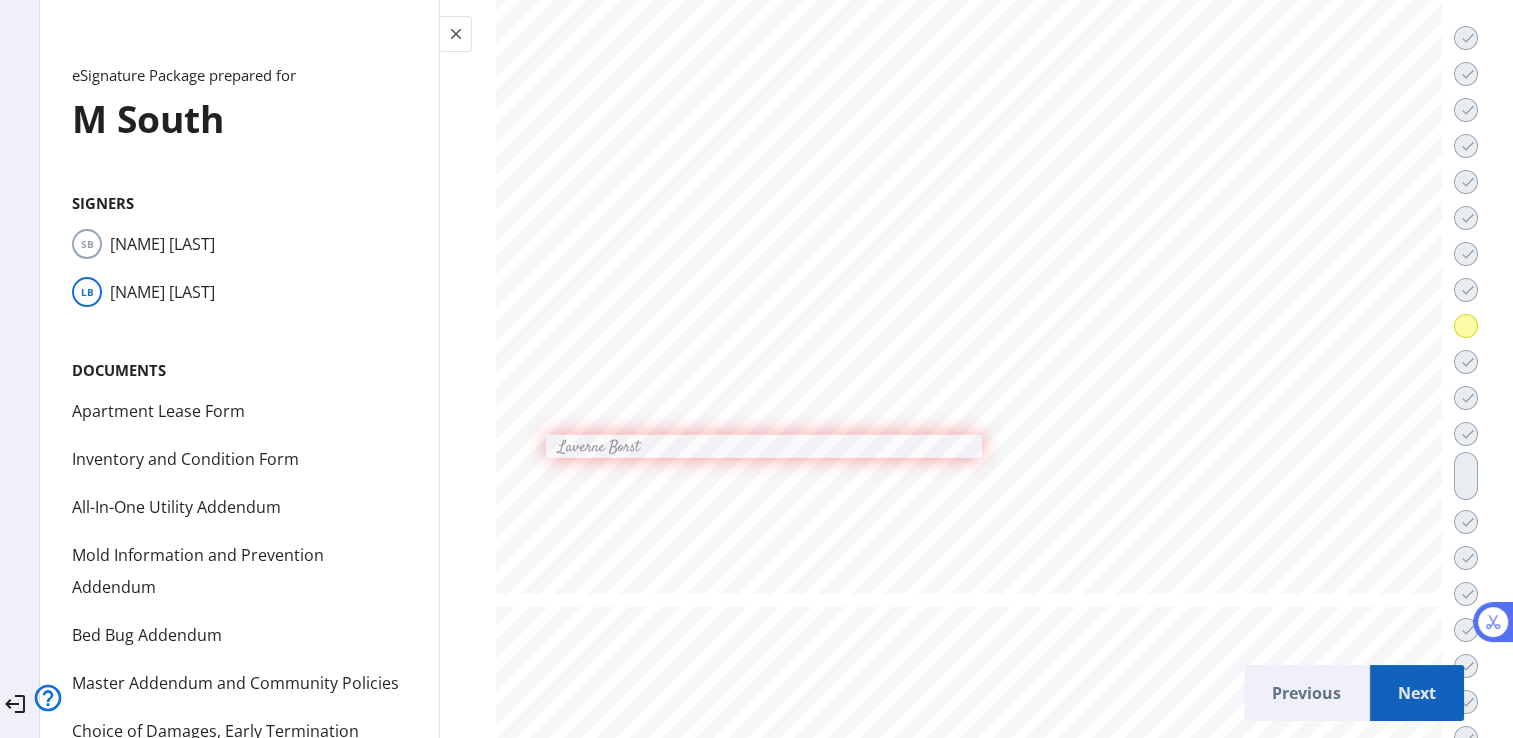 click on "Next" at bounding box center [1417, 693] 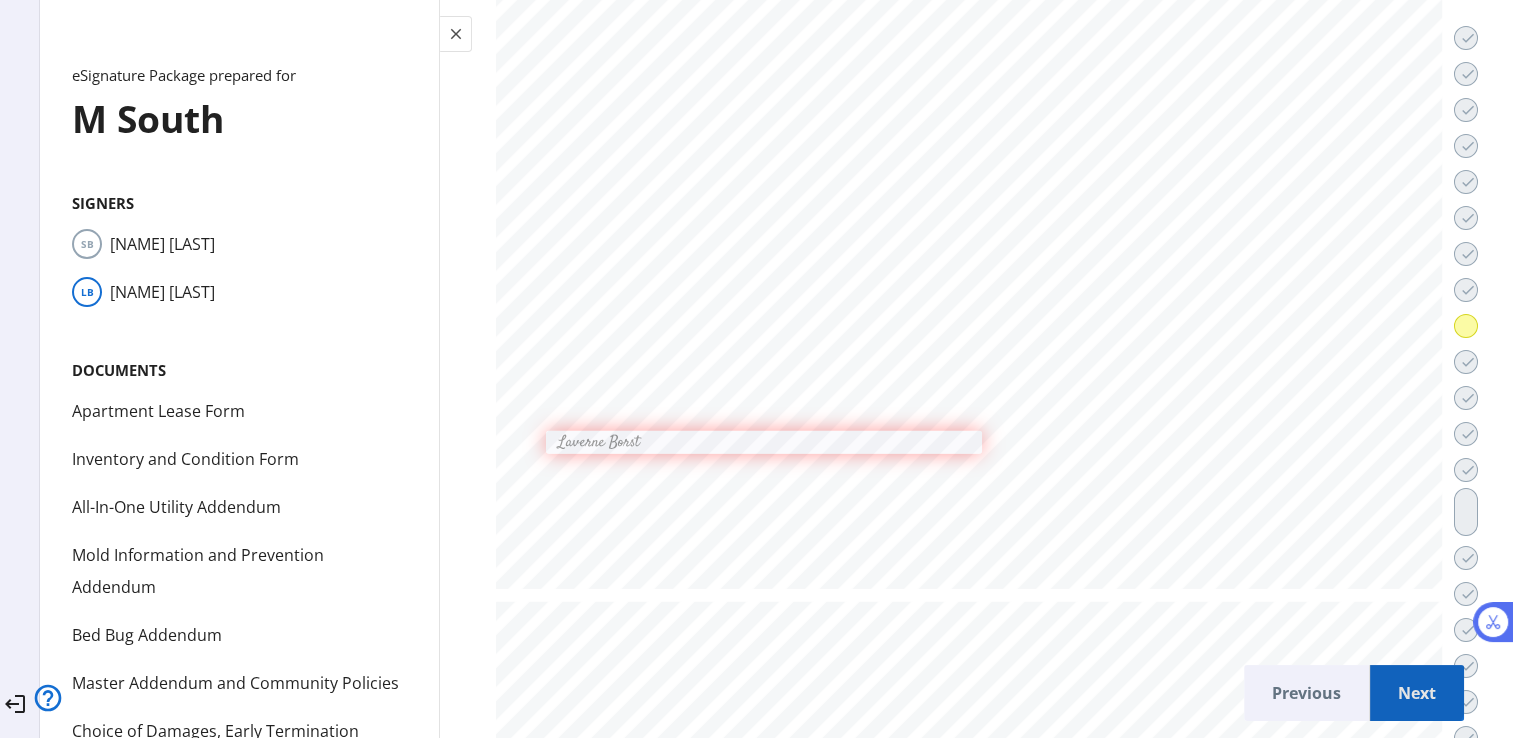 click on "Next" at bounding box center [1417, 693] 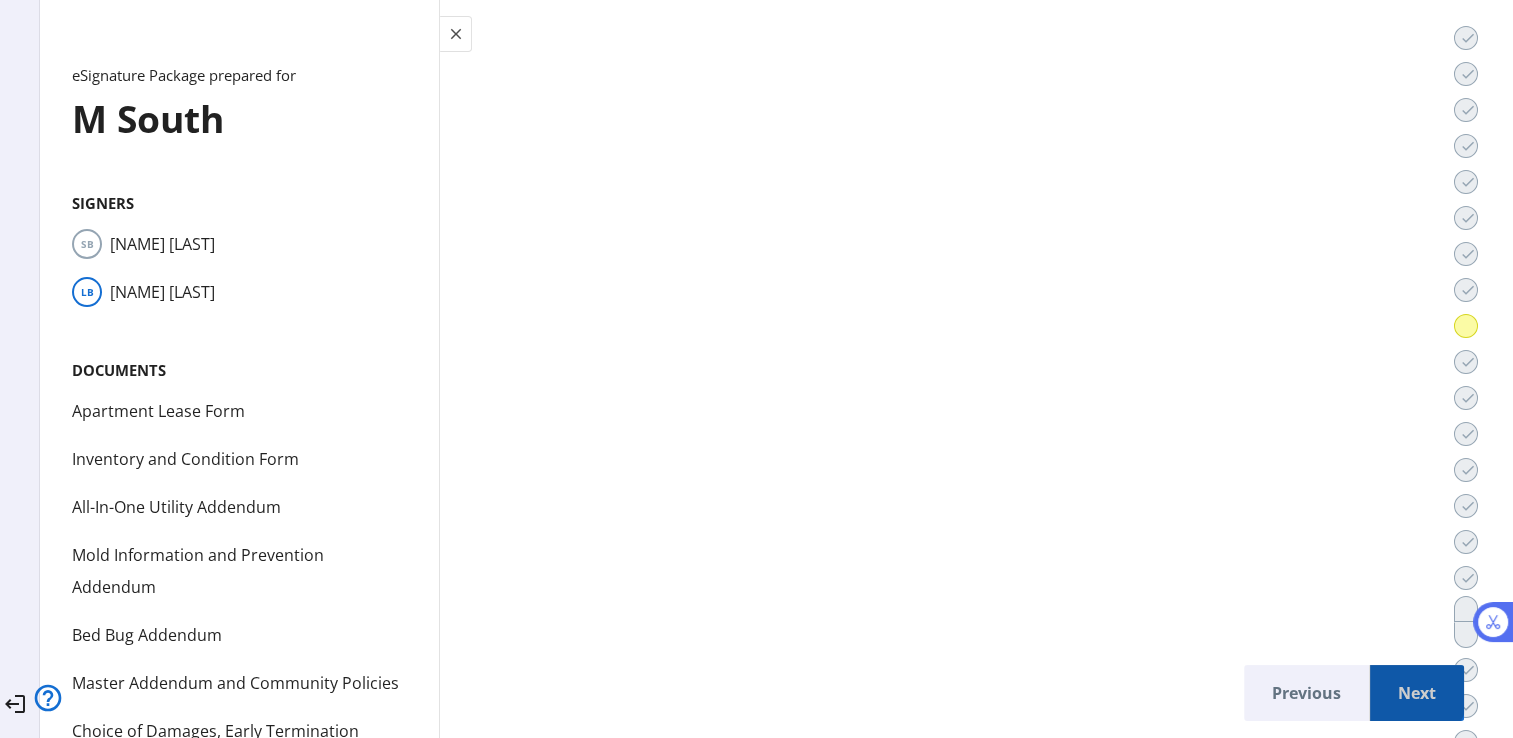scroll, scrollTop: 4, scrollLeft: 0, axis: vertical 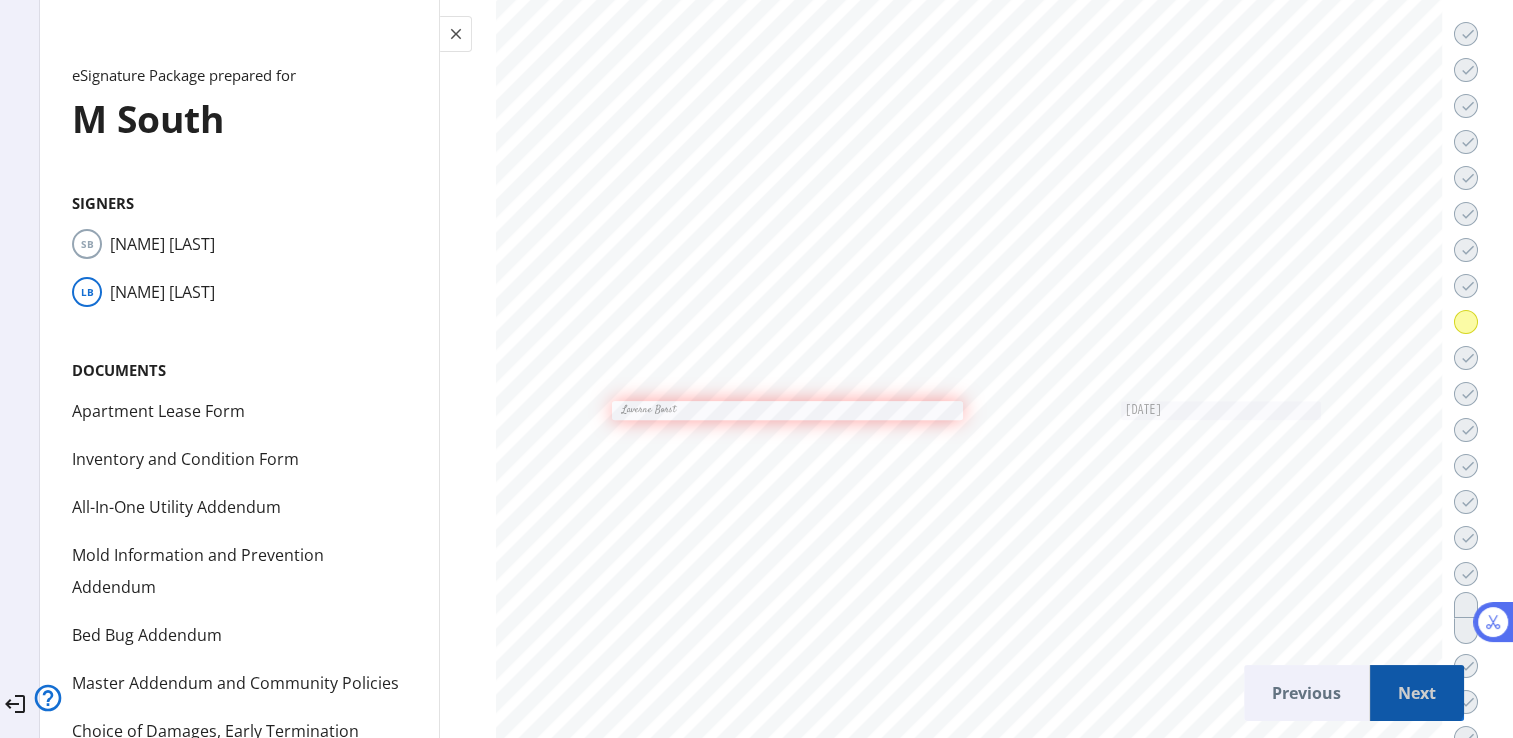click on "Next" at bounding box center [1417, 693] 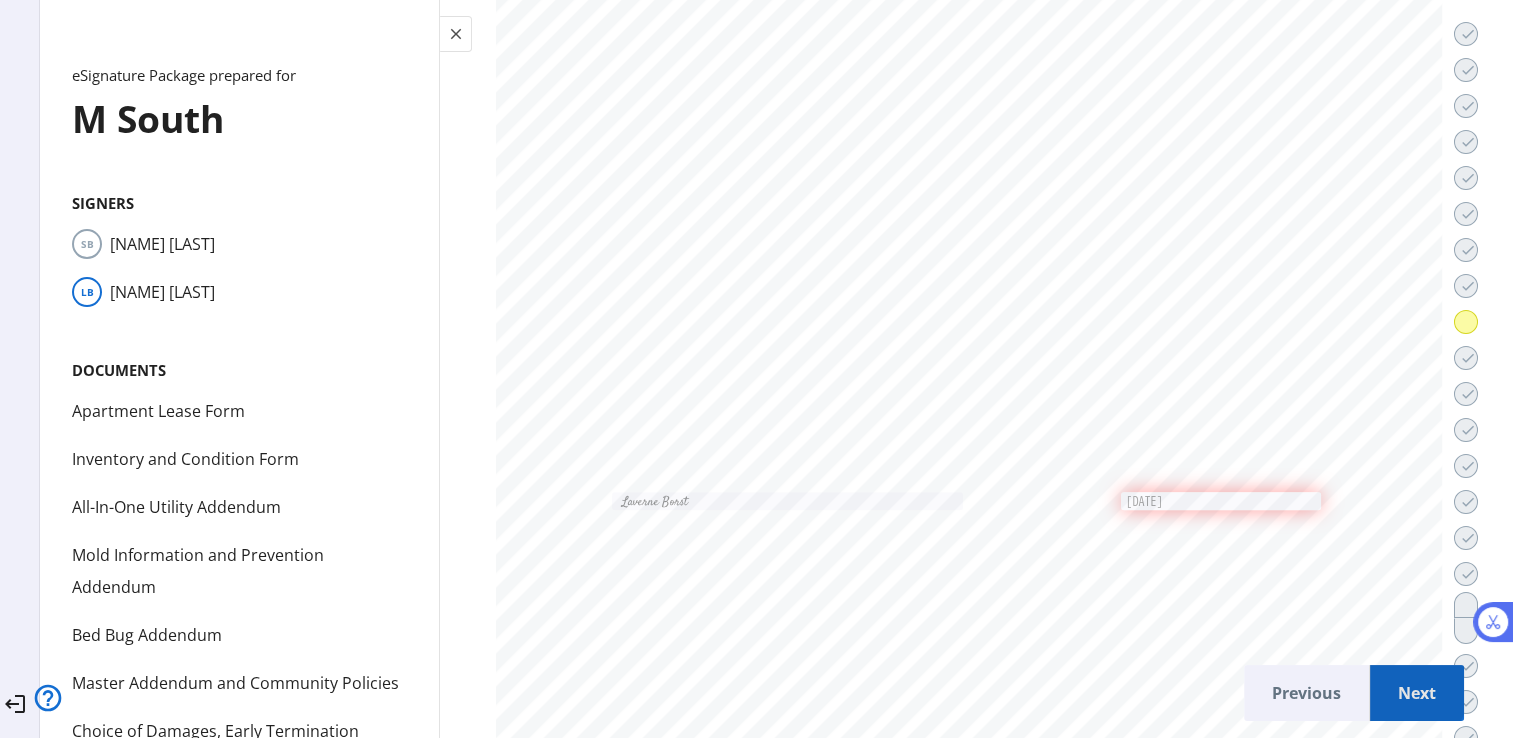 scroll, scrollTop: 69276, scrollLeft: 0, axis: vertical 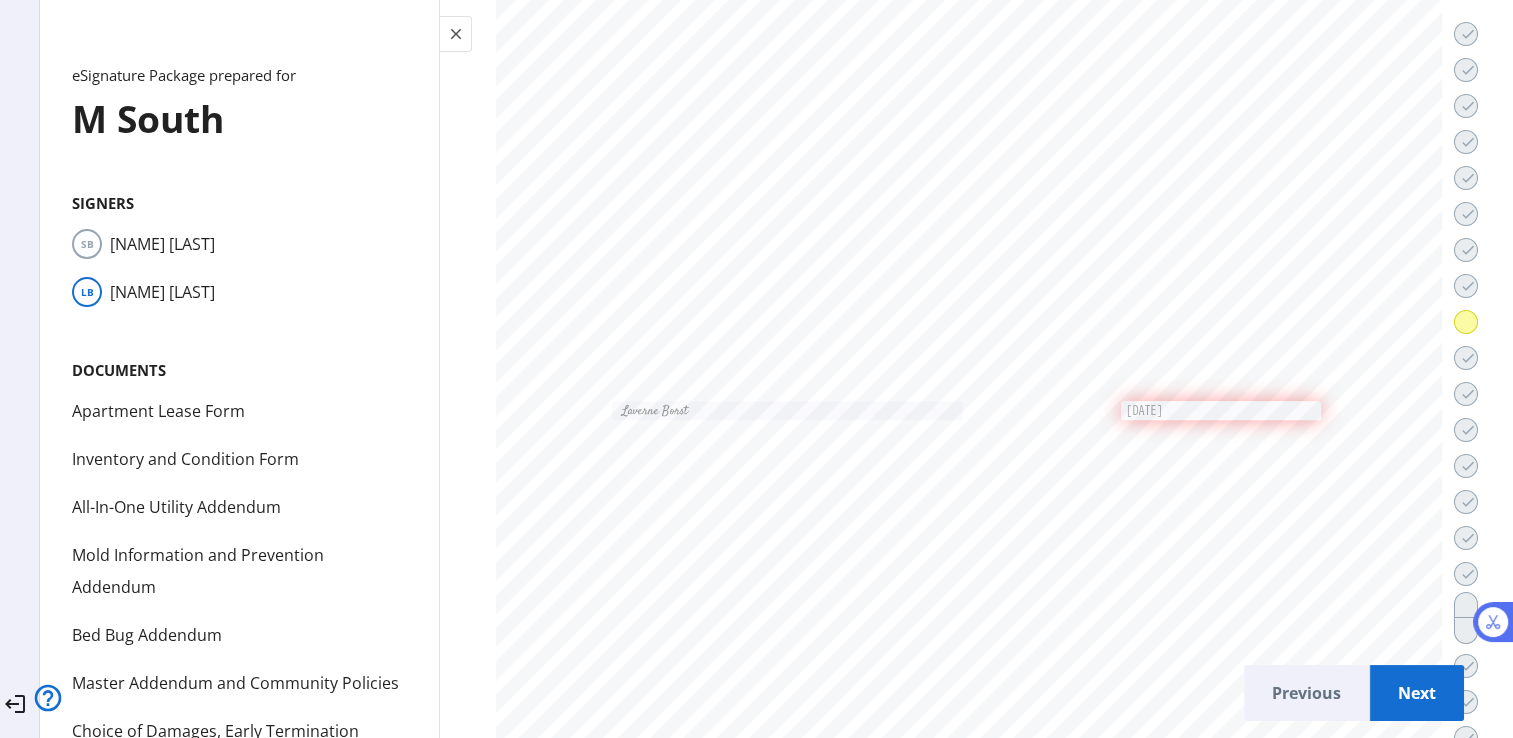click on "Next" at bounding box center [1417, 693] 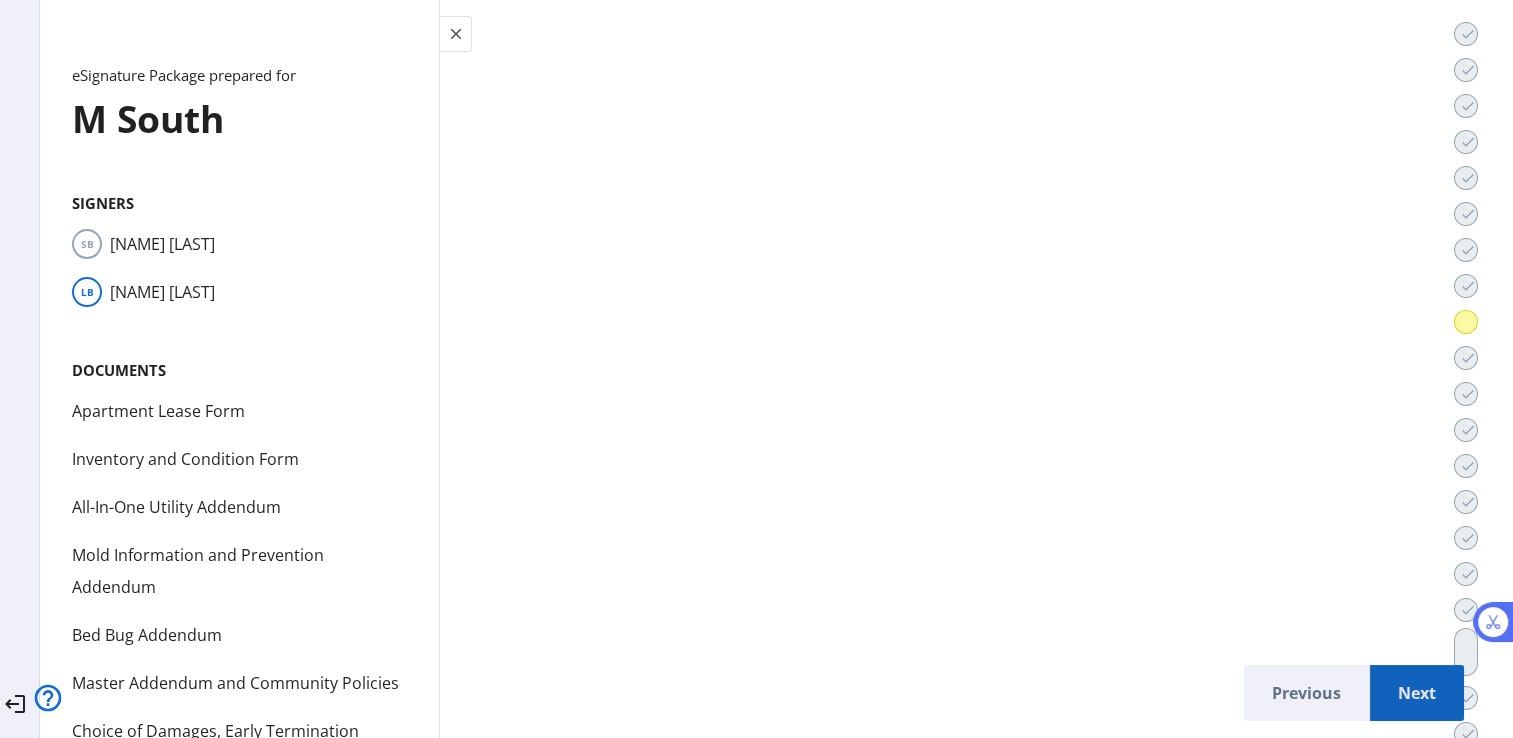 scroll, scrollTop: 40, scrollLeft: 0, axis: vertical 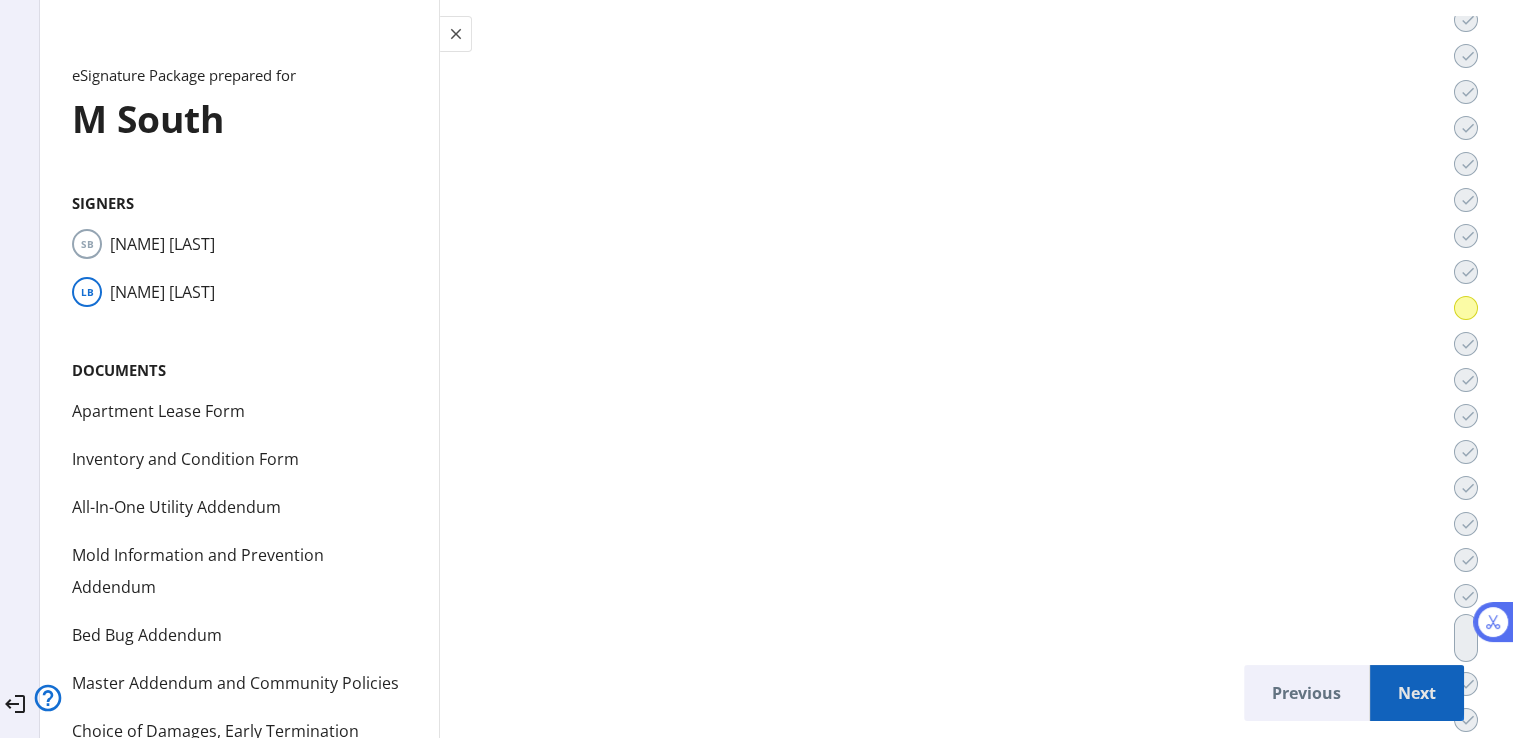 click on "Next" at bounding box center [1417, 693] 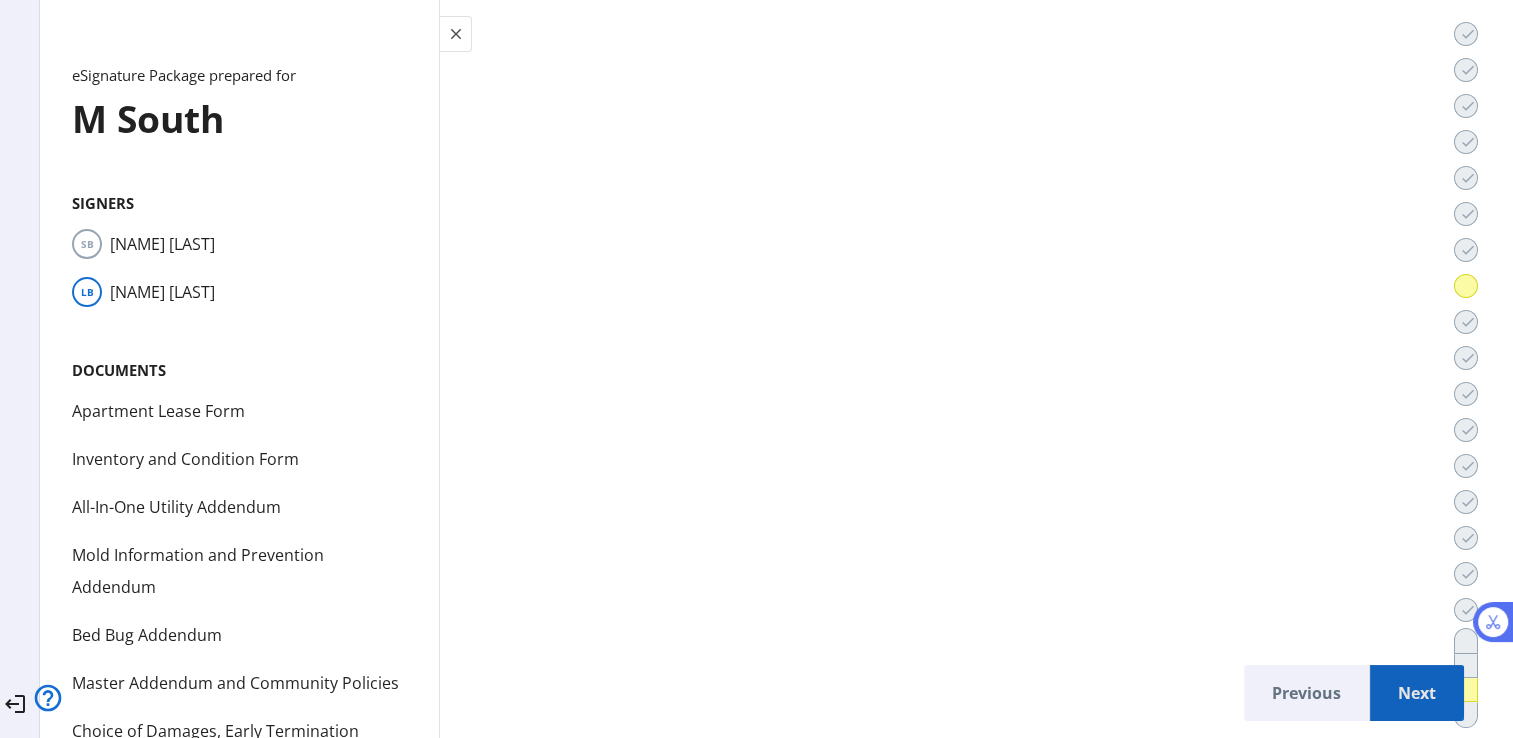 scroll, scrollTop: 73928, scrollLeft: 0, axis: vertical 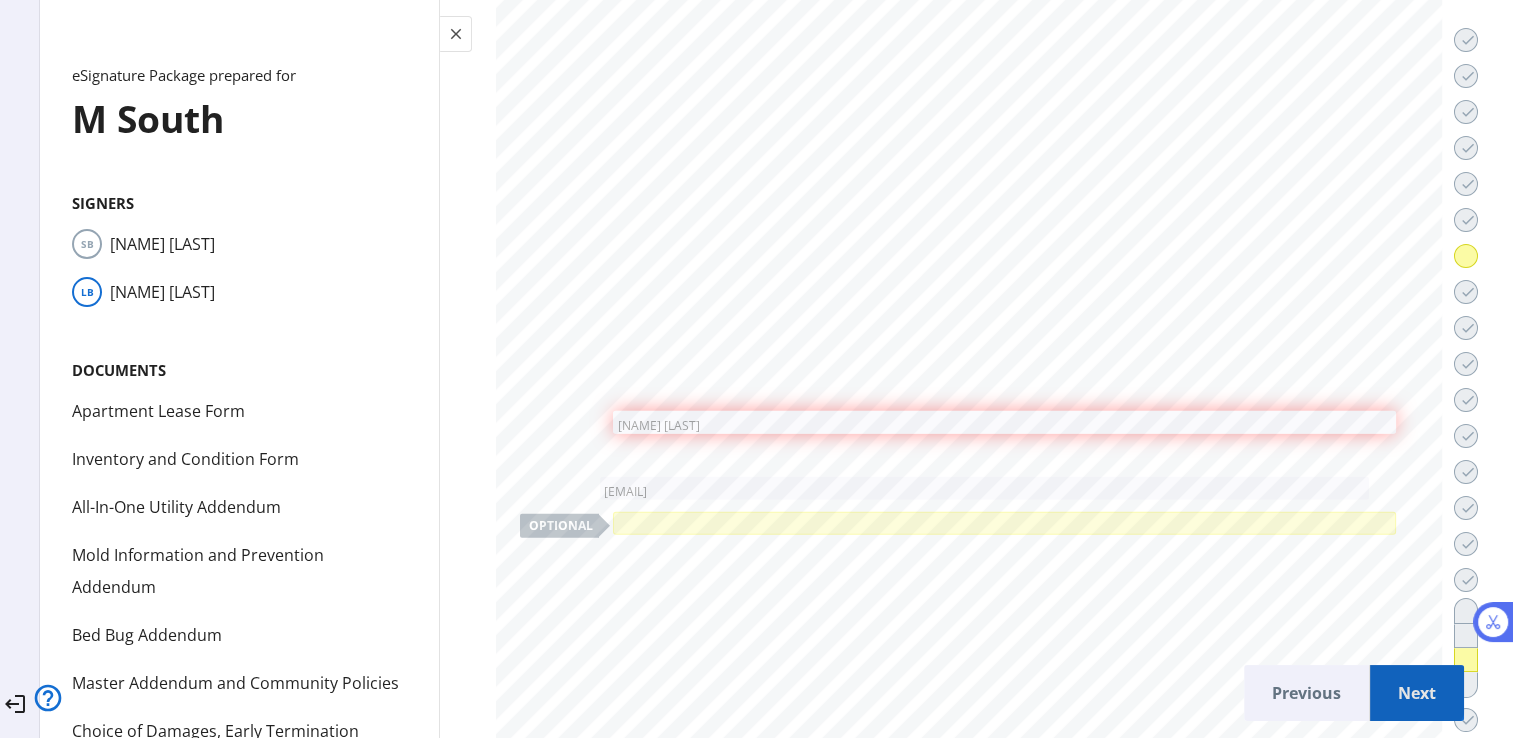 click on "Next" at bounding box center (1417, 693) 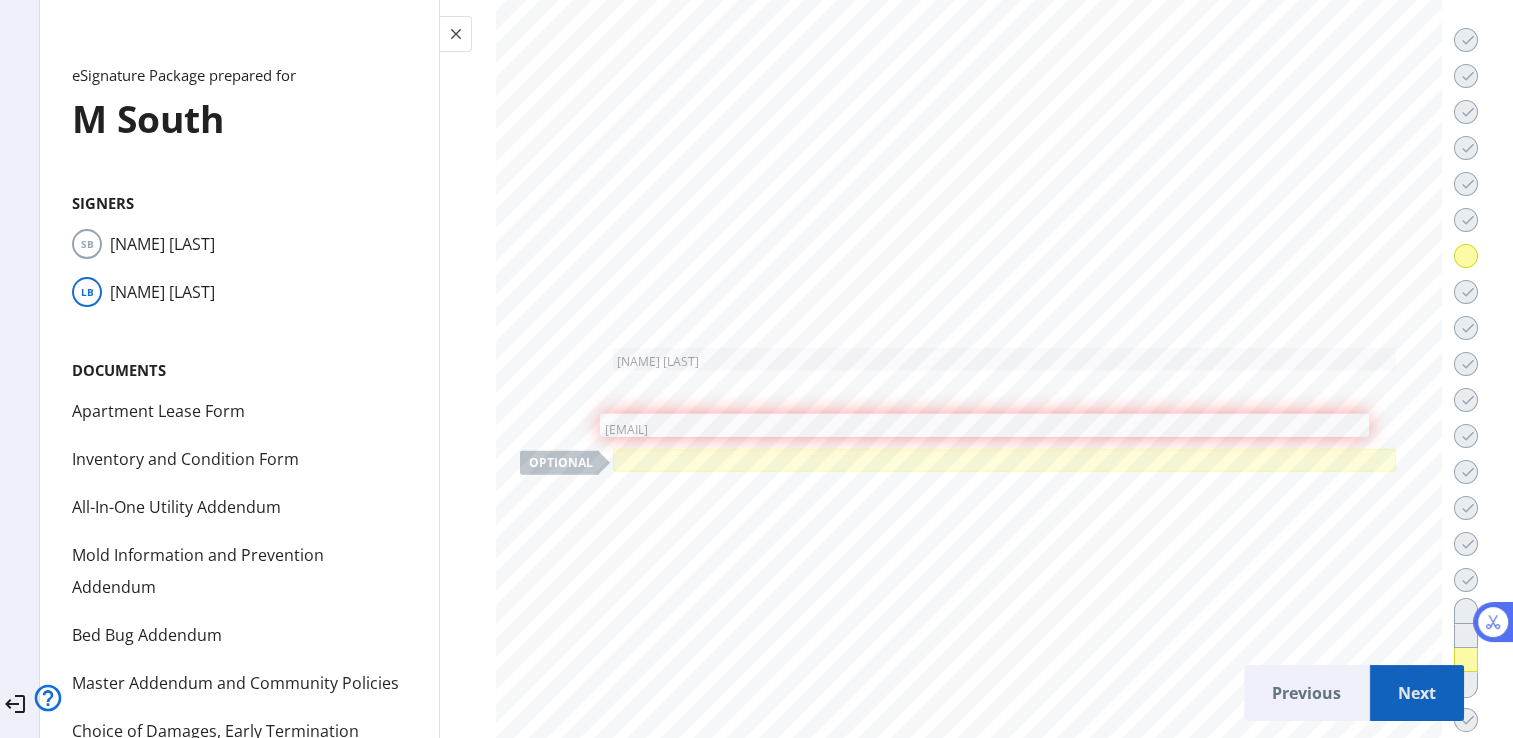 click on "Next" at bounding box center (1417, 693) 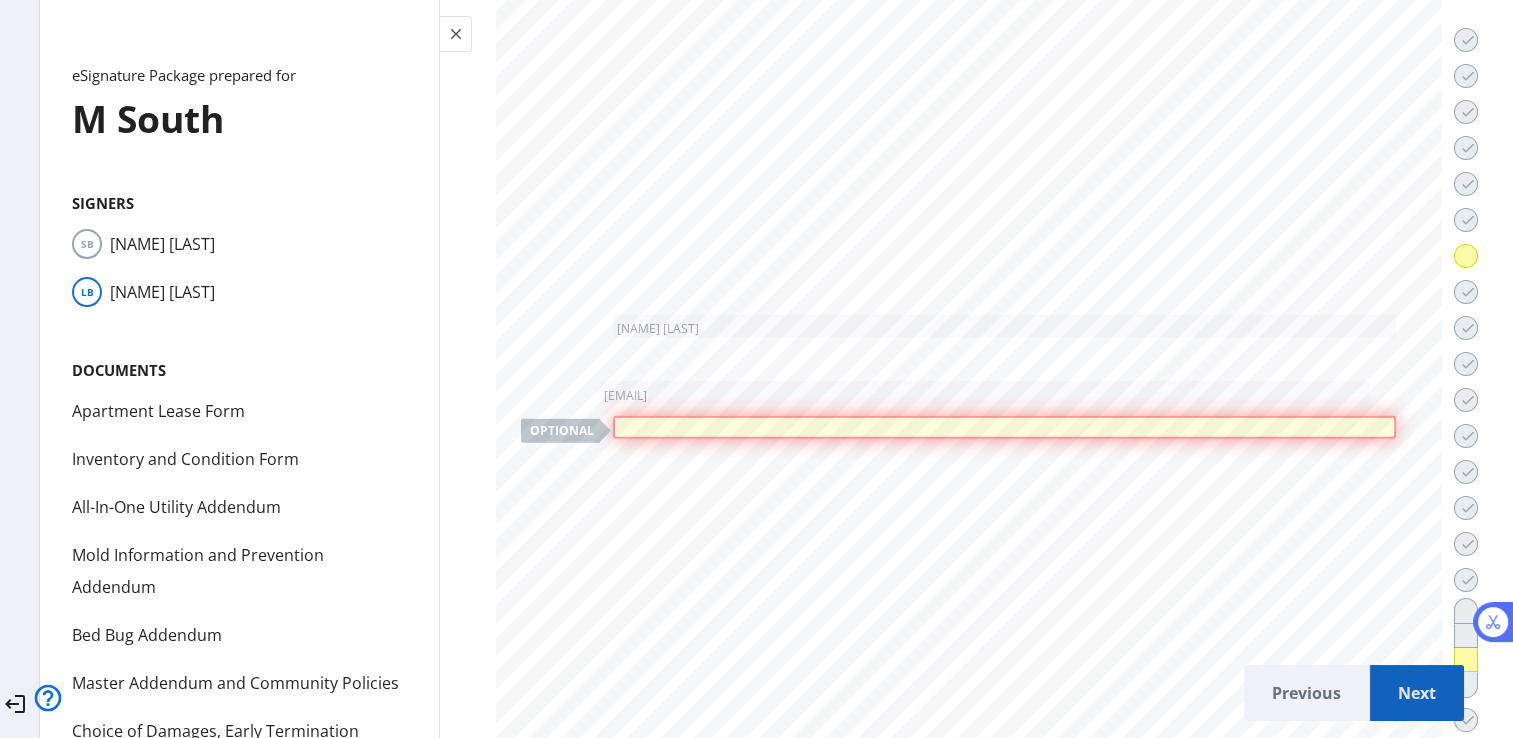 click on "Next" at bounding box center [1417, 693] 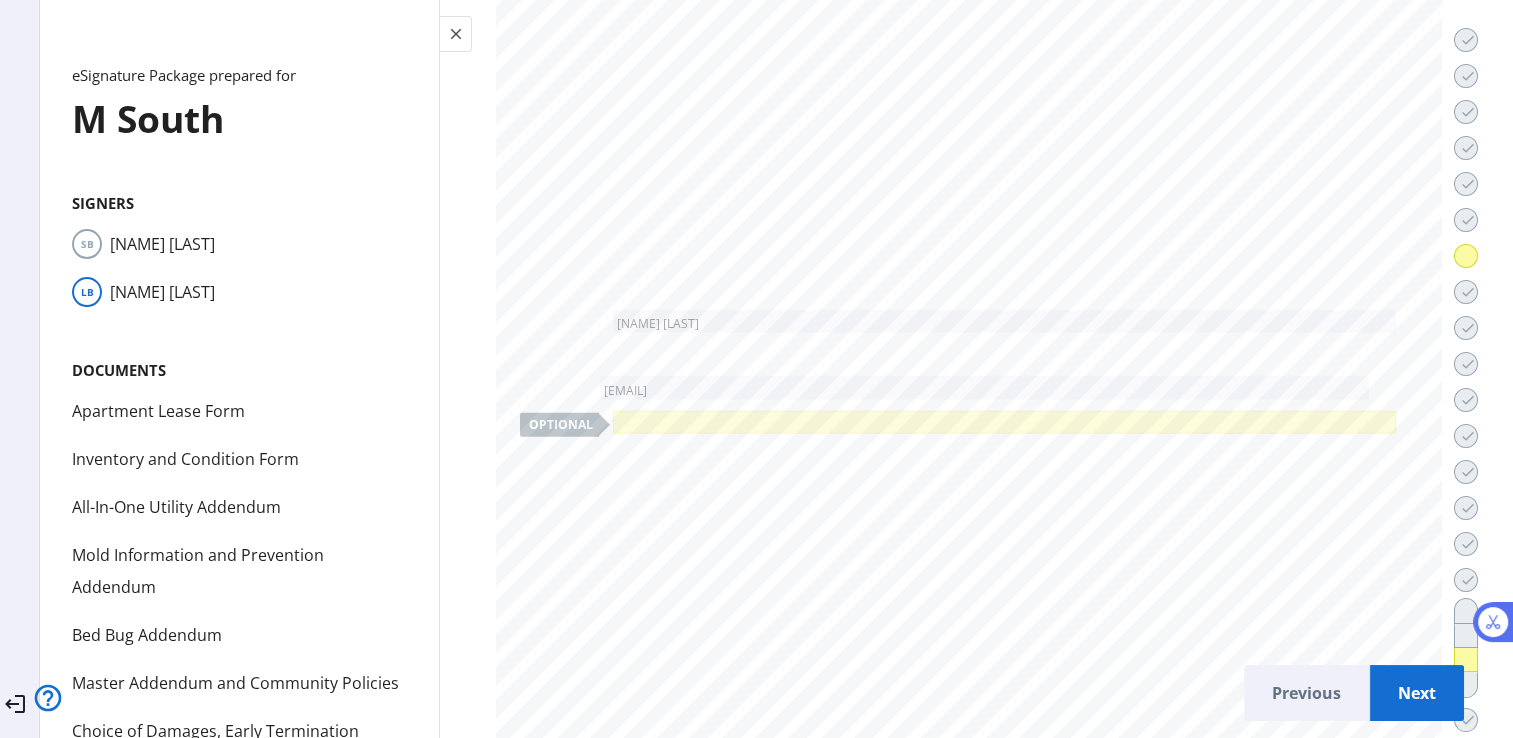 scroll, scrollTop: 75436, scrollLeft: 0, axis: vertical 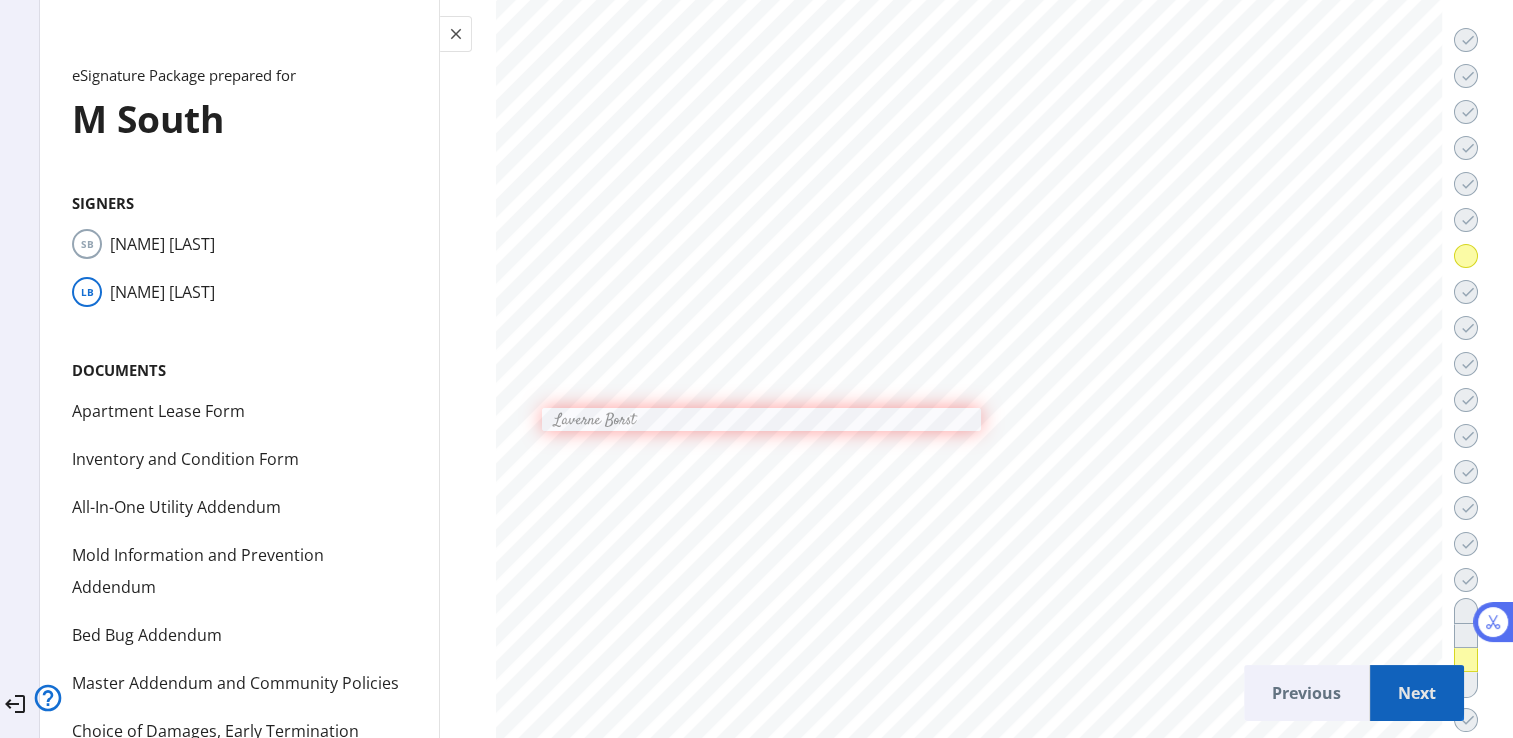 click on "Next" at bounding box center (1417, 693) 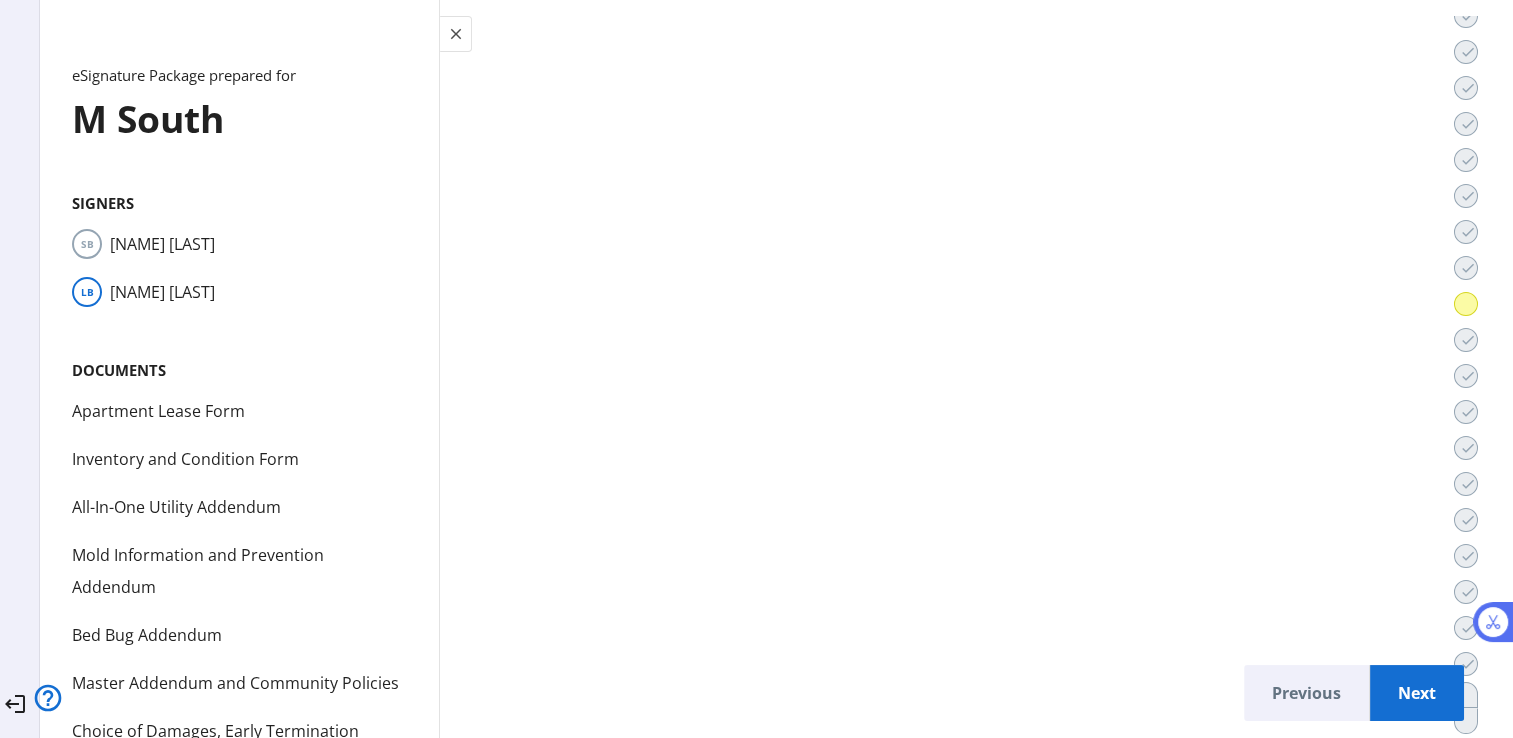 scroll, scrollTop: 82088, scrollLeft: 0, axis: vertical 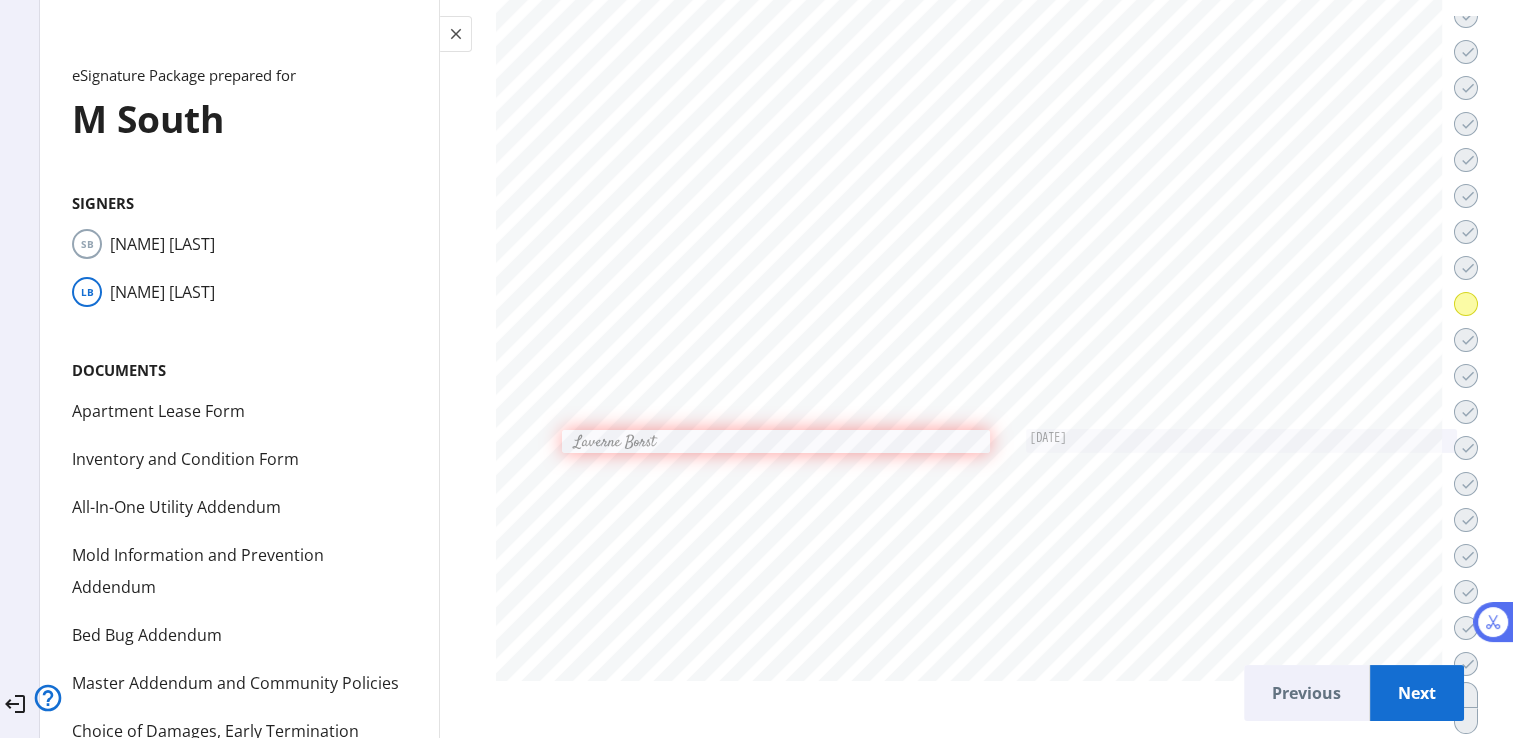 click on "Next" at bounding box center (1417, 693) 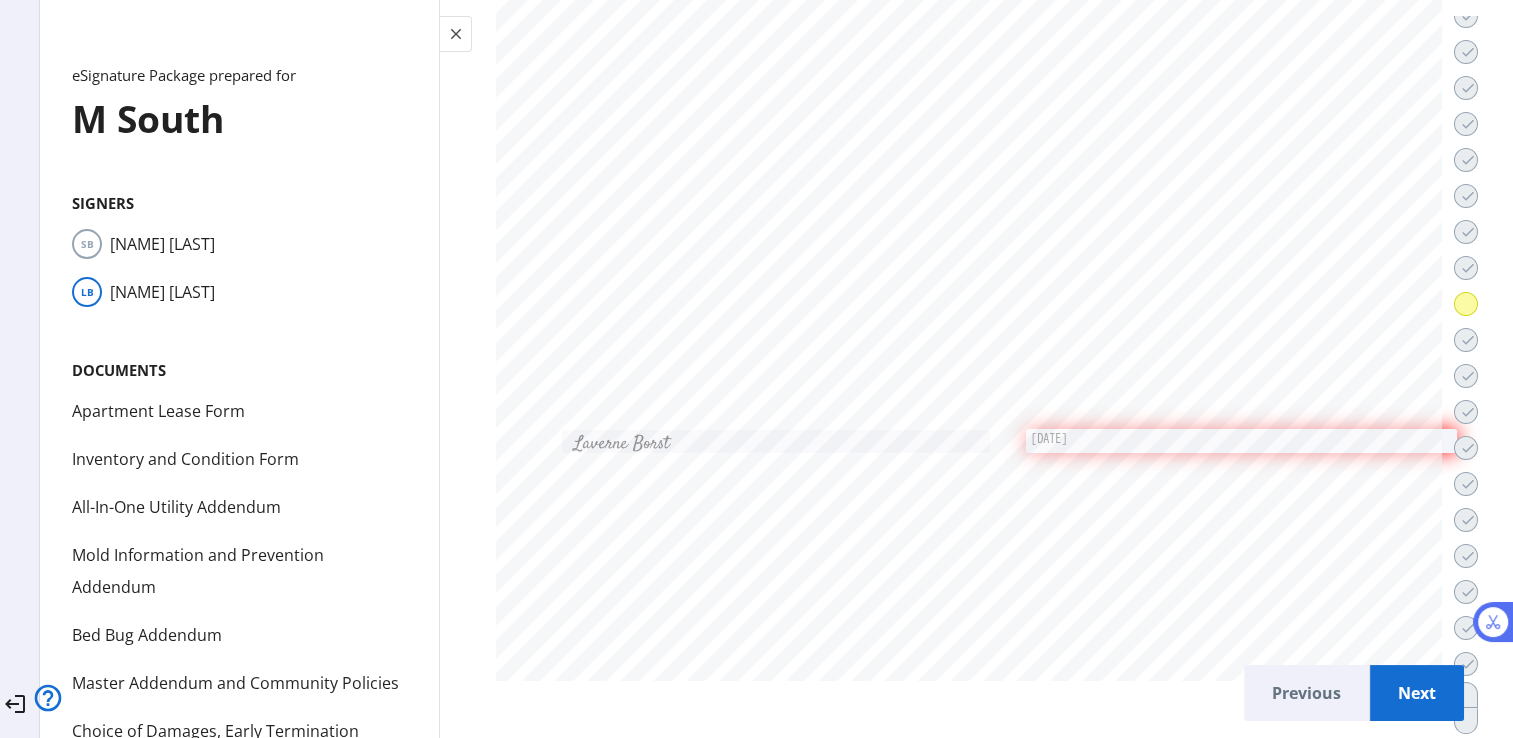 click on "Next" at bounding box center [1417, 693] 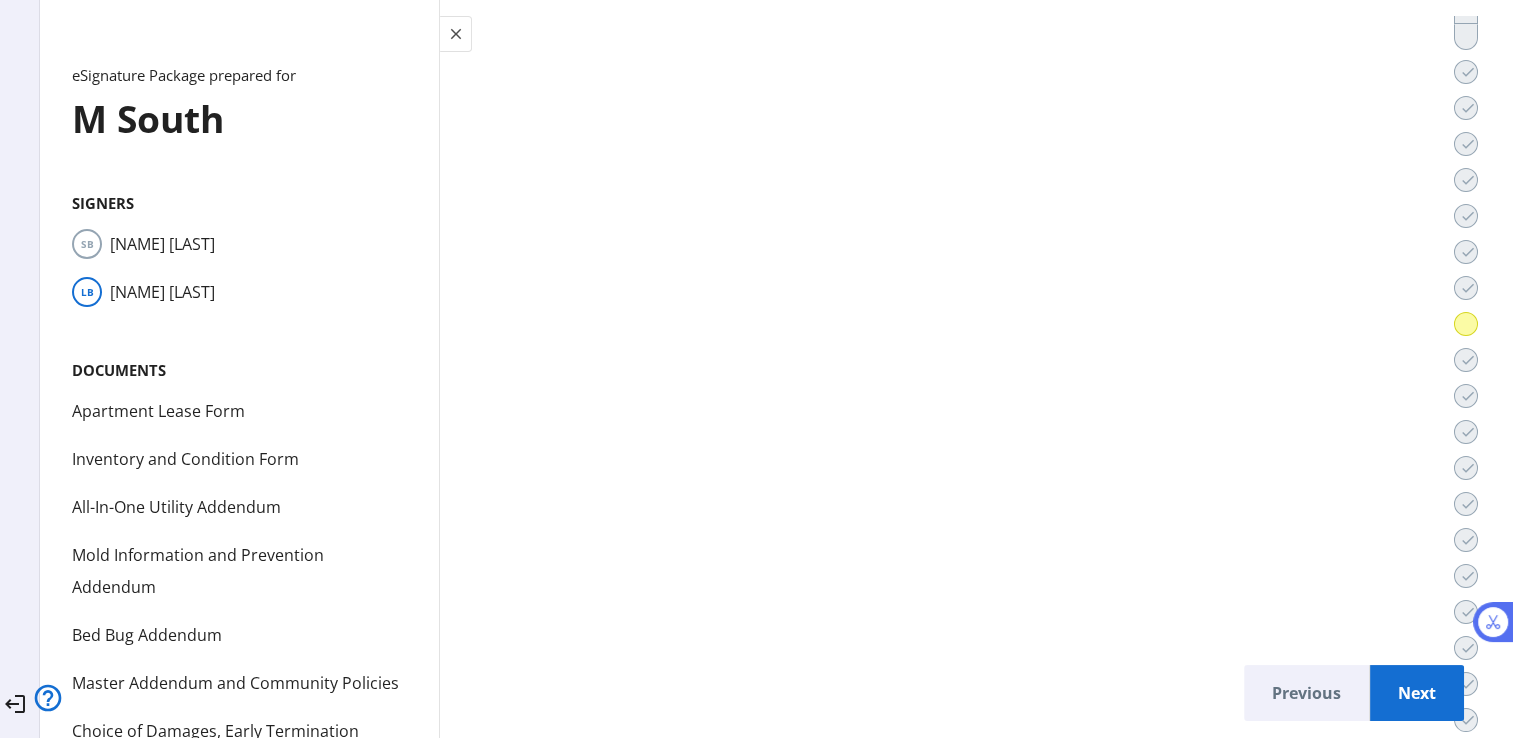scroll, scrollTop: 4, scrollLeft: 0, axis: vertical 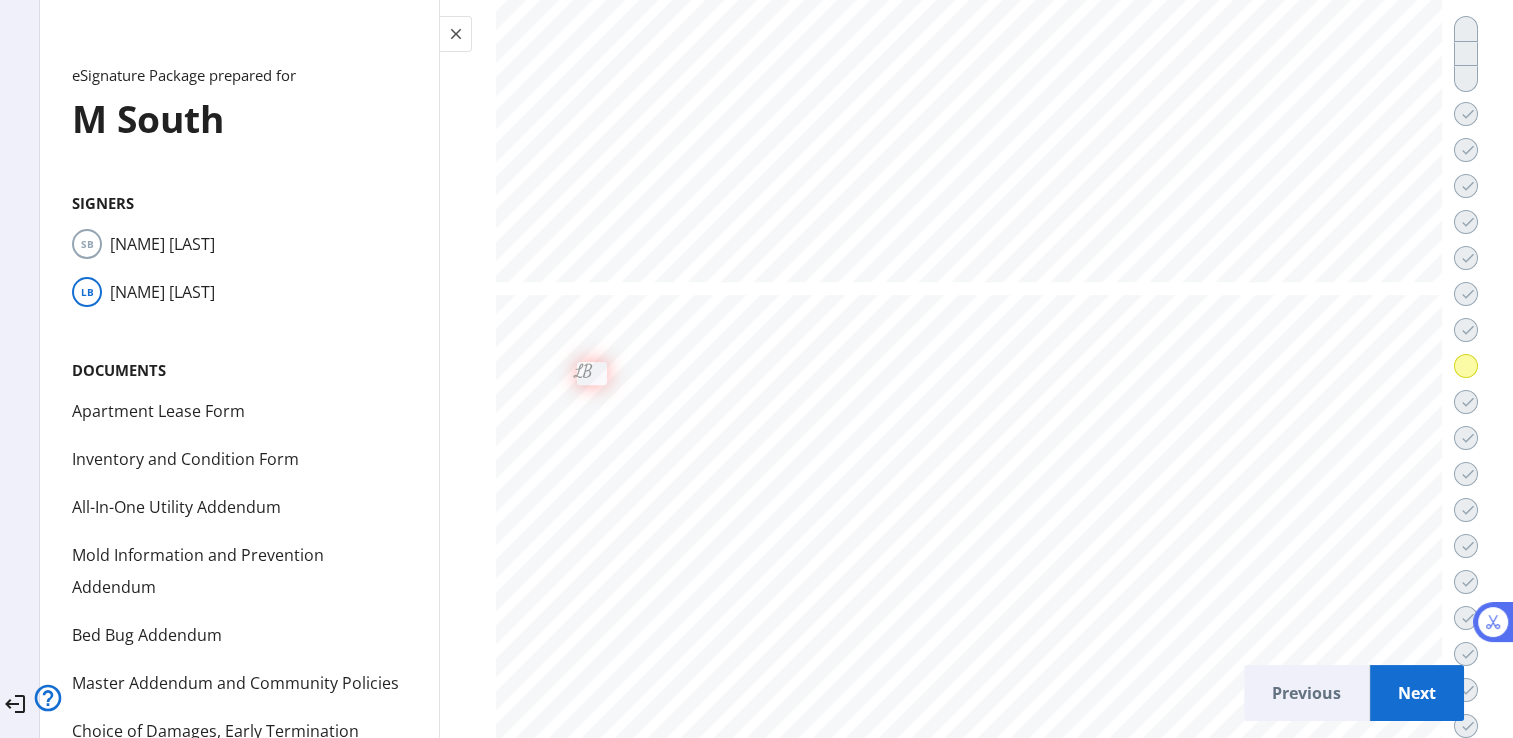 click on "Next" at bounding box center [1417, 693] 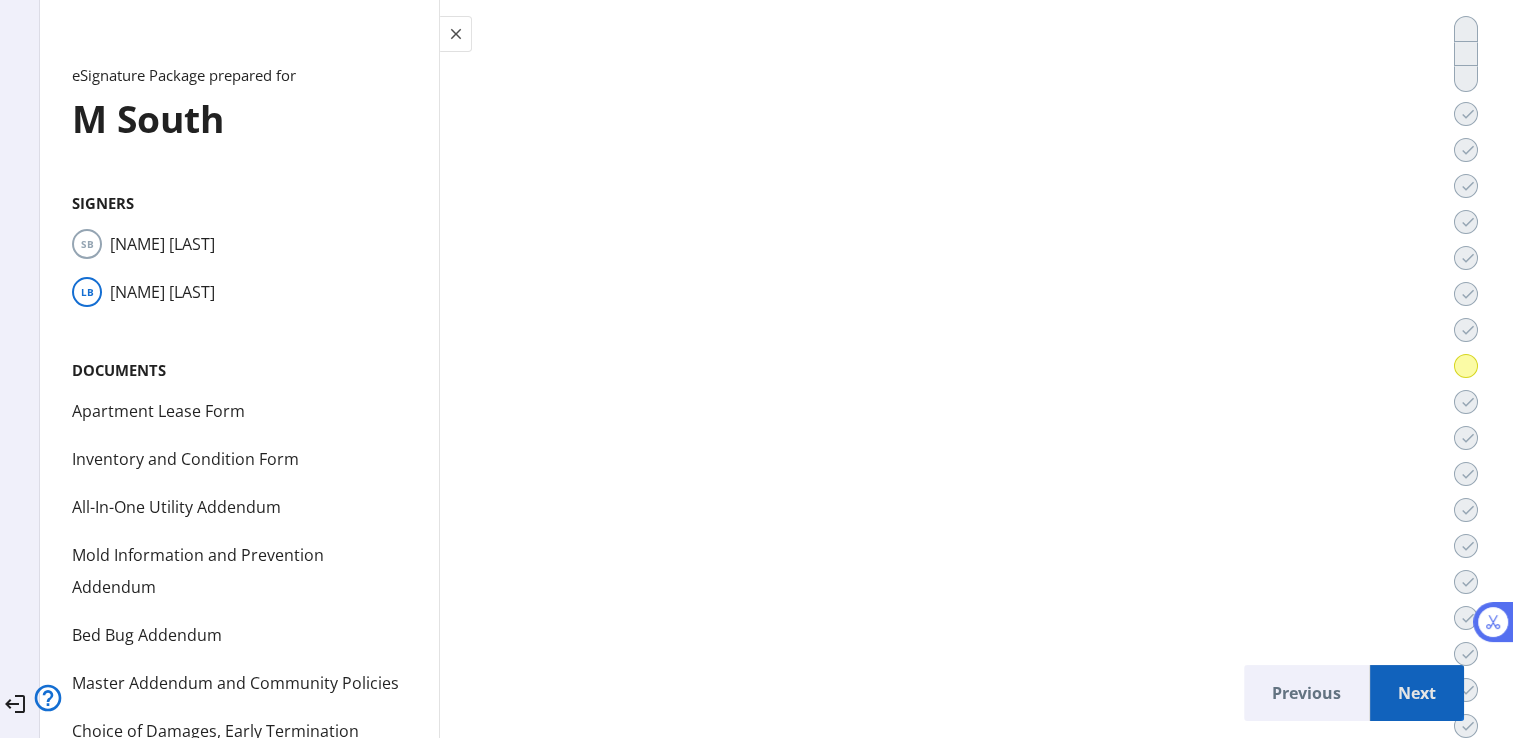 scroll, scrollTop: 13378, scrollLeft: 0, axis: vertical 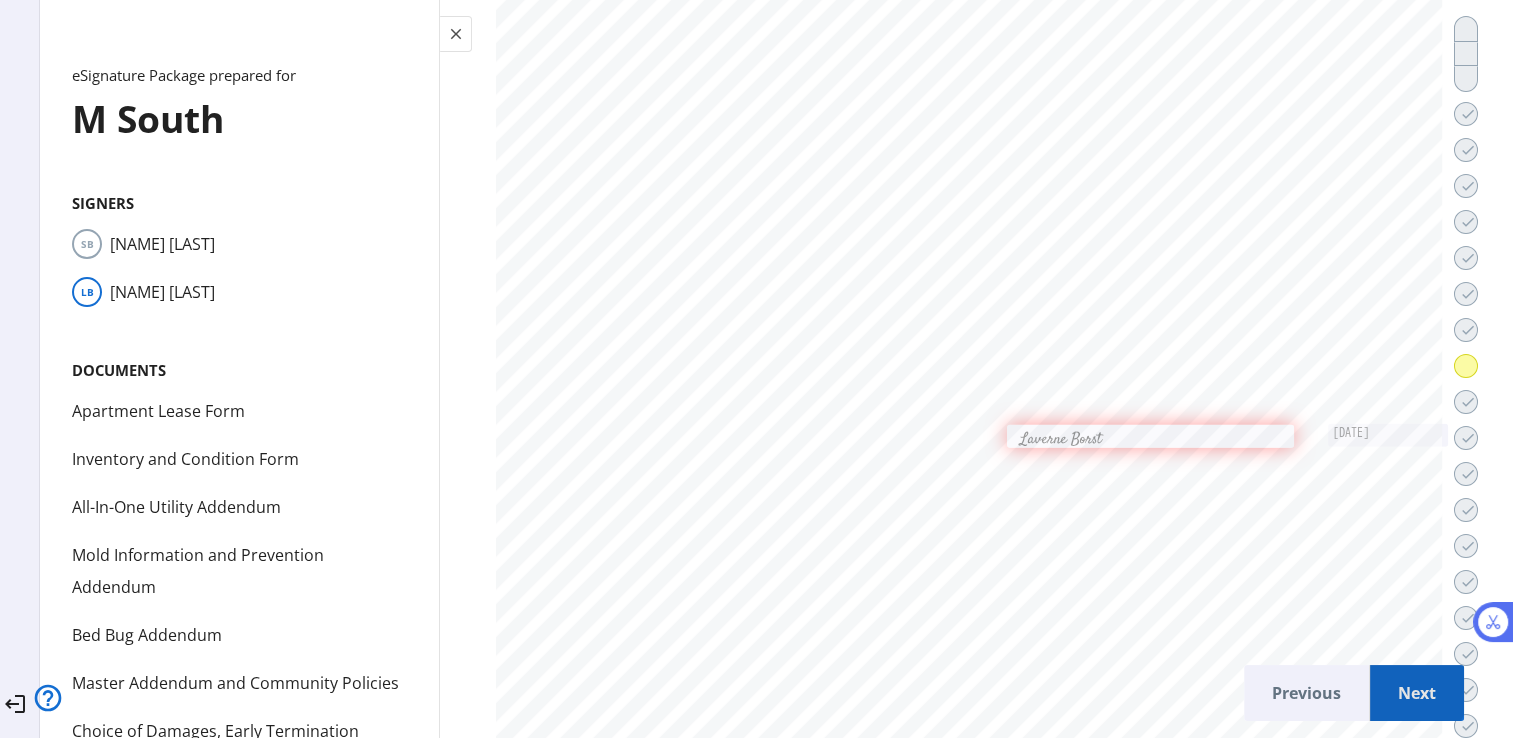 click on "Next" at bounding box center [1417, 693] 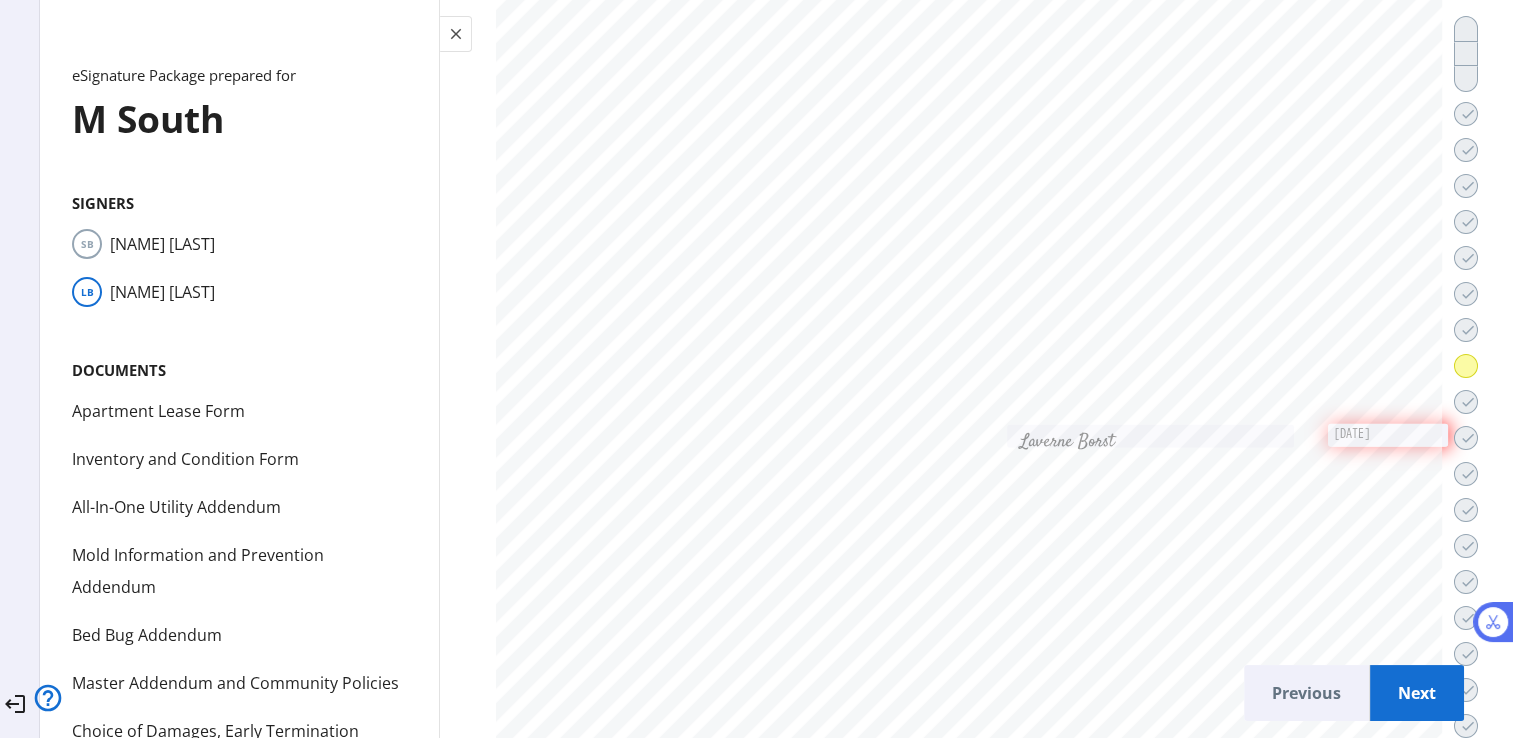 click on "Next" at bounding box center [1417, 693] 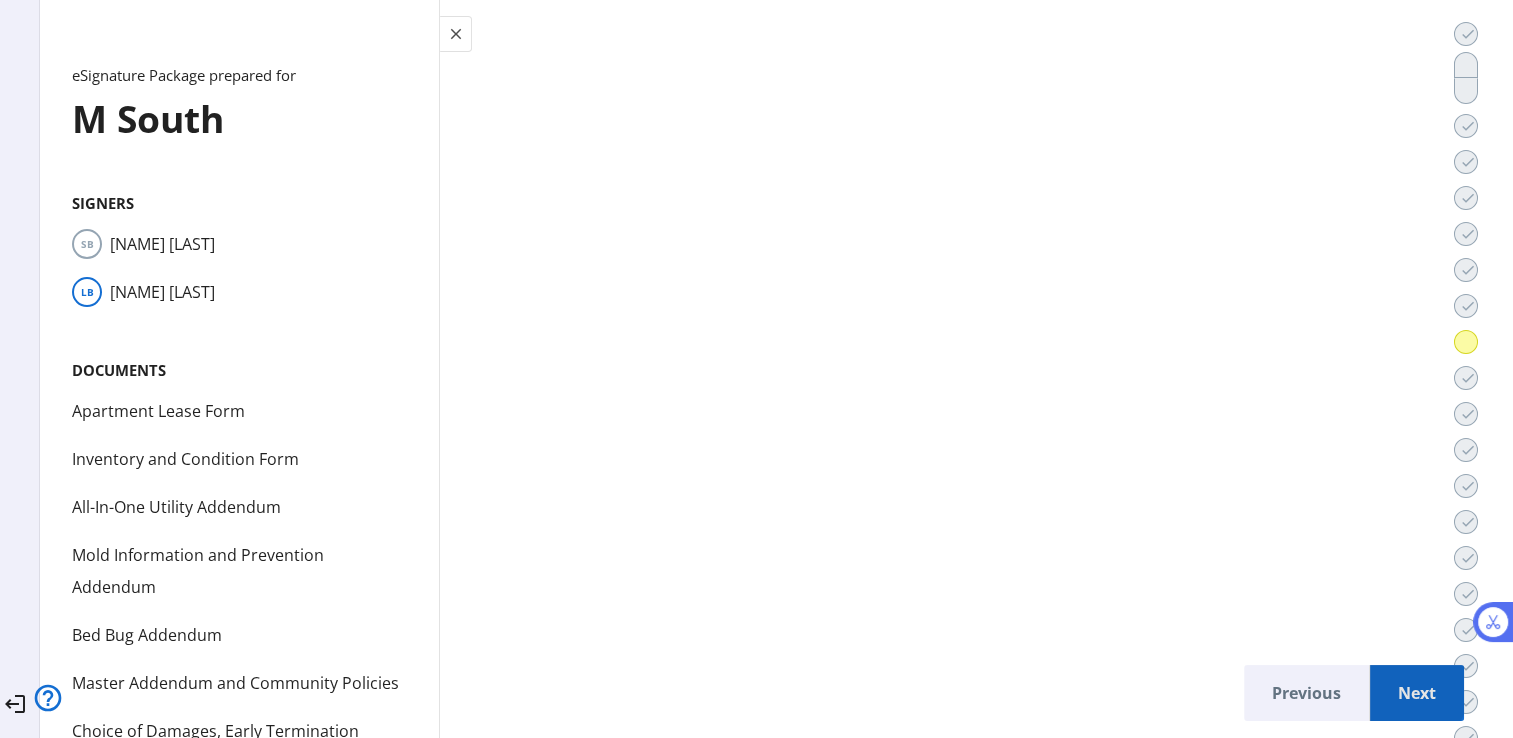scroll, scrollTop: 28, scrollLeft: 0, axis: vertical 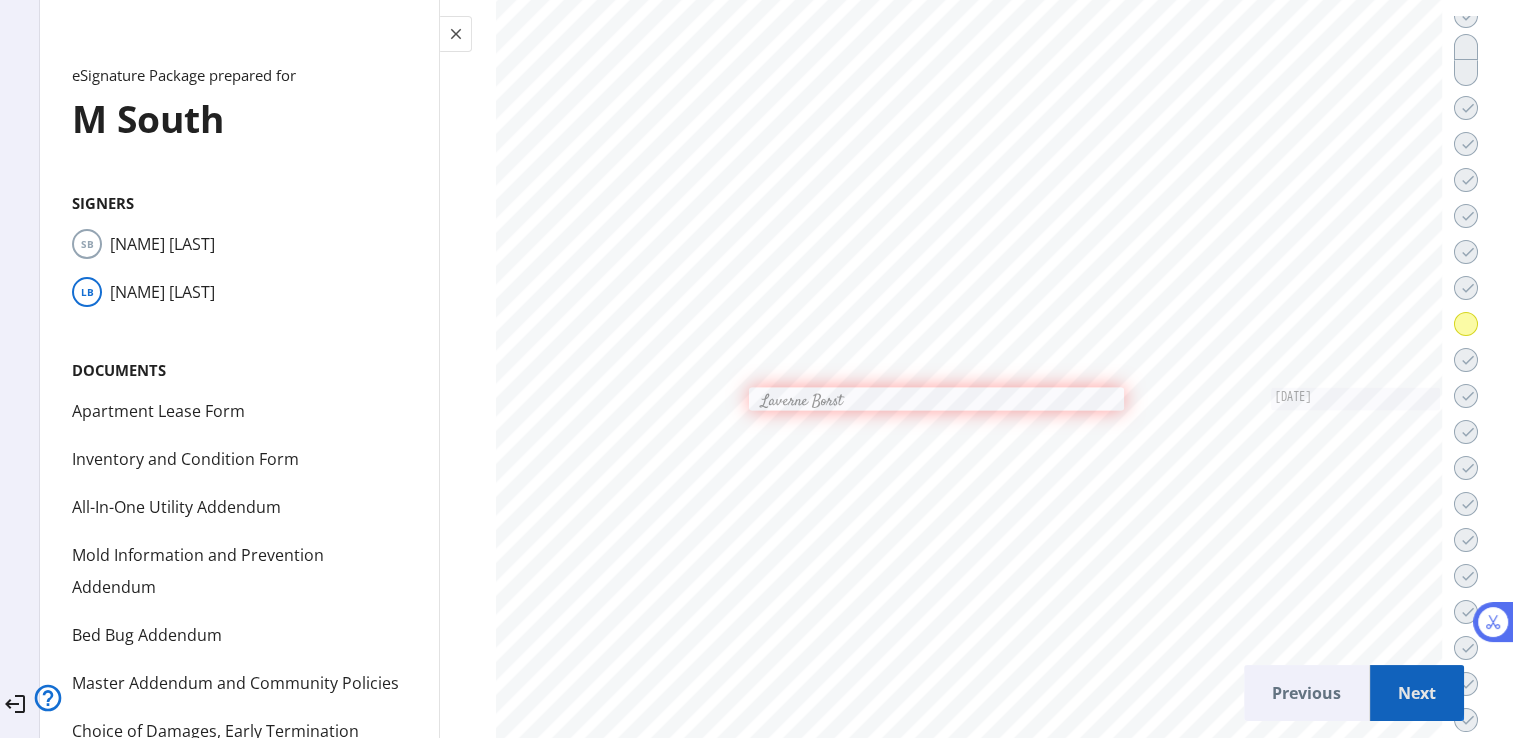 click on "Next" at bounding box center [1417, 693] 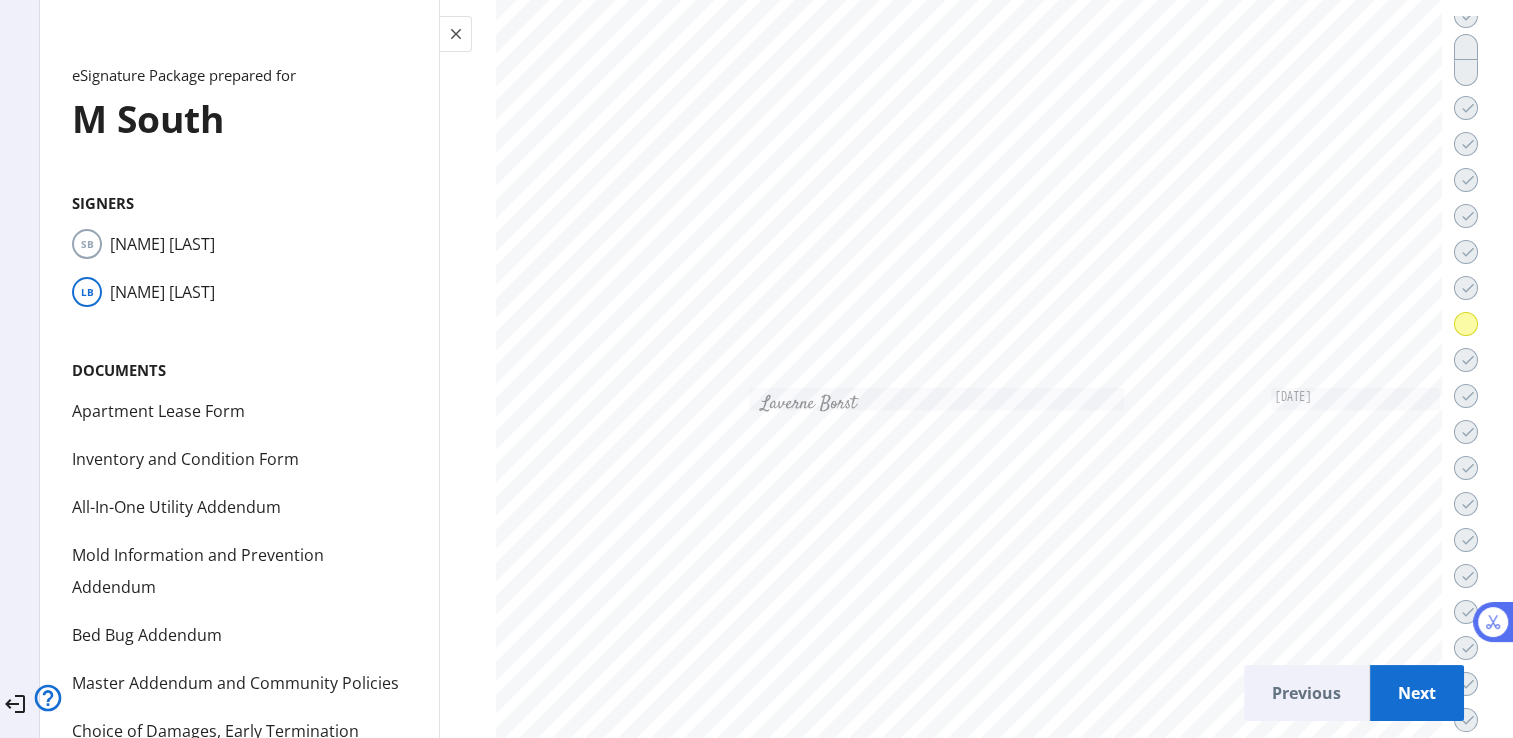 scroll, scrollTop: 864, scrollLeft: 0, axis: vertical 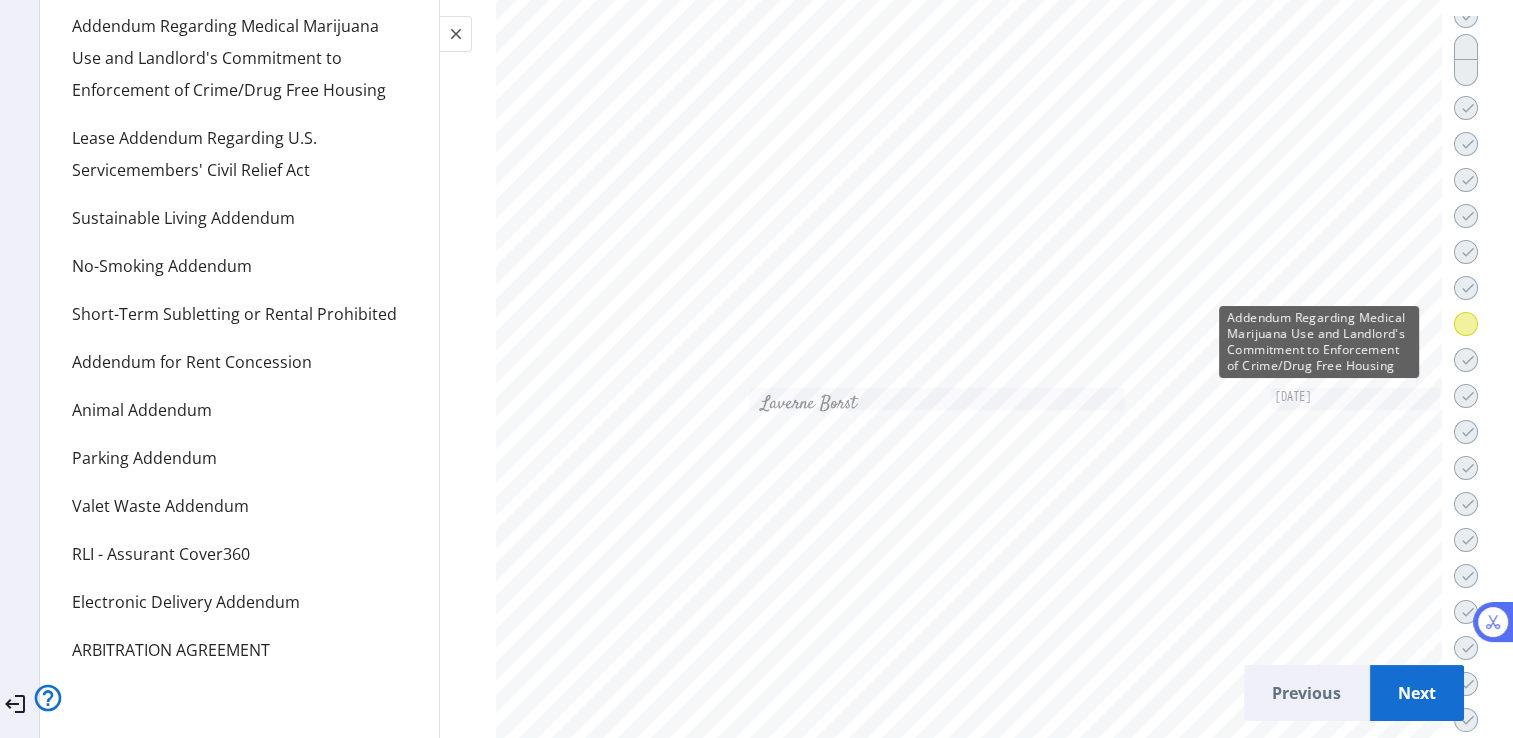 click 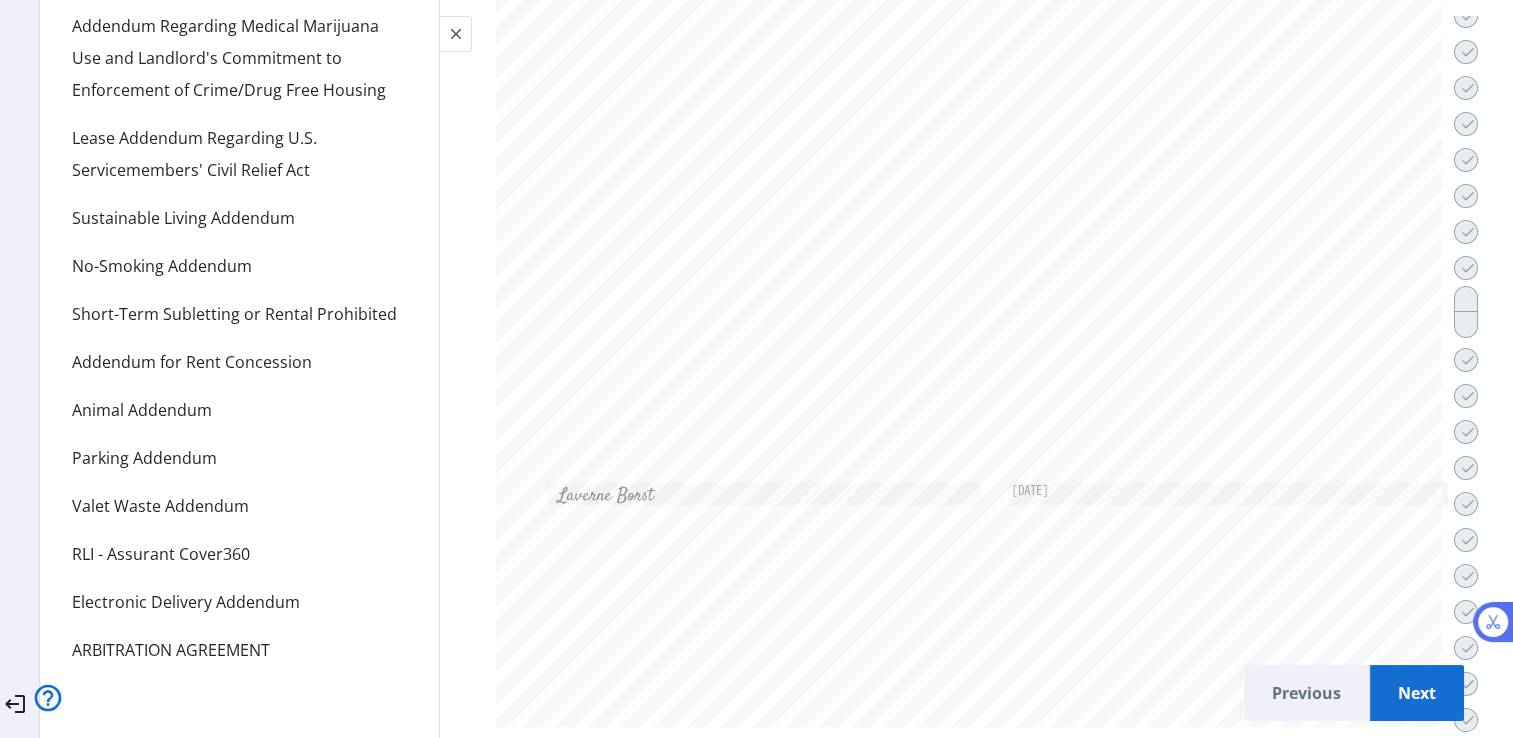 scroll, scrollTop: 47862, scrollLeft: 0, axis: vertical 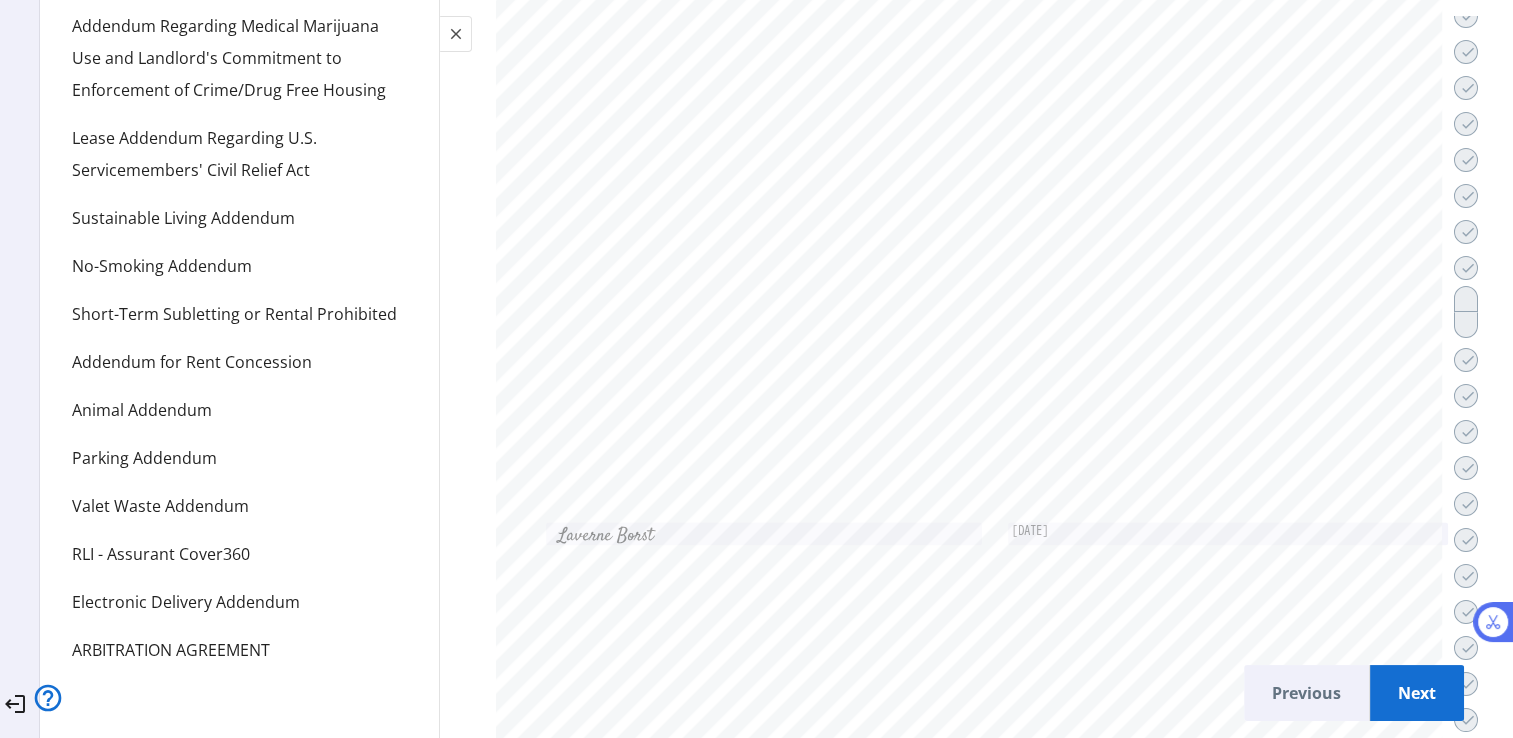 click at bounding box center (763, 534) 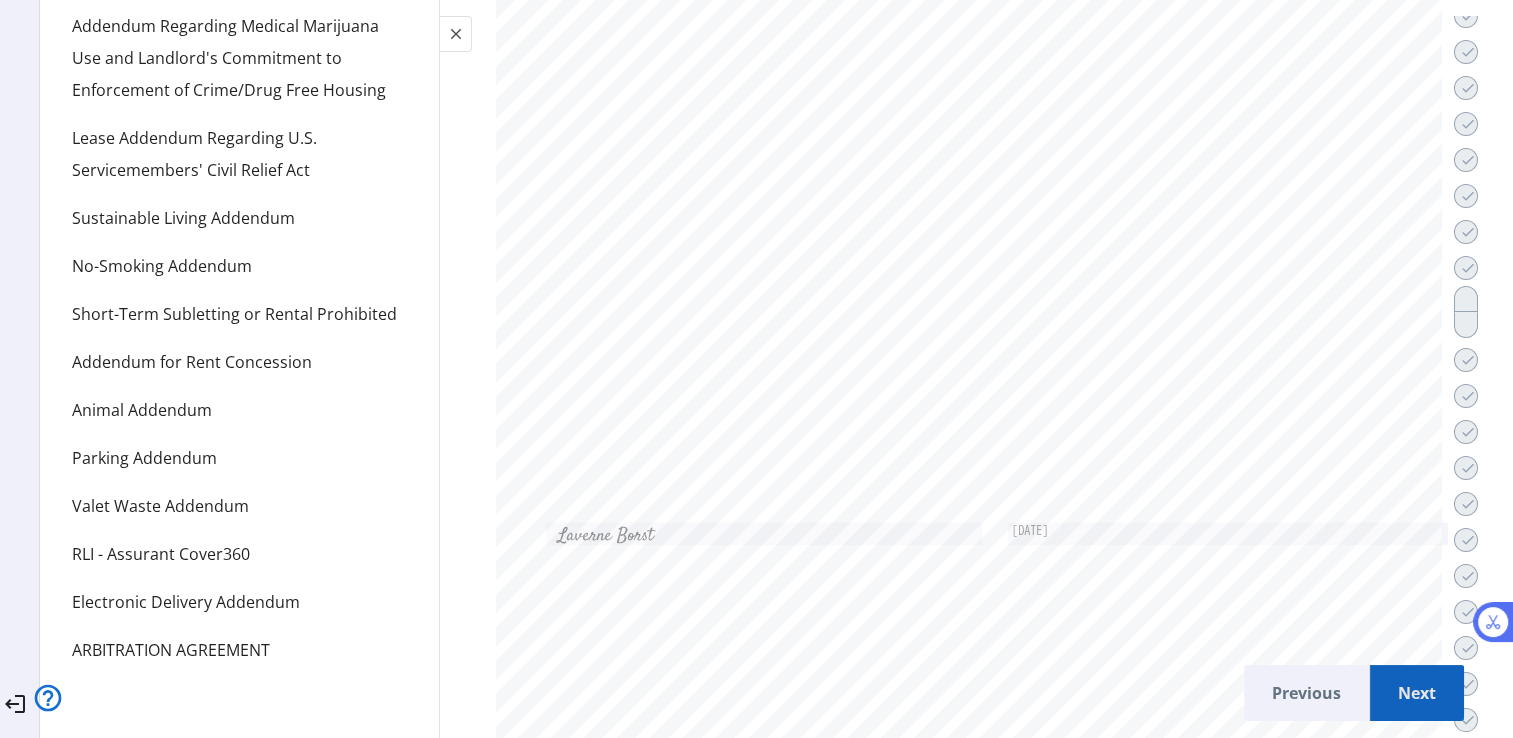 click on "Next" at bounding box center (1417, 693) 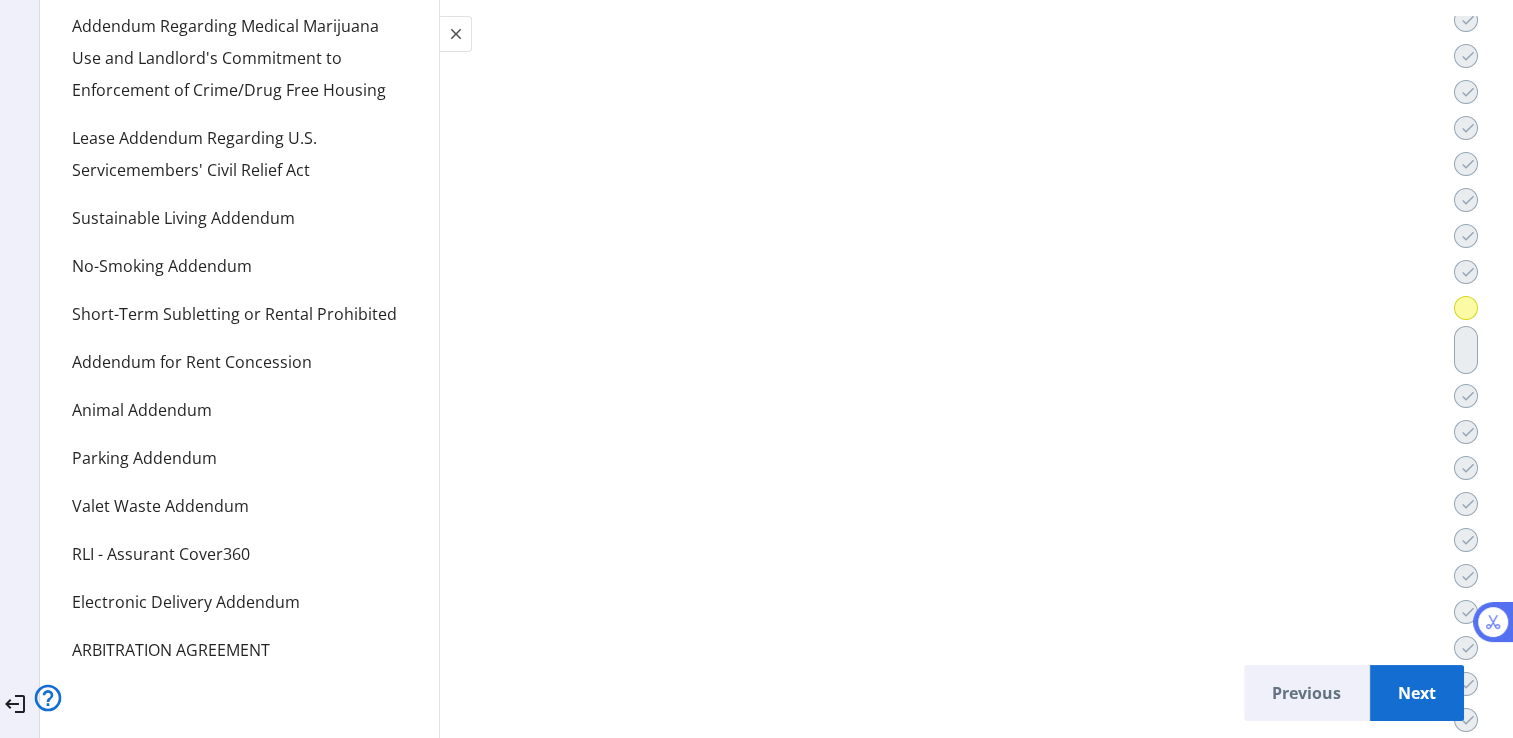 scroll, scrollTop: 50407, scrollLeft: 0, axis: vertical 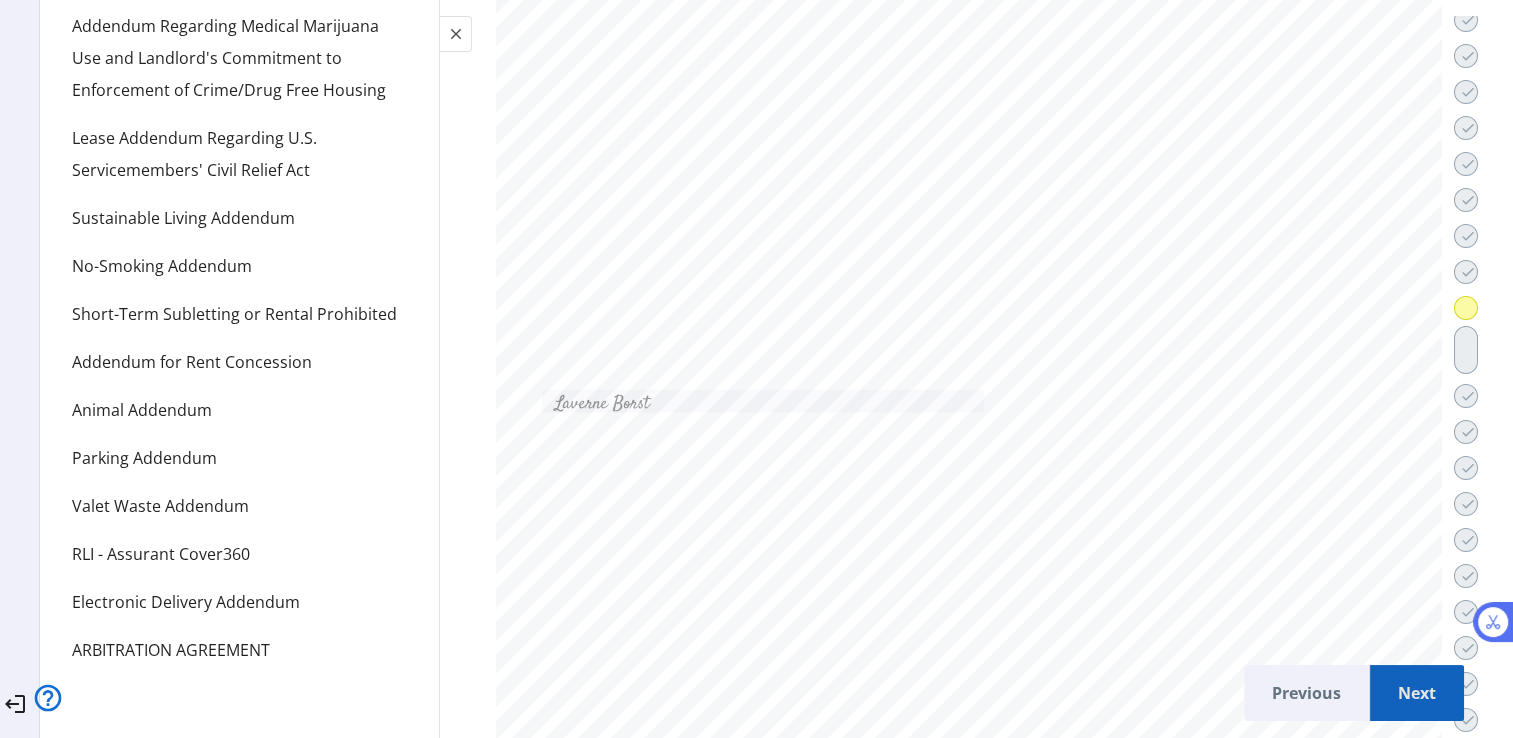 click on "Next" at bounding box center [1417, 693] 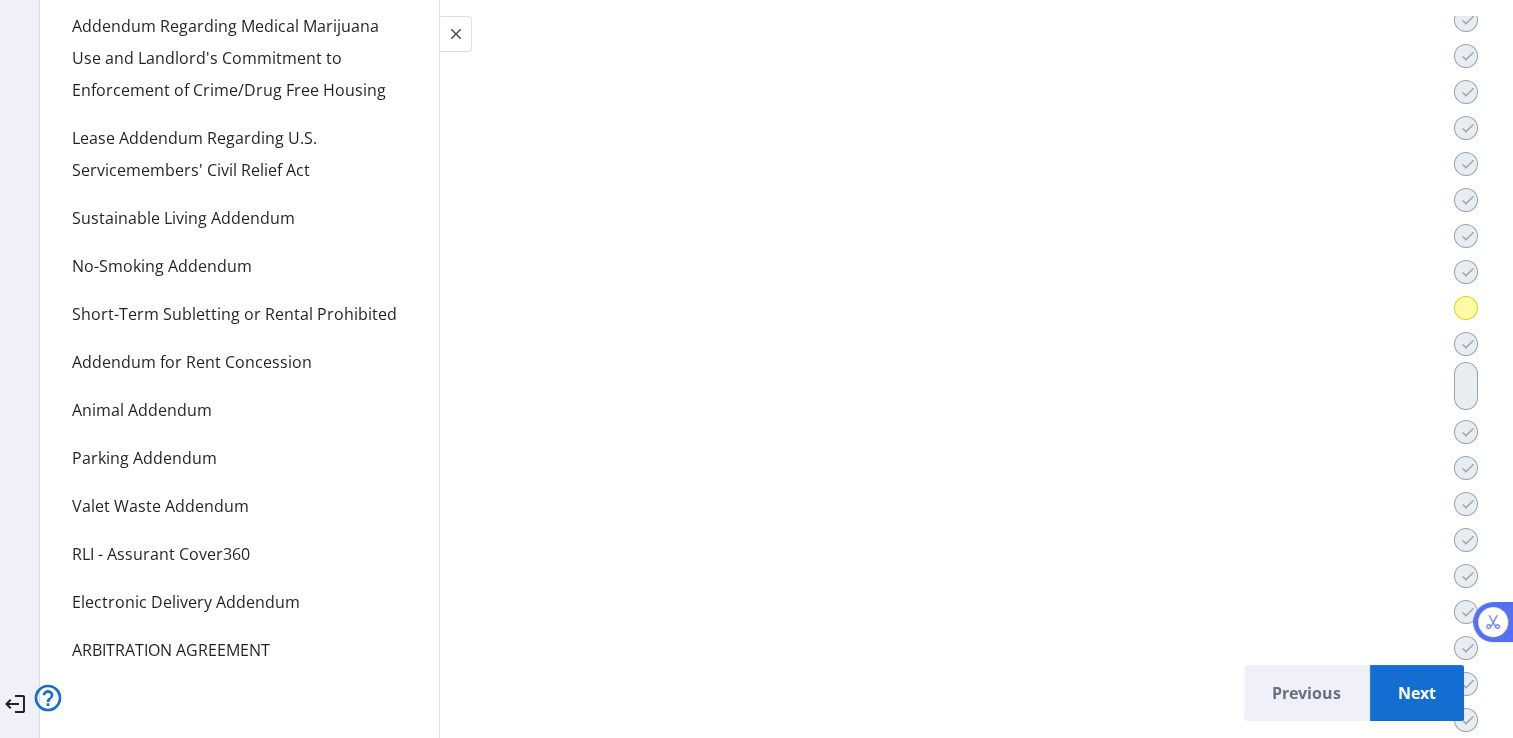 scroll, scrollTop: 54227, scrollLeft: 0, axis: vertical 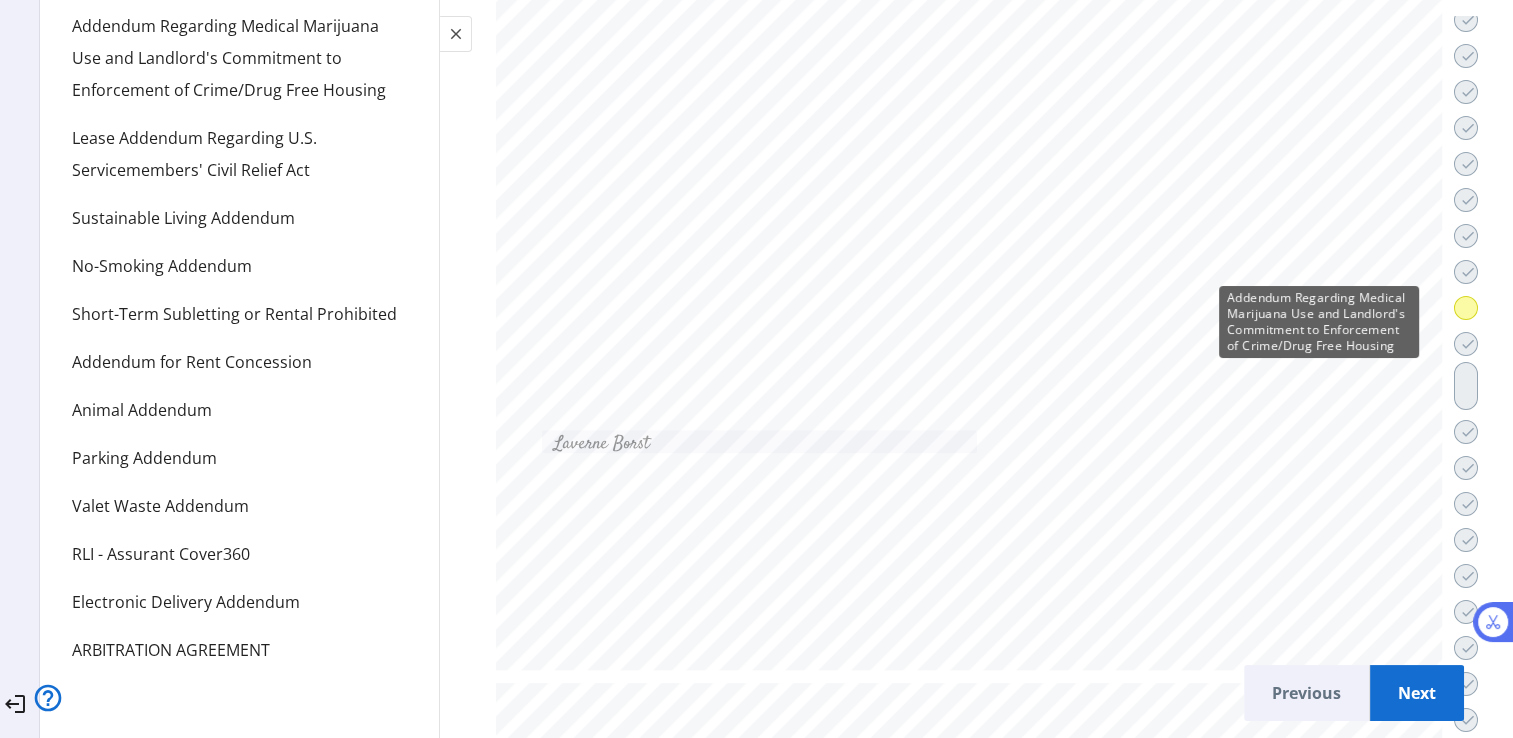click on "Addendum Regarding Medical Marijuana Use and Landlord's Commitment to Enforcement of Crime/Drug Free Housing" at bounding box center [1319, 322] 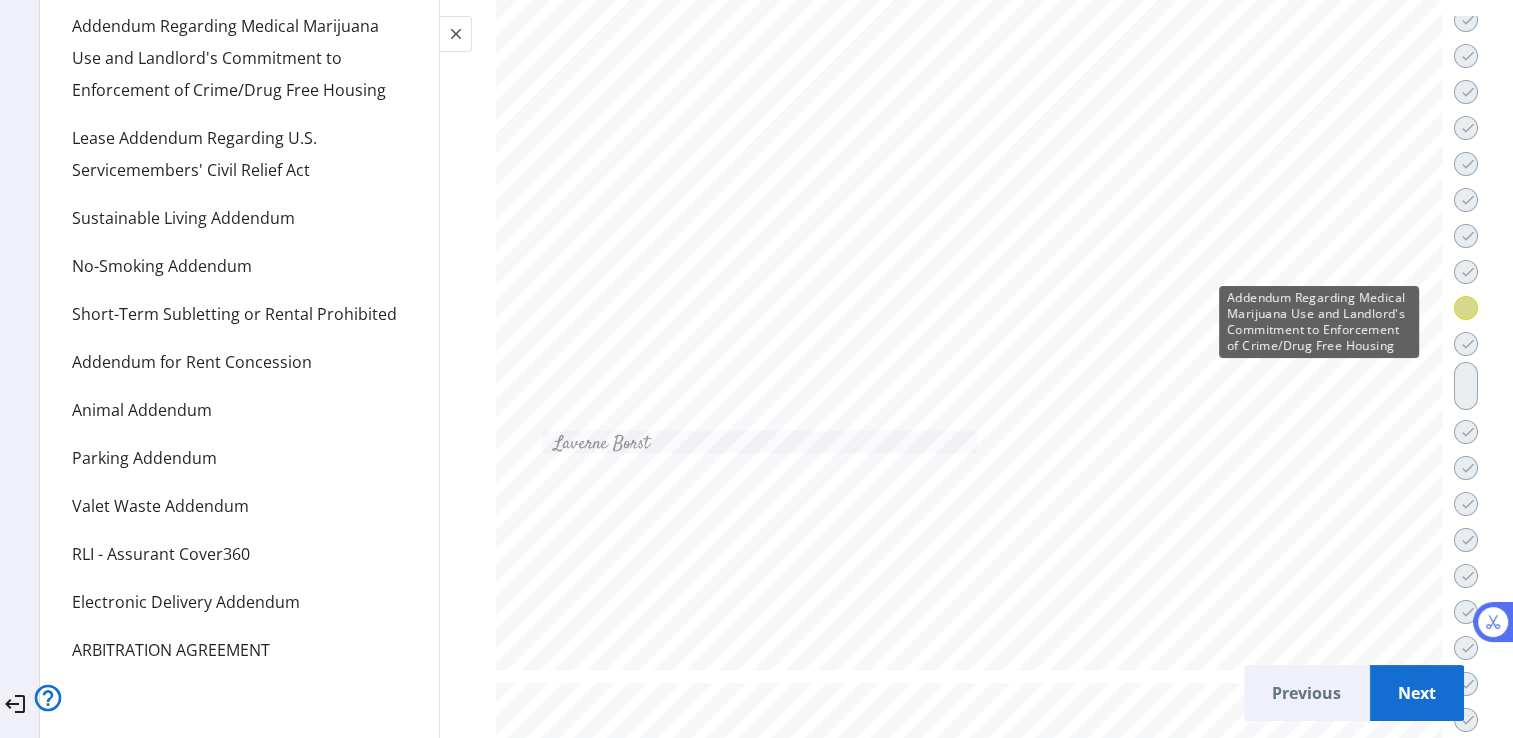 click 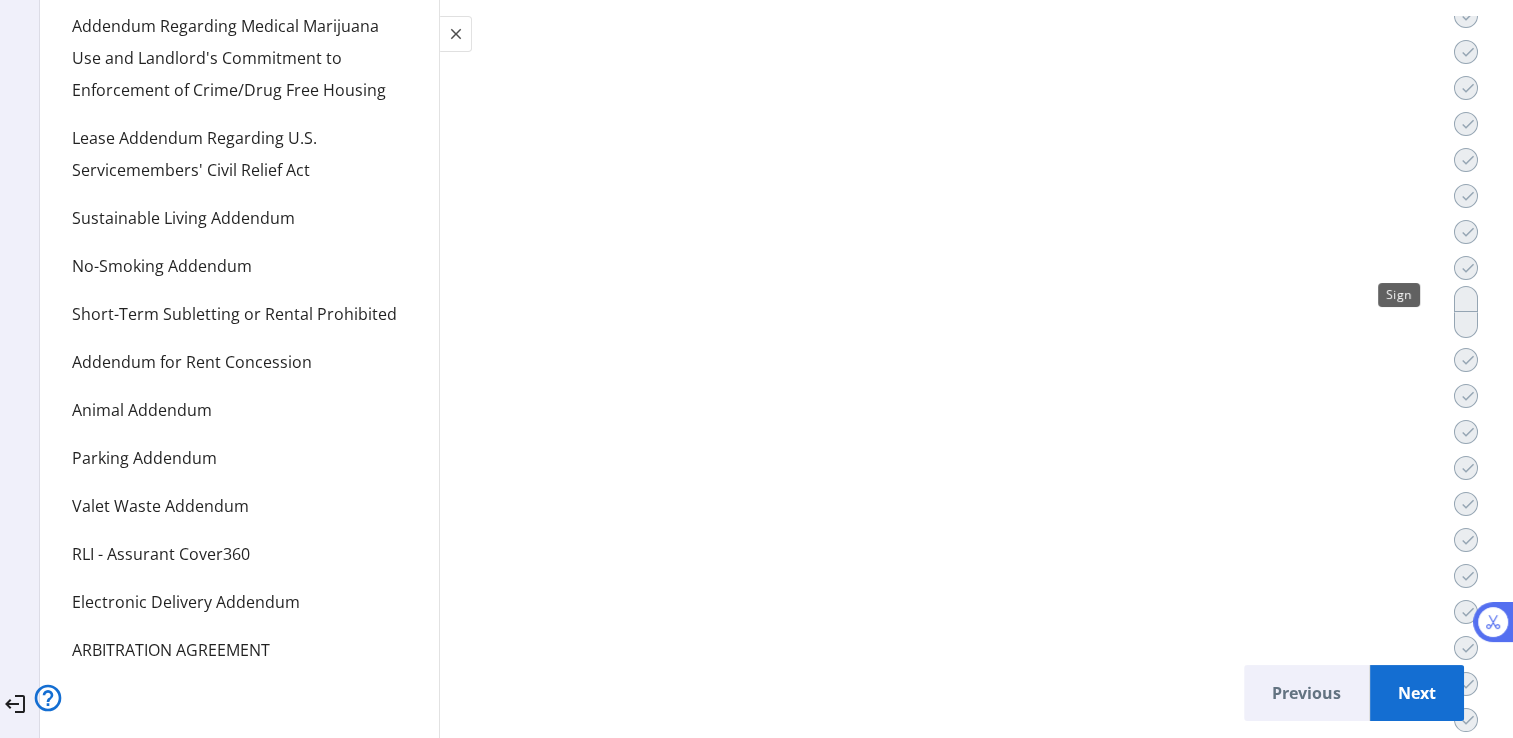 scroll, scrollTop: 47062, scrollLeft: 0, axis: vertical 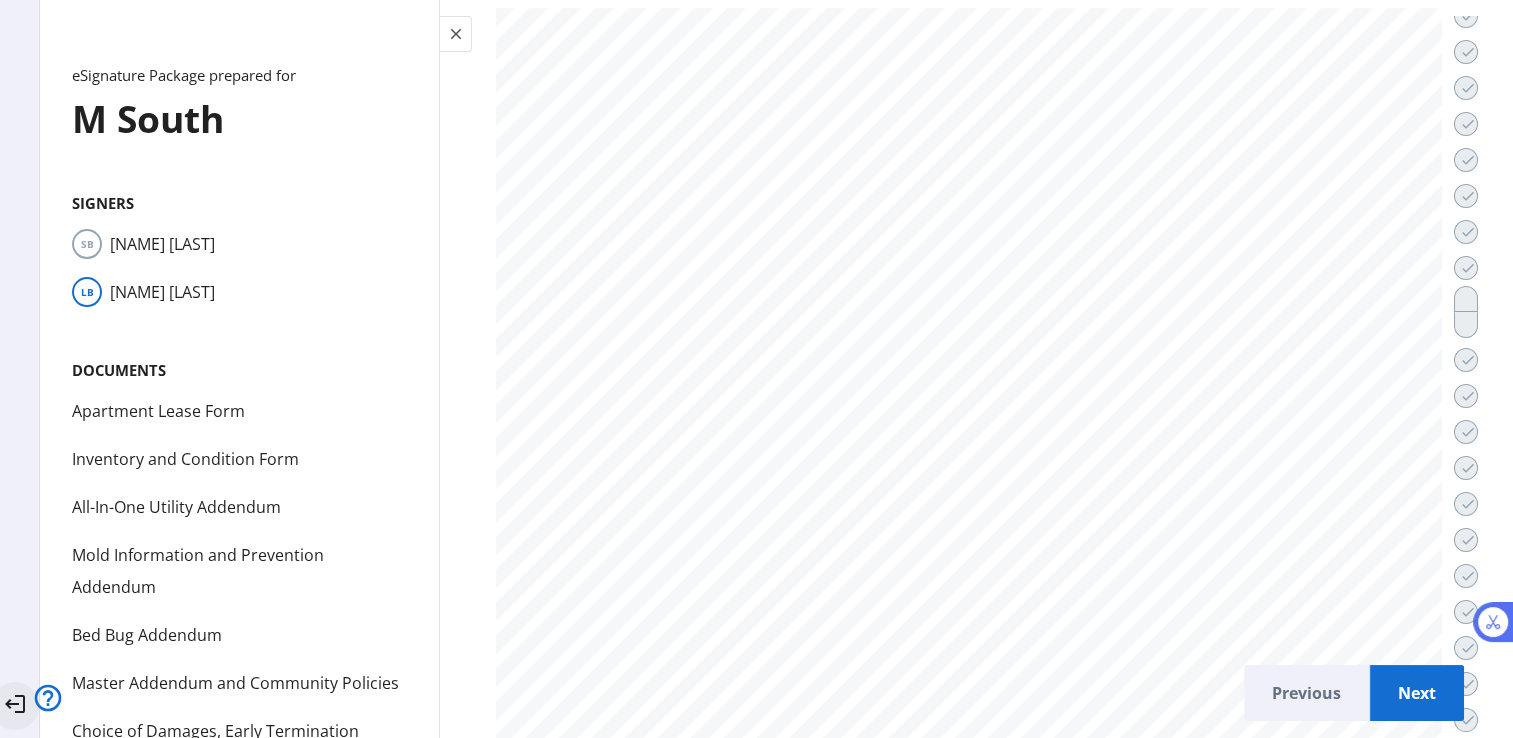 click on "logout" at bounding box center (15, 704) 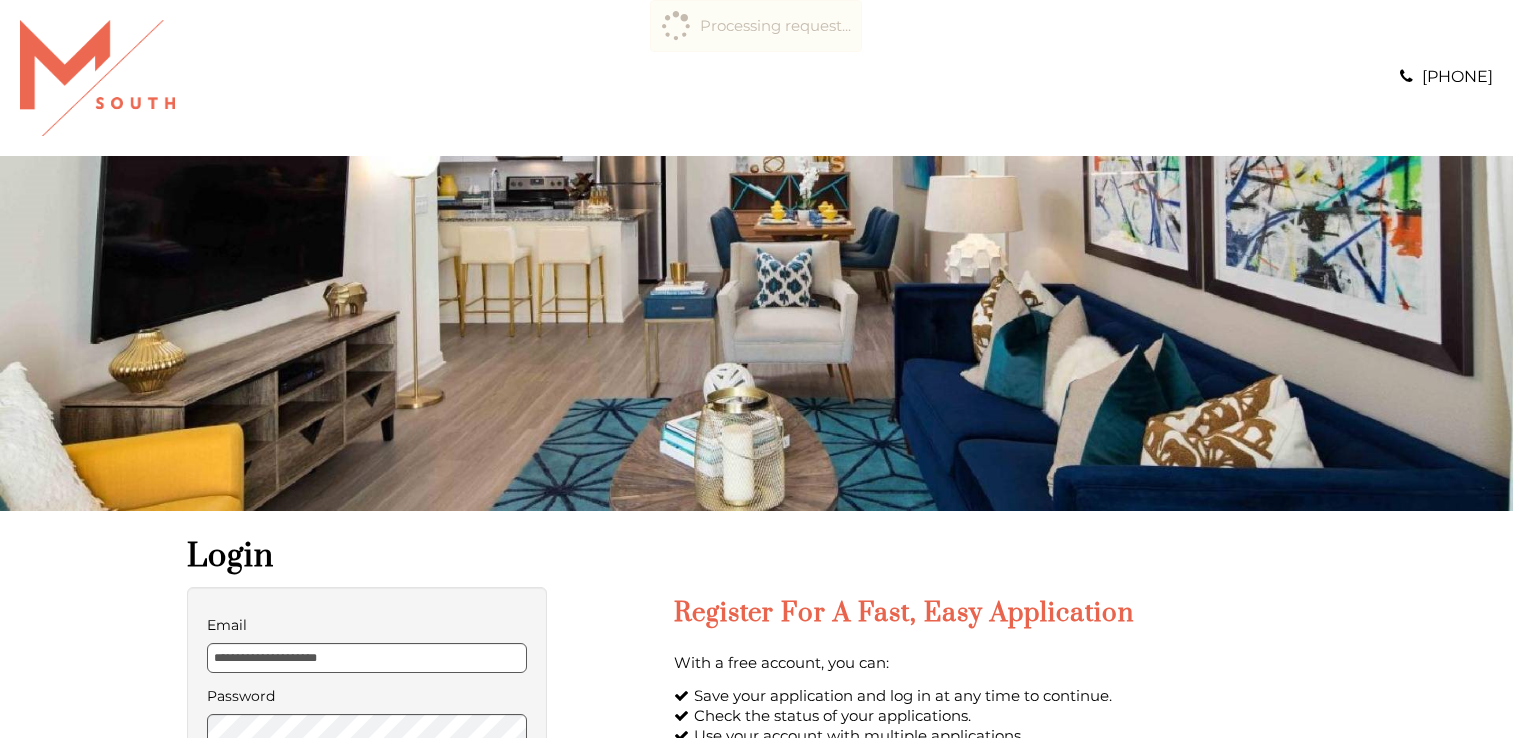 scroll, scrollTop: 0, scrollLeft: 0, axis: both 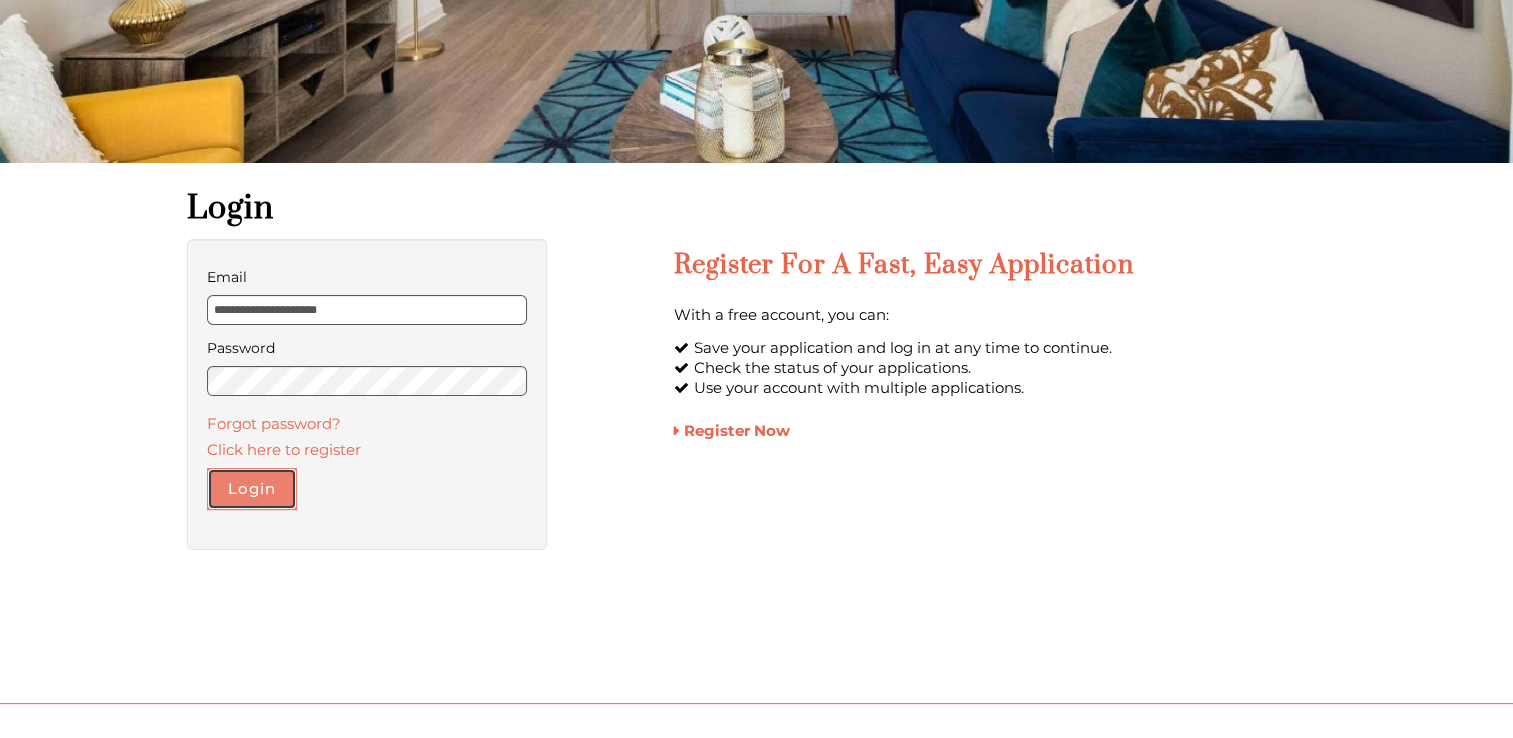 click on "Login" at bounding box center [252, 489] 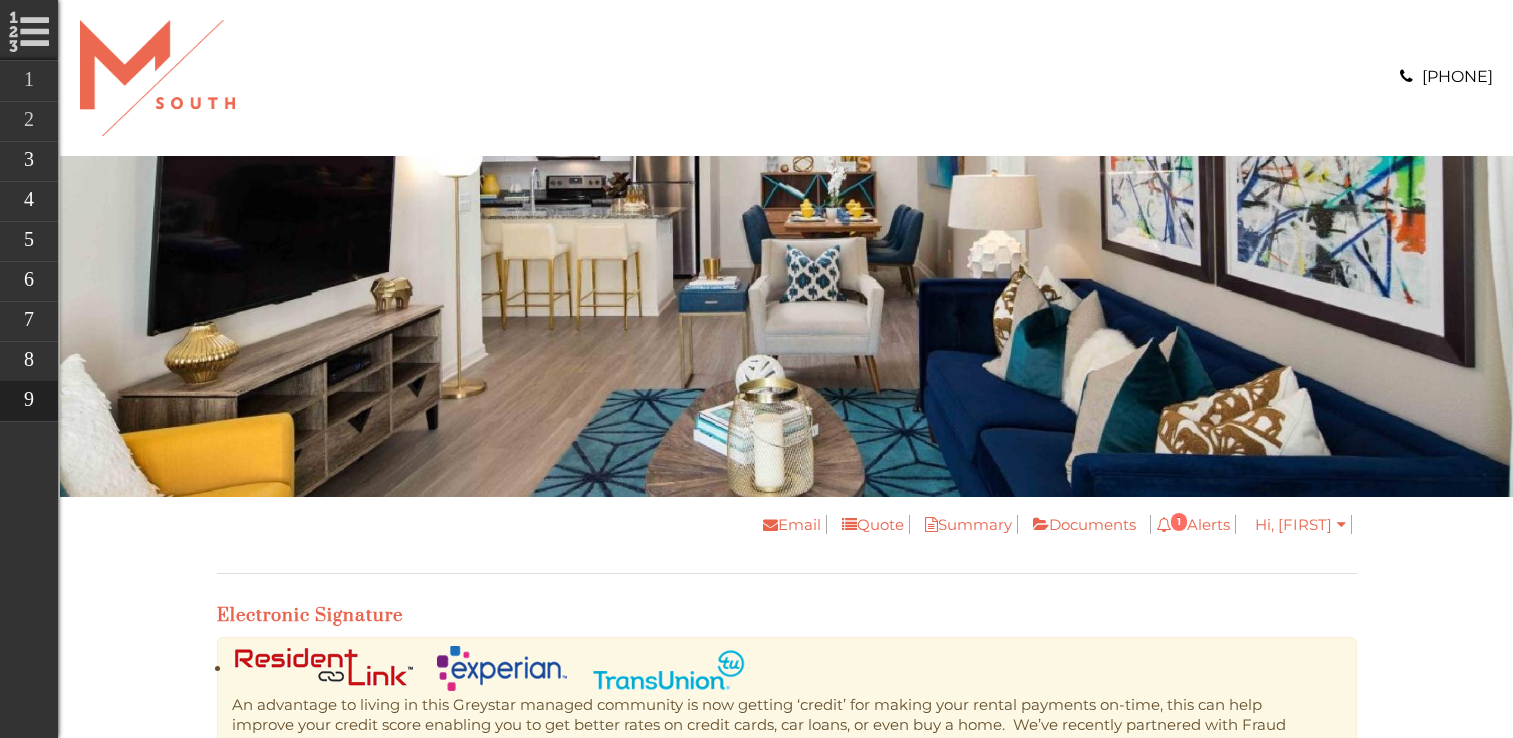 scroll, scrollTop: 0, scrollLeft: 0, axis: both 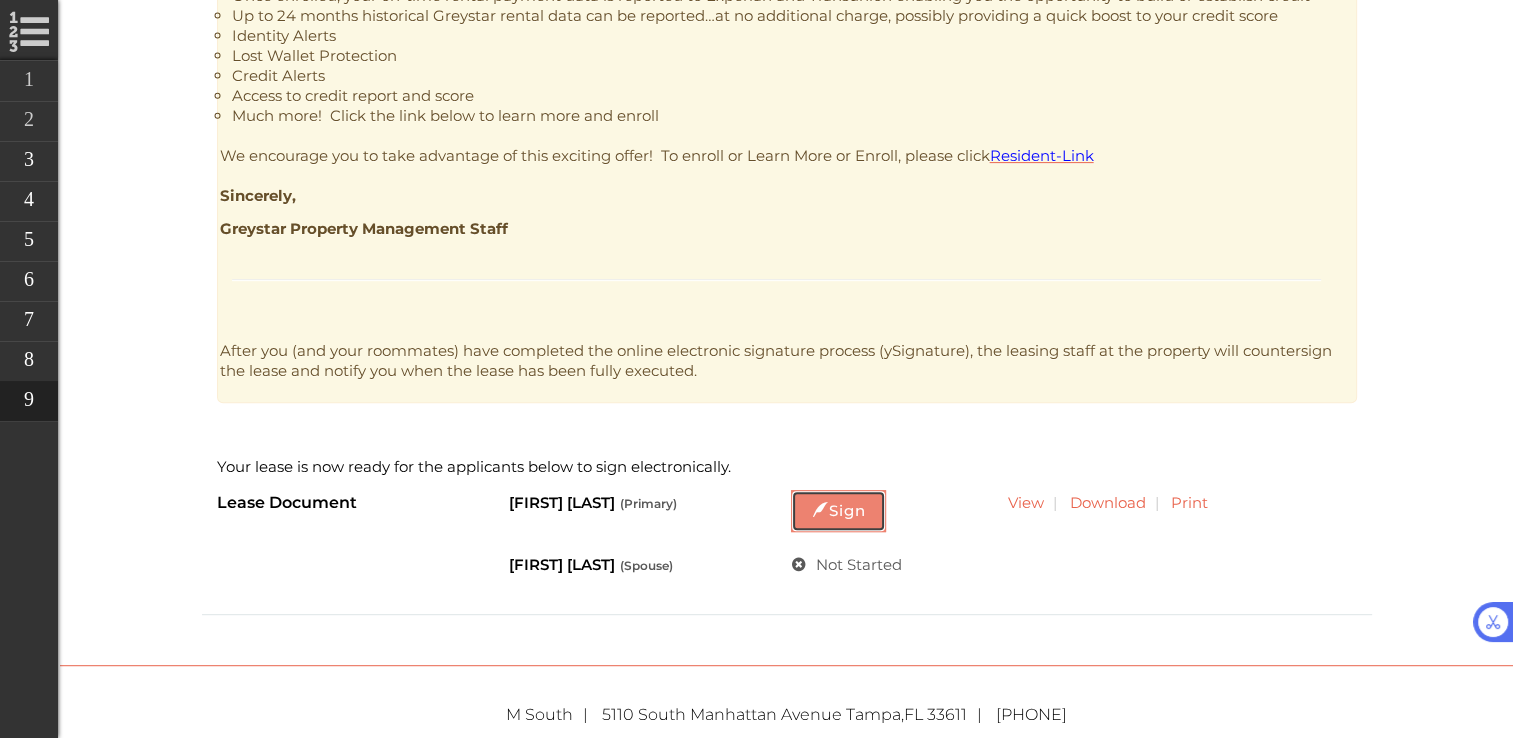 click on "Sign" at bounding box center (838, 511) 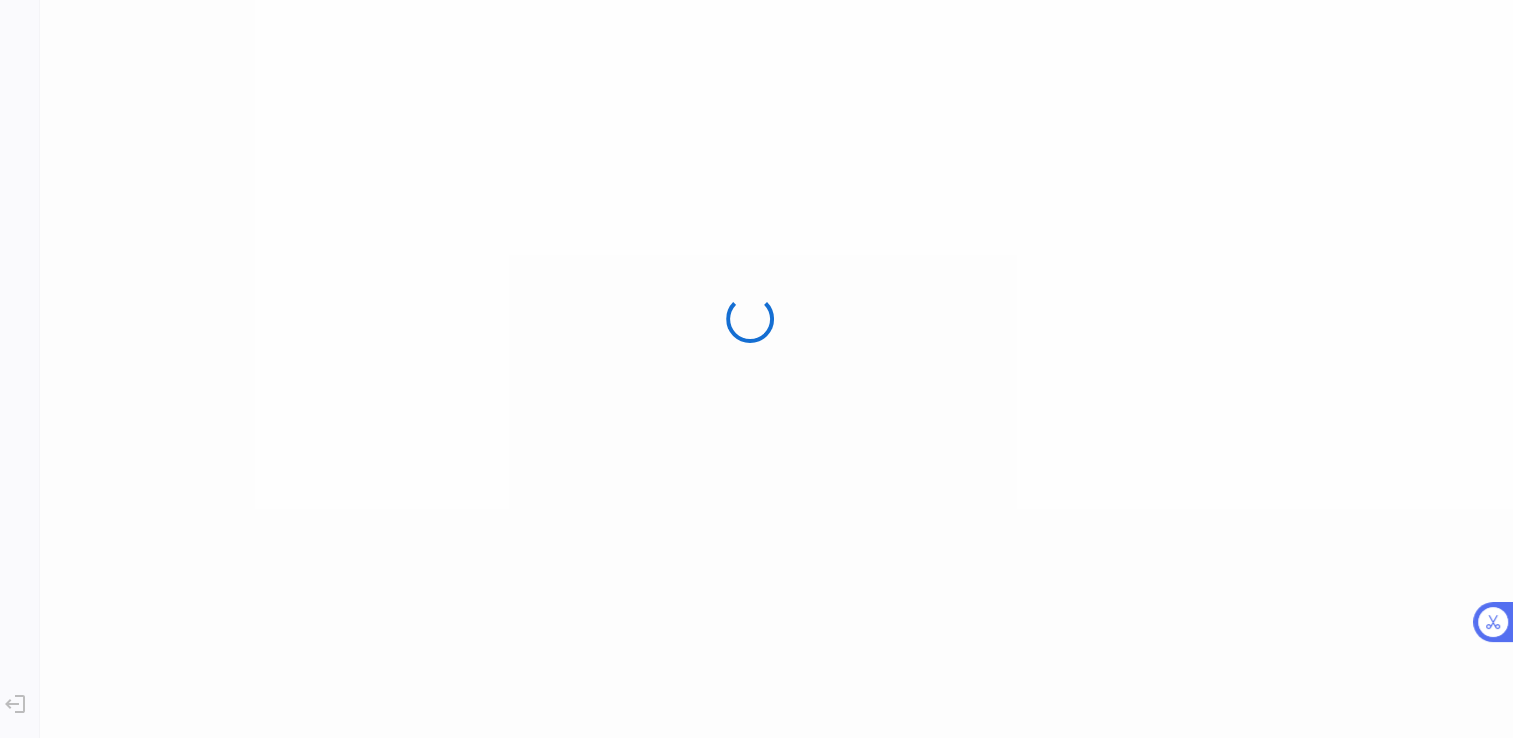 scroll, scrollTop: 0, scrollLeft: 0, axis: both 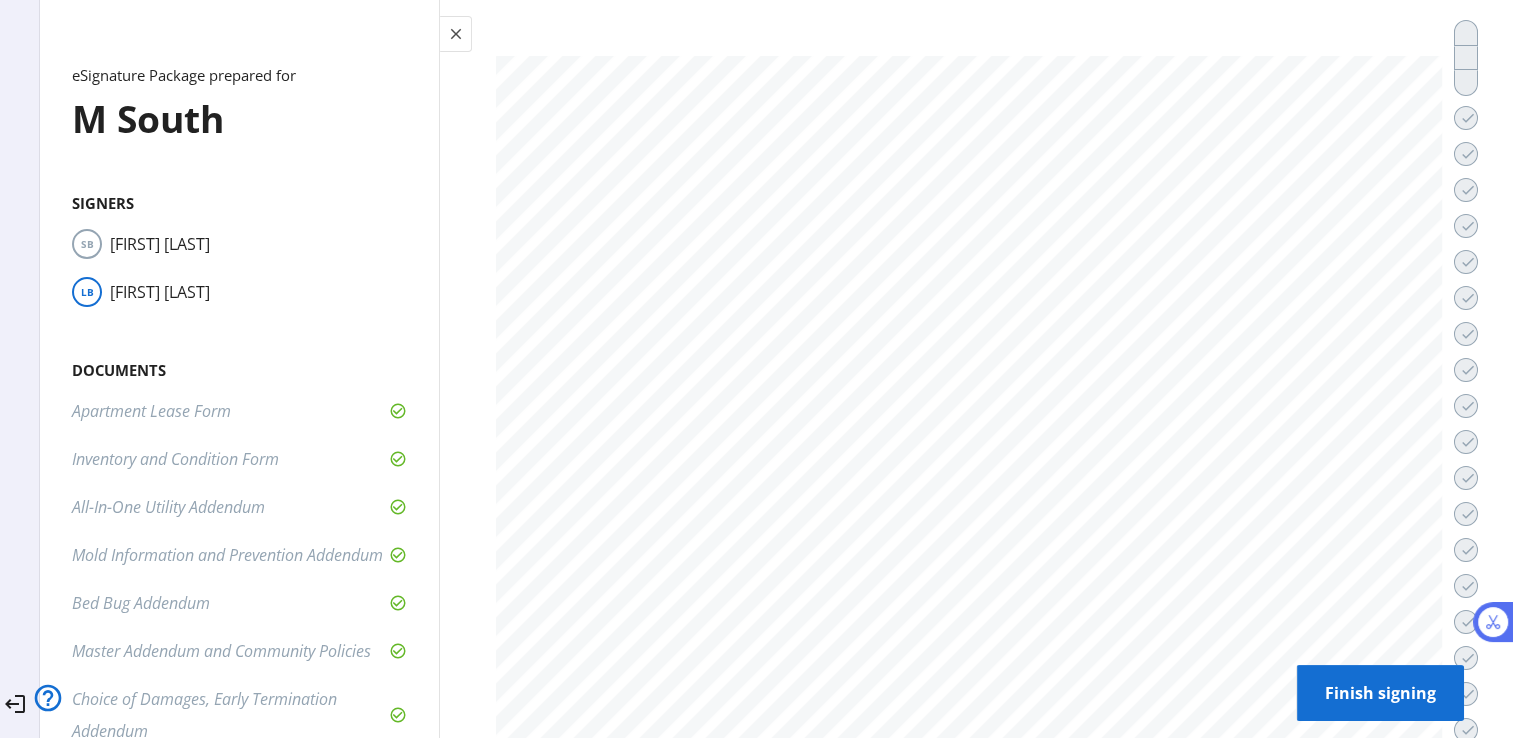 click on "Finish signing" at bounding box center (1380, 693) 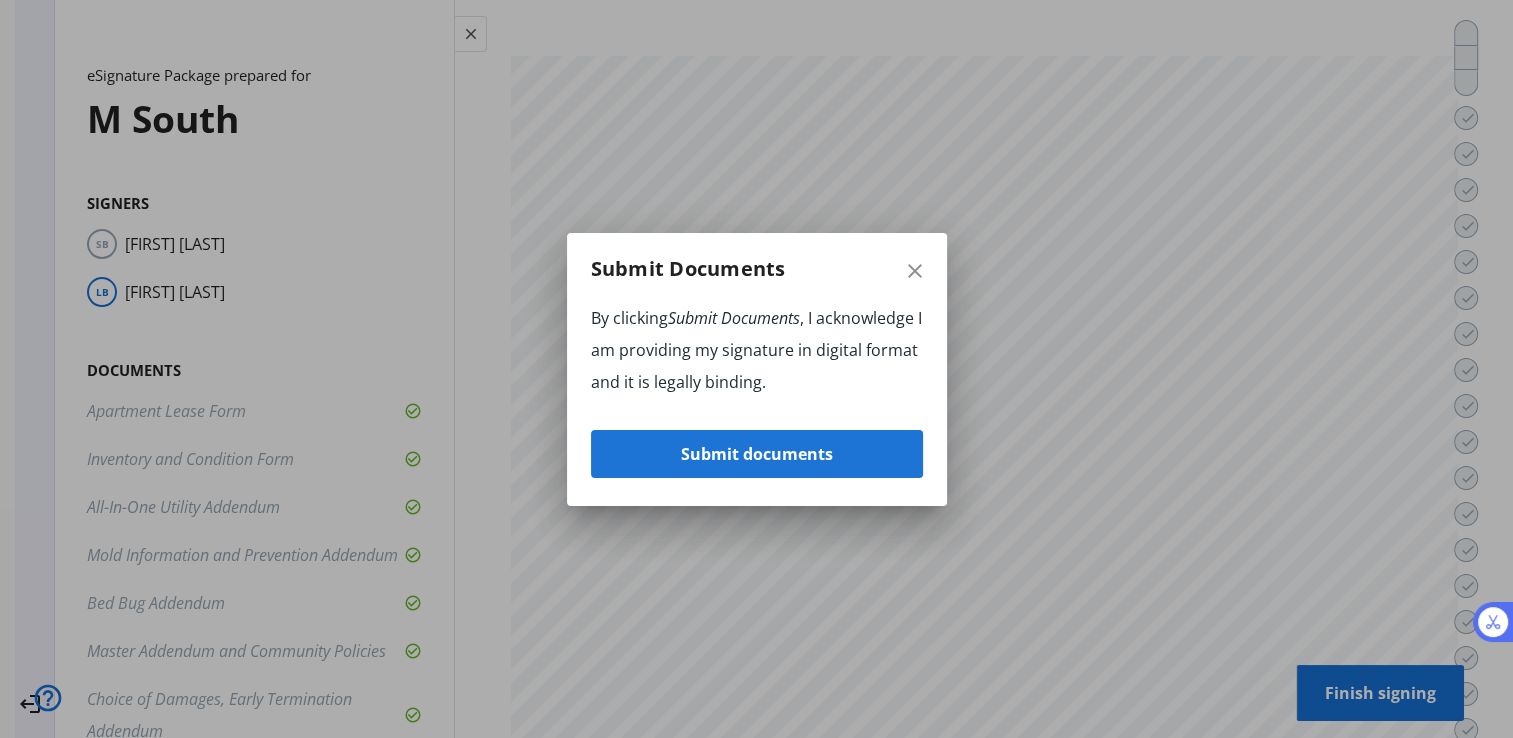 click on "Submit documents" at bounding box center [757, 454] 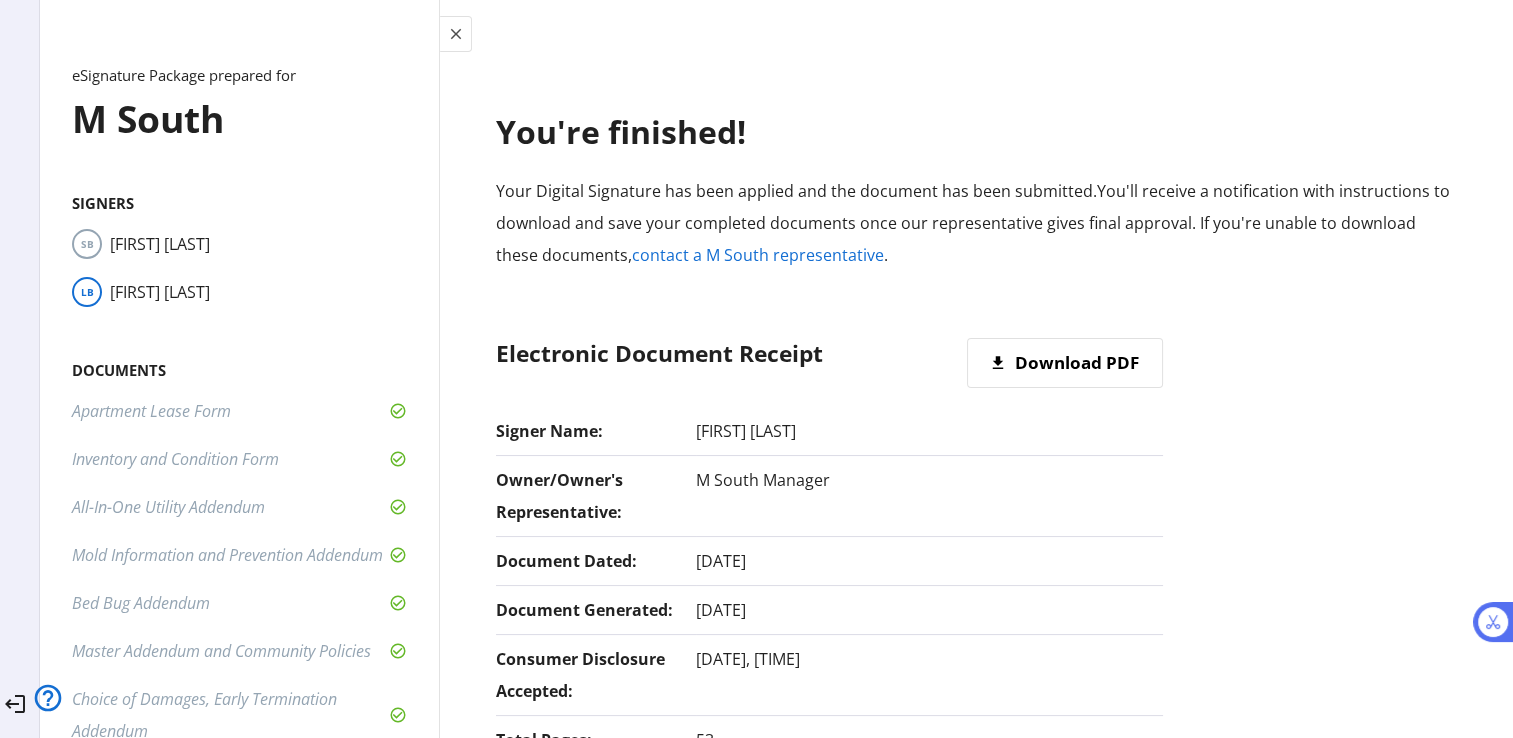 click on "Electronic Document Receipt  get_app  Download PDF  Signer Name: Laverne Borst Owner/Owner's Representative: M South Manager Document Dated: Mon, Aug 4, 2025 Document Generated: Mon, Aug 4, 2025 Consumer Disclosure Accepted: Mon, Aug 4, 2025, 11:44 AM Total Pages: 53 Your signature:" 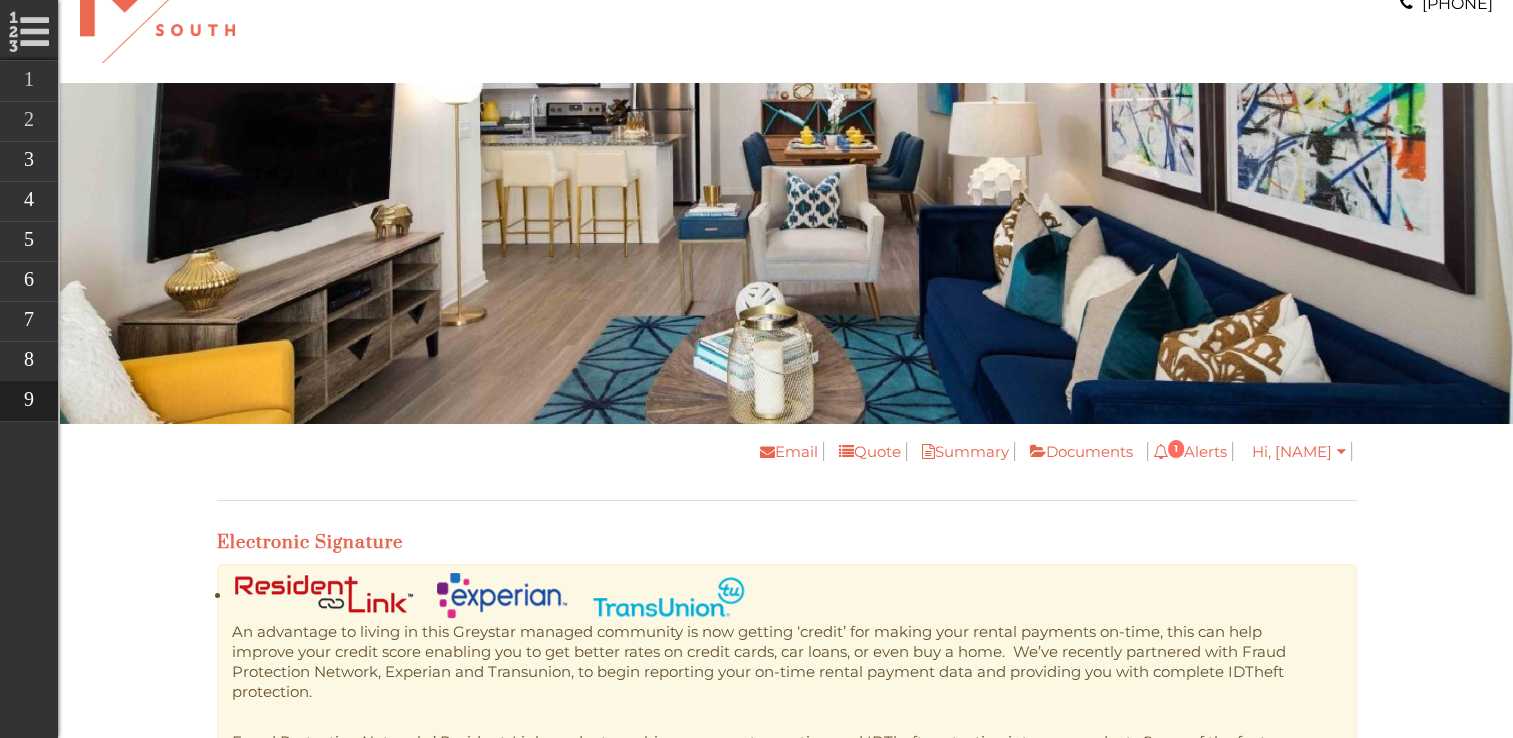 scroll, scrollTop: 0, scrollLeft: 0, axis: both 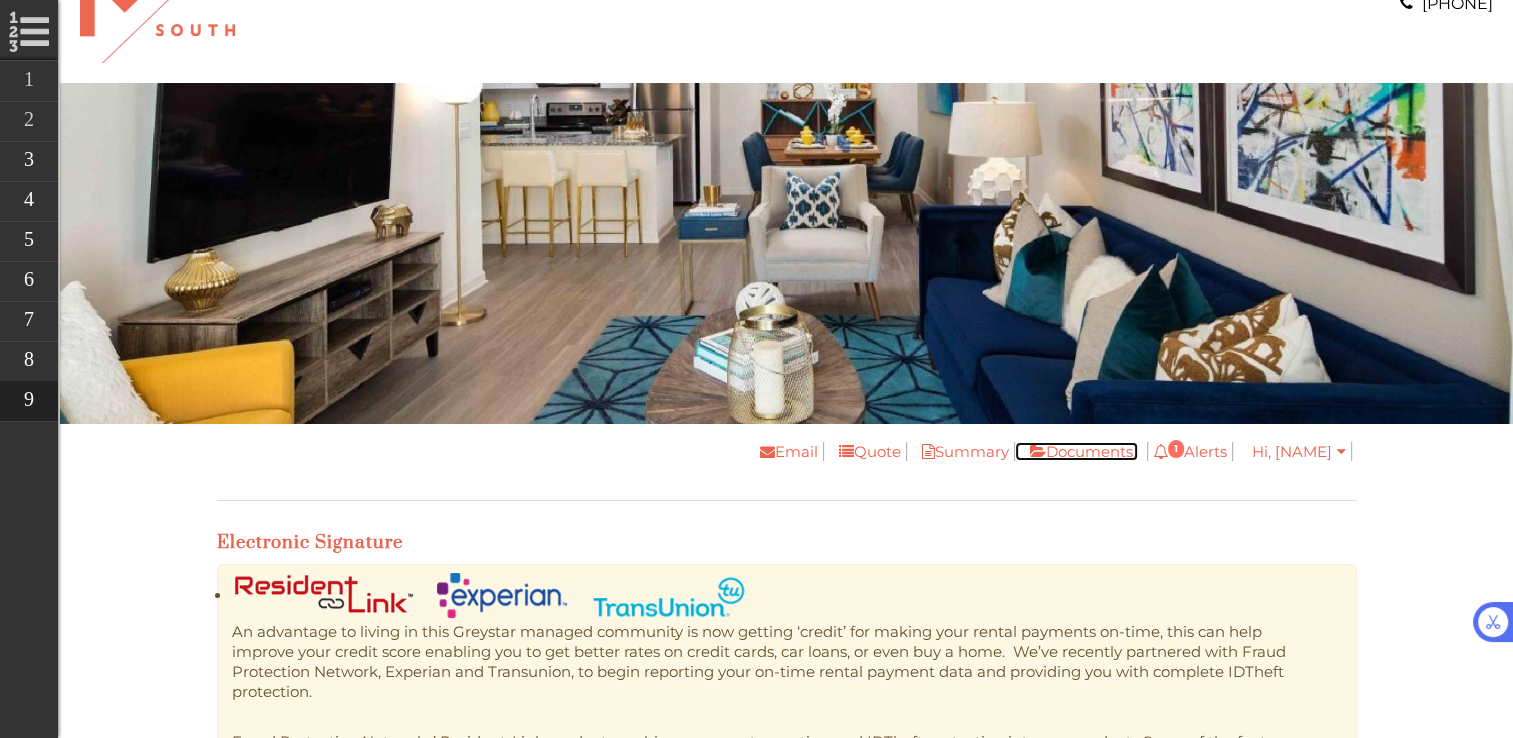 click on "Documents" at bounding box center [1076, 451] 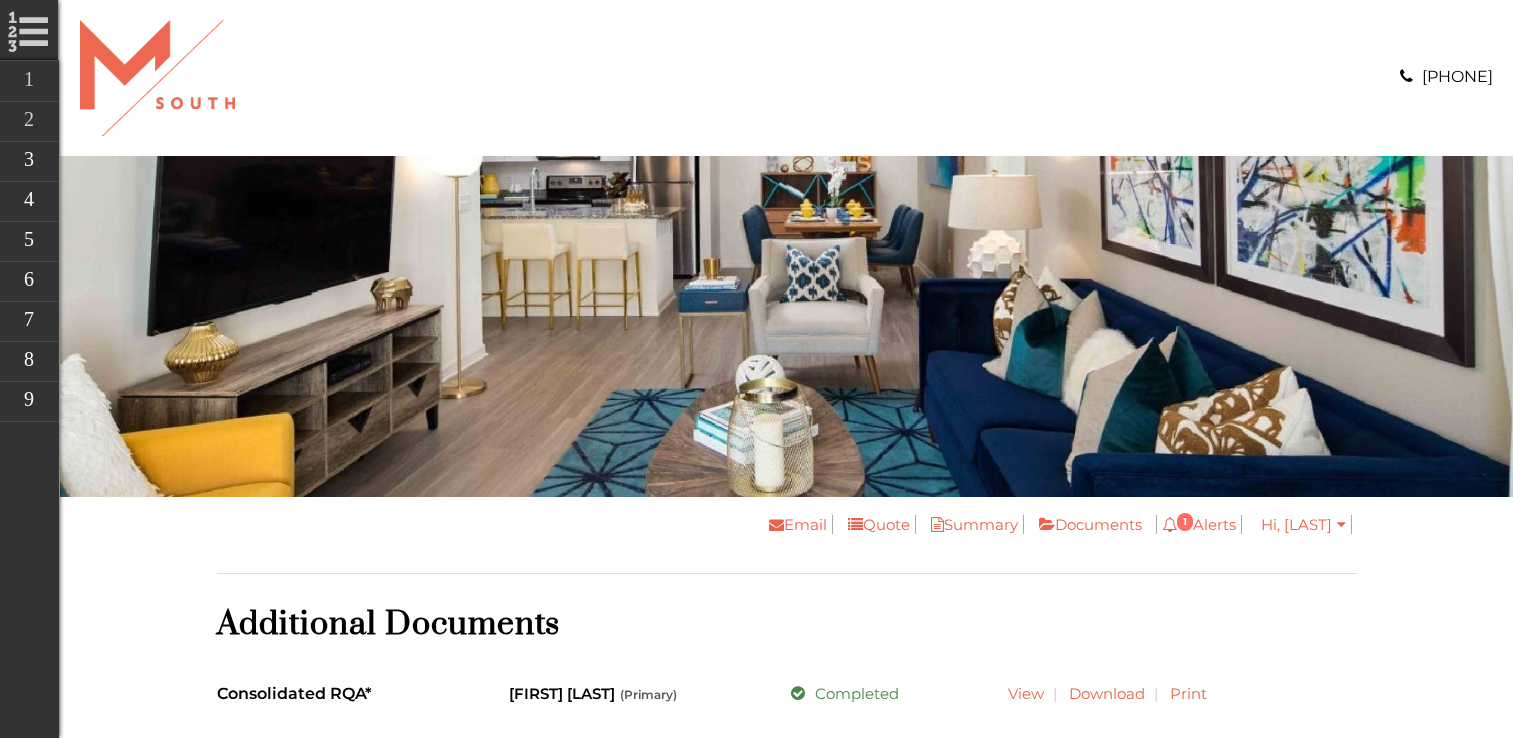 scroll, scrollTop: 0, scrollLeft: 0, axis: both 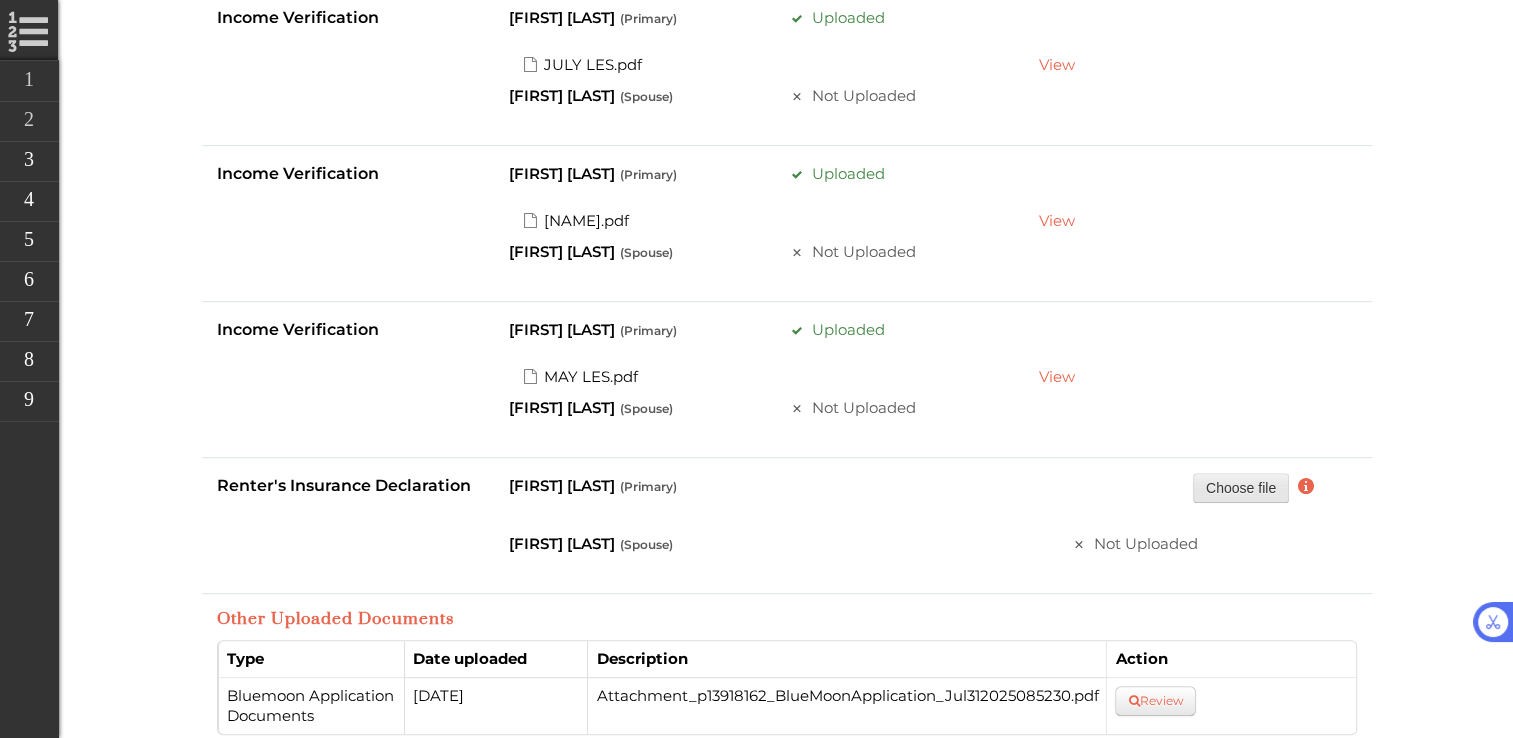click on "Choose file" at bounding box center [1241, 487] 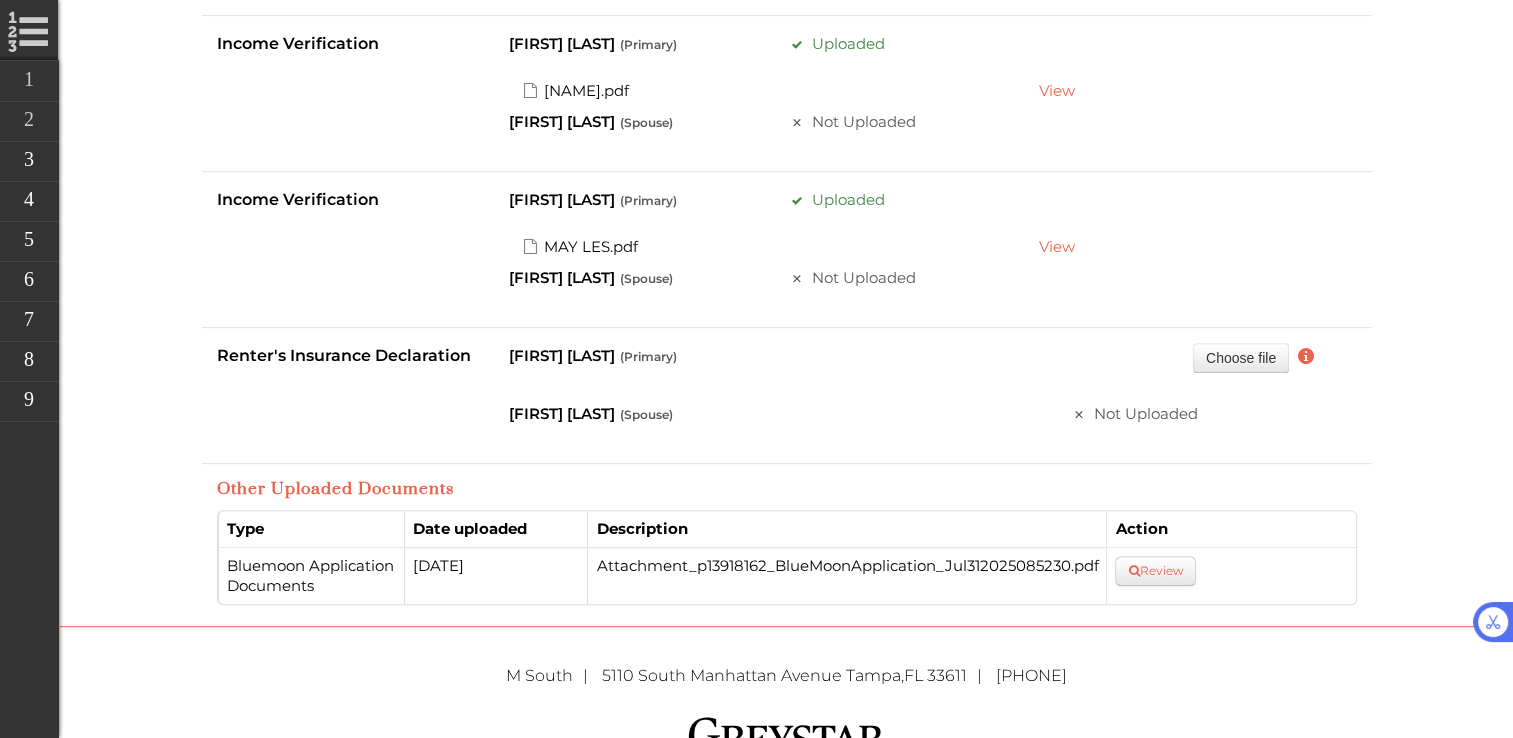 scroll, scrollTop: 912, scrollLeft: 0, axis: vertical 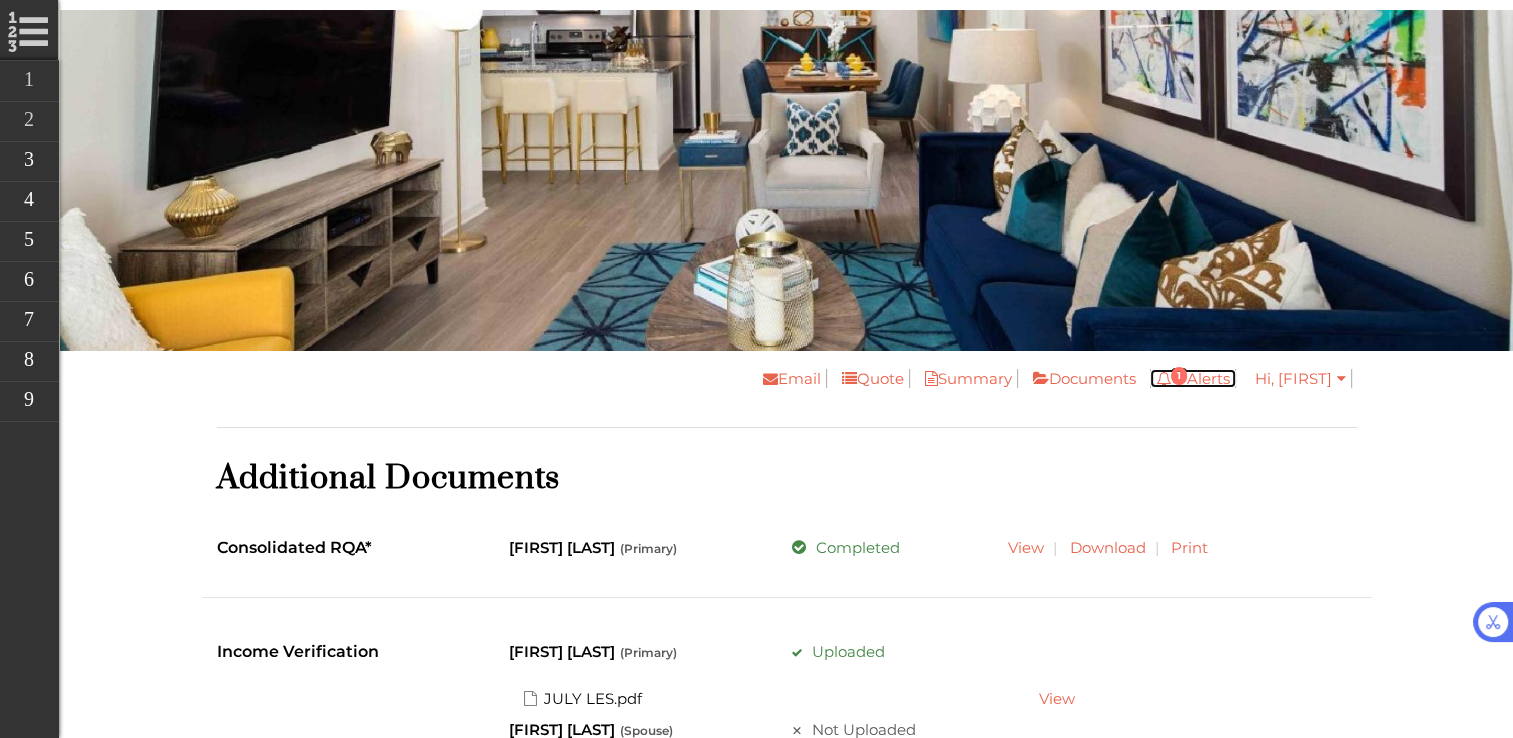click on "1  Alerts" at bounding box center (1193, 378) 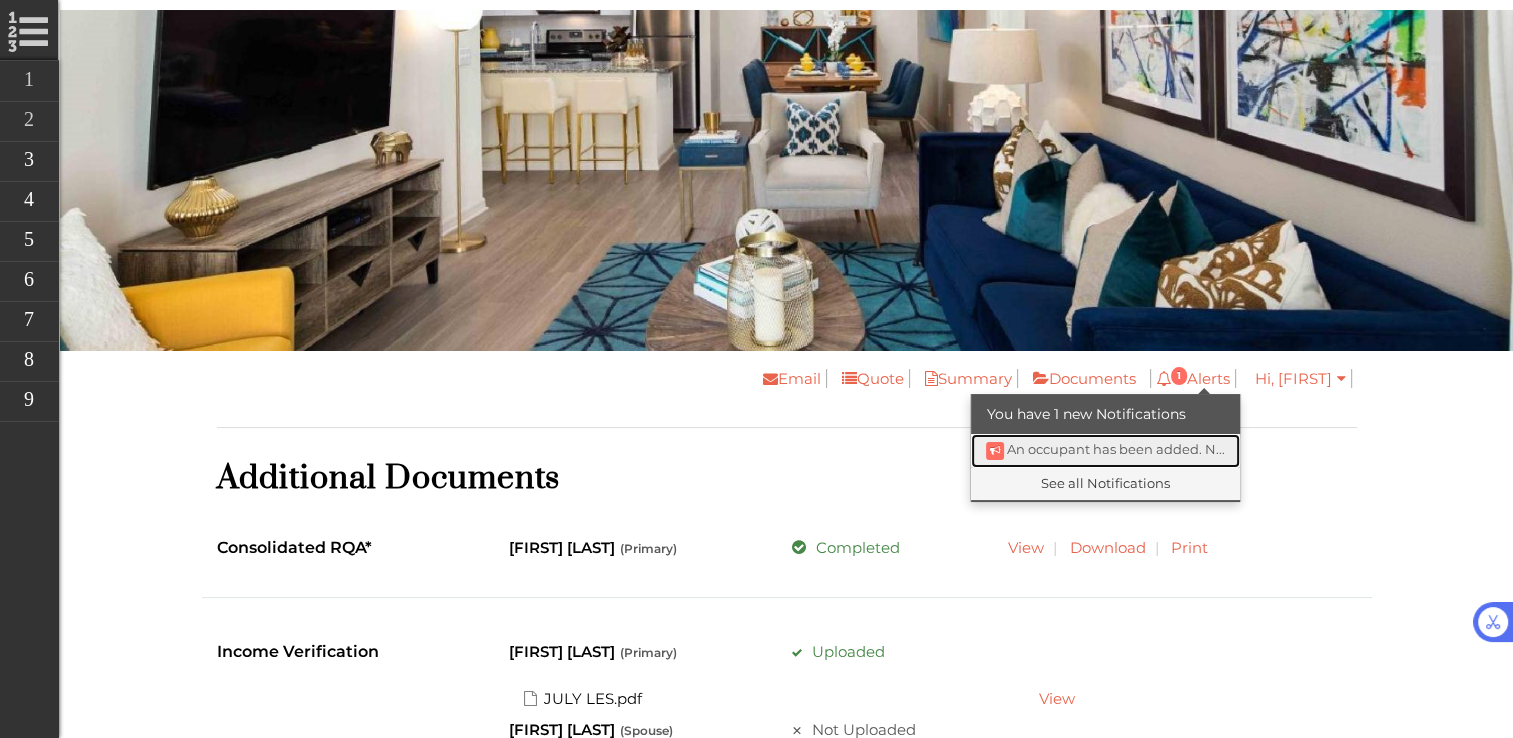 click on "An occupant has been added. N..." at bounding box center [1116, 449] 